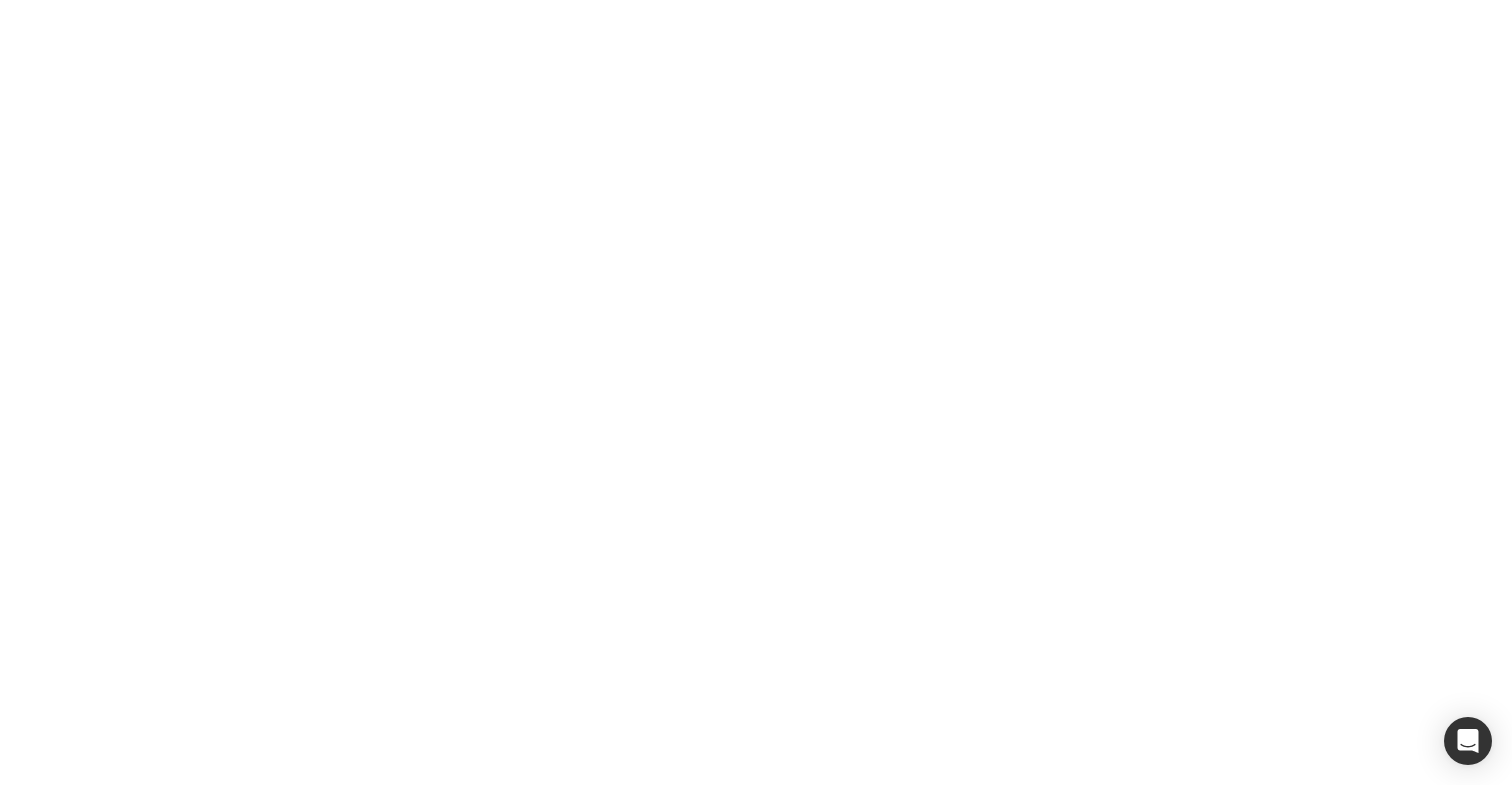 scroll, scrollTop: 0, scrollLeft: 0, axis: both 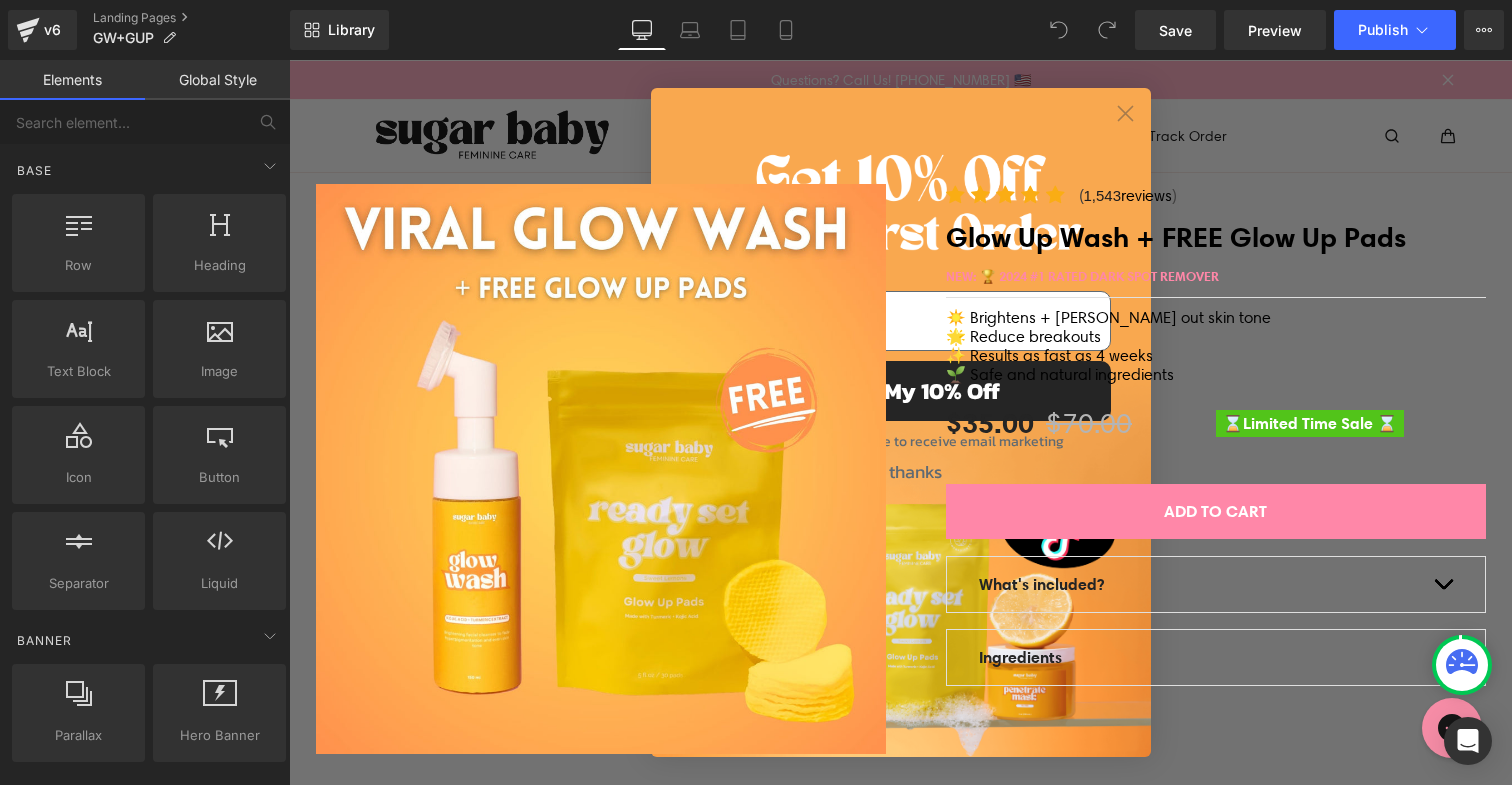 click 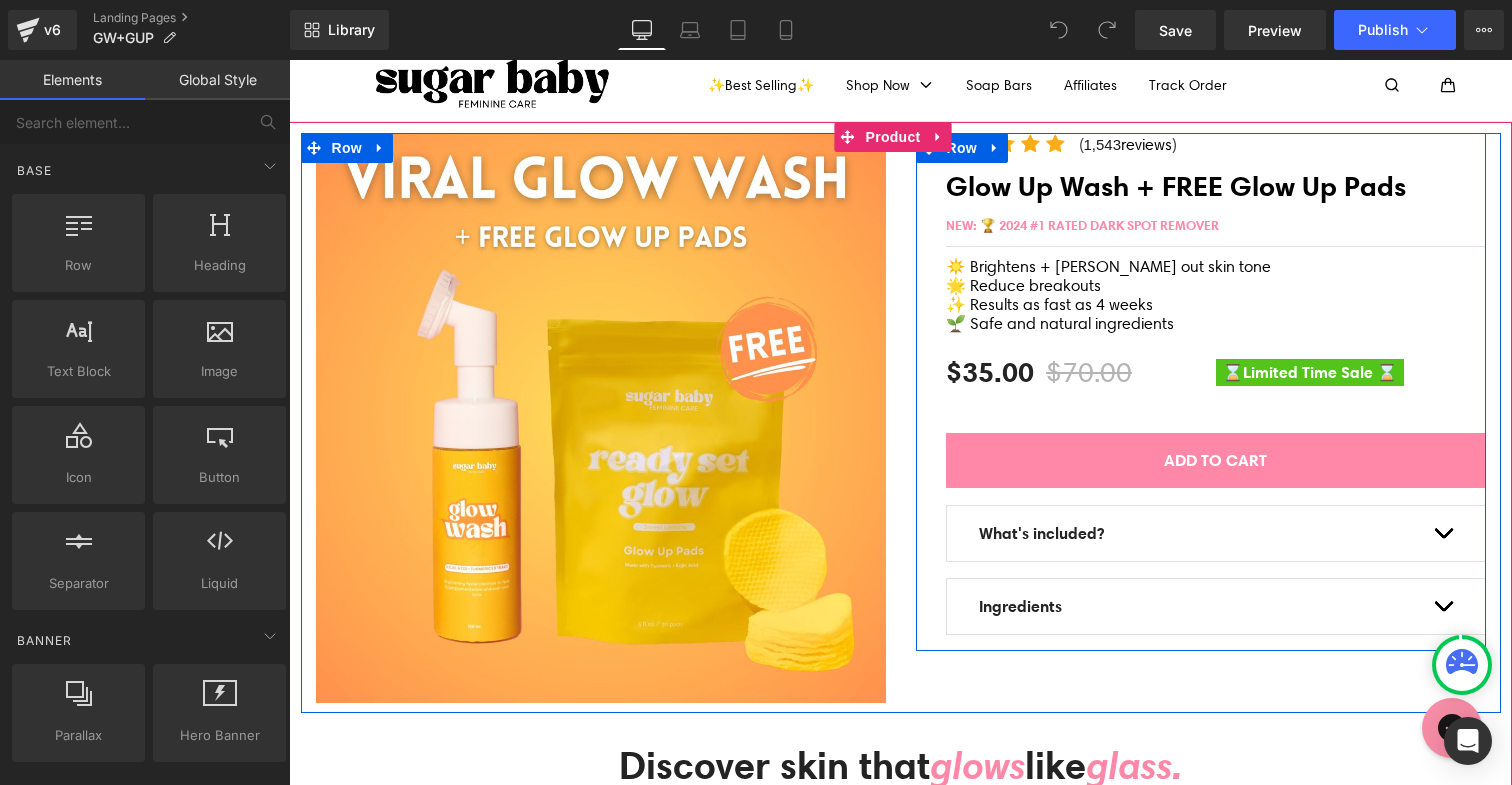 scroll, scrollTop: 52, scrollLeft: 0, axis: vertical 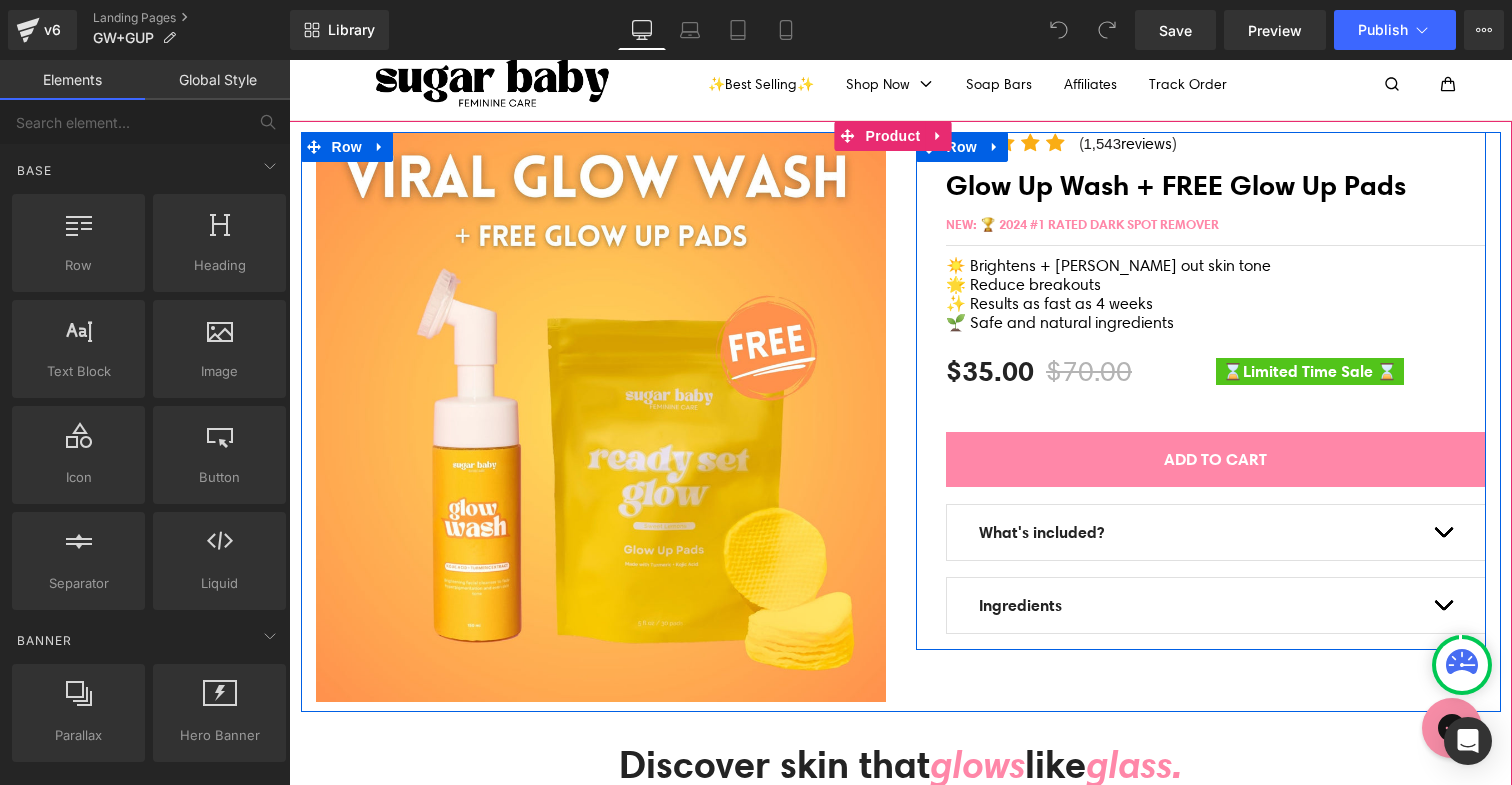 click on "Icon
Icon
Icon
Icon
Icon
Icon List Hoz
(
1,543  reviews )
Text Block
Icon List
Glow Up Wash + FREE Glow Up Pads
(P) Title
NEW: 🏆 2024 #1 RATED DARK SPOT REMOVER
Text Block
Separator
☀️ Brightens + evens out skin tone
Text Block" at bounding box center [1216, 391] 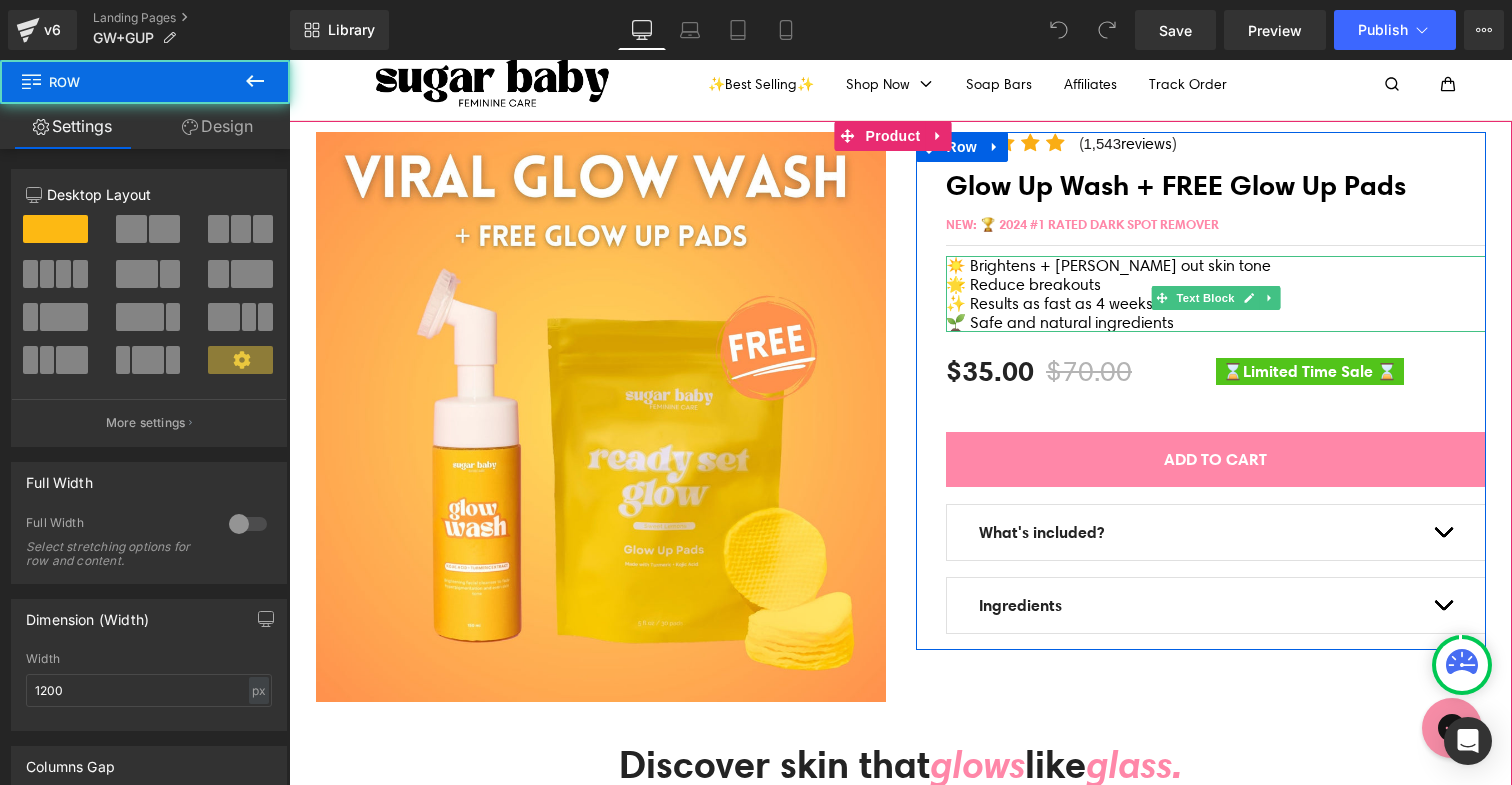 click on "🌱 Safe and natural ingredients" at bounding box center (1216, 322) 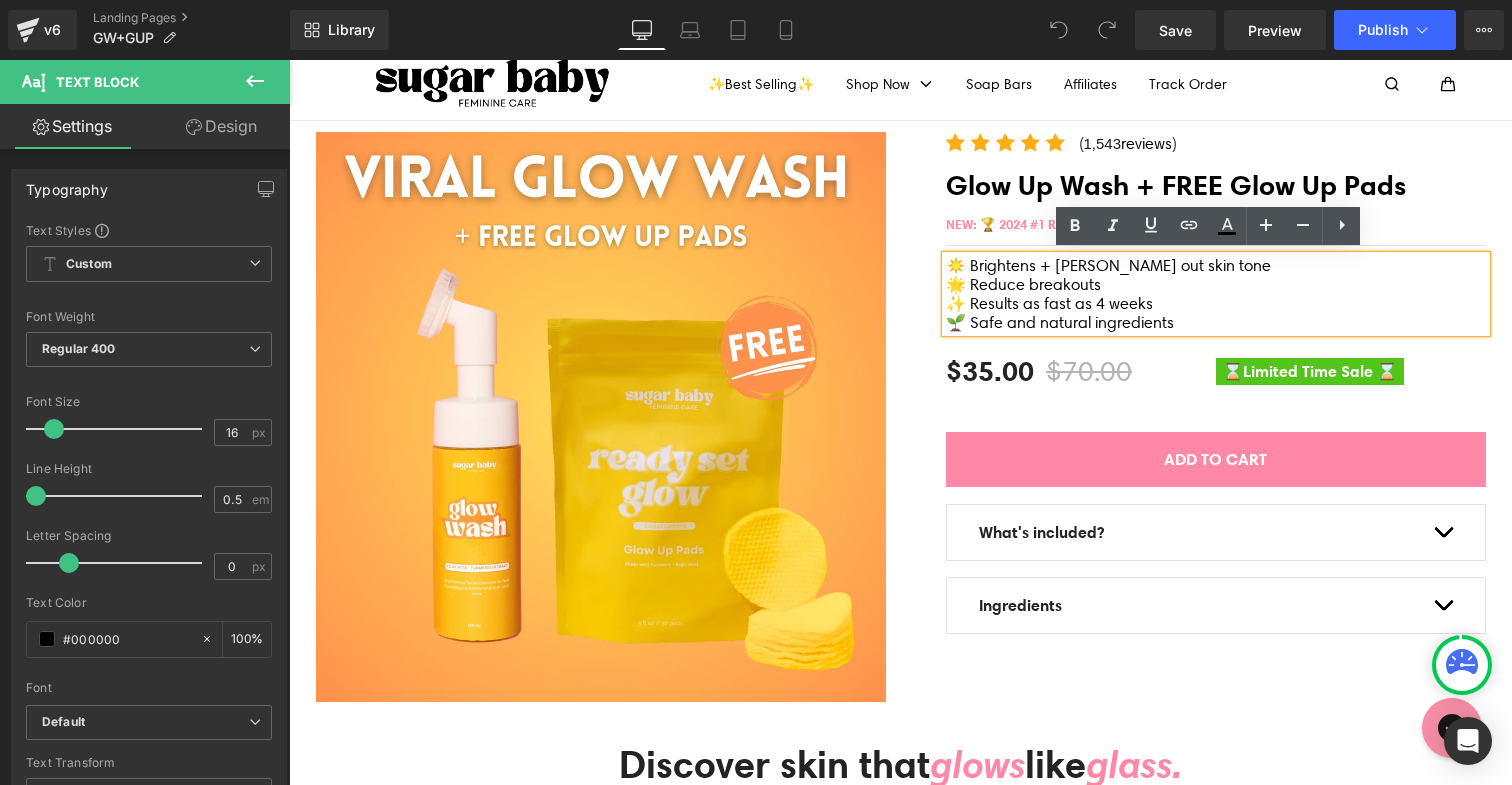 click on "$35.00
$70.00
(P) Price
⌛Limited Time Sale ⌛
Text Block
Row" at bounding box center (1216, 382) 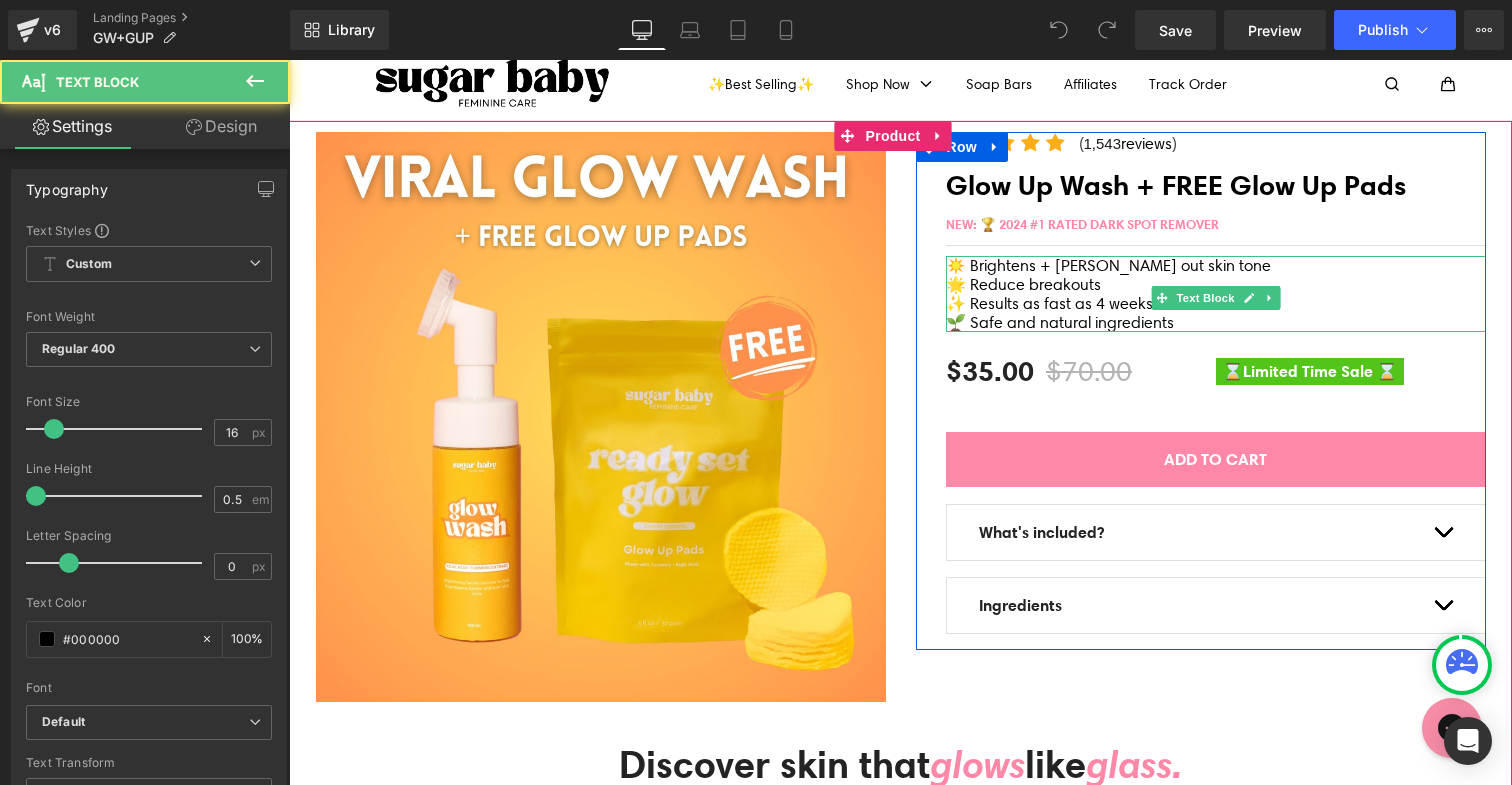 click on "🌱 Safe and natural ingredients" at bounding box center [1216, 322] 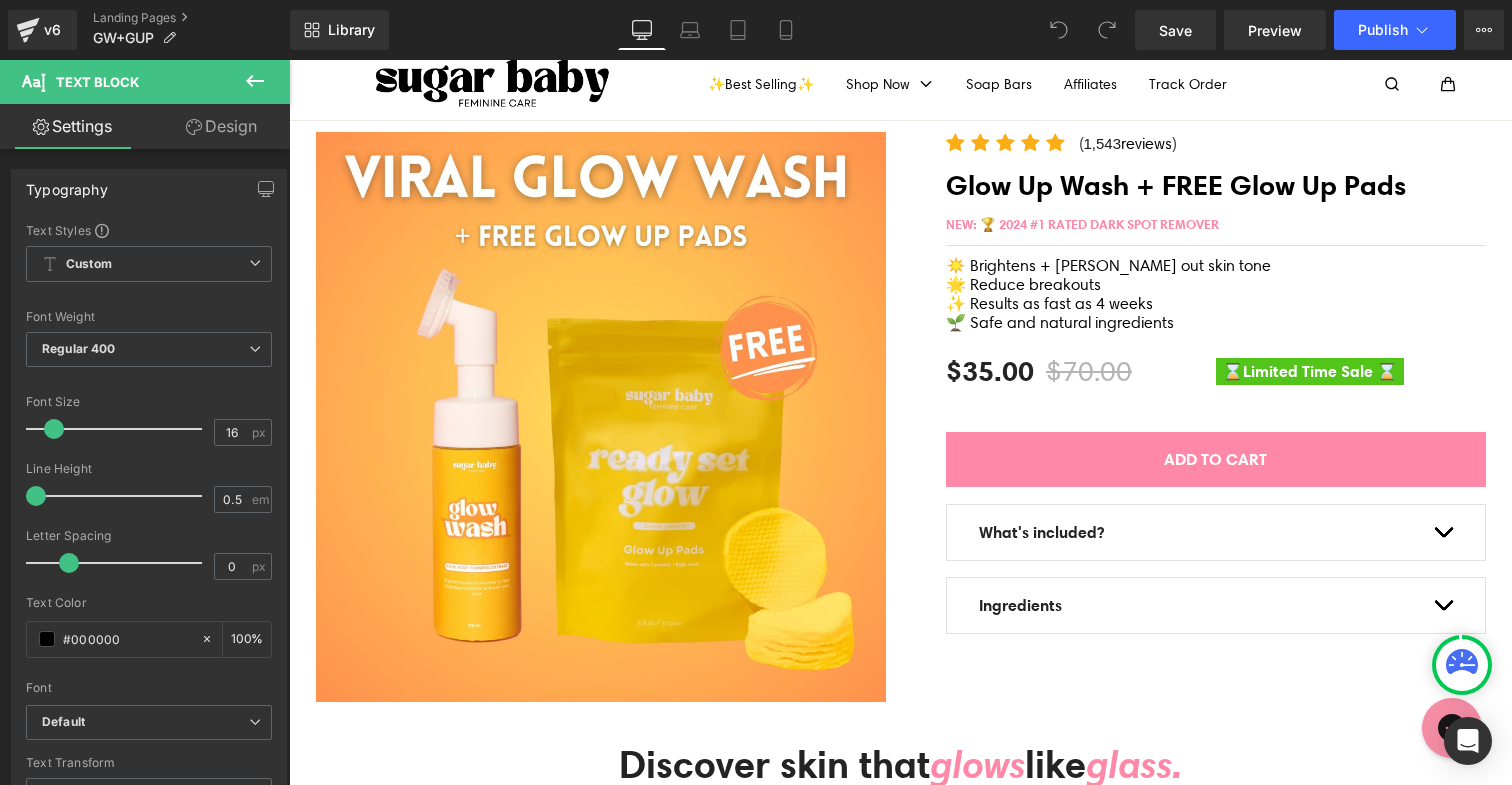 click at bounding box center [255, 82] 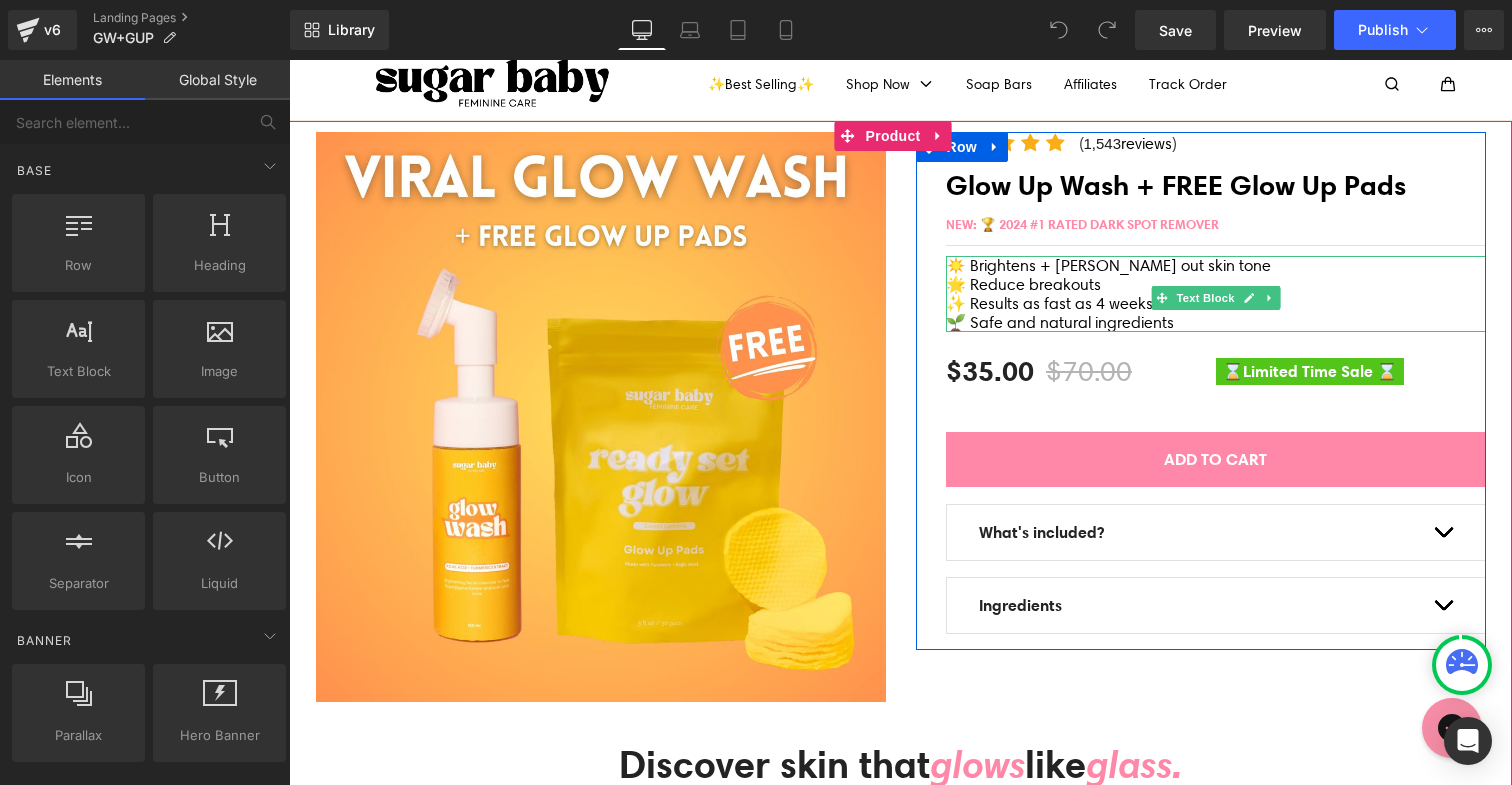click on "☀️ Brightens + evens out skin tone" at bounding box center (1216, 265) 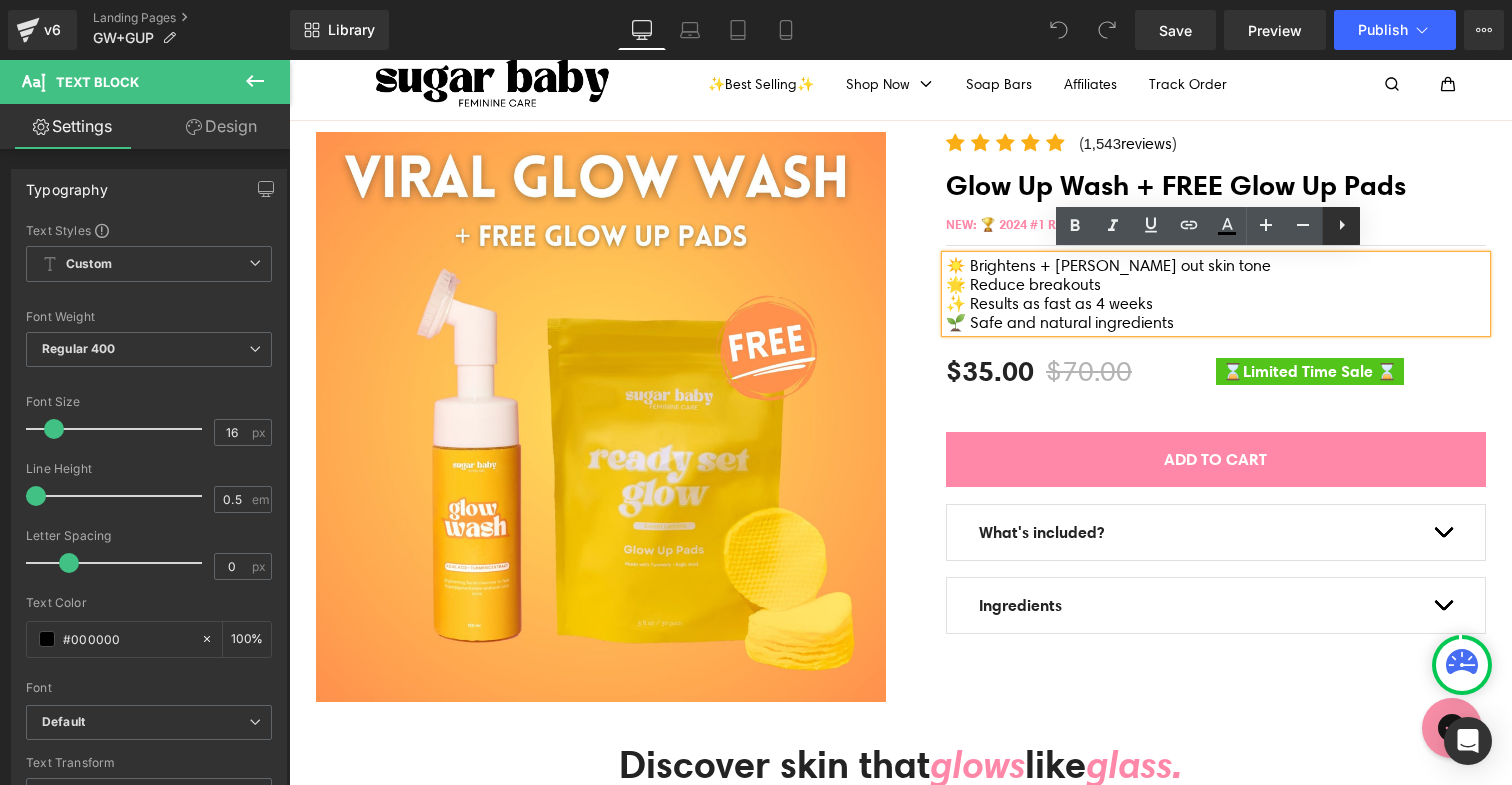 click 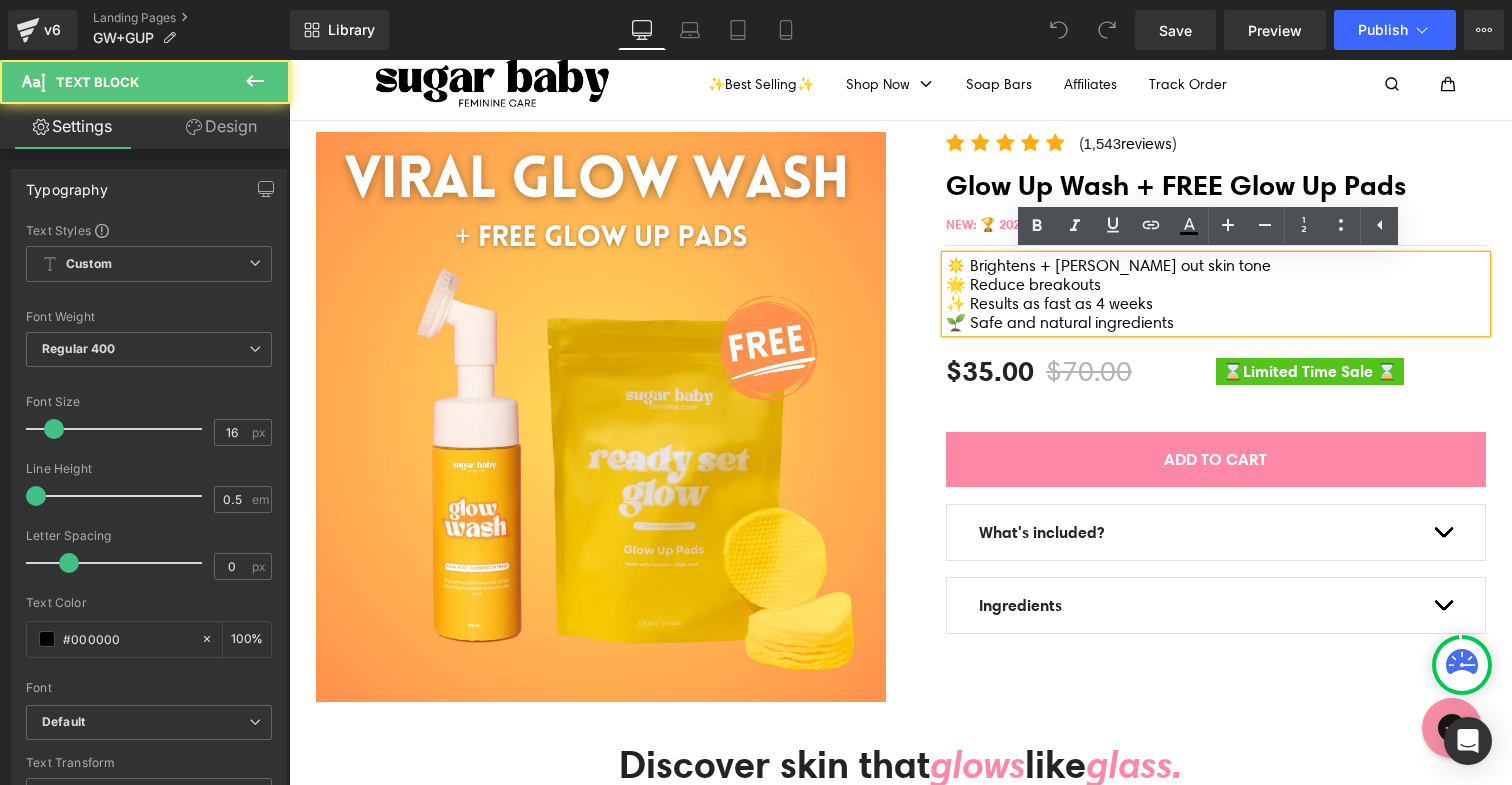 click on "🌟 Reduce breakouts" at bounding box center (1216, 284) 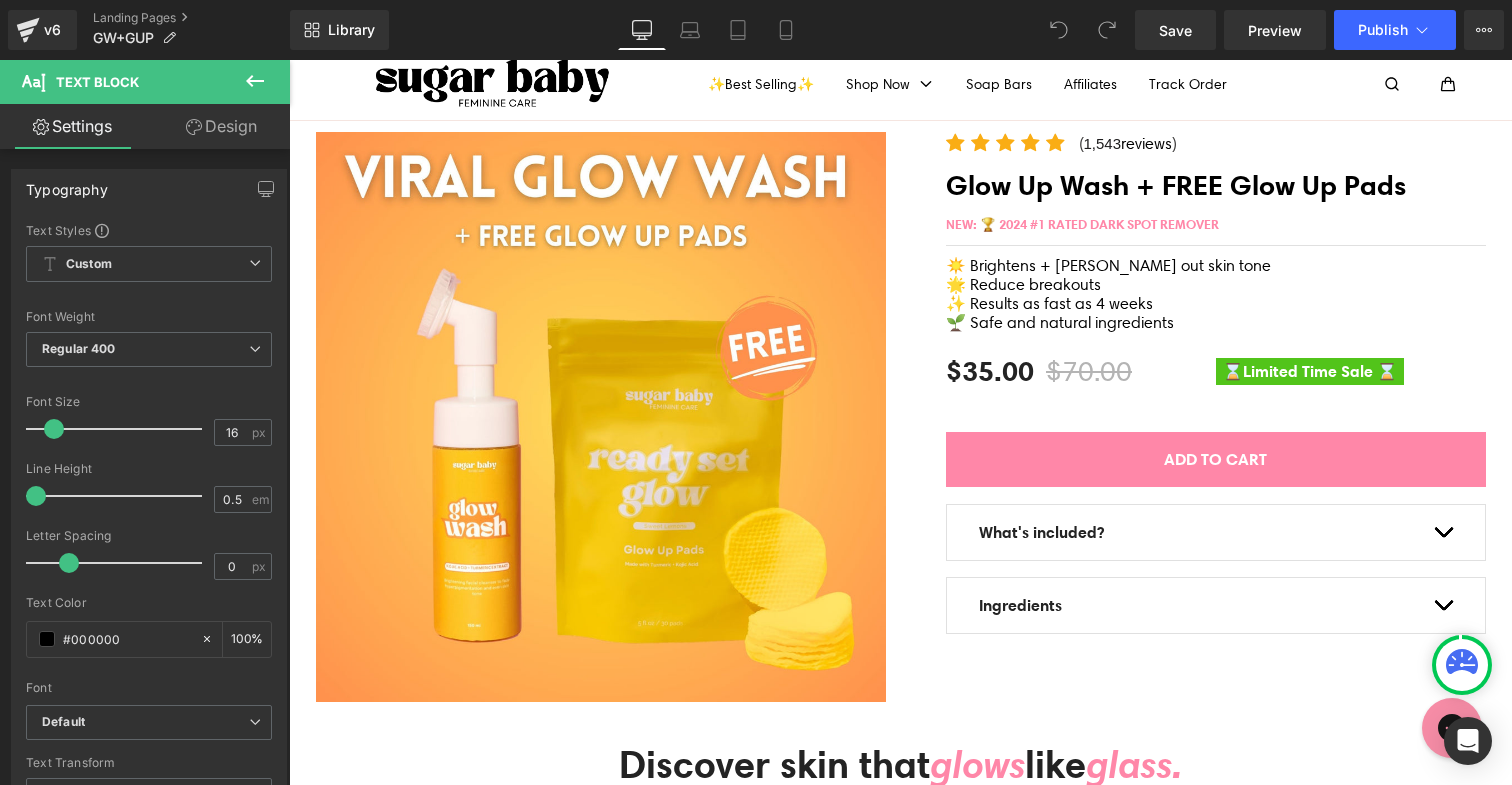 click 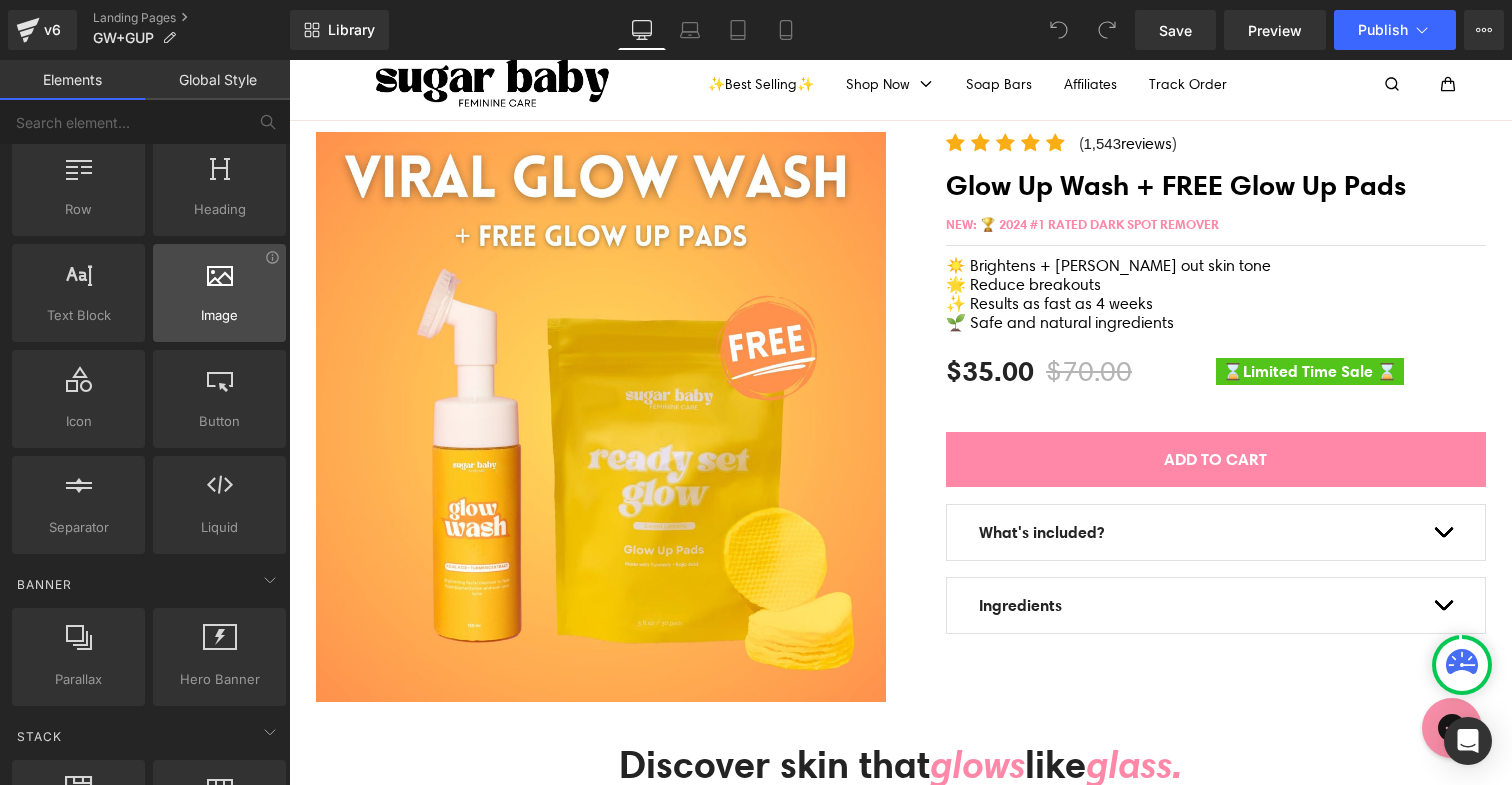 scroll, scrollTop: 0, scrollLeft: 0, axis: both 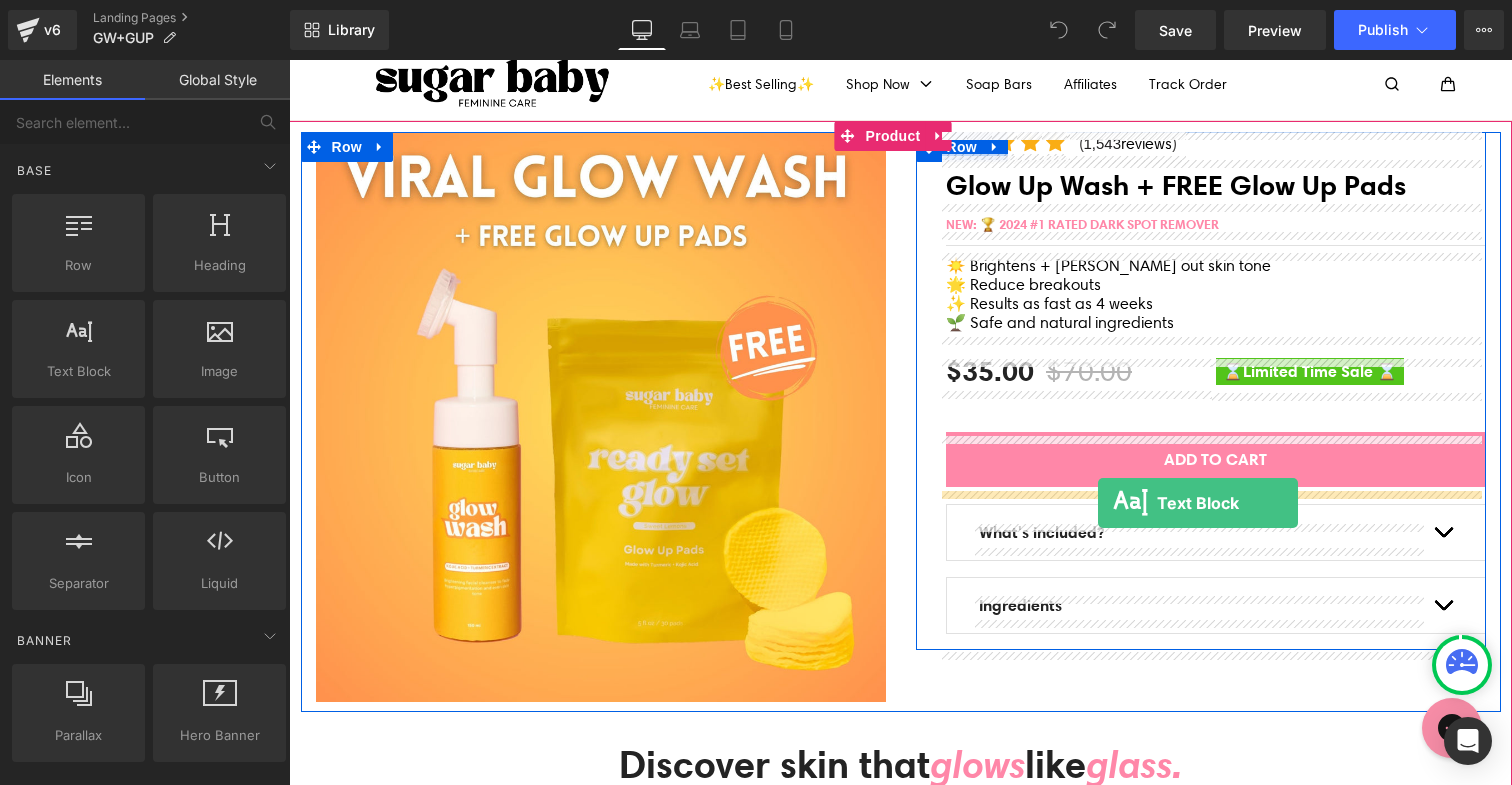 drag, startPoint x: 544, startPoint y: 444, endPoint x: 1098, endPoint y: 503, distance: 557.1328 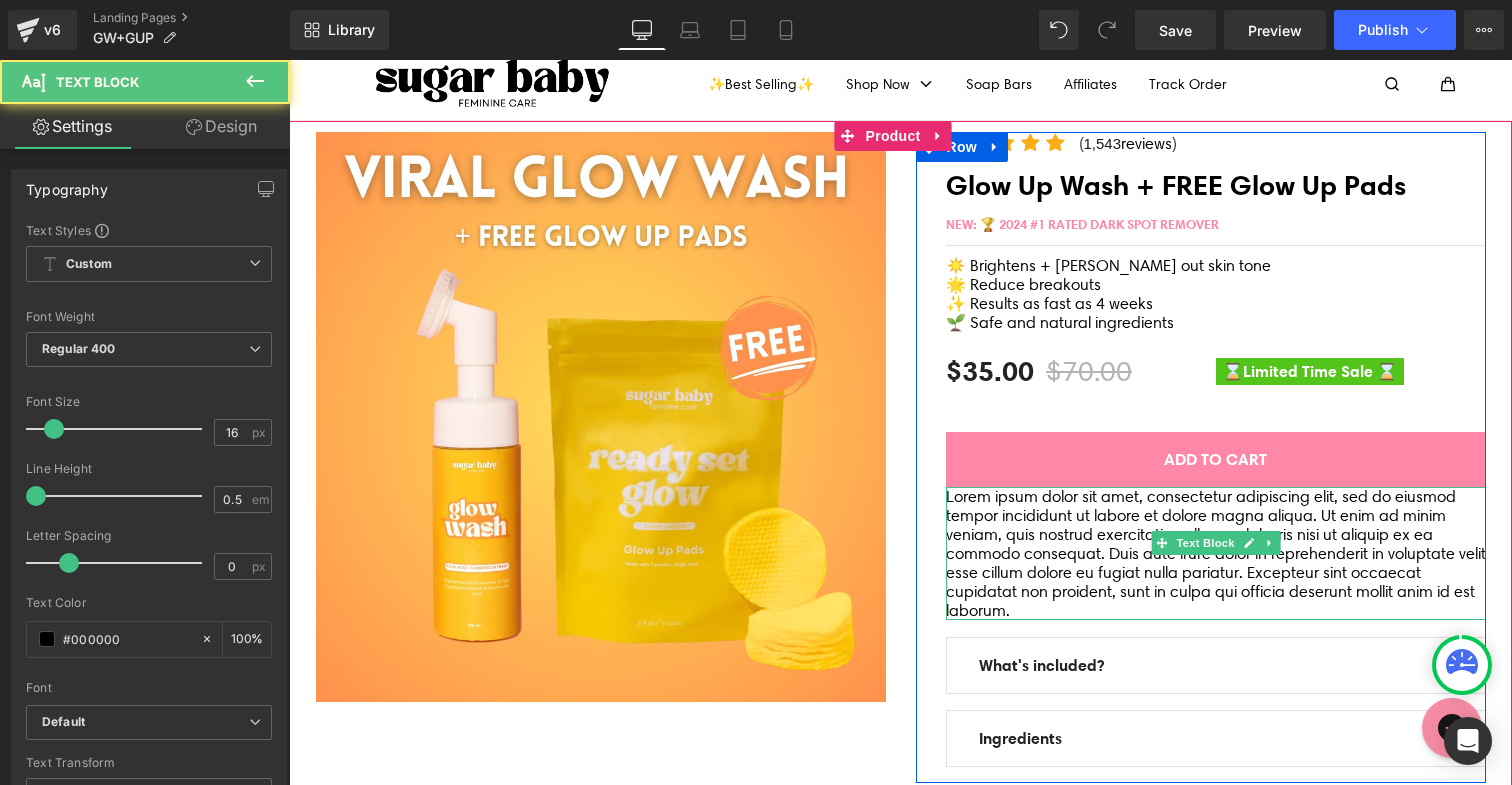 click on "Lorem ipsum dolor sit amet, consectetur adipiscing elit, sed do eiusmod tempor incididunt ut labore et dolore magna aliqua. Ut enim ad minim veniam, quis nostrud exercitation ullamco laboris nisi ut aliquip ex ea commodo consequat. Duis aute irure dolor in reprehenderit in voluptate velit esse cillum dolore eu fugiat nulla pariatur. Excepteur sint occaecat cupidatat non proident, sunt in culpa qui officia deserunt mollit anim id est laborum." at bounding box center [1216, 553] 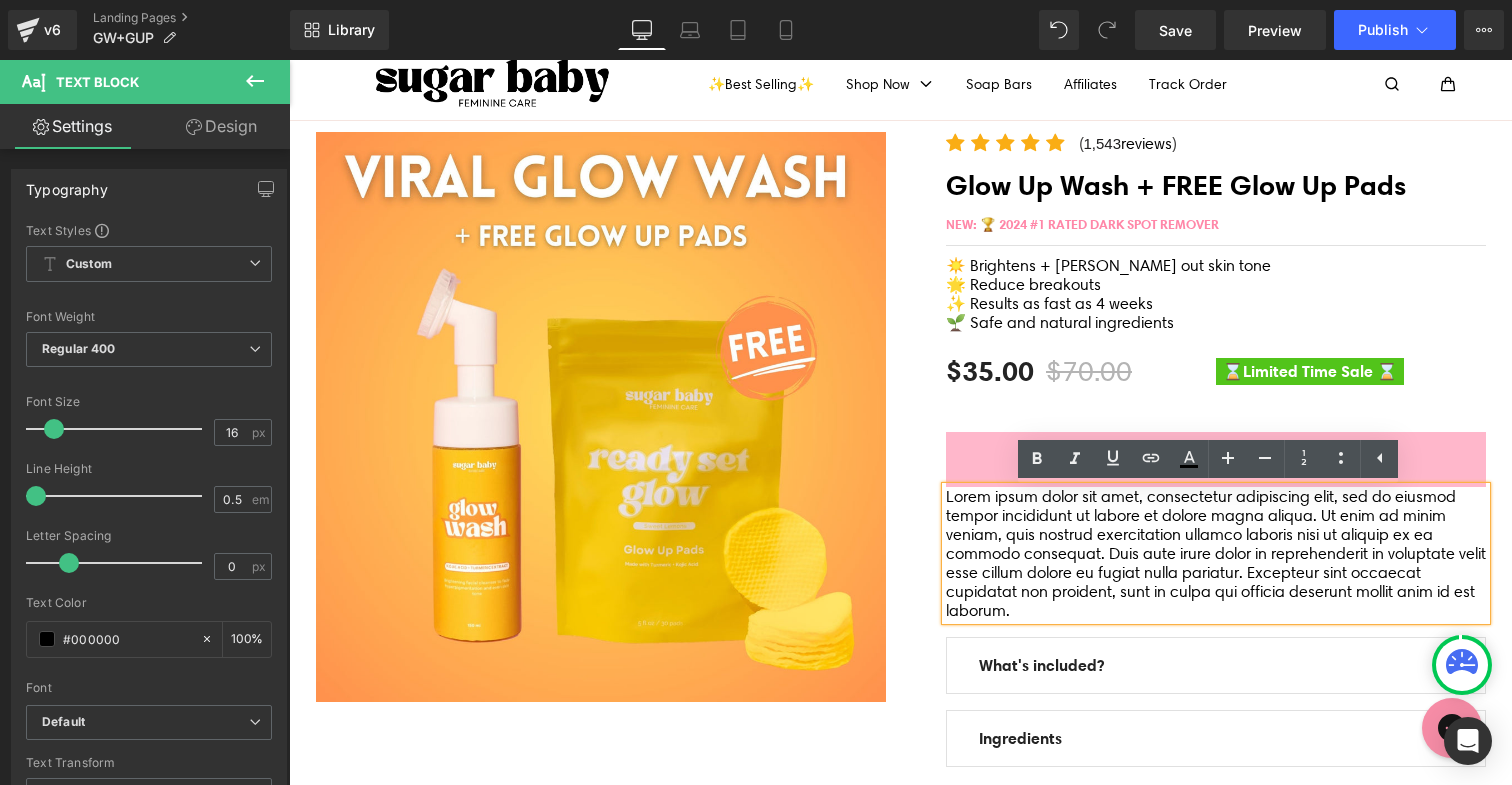 click on "ADD TO CART" at bounding box center (1216, 459) 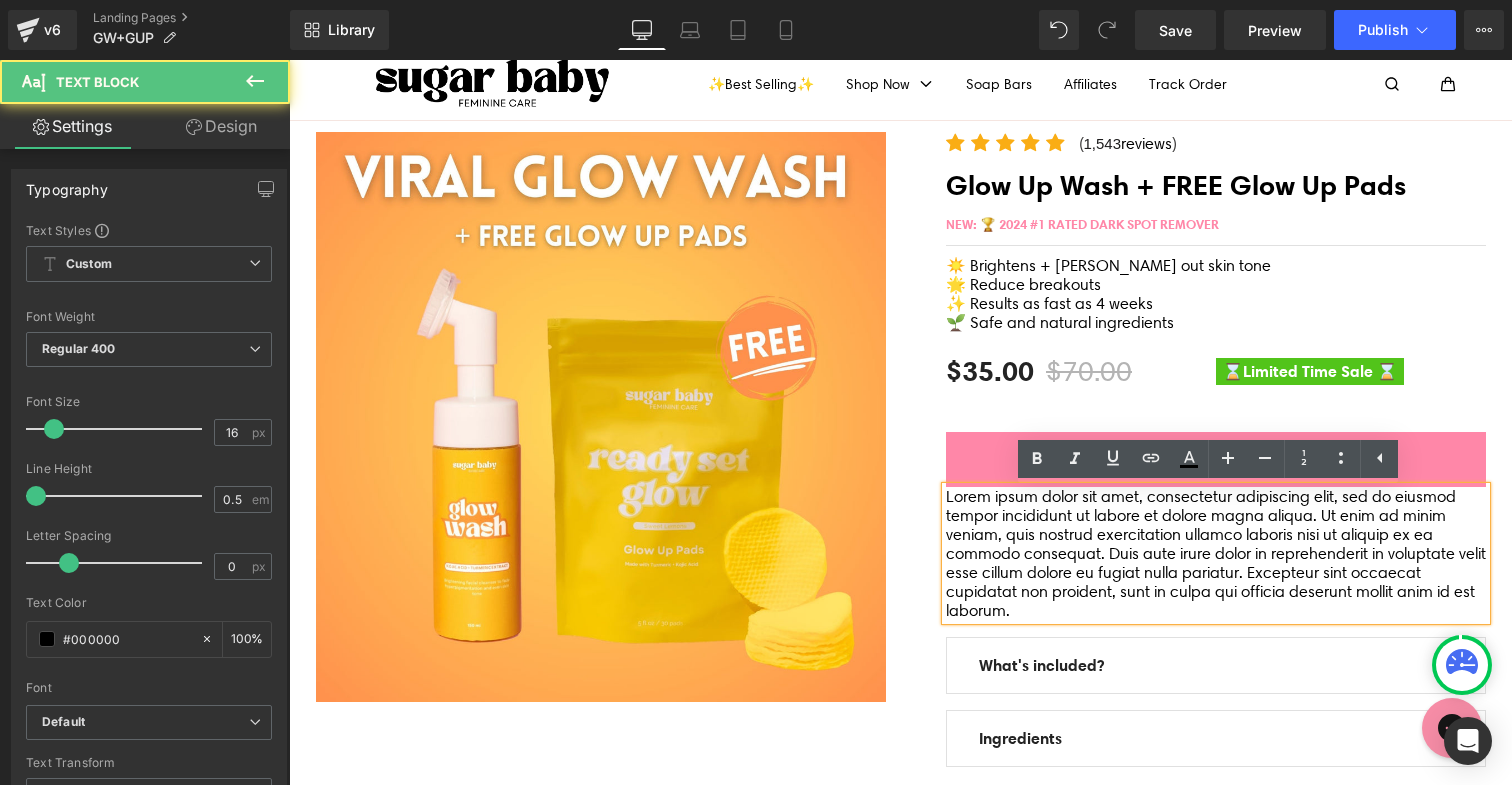 click on "Lorem ipsum dolor sit amet, consectetur adipiscing elit, sed do eiusmod tempor incididunt ut labore et dolore magna aliqua. Ut enim ad minim veniam, quis nostrud exercitation ullamco laboris nisi ut aliquip ex ea commodo consequat. Duis aute irure dolor in reprehenderit in voluptate velit esse cillum dolore eu fugiat nulla pariatur. Excepteur sint occaecat cupidatat non proident, sunt in culpa qui officia deserunt mollit anim id est laborum." at bounding box center (1216, 553) 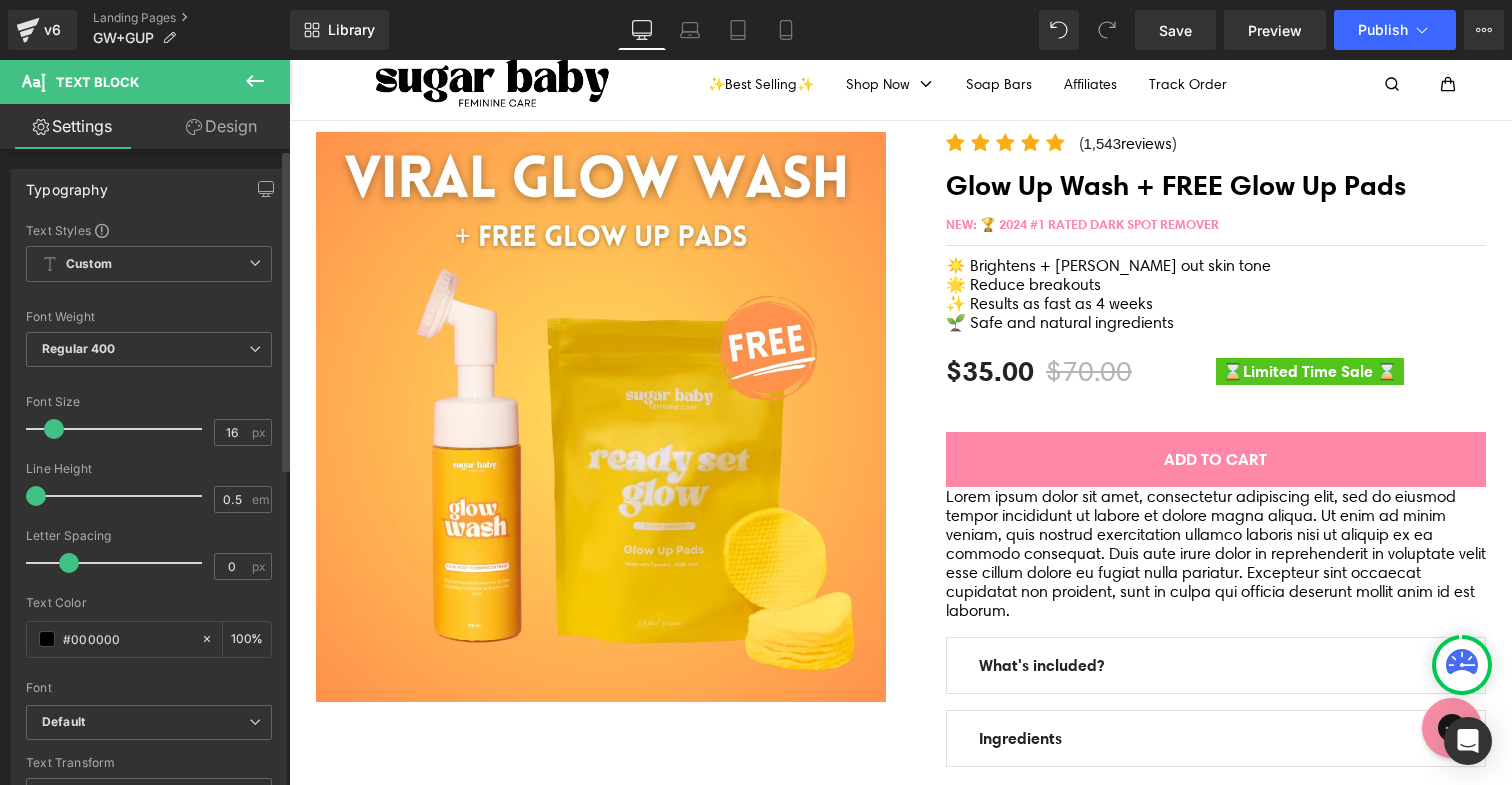 scroll, scrollTop: 629, scrollLeft: 0, axis: vertical 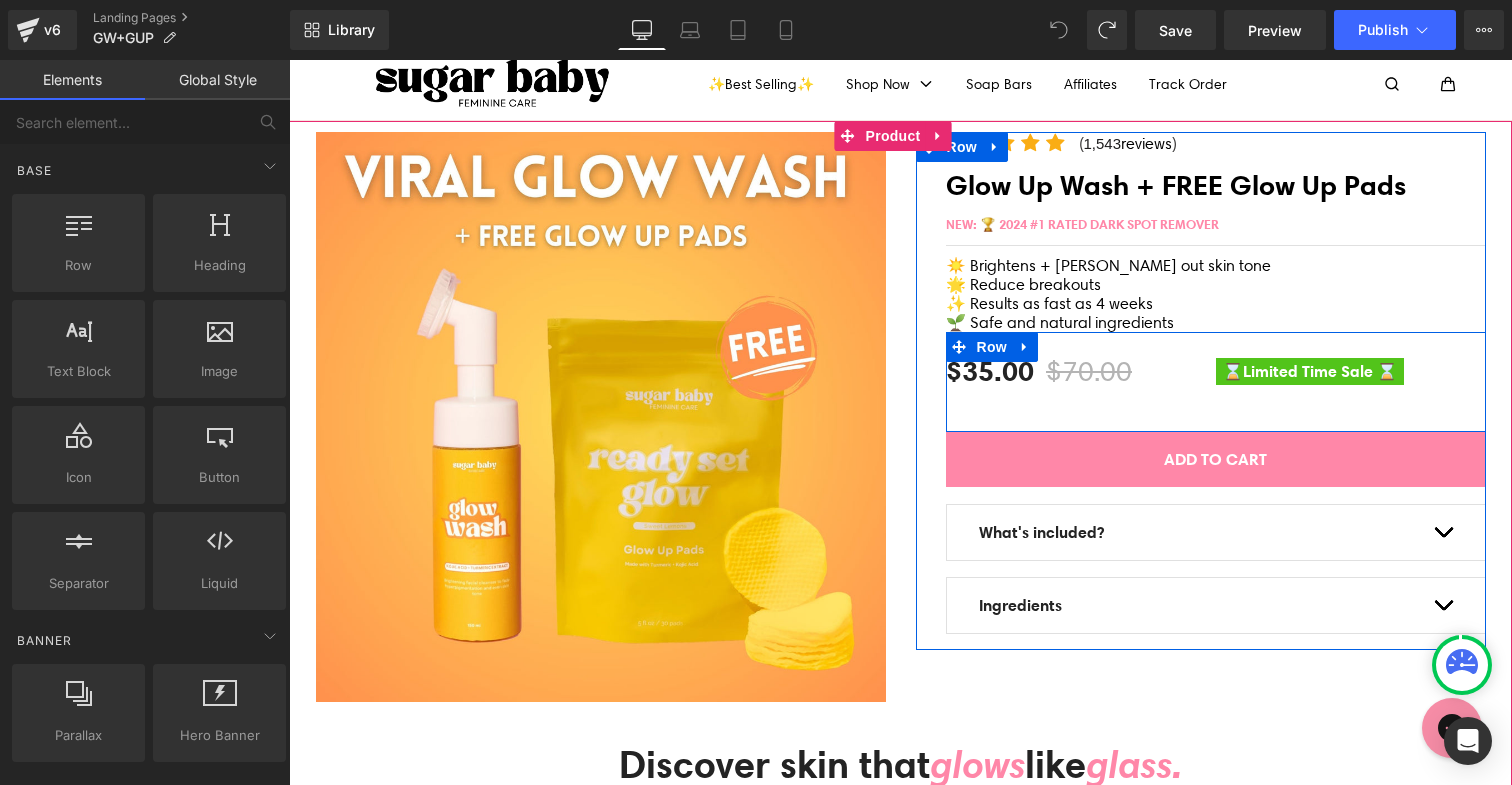 click on "$35.00
$70.00
(P) Price
⌛Limited Time Sale ⌛
Text Block
Row" at bounding box center (1216, 382) 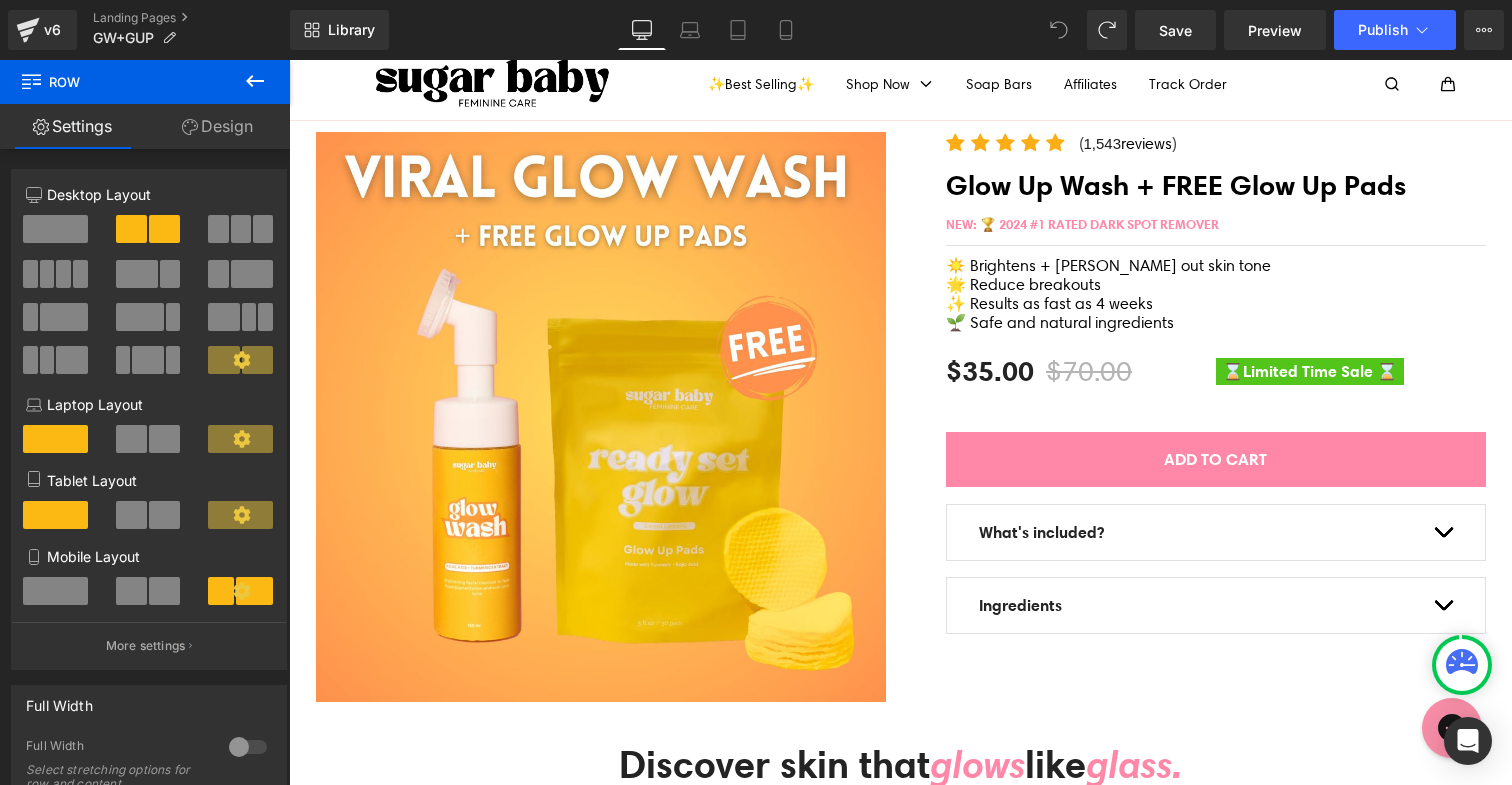 click at bounding box center (31, 79) 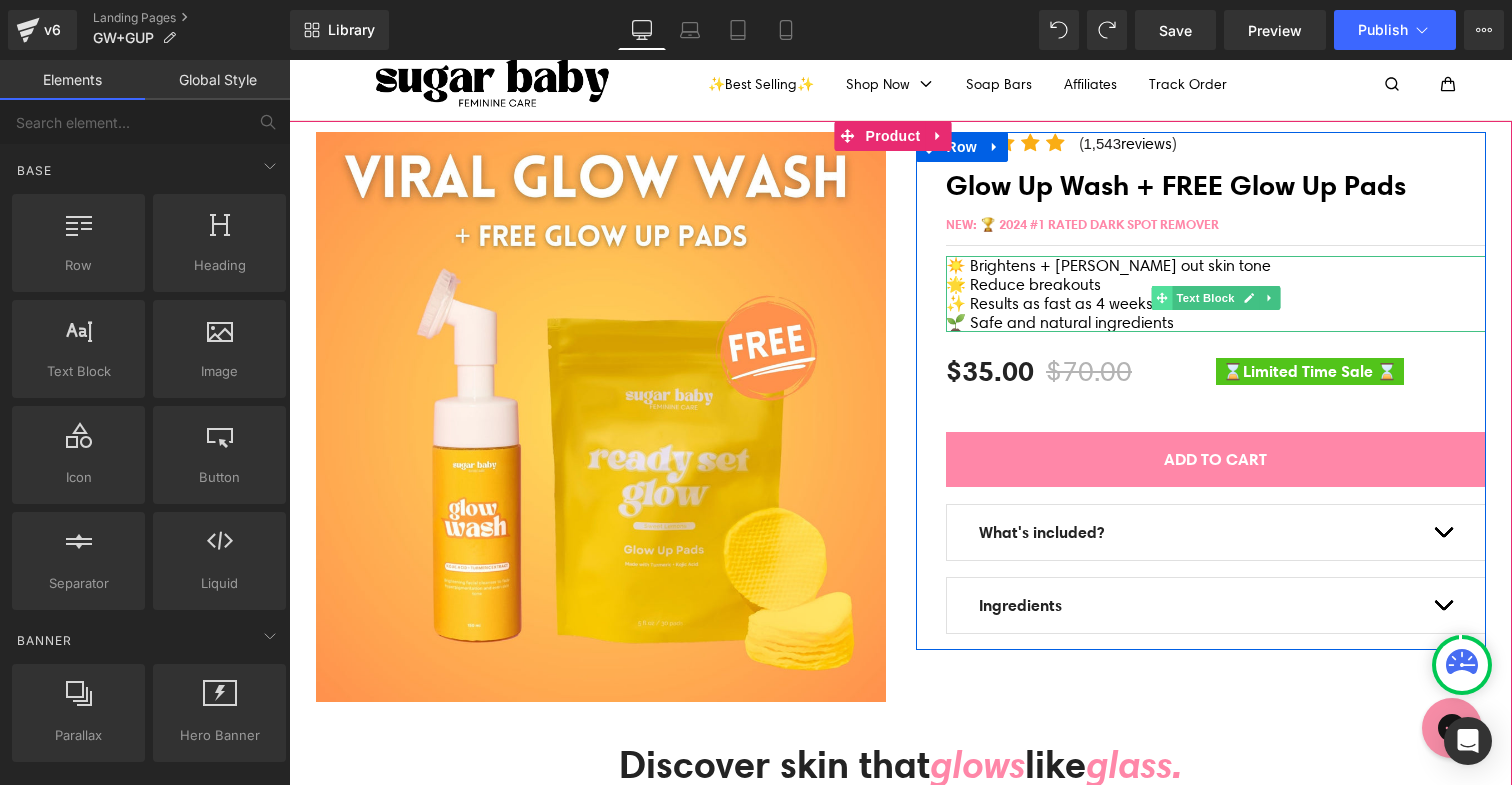 click 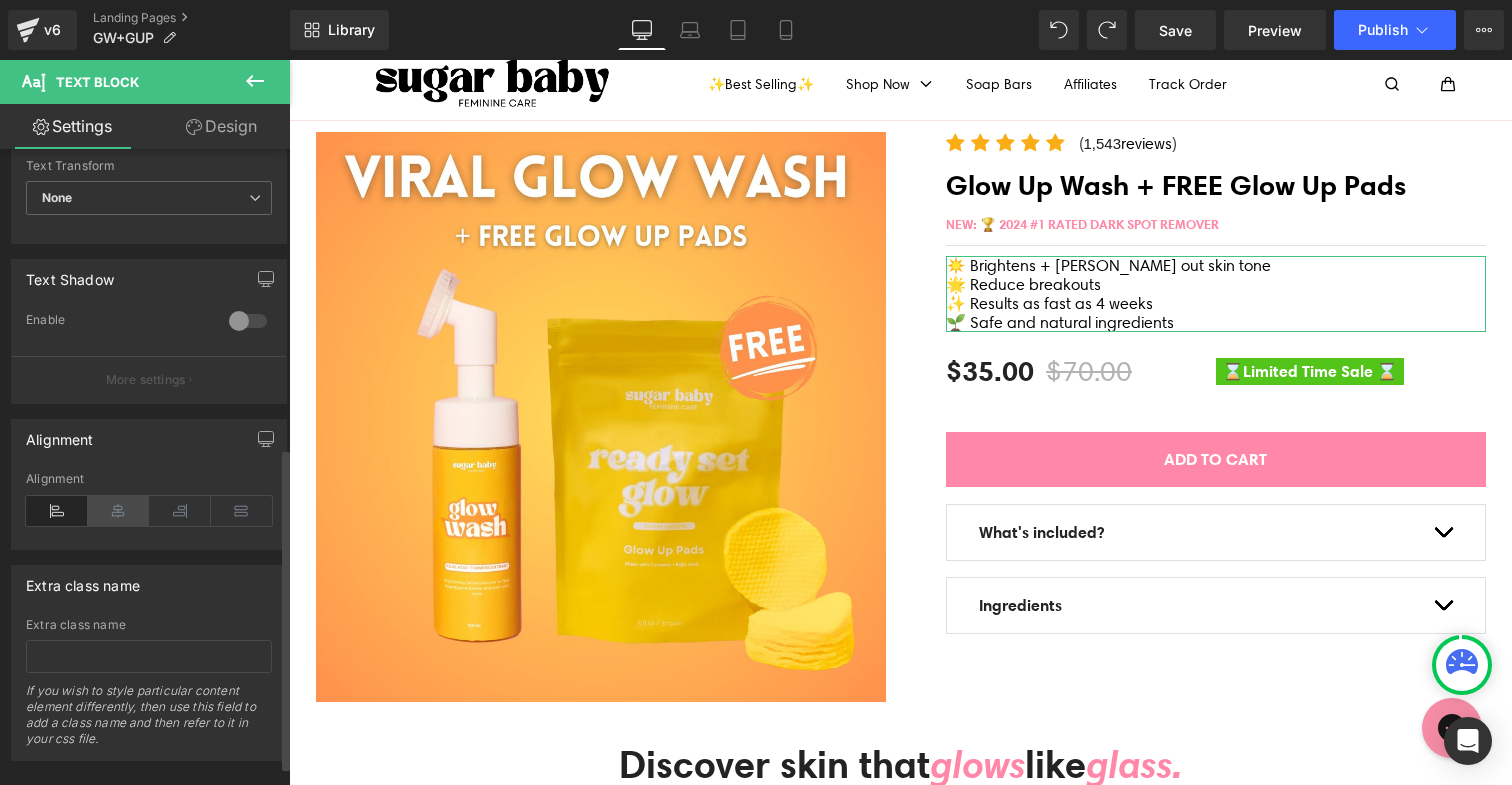 scroll, scrollTop: 629, scrollLeft: 0, axis: vertical 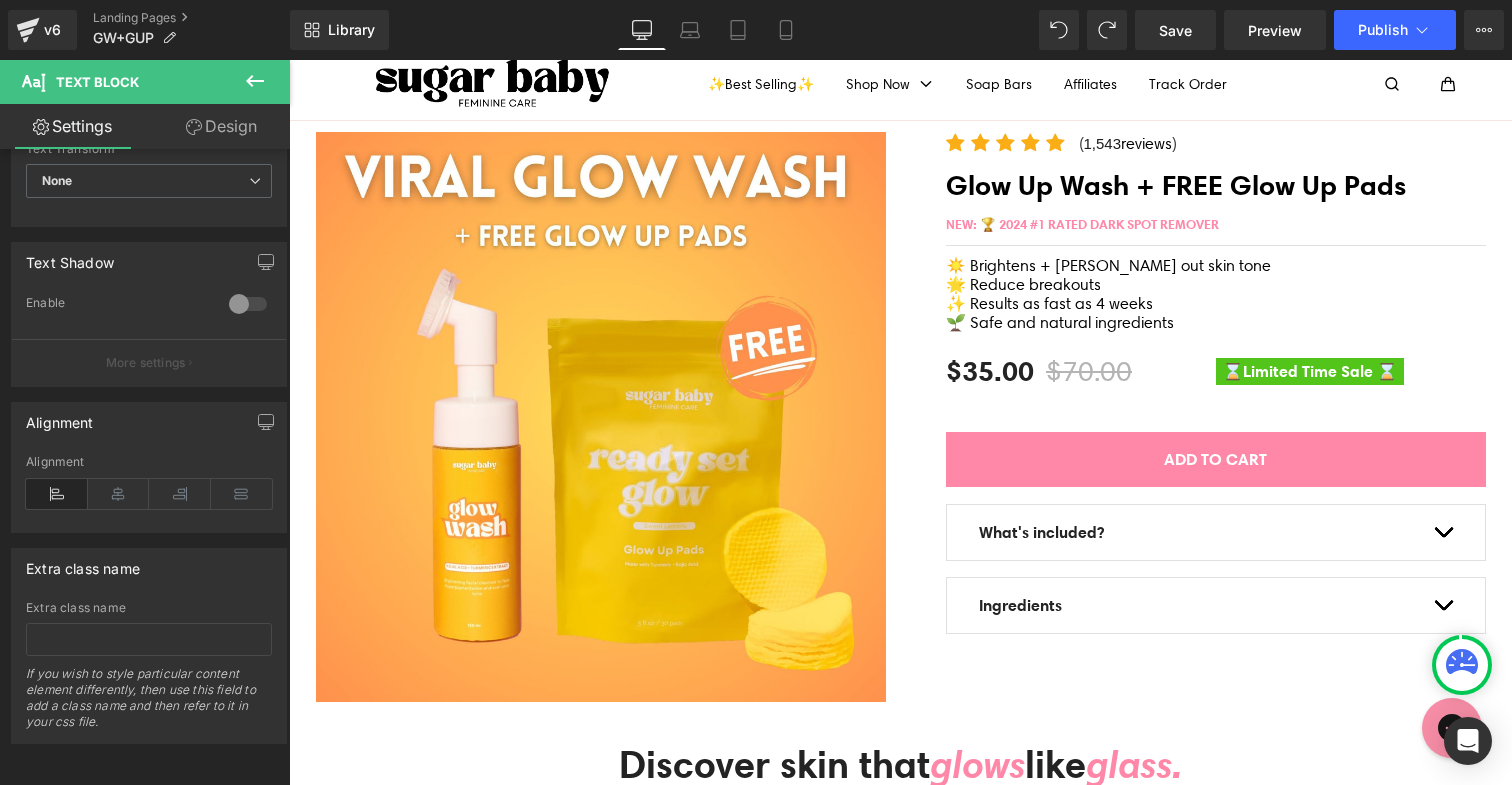 click 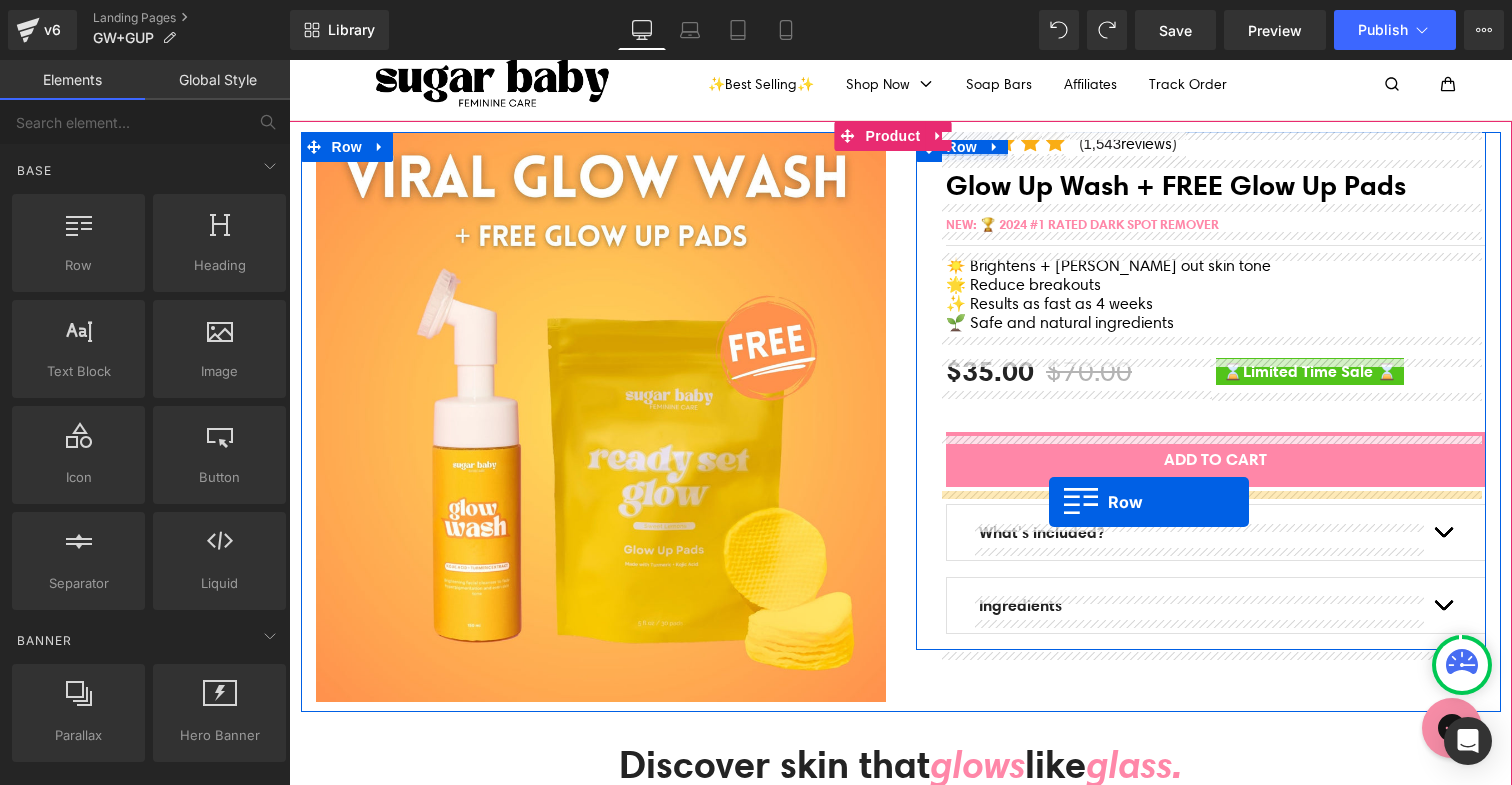 drag, startPoint x: 518, startPoint y: 296, endPoint x: 1050, endPoint y: 501, distance: 570.1307 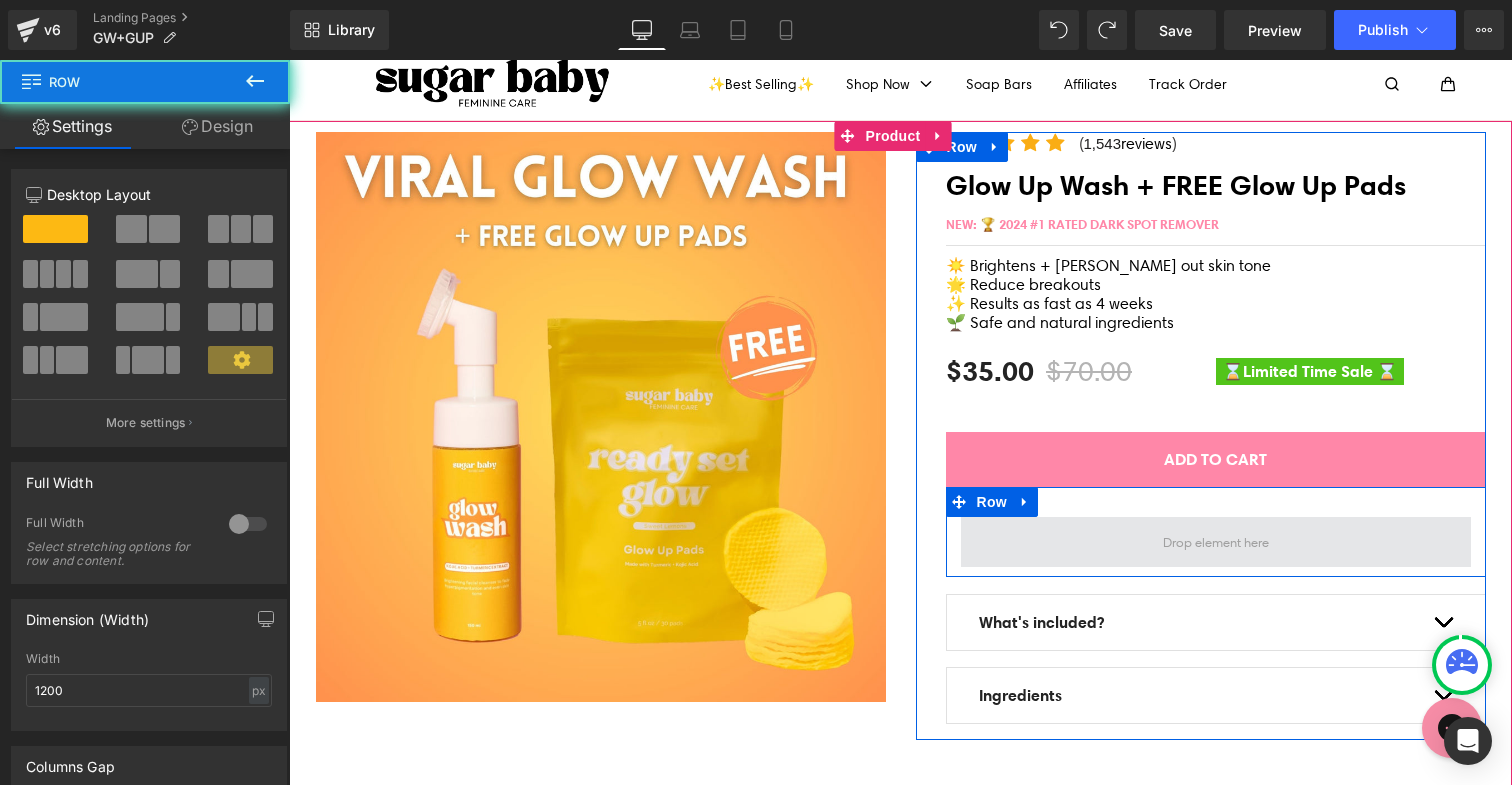 click at bounding box center (1216, 542) 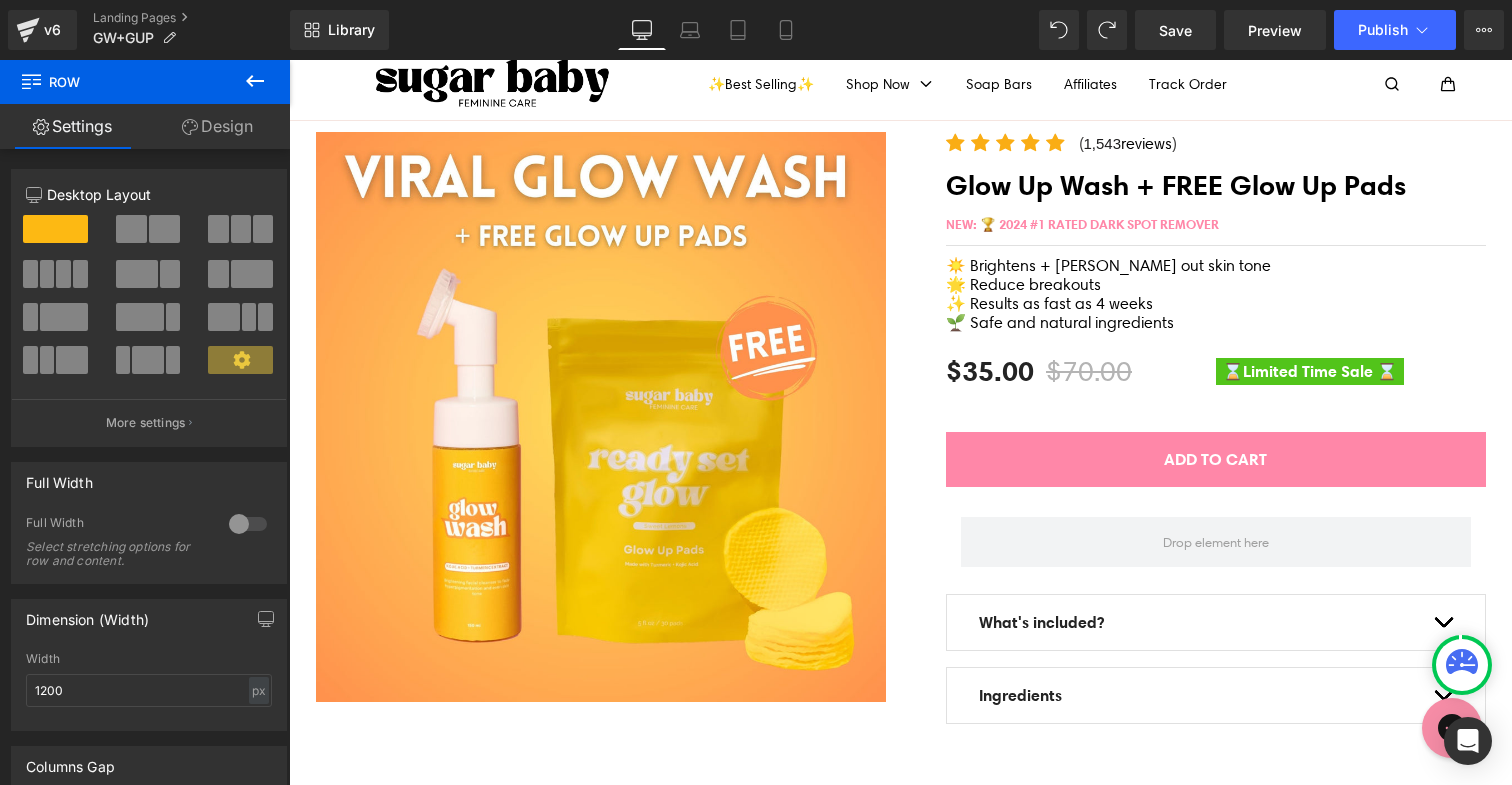 click 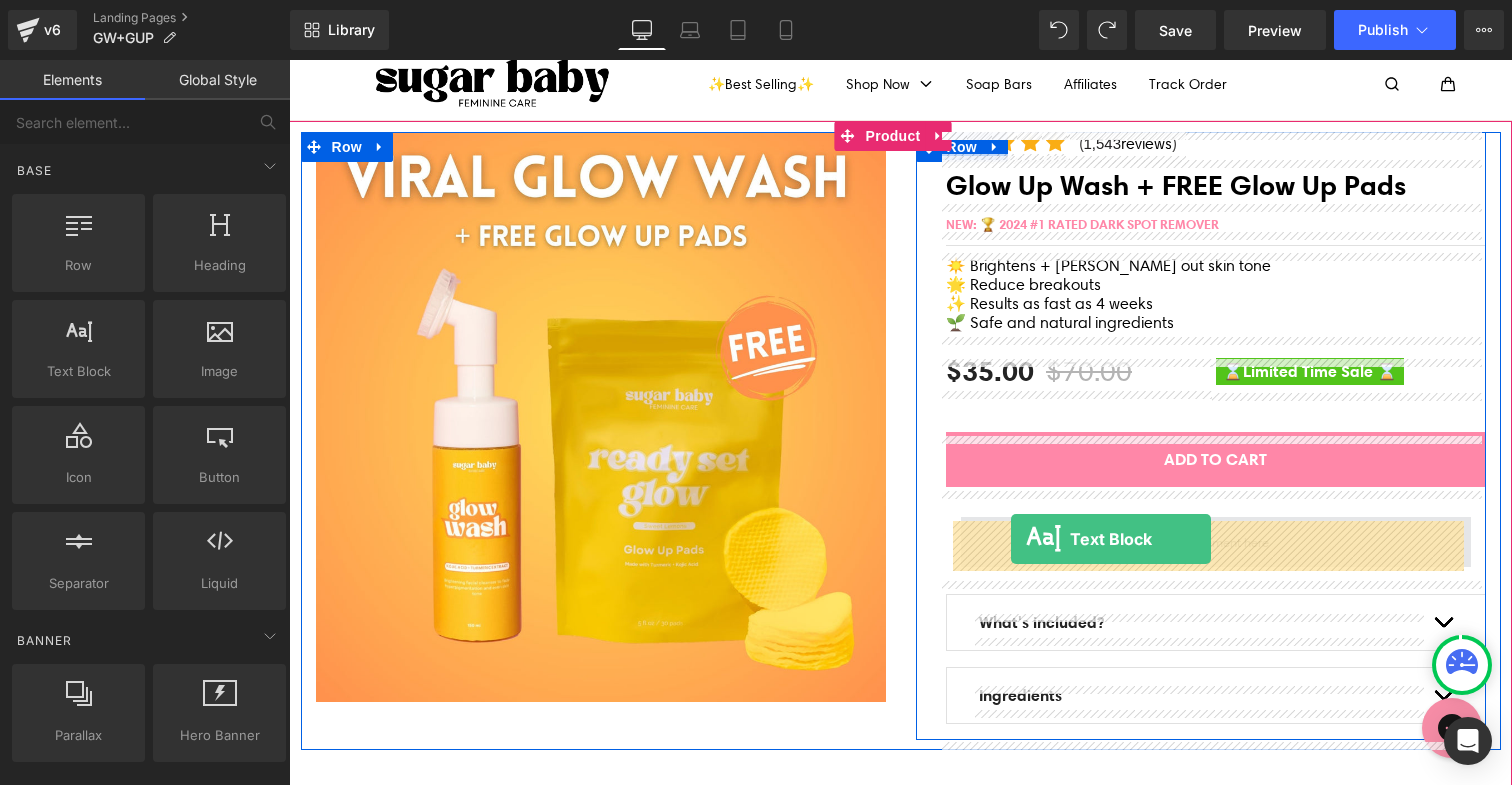 drag, startPoint x: 395, startPoint y: 420, endPoint x: 1011, endPoint y: 539, distance: 627.38904 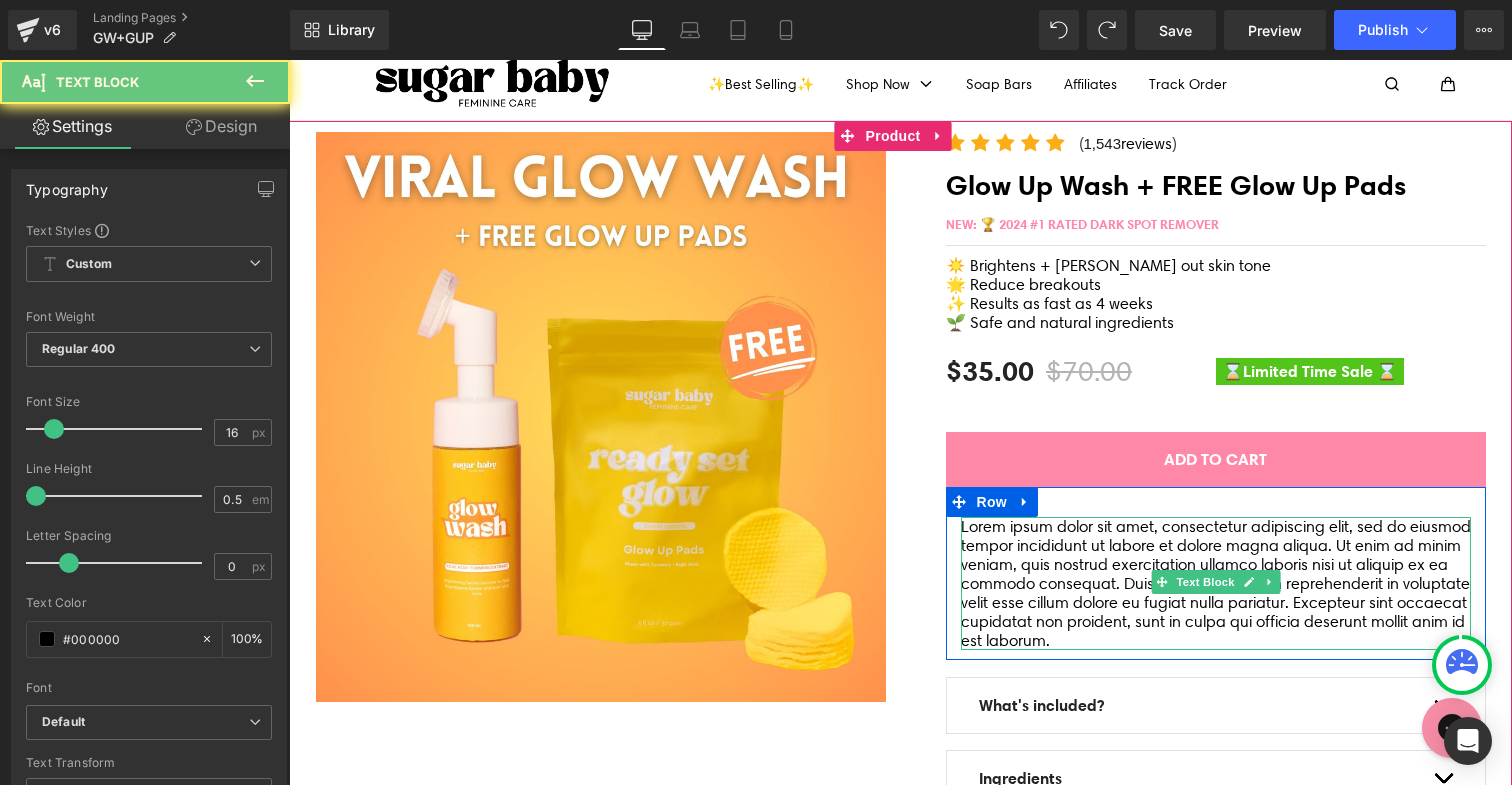 click on "Lorem ipsum dolor sit amet, consectetur adipiscing elit, sed do eiusmod tempor incididunt ut labore et dolore magna aliqua. Ut enim ad minim veniam, quis nostrud exercitation ullamco laboris nisi ut aliquip ex ea commodo consequat. Duis aute irure dolor in reprehenderit in voluptate velit esse cillum dolore eu fugiat nulla pariatur. Excepteur sint occaecat cupidatat non proident, sunt in culpa qui officia deserunt mollit anim id est laborum." at bounding box center (1216, 583) 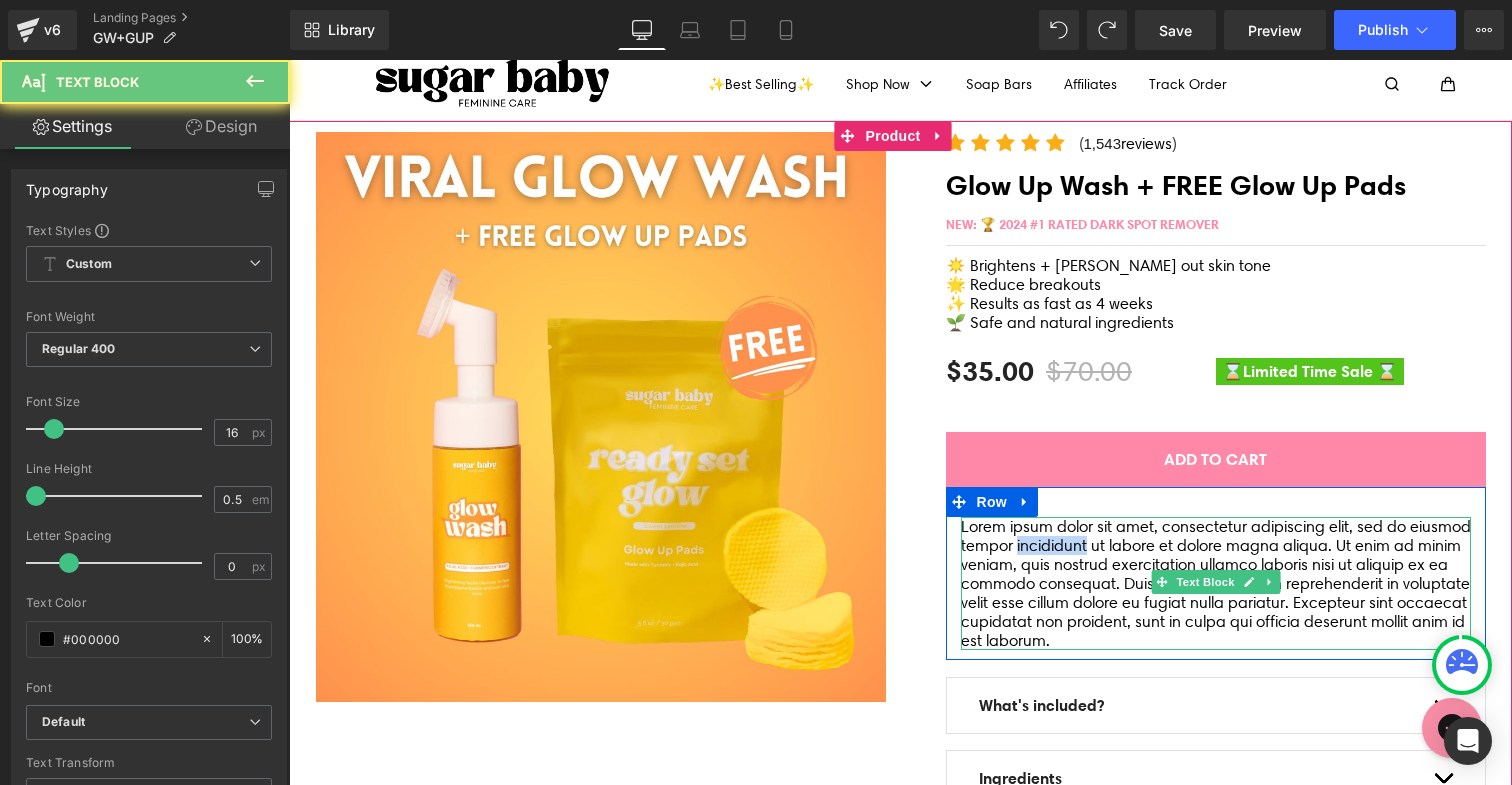 click on "Lorem ipsum dolor sit amet, consectetur adipiscing elit, sed do eiusmod tempor incididunt ut labore et dolore magna aliqua. Ut enim ad minim veniam, quis nostrud exercitation ullamco laboris nisi ut aliquip ex ea commodo consequat. Duis aute irure dolor in reprehenderit in voluptate velit esse cillum dolore eu fugiat nulla pariatur. Excepteur sint occaecat cupidatat non proident, sunt in culpa qui officia deserunt mollit anim id est laborum." at bounding box center (1216, 583) 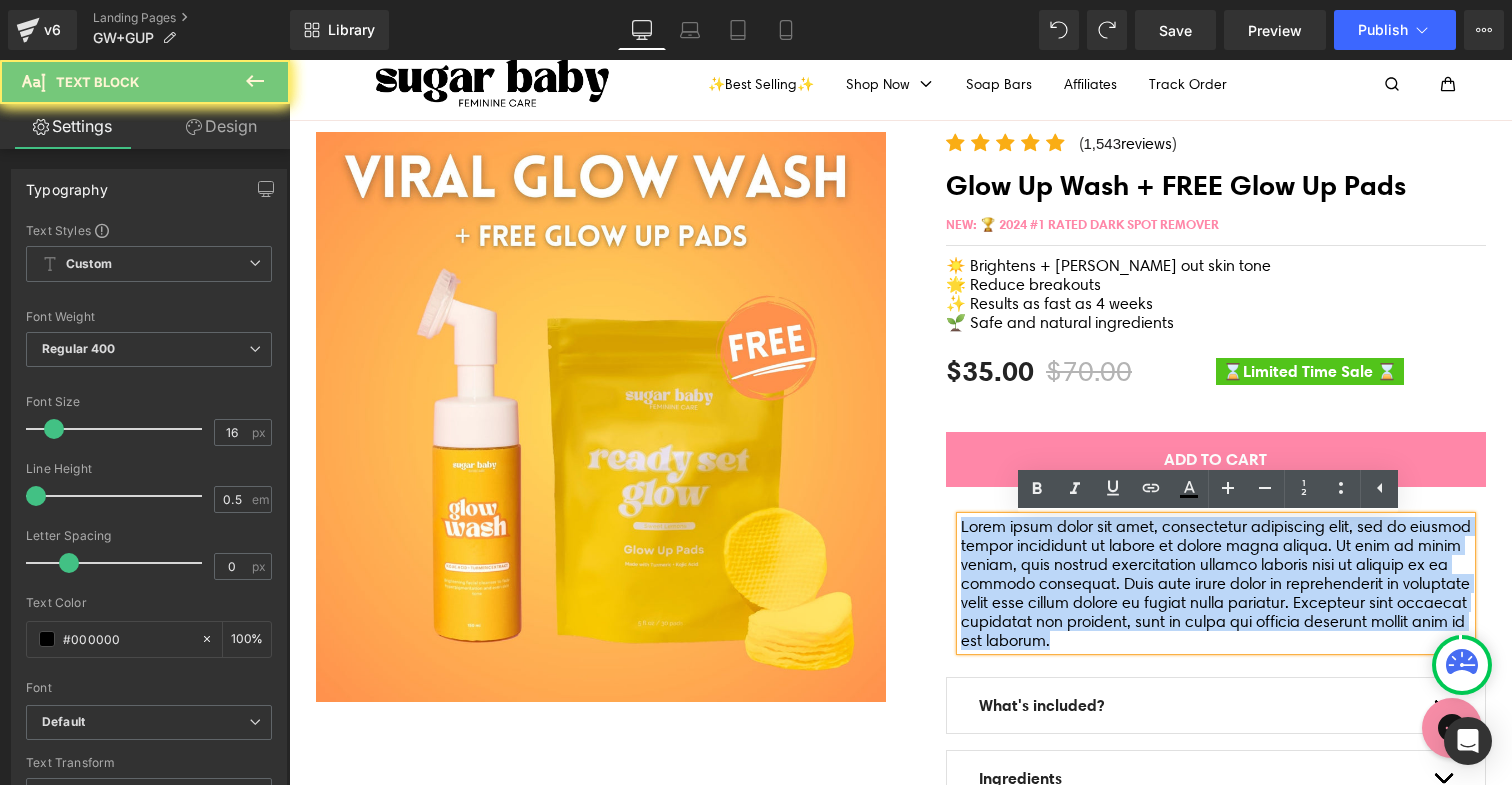 click on "Lorem ipsum dolor sit amet, consectetur adipiscing elit, sed do eiusmod tempor incididunt ut labore et dolore magna aliqua. Ut enim ad minim veniam, quis nostrud exercitation ullamco laboris nisi ut aliquip ex ea commodo consequat. Duis aute irure dolor in reprehenderit in voluptate velit esse cillum dolore eu fugiat nulla pariatur. Excepteur sint occaecat cupidatat non proident, sunt in culpa qui officia deserunt mollit anim id est laborum." at bounding box center (1216, 583) 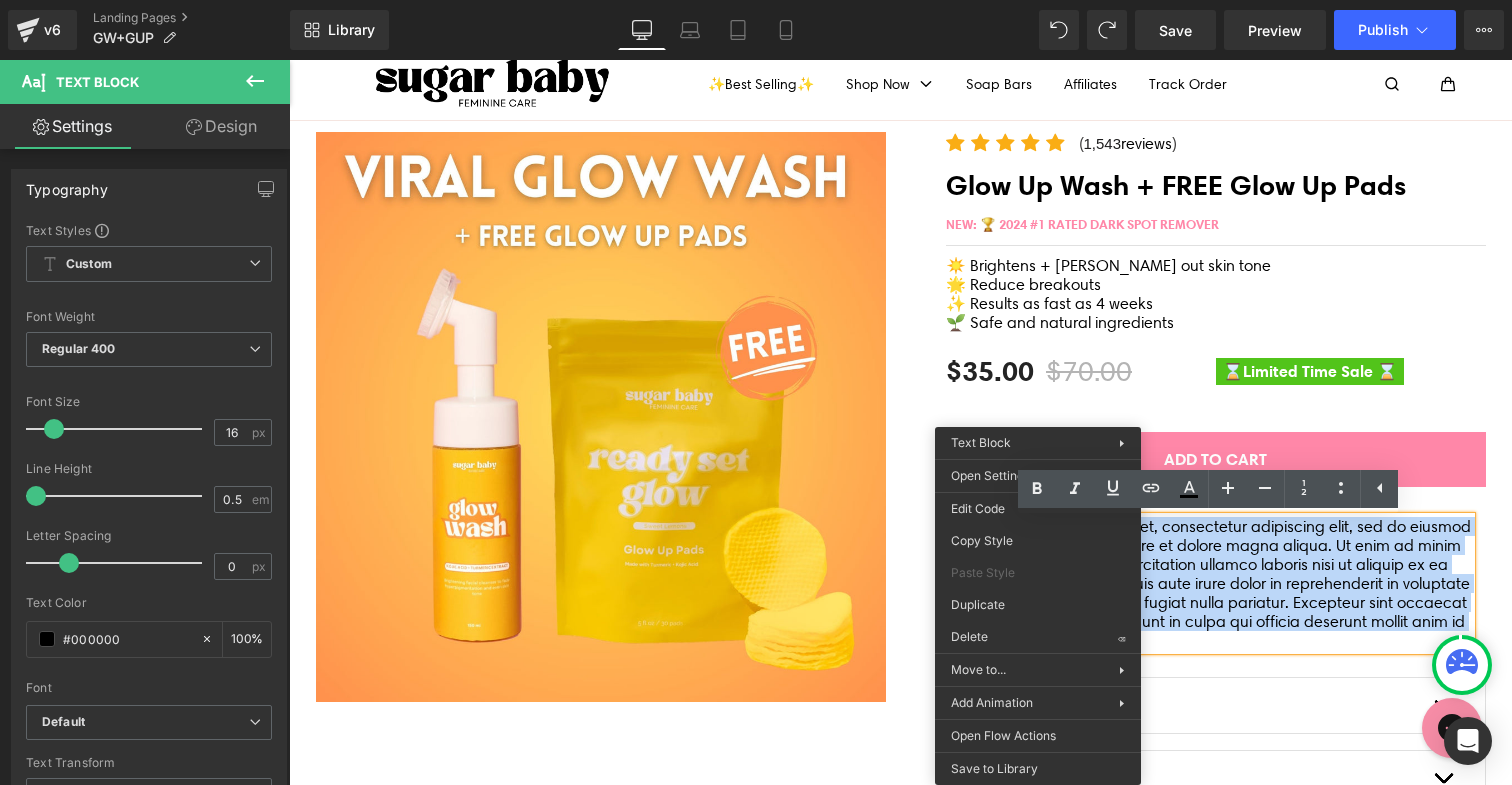 drag, startPoint x: 1038, startPoint y: 542, endPoint x: 1304, endPoint y: 604, distance: 273.13 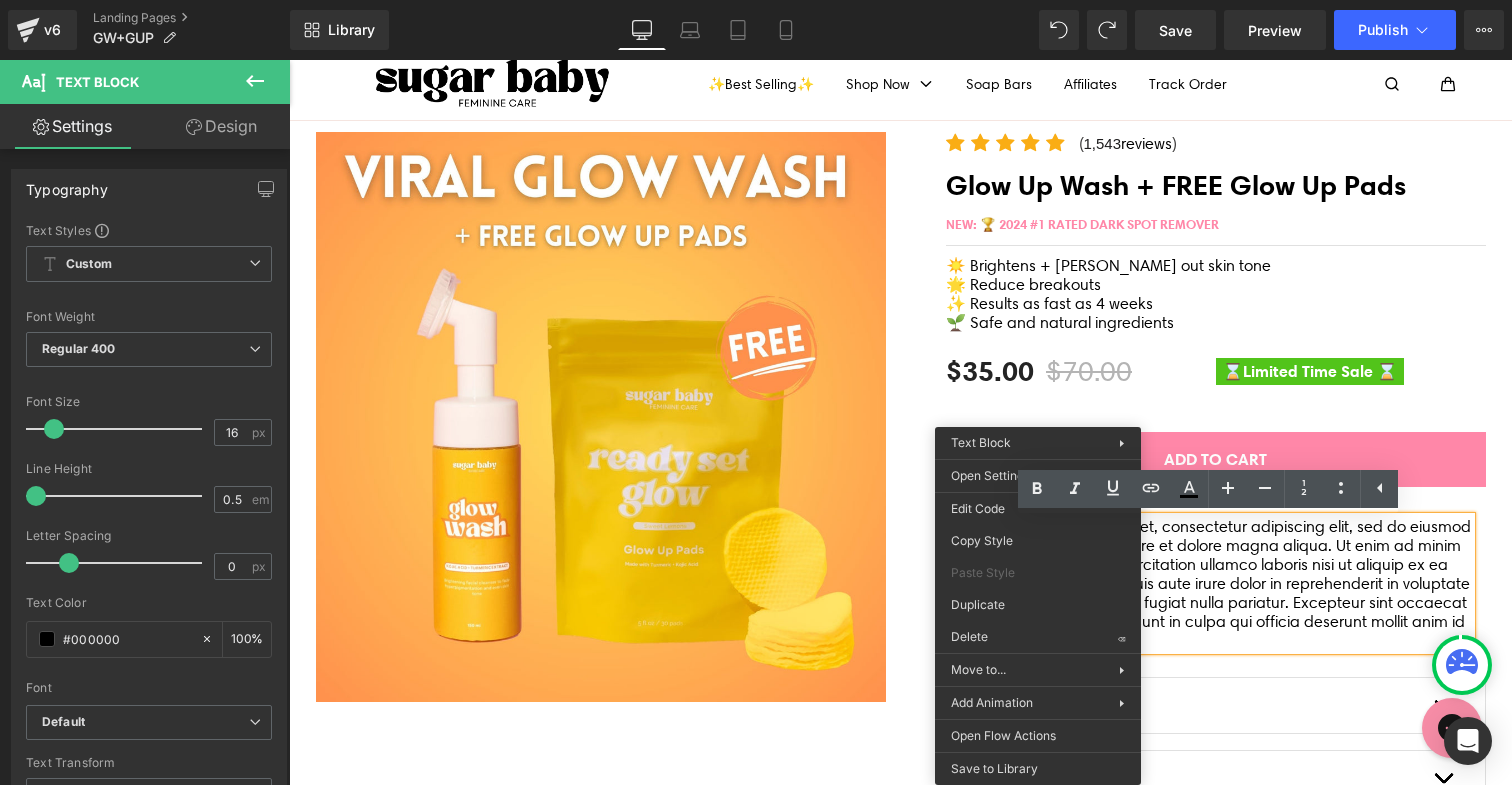 click on "Lorem ipsum dolor sit amet, consectetur adipiscing elit, sed do eiusmod tempor incididunt ut labore et dolore magna aliqua. Ut enim ad minim veniam, quis nostrud exercitation ullamco laboris nisi ut aliquip ex ea commodo consequat. Duis aute irure dolor in reprehenderit in voluptate velit esse cillum dolore eu fugiat nulla pariatur. Excepteur sint occaecat cupidatat non proident, sunt in culpa qui officia deserunt mollit anim id est laborum." at bounding box center (1216, 583) 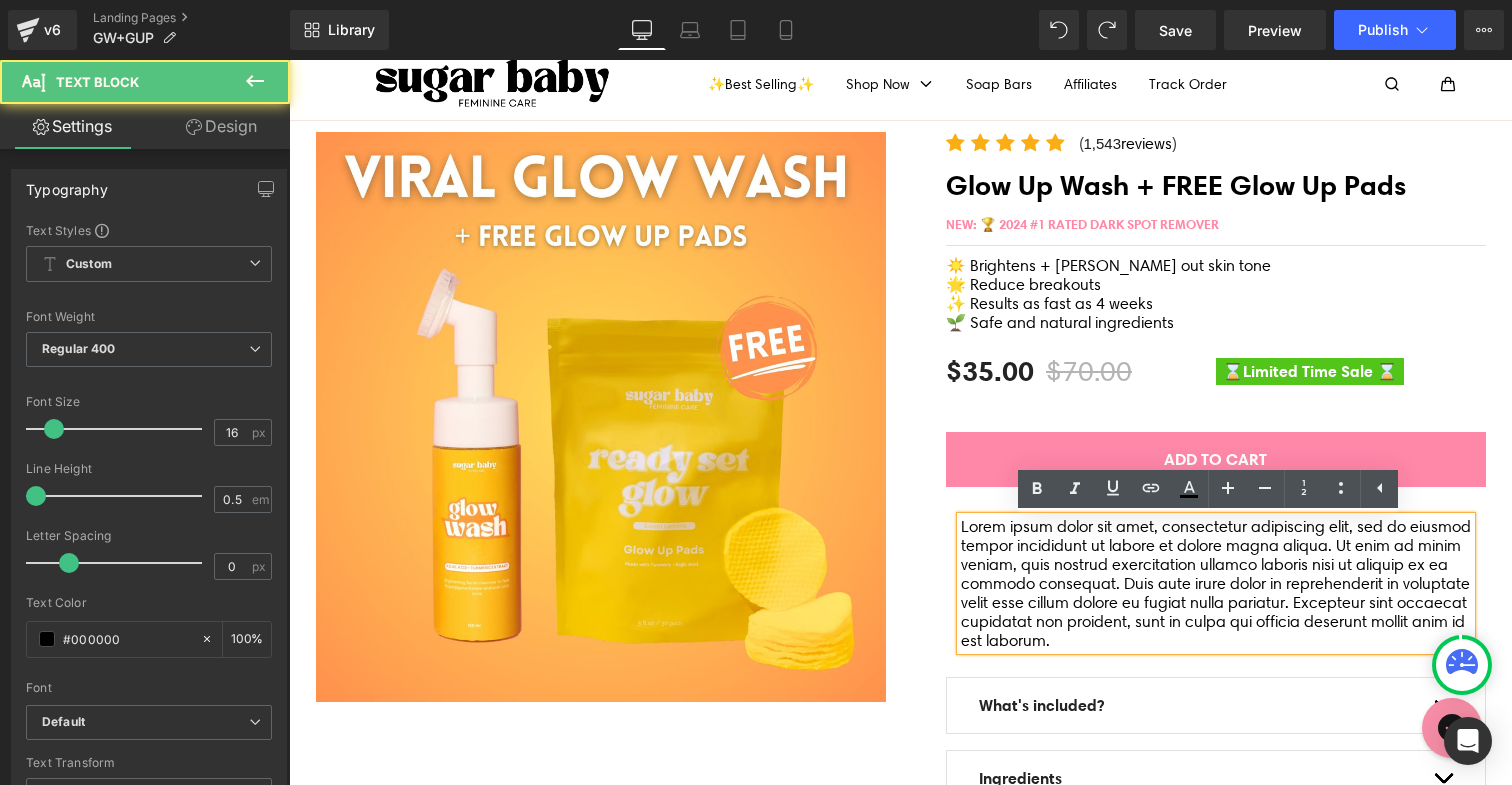 click on "Lorem ipsum dolor sit amet, consectetur adipiscing elit, sed do eiusmod tempor incididunt ut labore et dolore magna aliqua. Ut enim ad minim veniam, quis nostrud exercitation ullamco laboris nisi ut aliquip ex ea commodo consequat. Duis aute irure dolor in reprehenderit in voluptate velit esse cillum dolore eu fugiat nulla pariatur. Excepteur sint occaecat cupidatat non proident, sunt in culpa qui officia deserunt mollit anim id est laborum." at bounding box center [1216, 583] 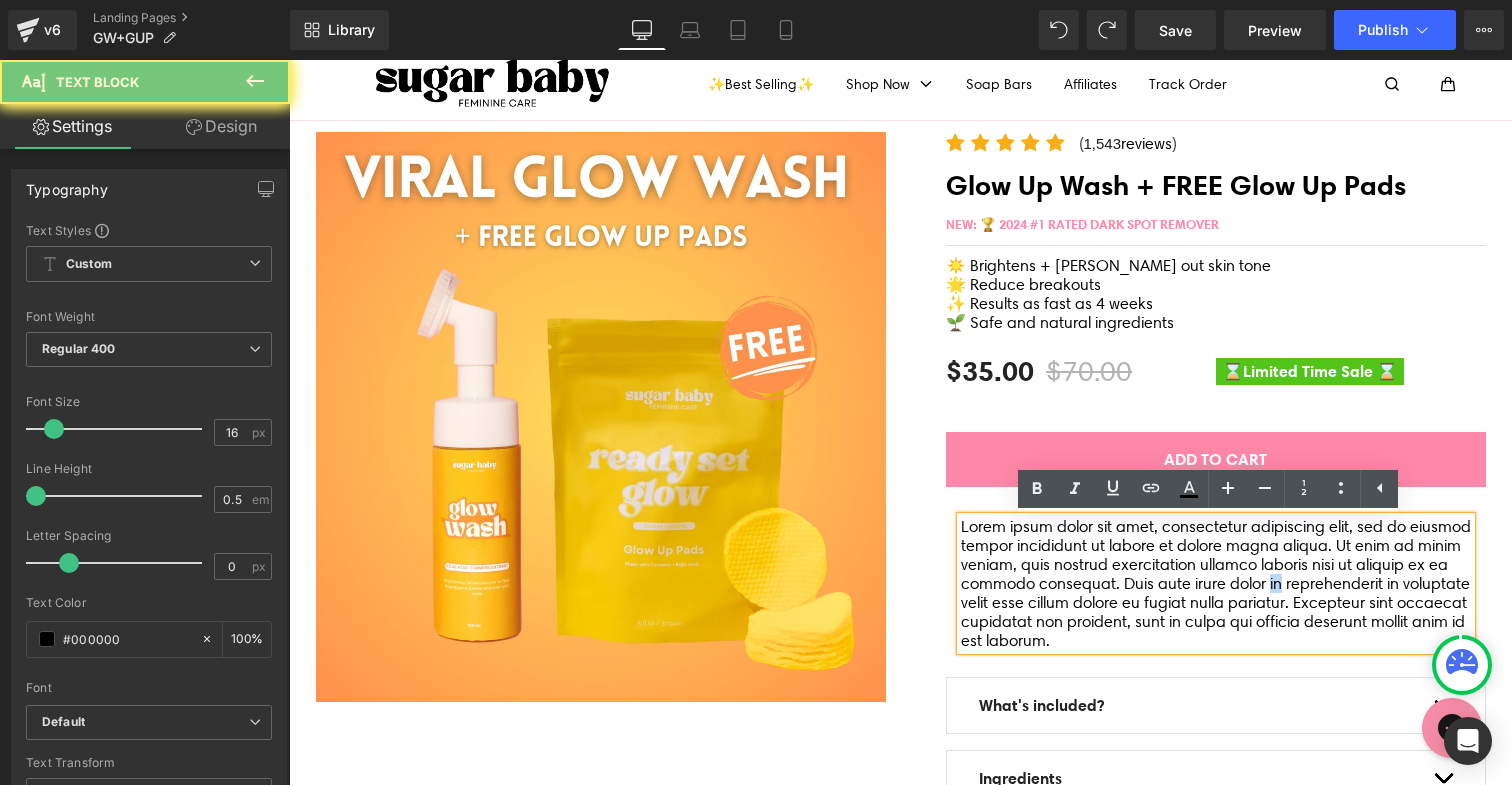 click on "Lorem ipsum dolor sit amet, consectetur adipiscing elit, sed do eiusmod tempor incididunt ut labore et dolore magna aliqua. Ut enim ad minim veniam, quis nostrud exercitation ullamco laboris nisi ut aliquip ex ea commodo consequat. Duis aute irure dolor in reprehenderit in voluptate velit esse cillum dolore eu fugiat nulla pariatur. Excepteur sint occaecat cupidatat non proident, sunt in culpa qui officia deserunt mollit anim id est laborum." at bounding box center (1216, 583) 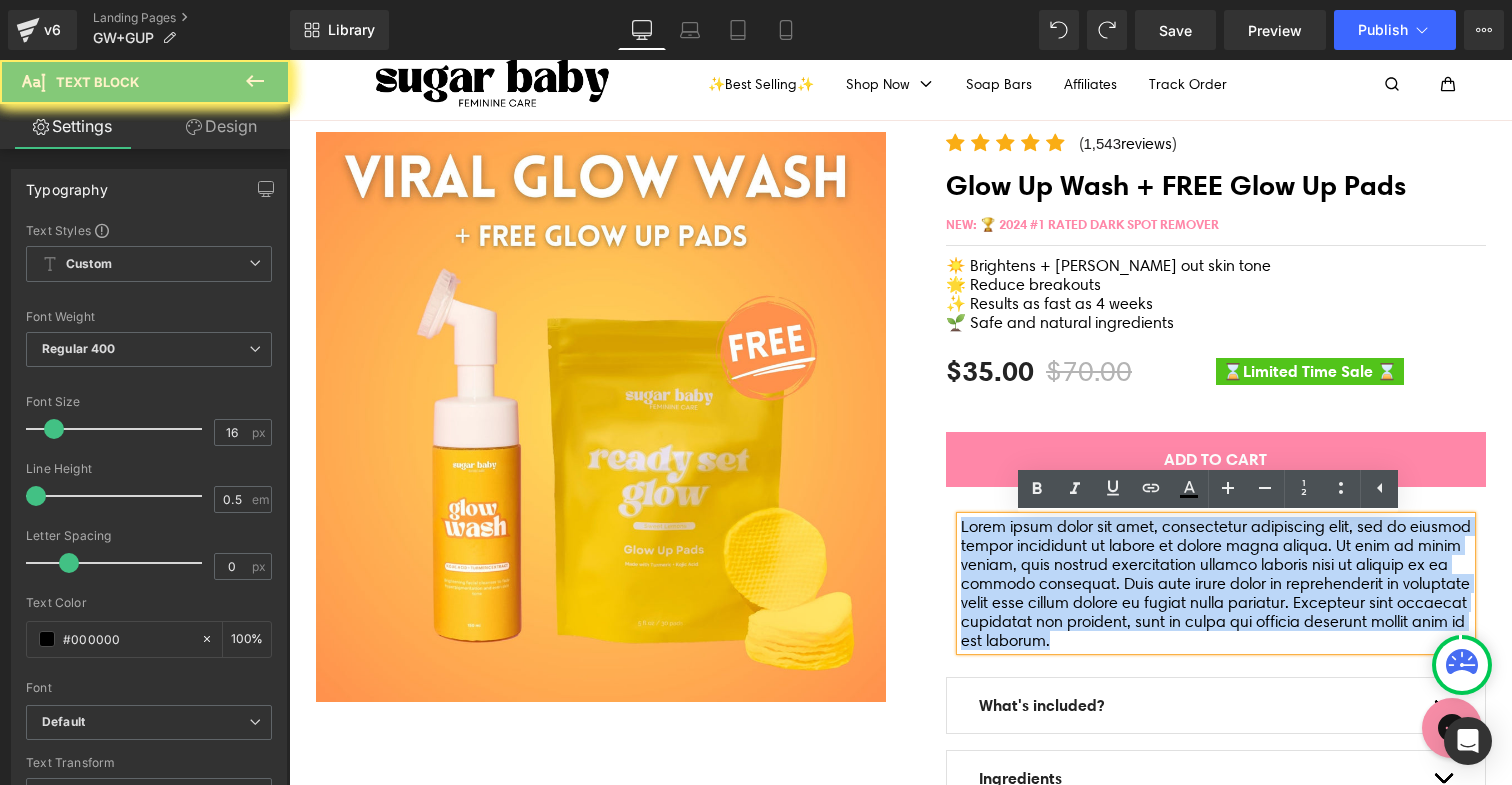 click on "Lorem ipsum dolor sit amet, consectetur adipiscing elit, sed do eiusmod tempor incididunt ut labore et dolore magna aliqua. Ut enim ad minim veniam, quis nostrud exercitation ullamco laboris nisi ut aliquip ex ea commodo consequat. Duis aute irure dolor in reprehenderit in voluptate velit esse cillum dolore eu fugiat nulla pariatur. Excepteur sint occaecat cupidatat non proident, sunt in culpa qui officia deserunt mollit anim id est laborum." at bounding box center [1216, 583] 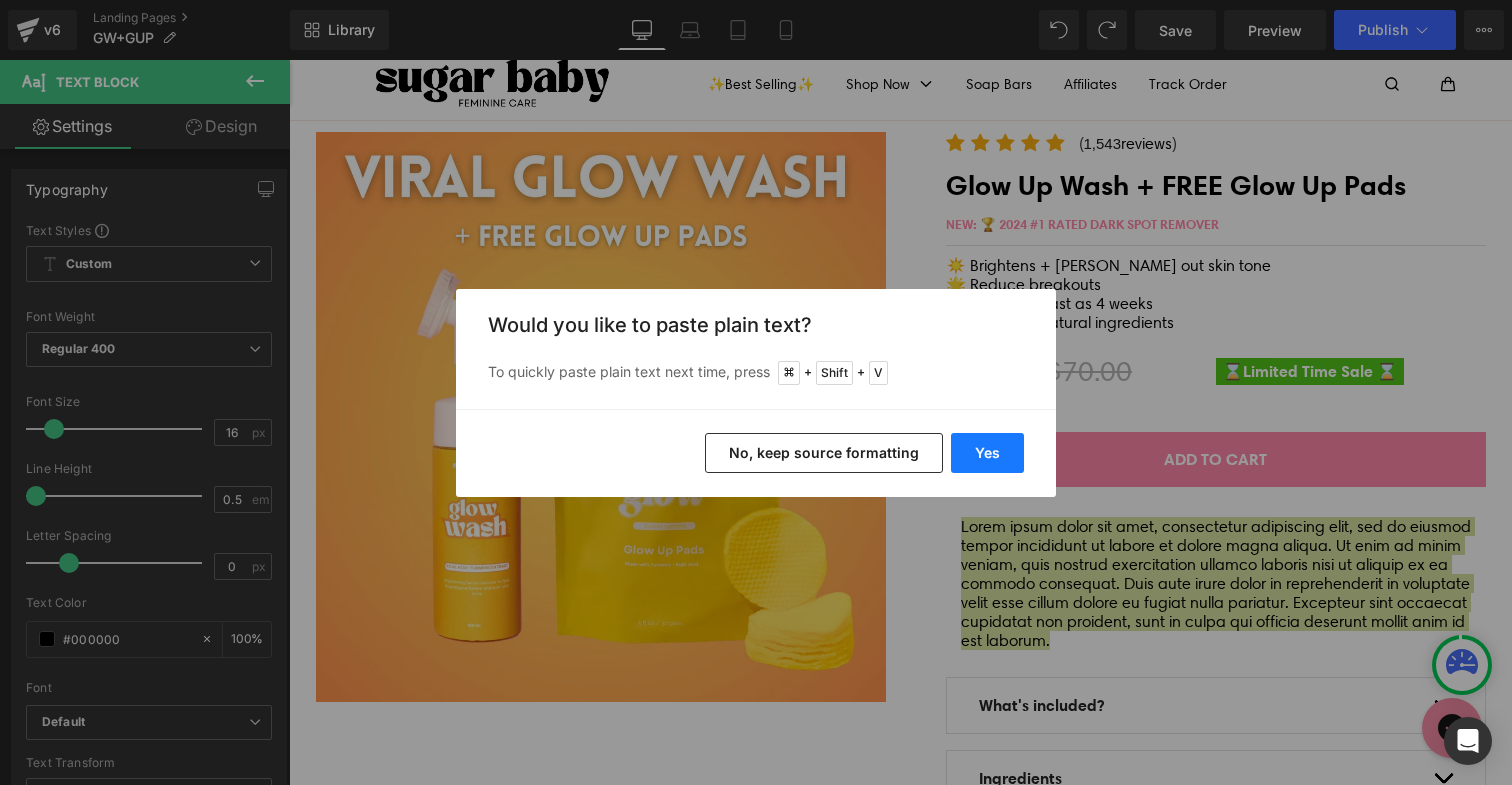 click on "Yes" at bounding box center (987, 453) 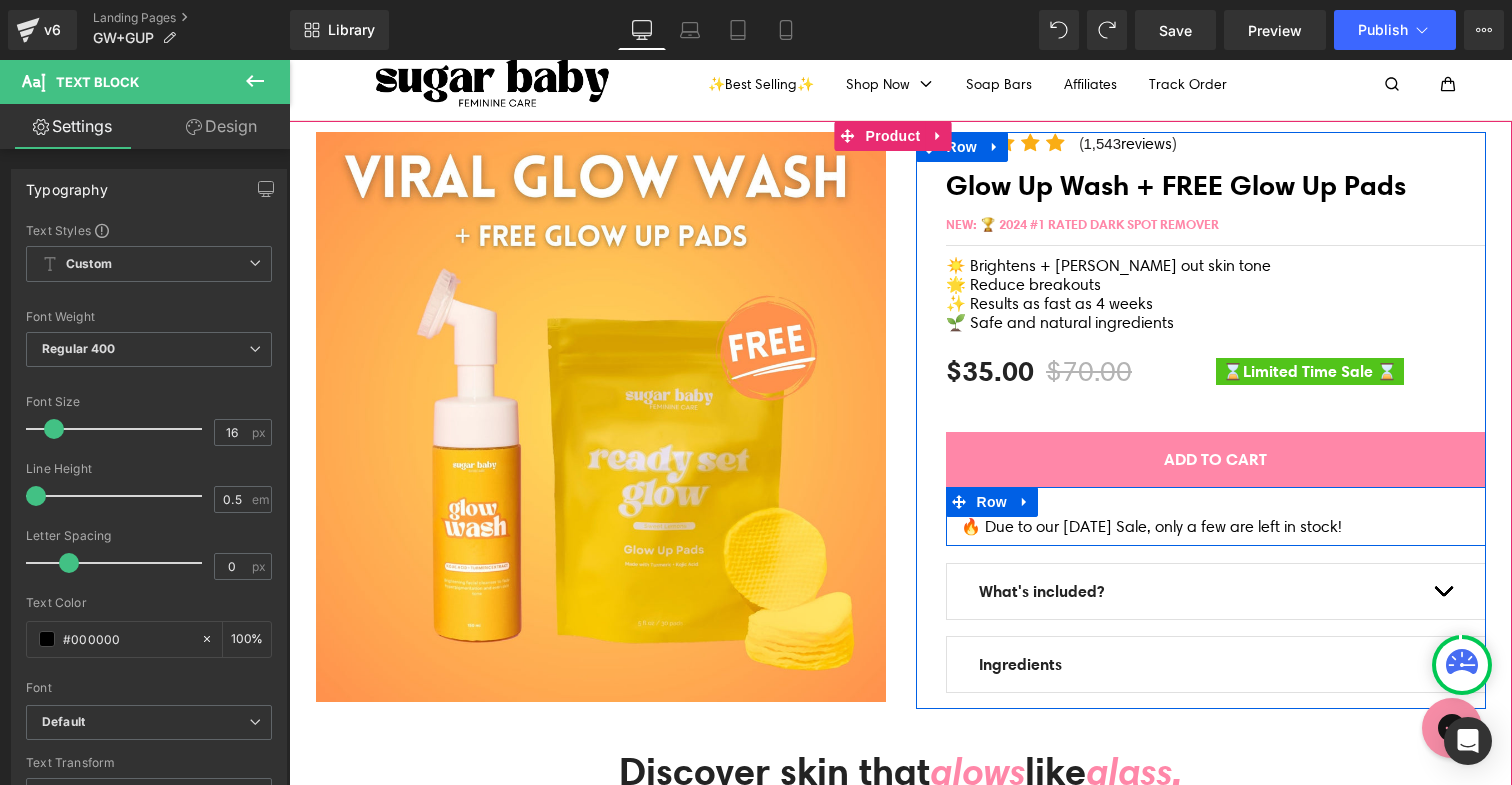 click at bounding box center (1025, 502) 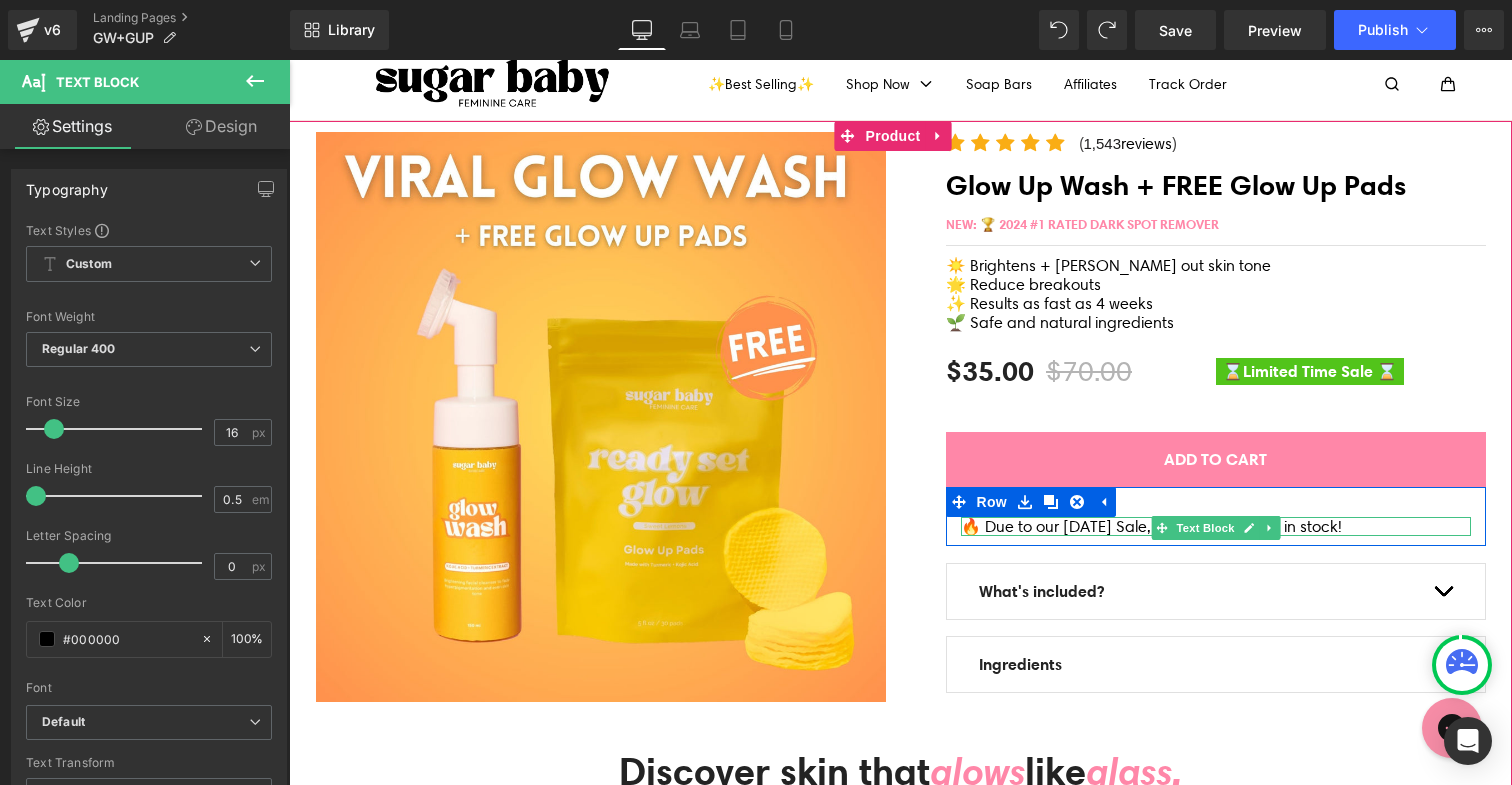 drag, startPoint x: 1011, startPoint y: 531, endPoint x: 1031, endPoint y: 533, distance: 20.09975 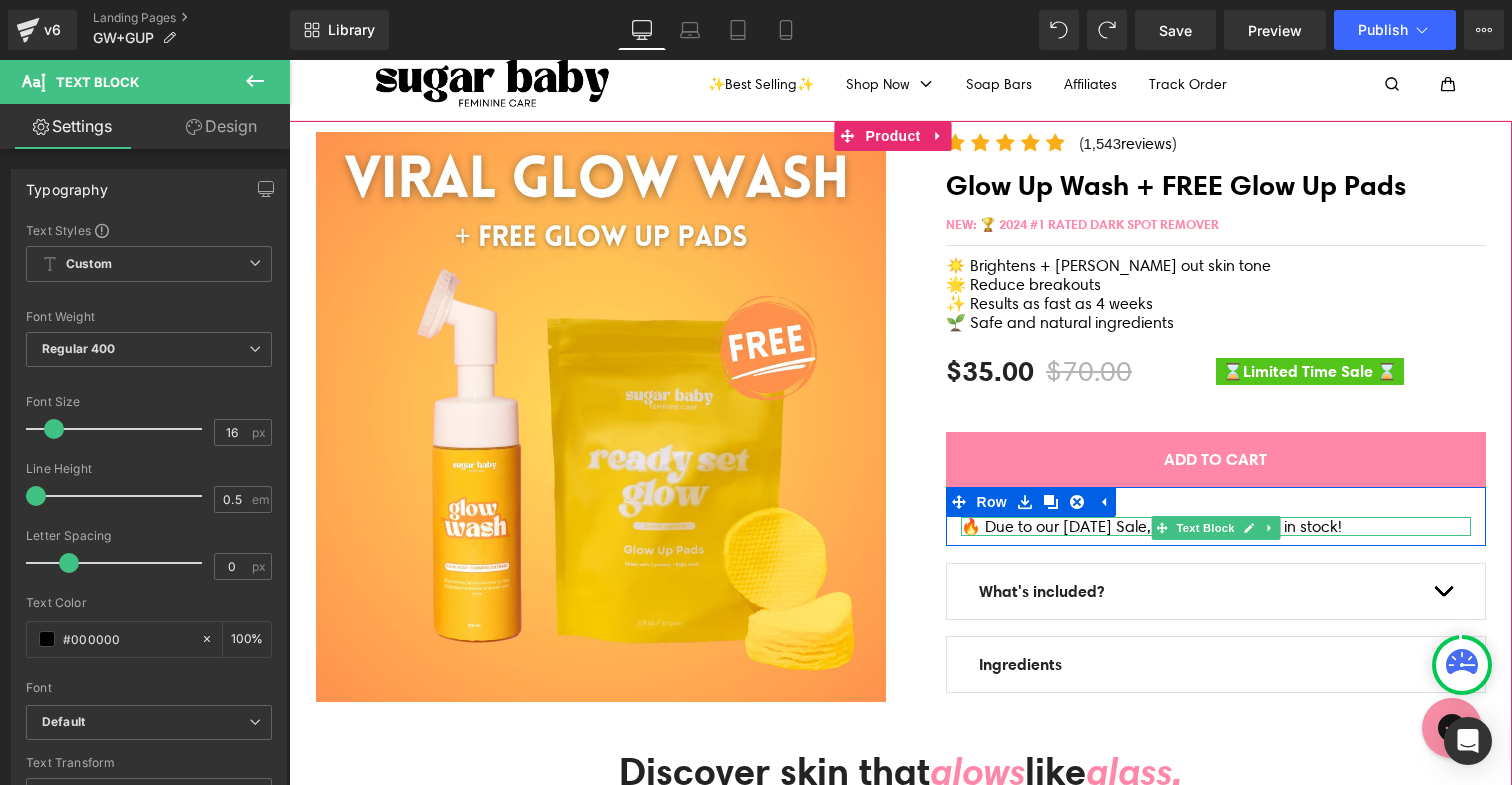 click on "🔥 Due to our [DATE] Sale, only a few are left in stock!" at bounding box center [1216, 526] 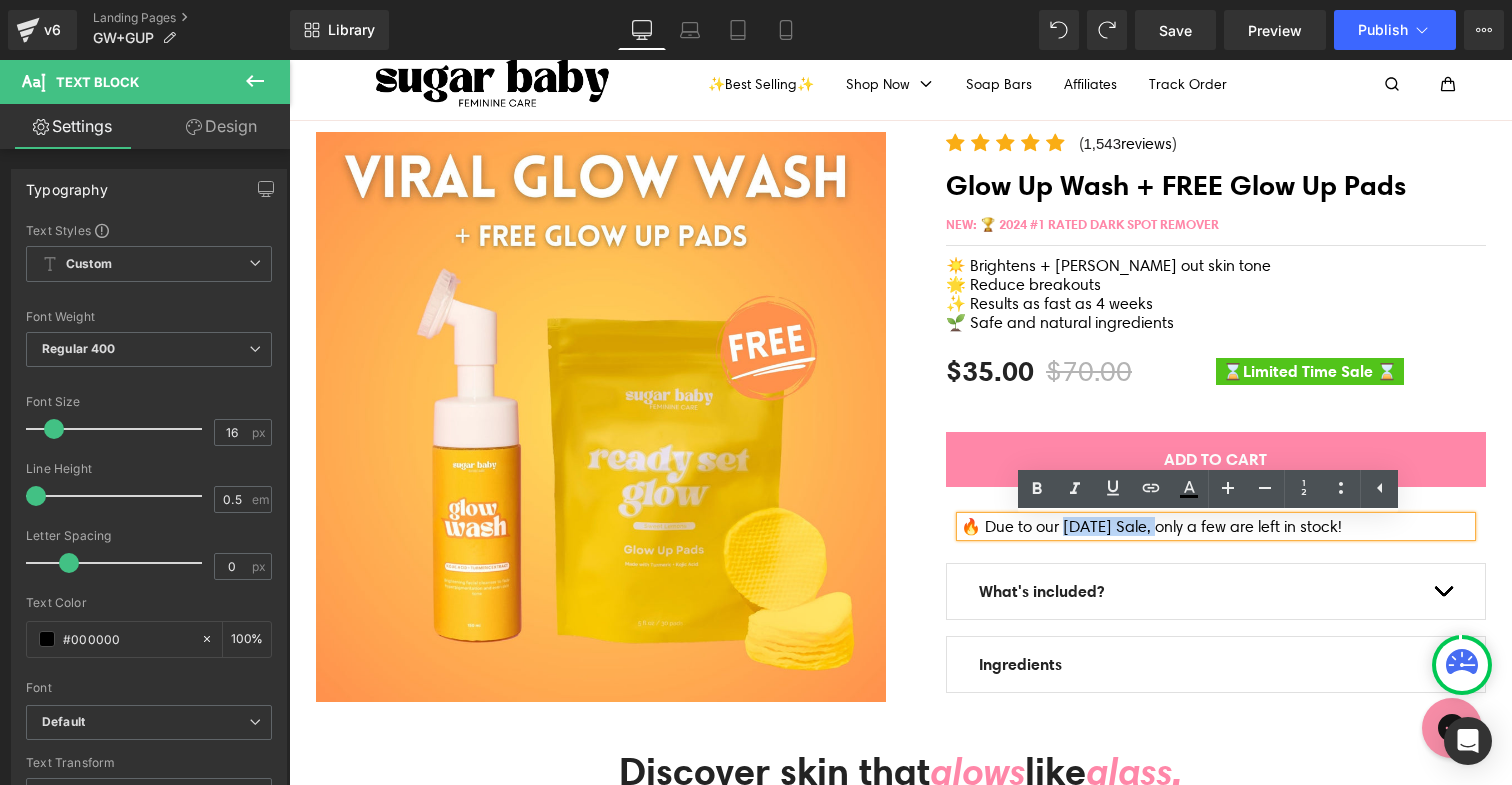 drag, startPoint x: 1052, startPoint y: 532, endPoint x: 1141, endPoint y: 532, distance: 89 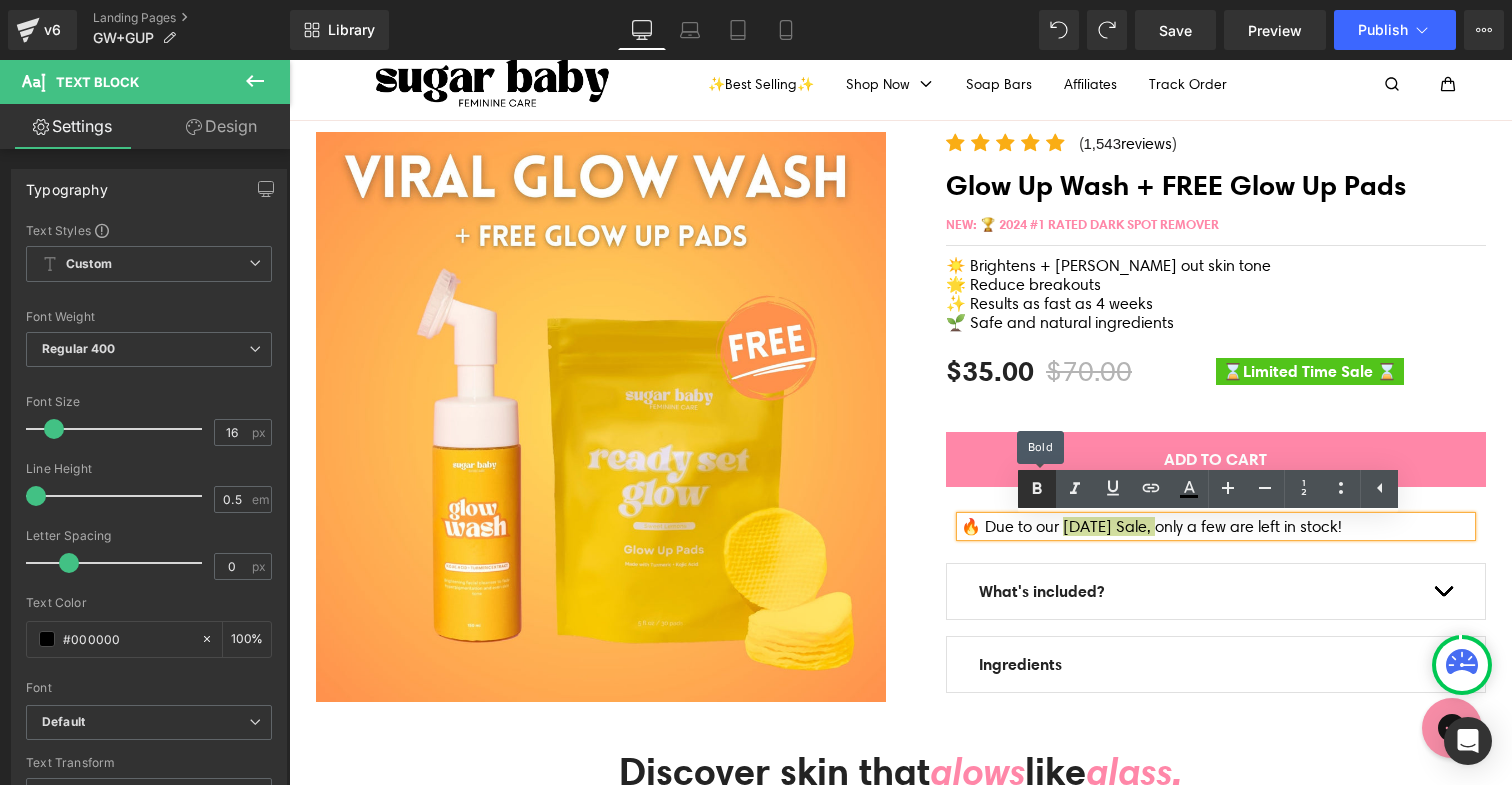 click at bounding box center (1037, 489) 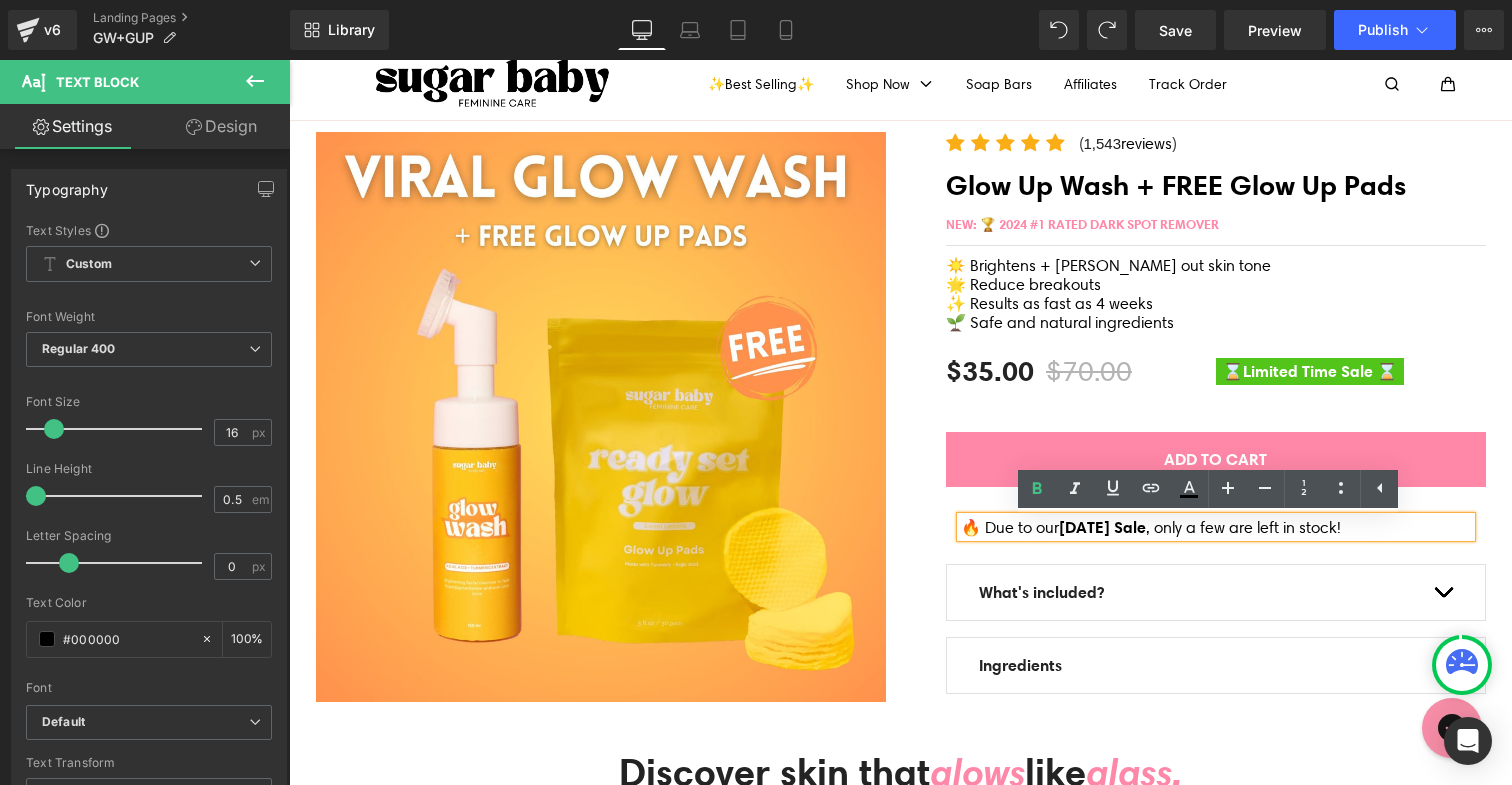 click on "Icon
Icon
Icon
Icon
Icon
Icon List Hoz
(
1,543  reviews )
Text Block
Icon List
Glow Up Wash + FREE Glow Up Pads
(P) Title
NEW: 🏆 2024 #1 RATED DARK SPOT REMOVER
Text Block
Separator
☀️ Brightens + evens out skin tone" at bounding box center [1201, 421] 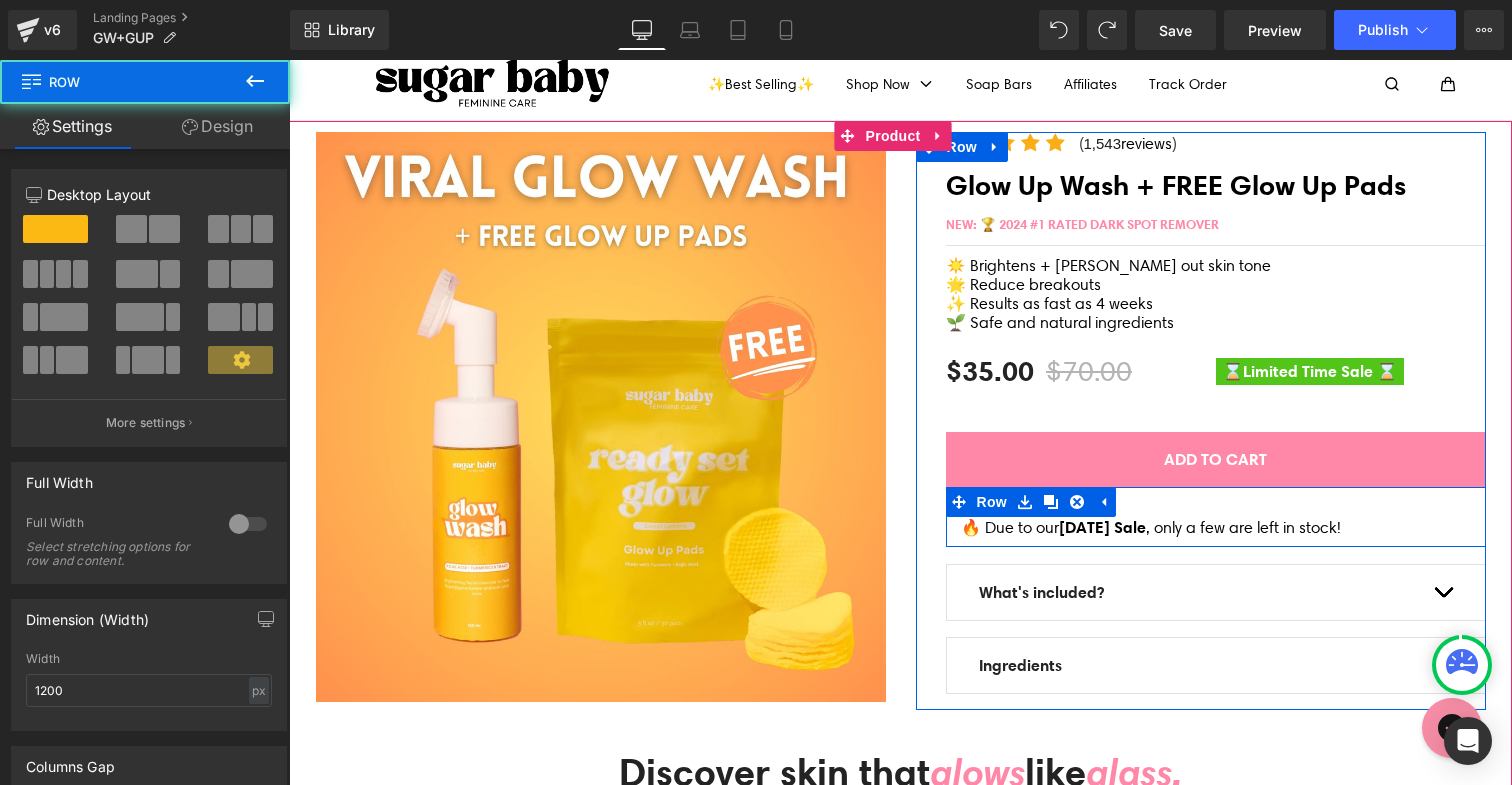 click on "🔥 Due to our  July 4th Sale , only a few are left in stock!
Text Block" at bounding box center [1216, 527] 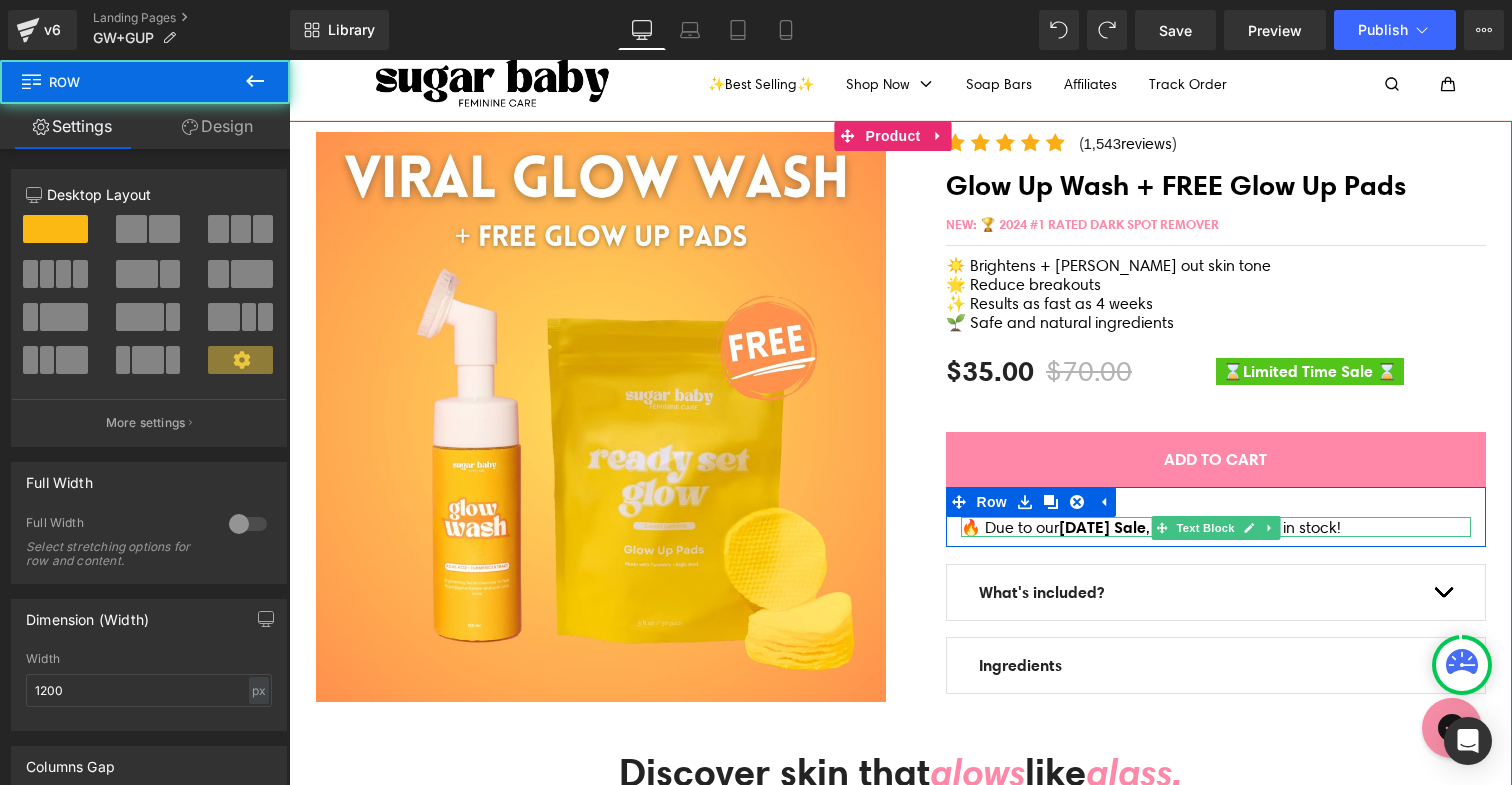 click on "🔥 Due to our  July 4th Sale , only a few are left in stock!" at bounding box center [1216, 527] 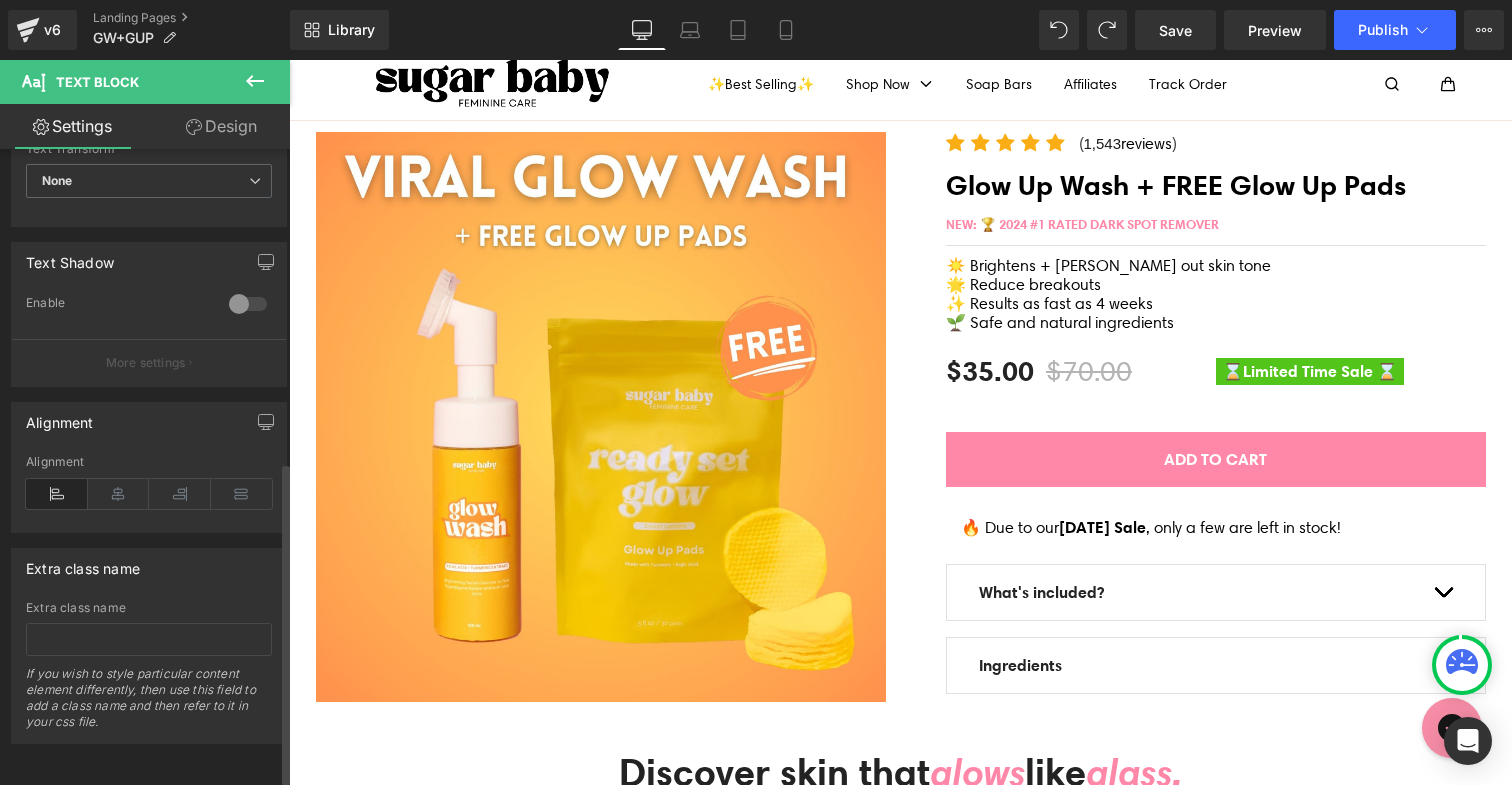 scroll, scrollTop: 629, scrollLeft: 0, axis: vertical 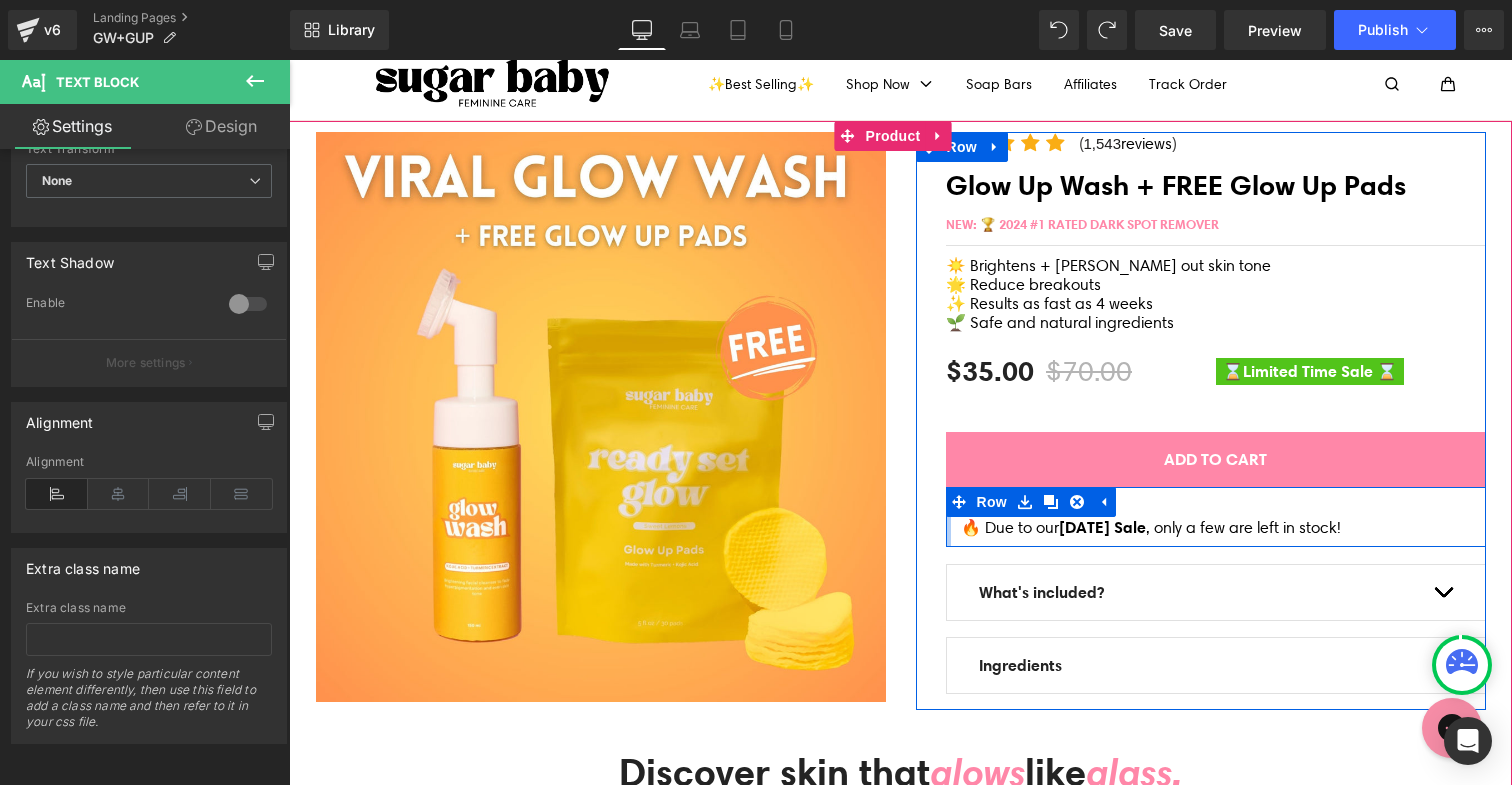 click at bounding box center (948, 517) 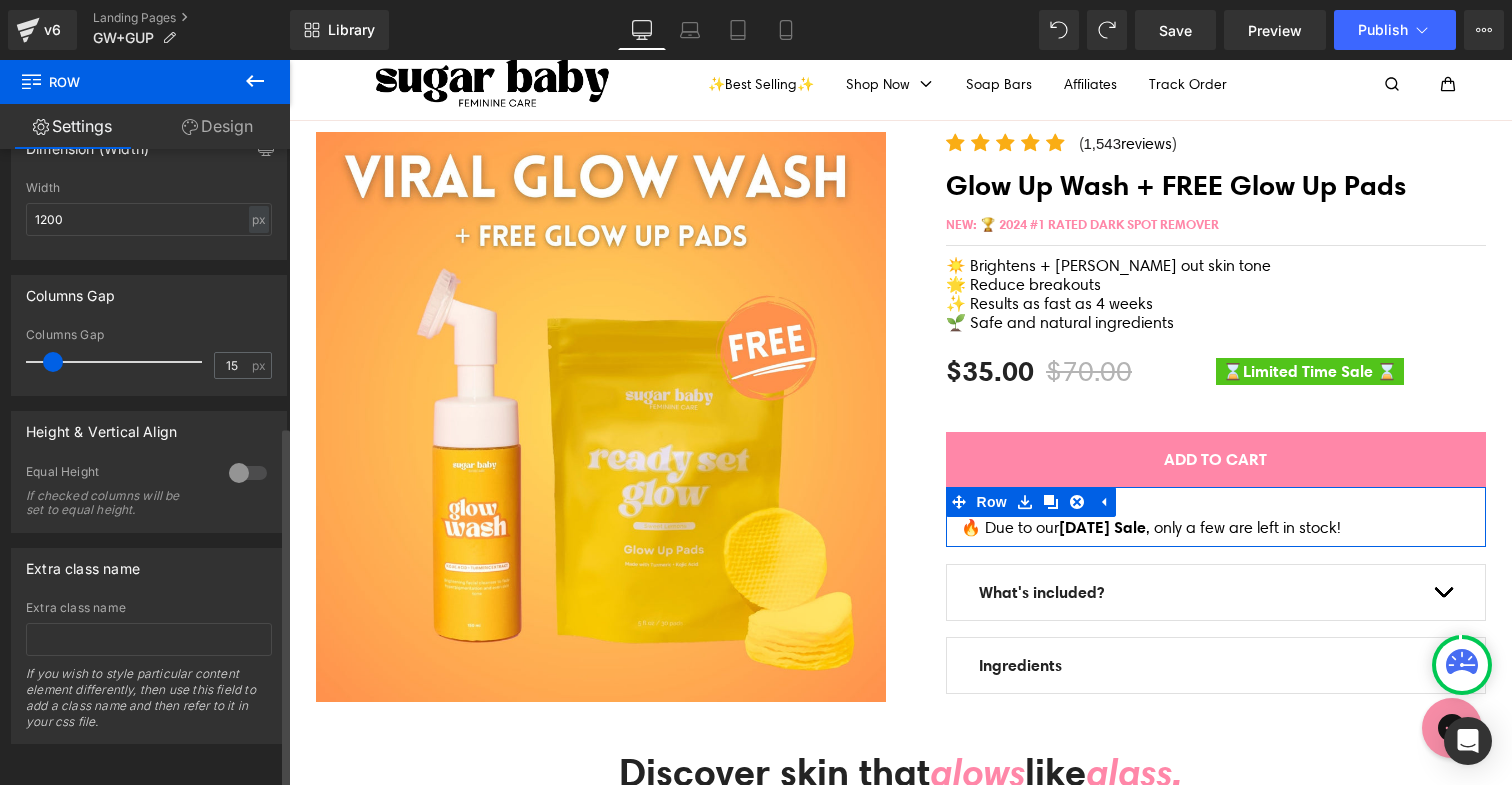 scroll, scrollTop: 486, scrollLeft: 0, axis: vertical 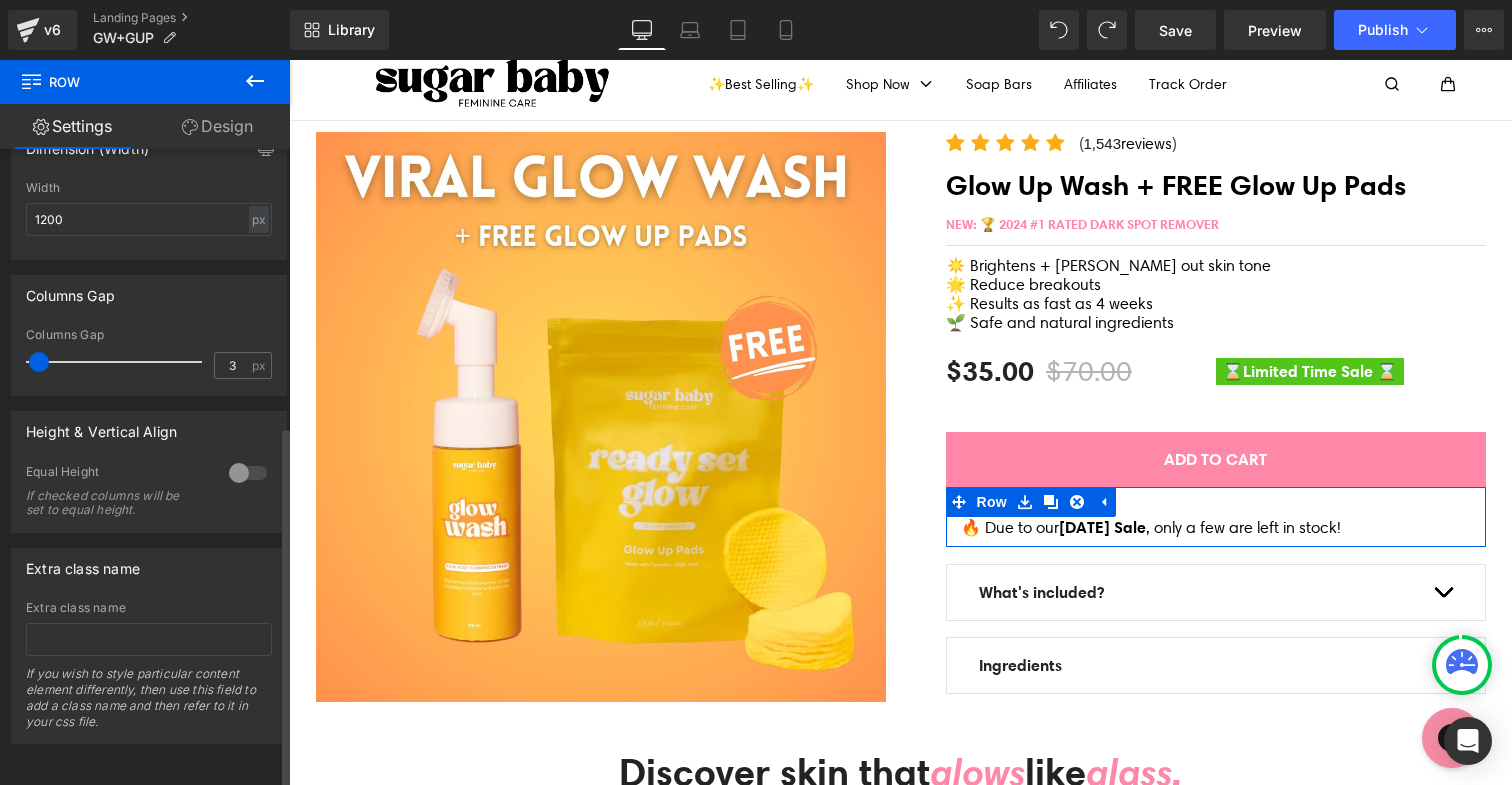 type on "0" 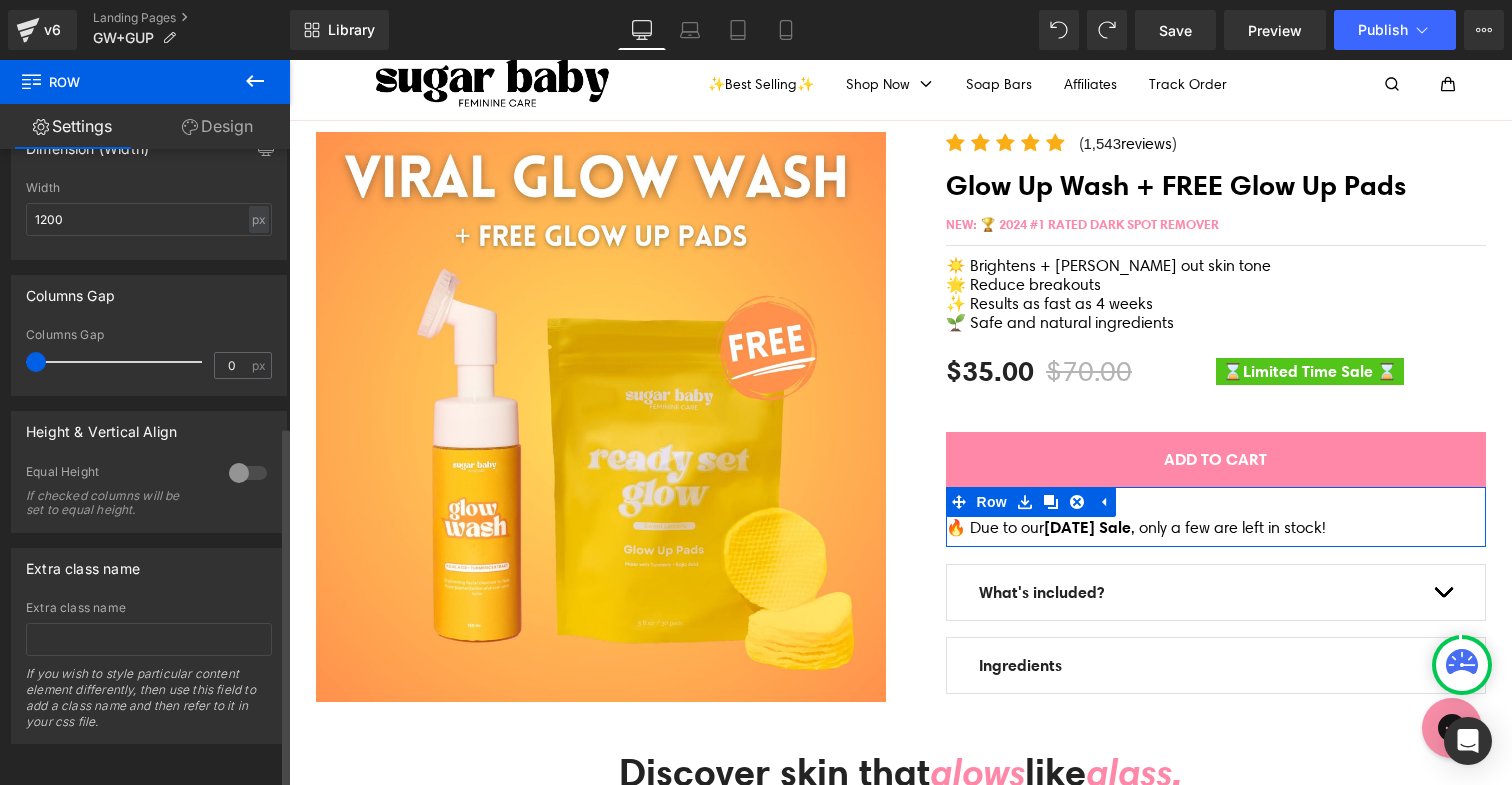 drag, startPoint x: 50, startPoint y: 350, endPoint x: 15, endPoint y: 351, distance: 35.014282 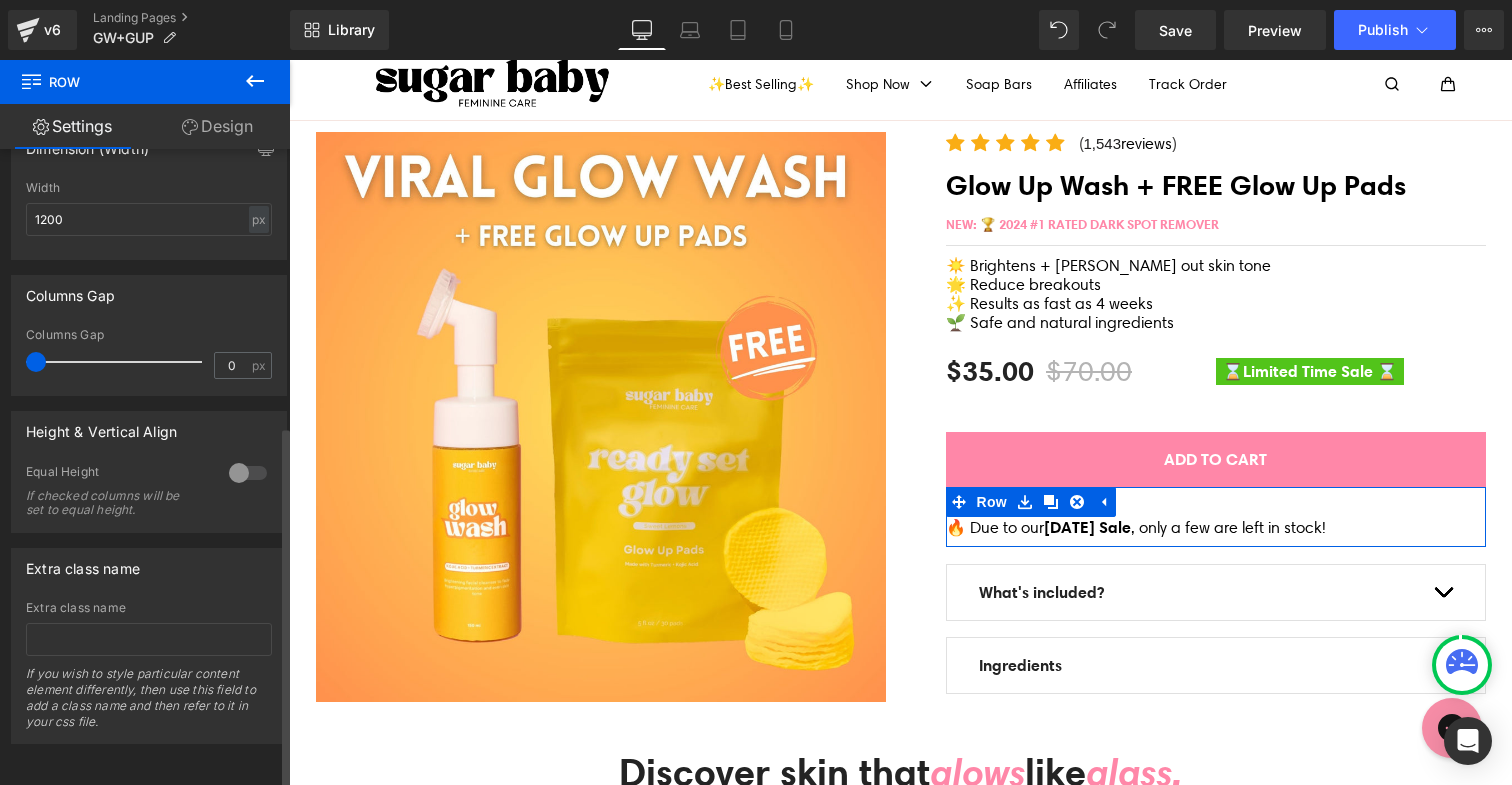click at bounding box center (149, 388) 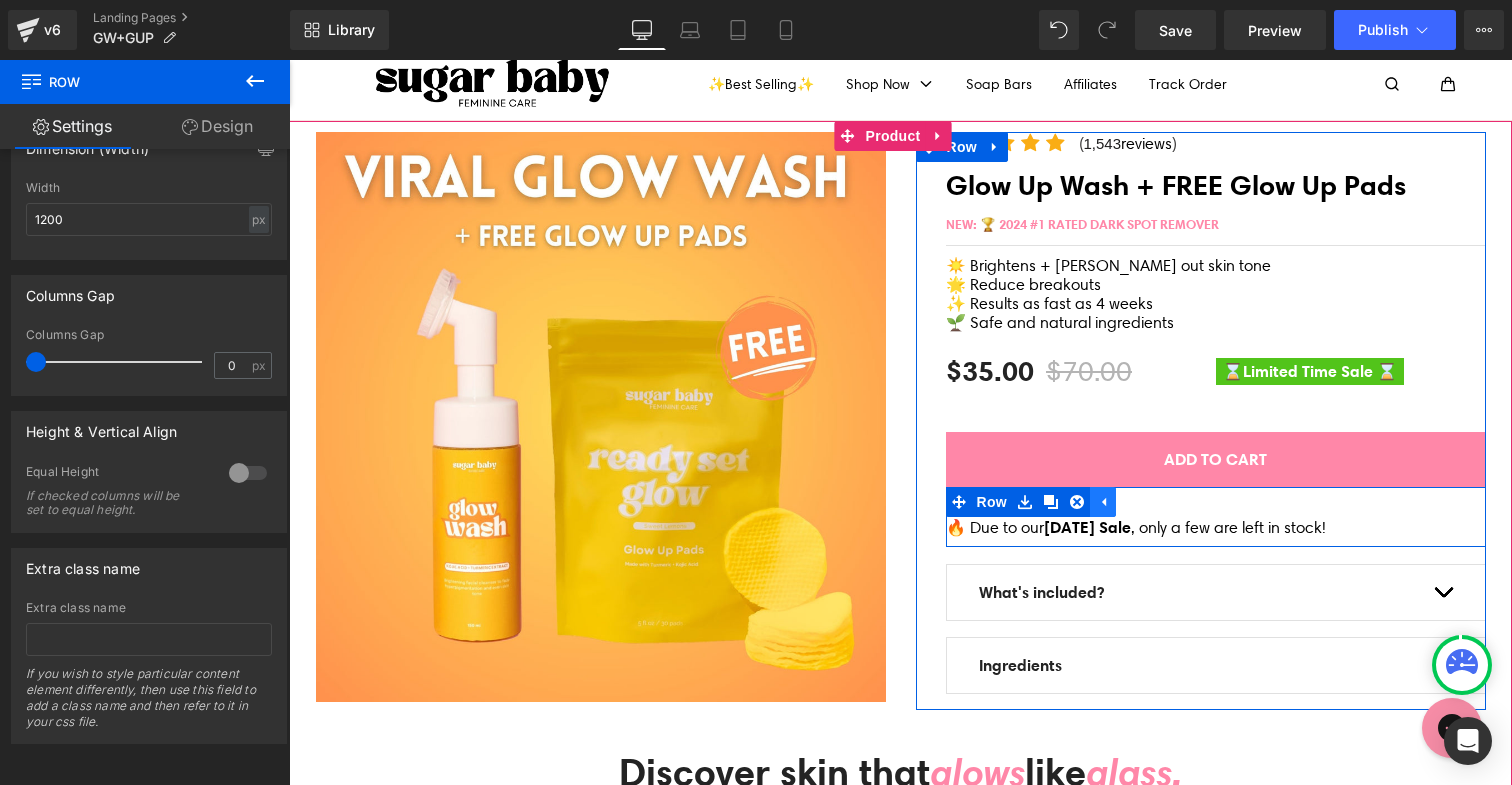 click at bounding box center (1077, 502) 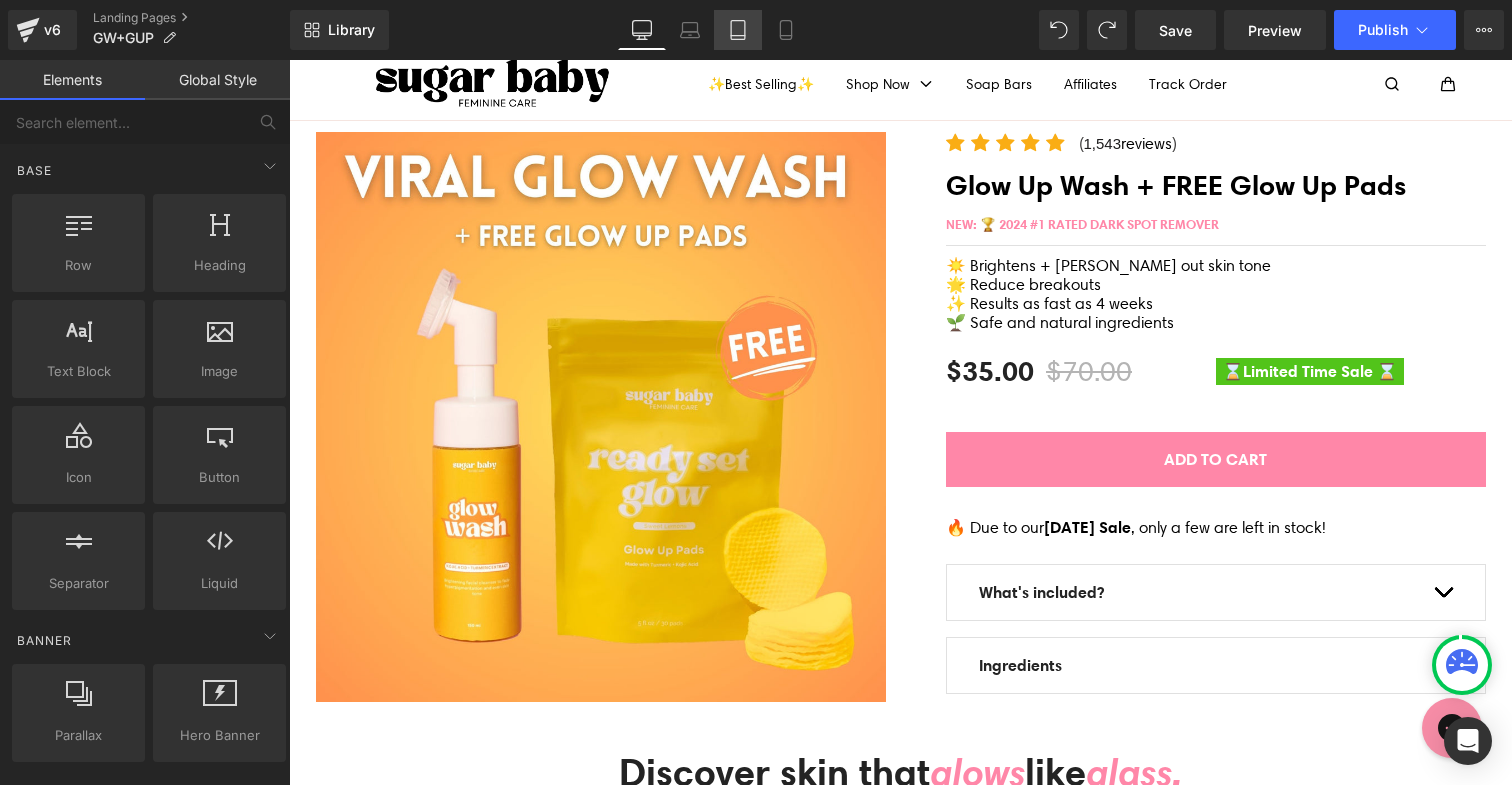 click 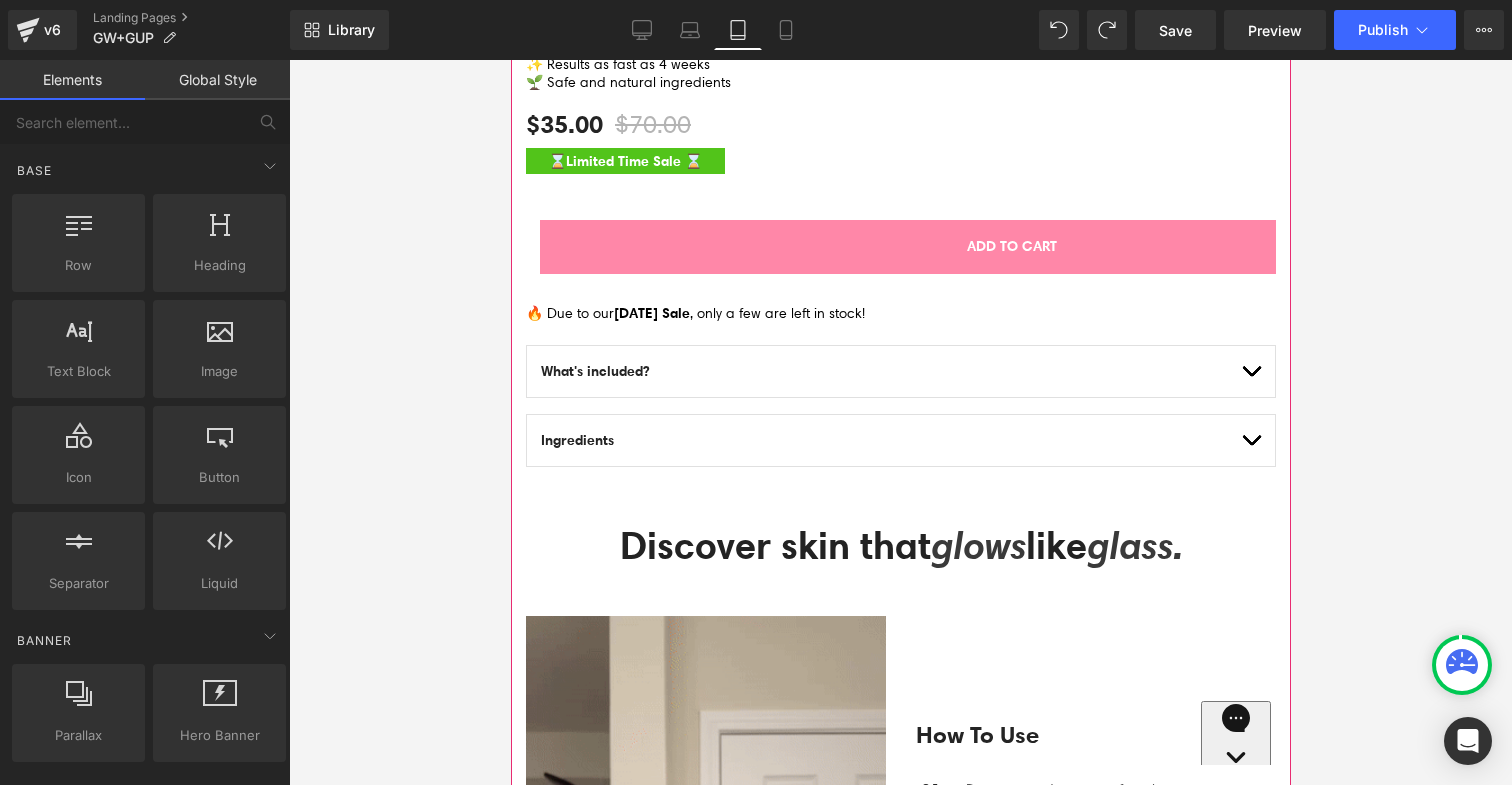 scroll, scrollTop: 1217, scrollLeft: 0, axis: vertical 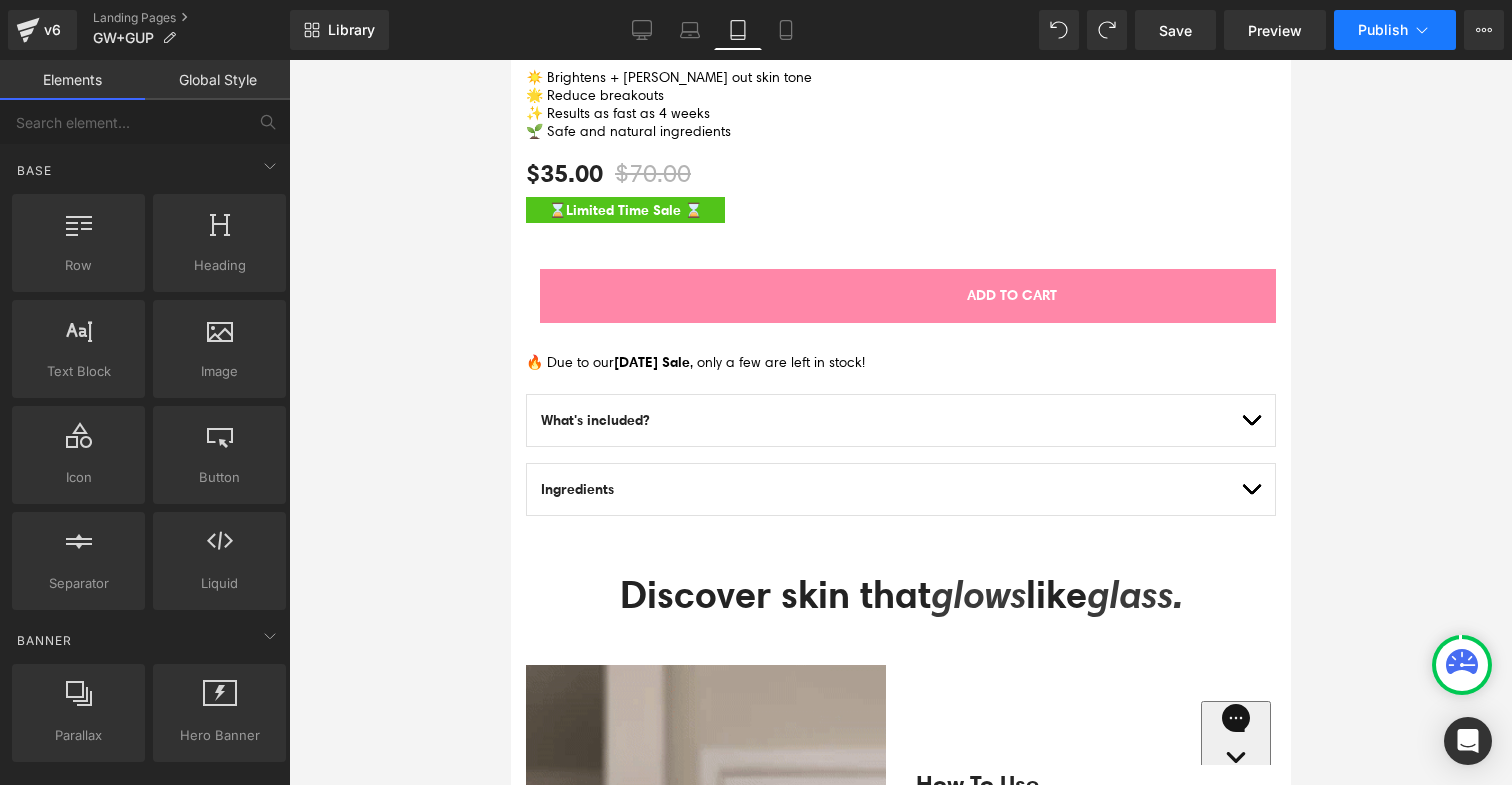 click on "Publish" at bounding box center (1395, 30) 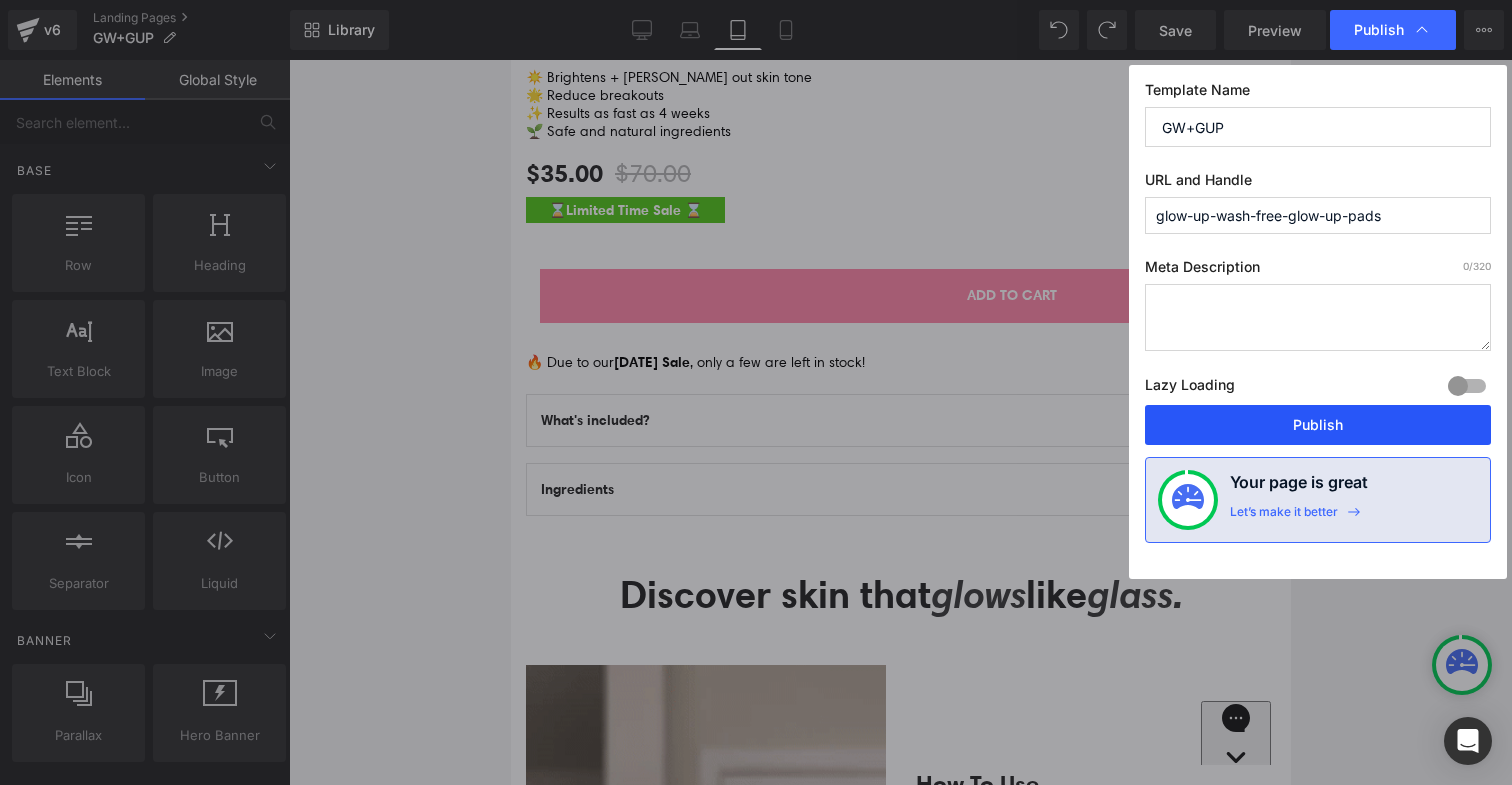 click on "Publish" at bounding box center [1318, 425] 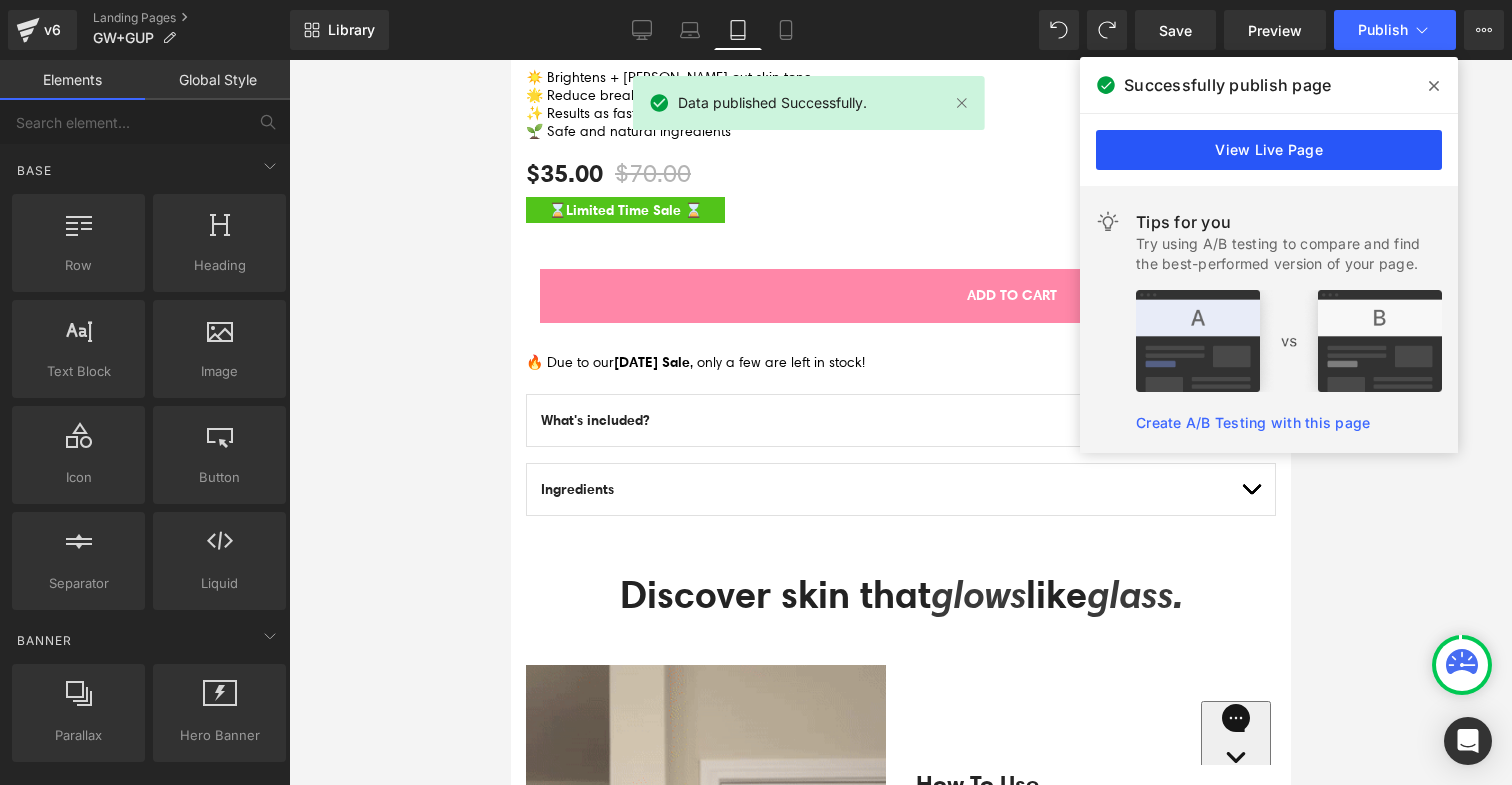 click on "View Live Page" at bounding box center (1269, 150) 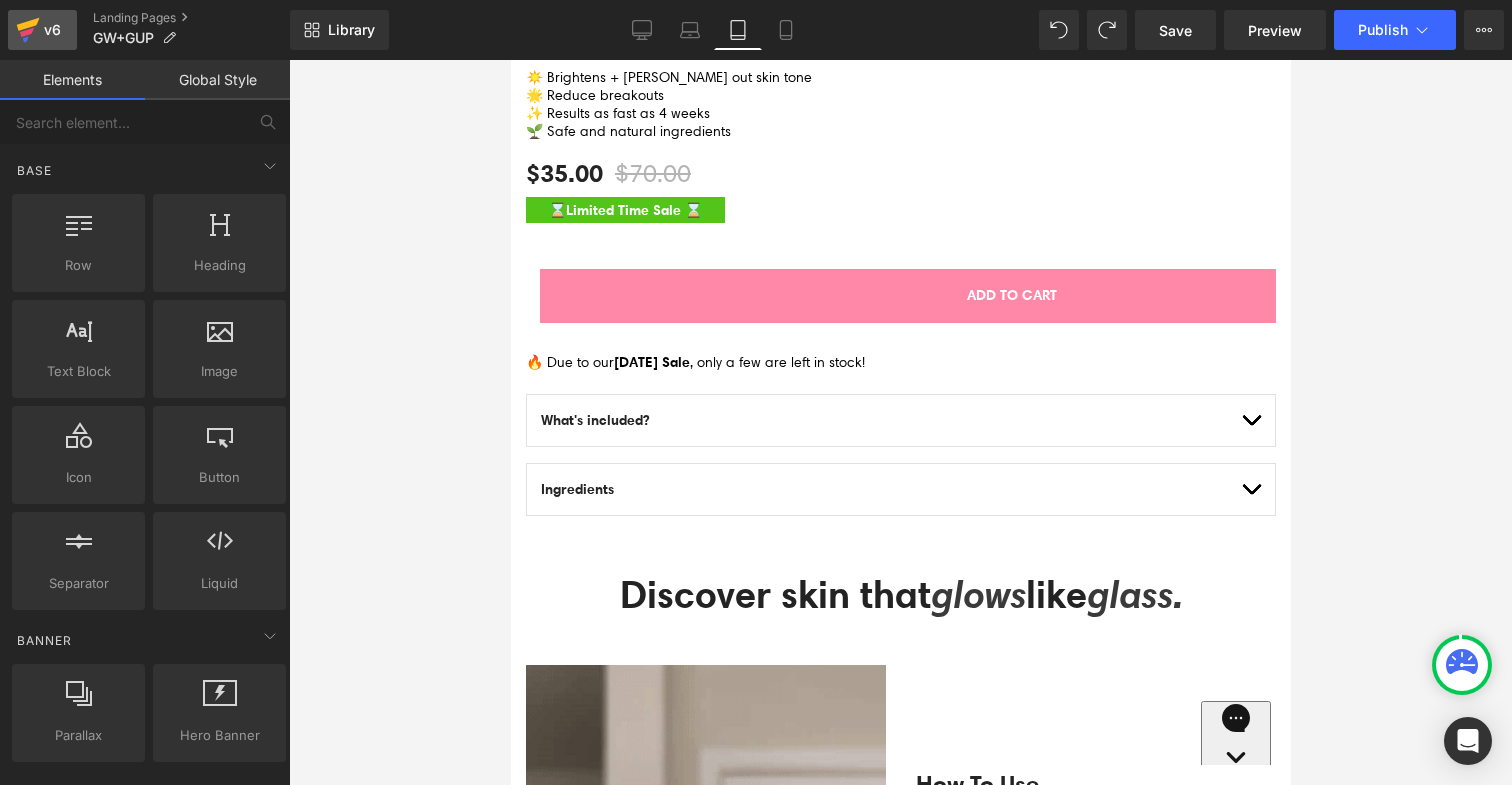 click on "v6" at bounding box center (52, 30) 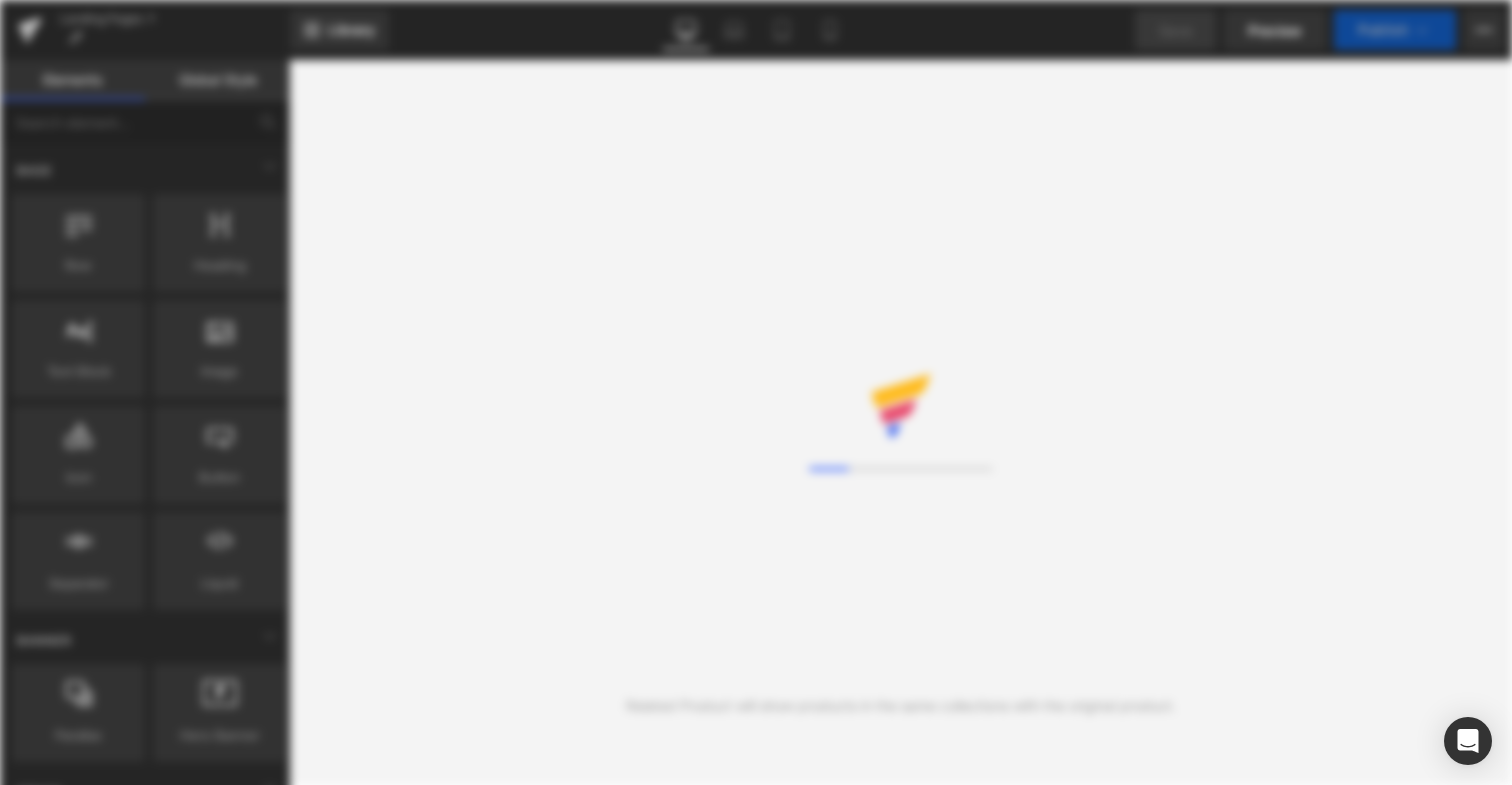 scroll, scrollTop: 0, scrollLeft: 0, axis: both 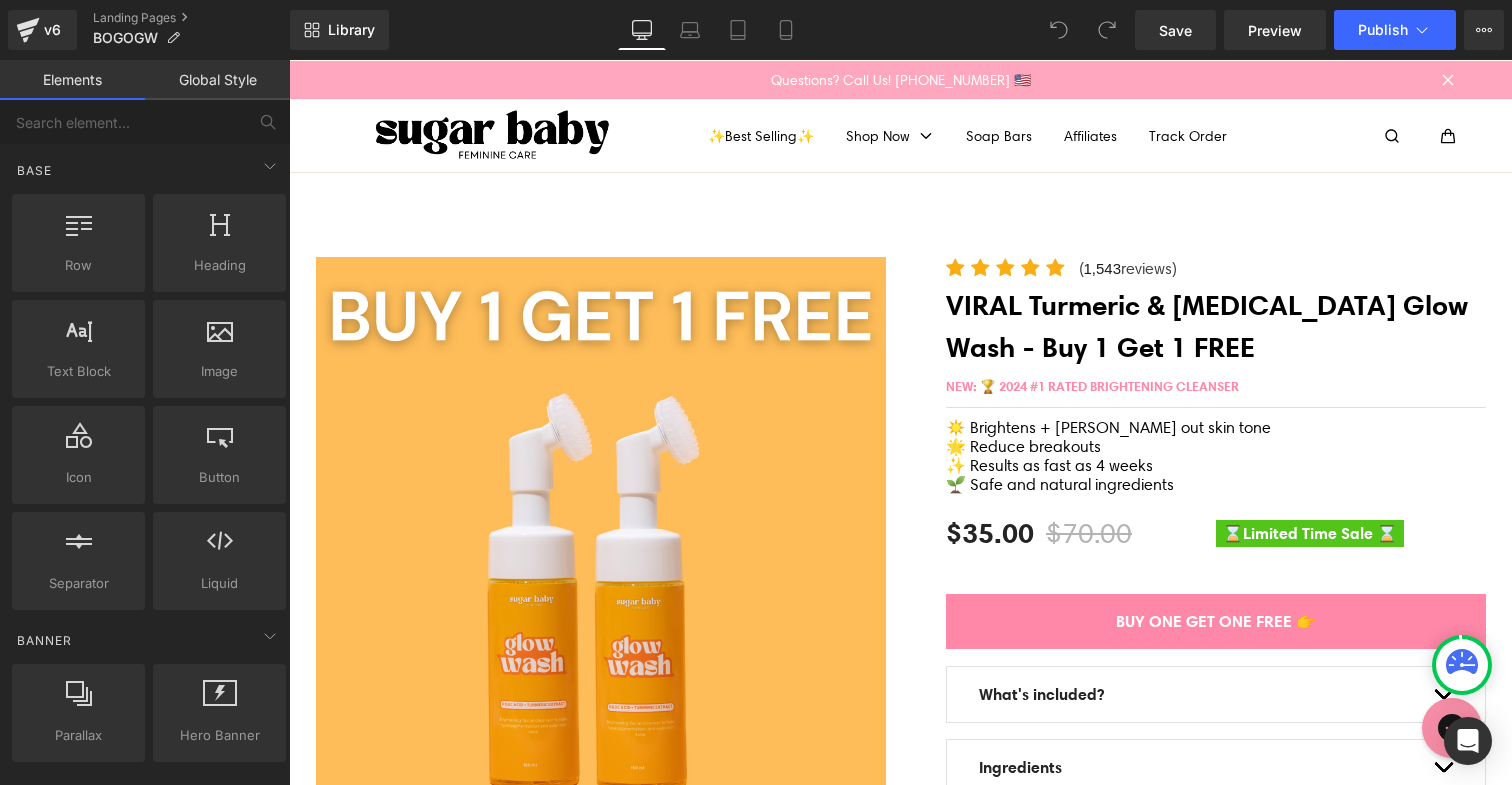 click on "Library Desktop Desktop Laptop Tablet Mobile Save Preview Publish Scheduled View Live Page View with current Template Save Template to Library Schedule Publish  Optimize  Publish Settings Shortcuts  Your page can’t be published   You've reached the maximum number of published pages on your plan  (0/0).  You need to upgrade your plan or unpublish all your pages to get 1 publish slot.   Unpublish pages   Upgrade plan" at bounding box center [901, 30] 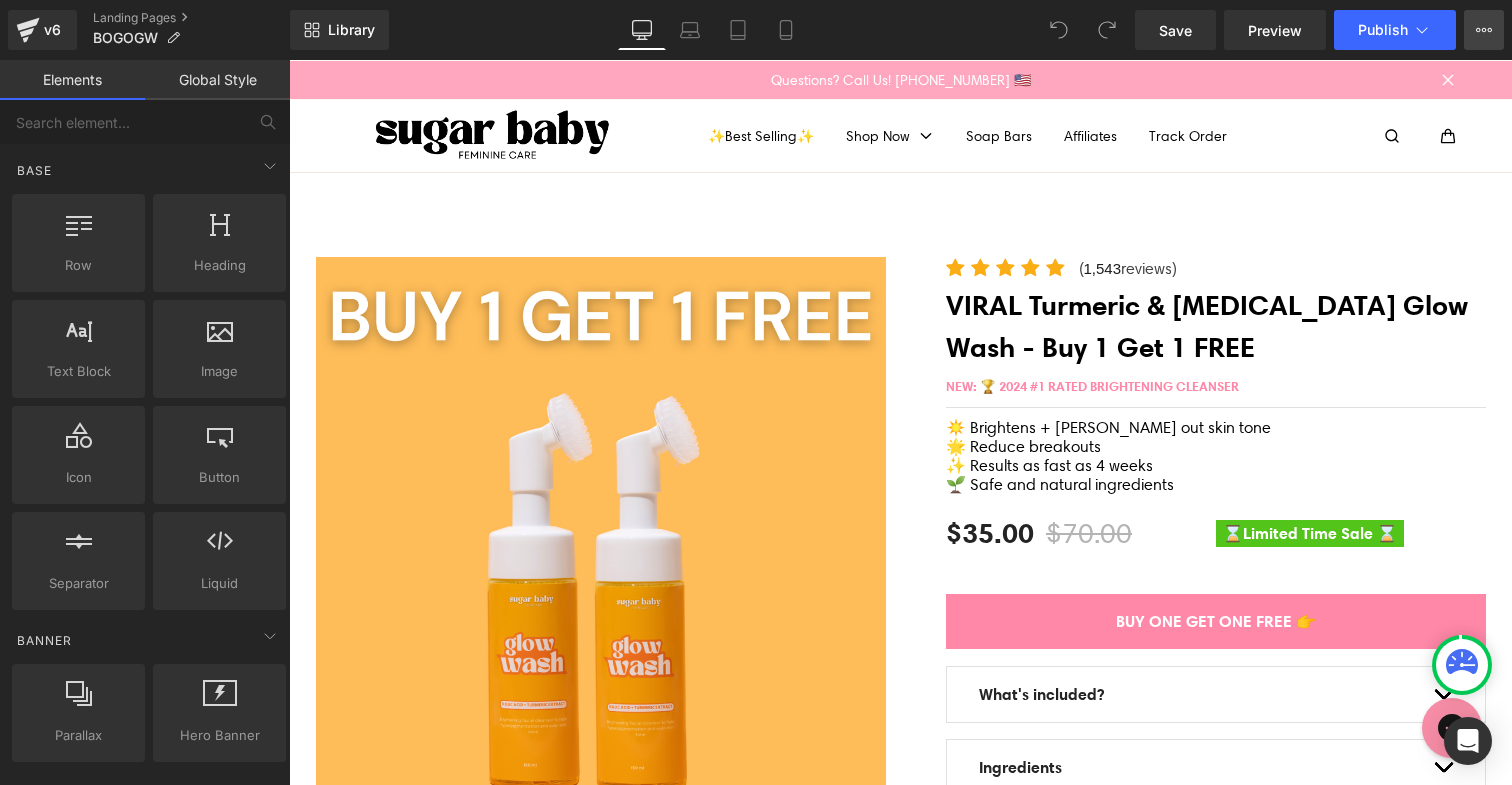 click 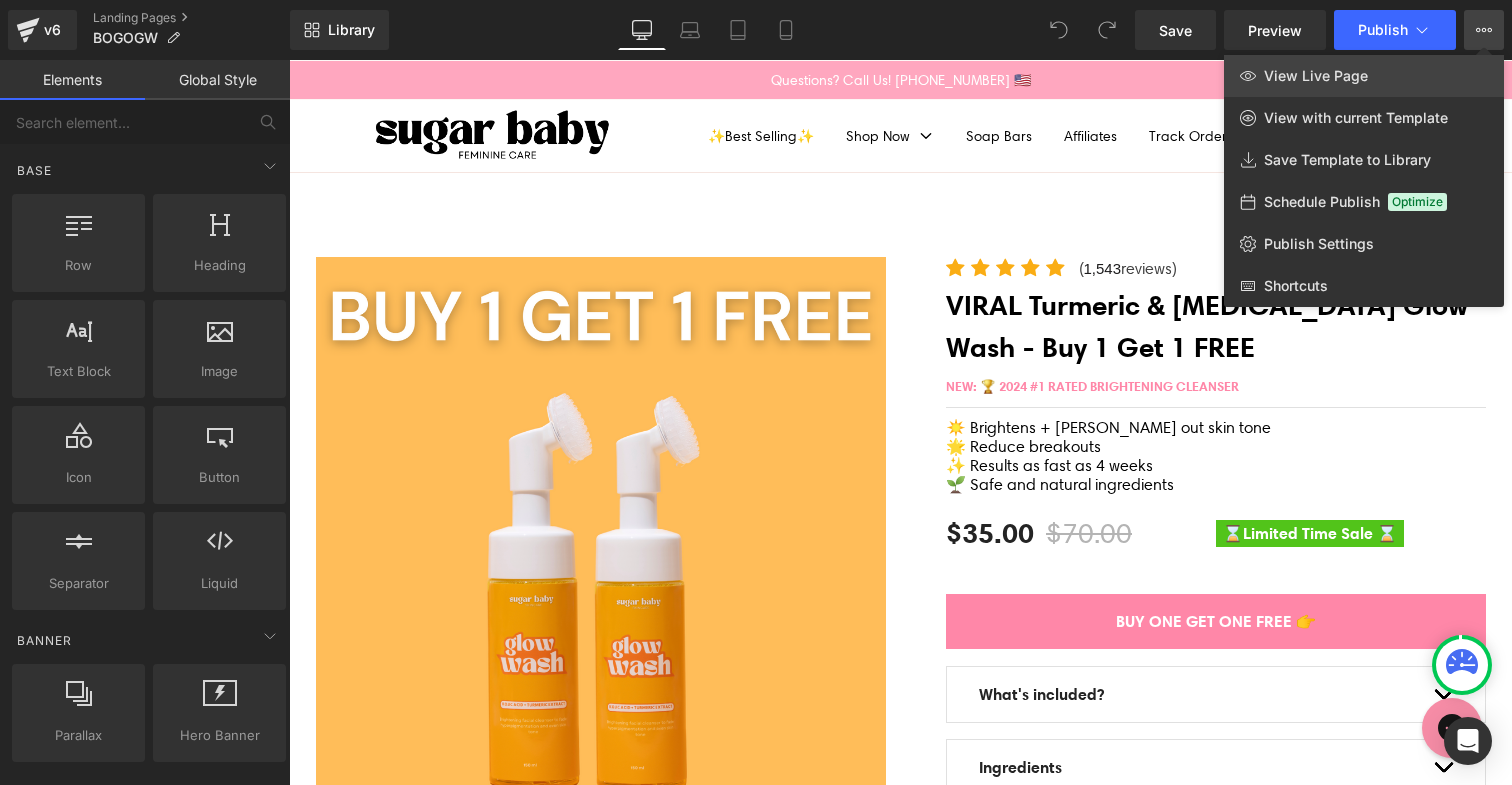 click on "View Live Page" at bounding box center (1364, 76) 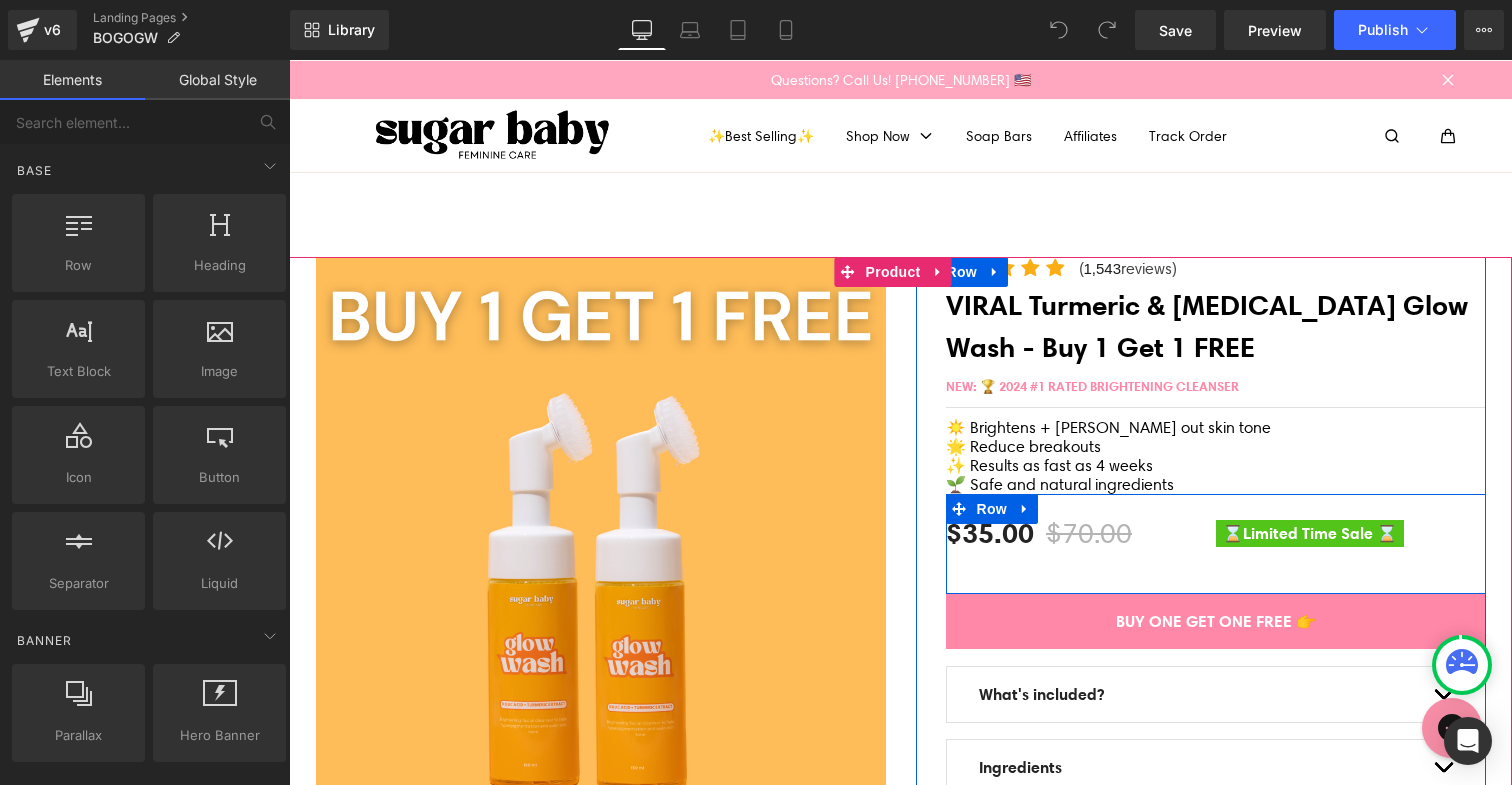 click on "$35.00
$70.00
(P) Price
⌛Limited Time Sale ⌛
Text Block
Row" at bounding box center (1216, 544) 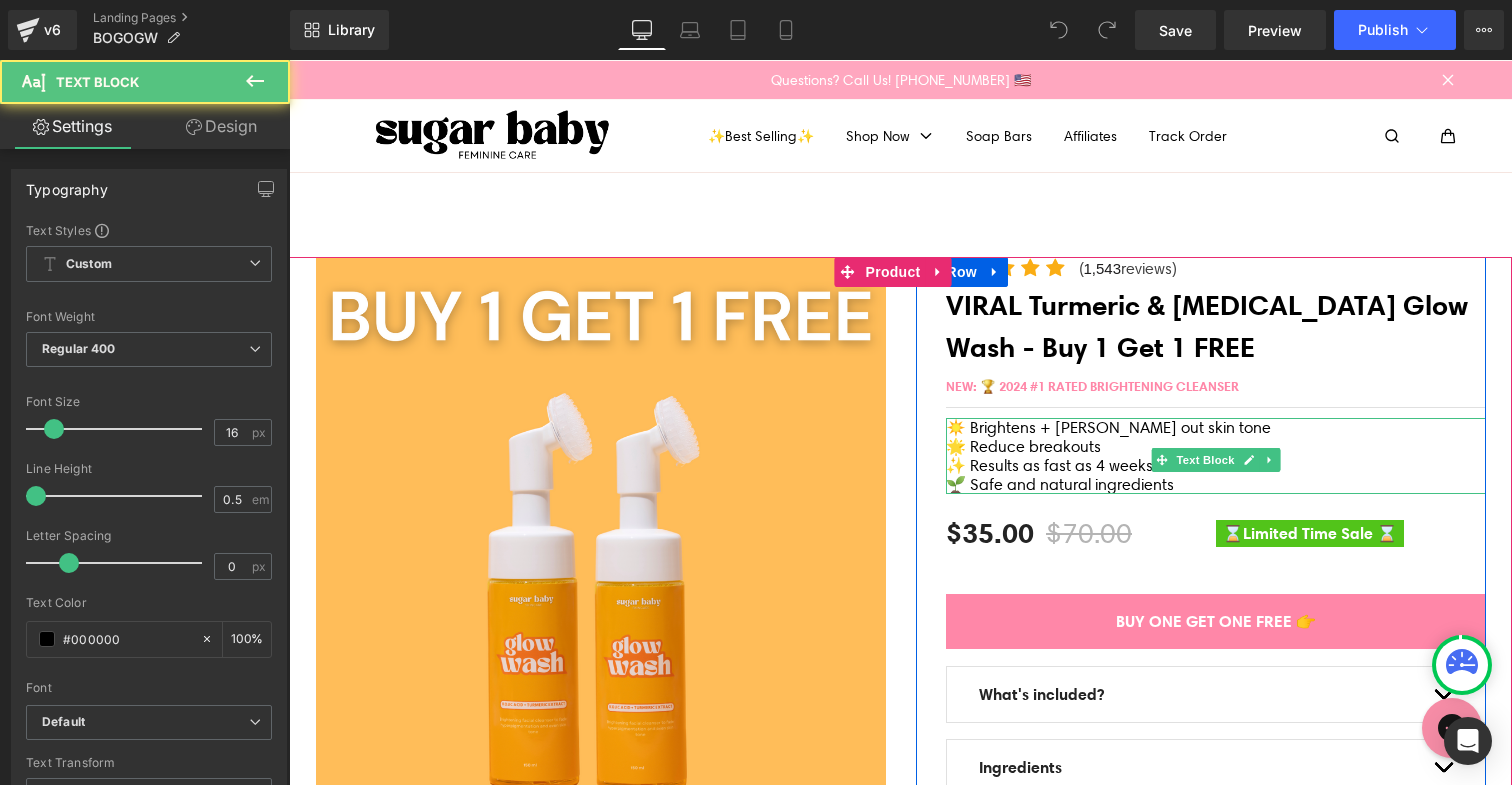 click on "🌟 Reduce breakouts" at bounding box center (1216, 446) 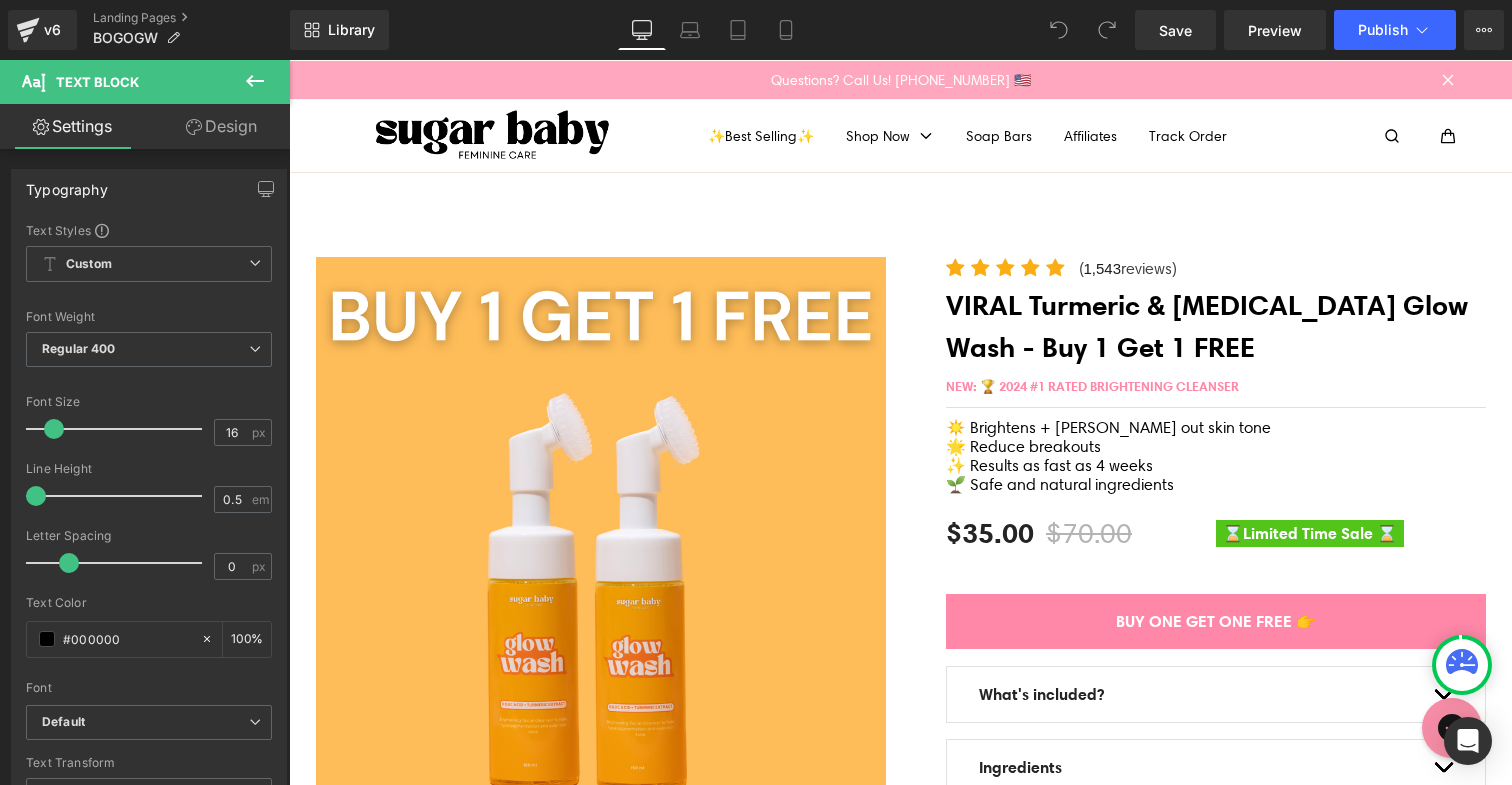 click at bounding box center [255, 82] 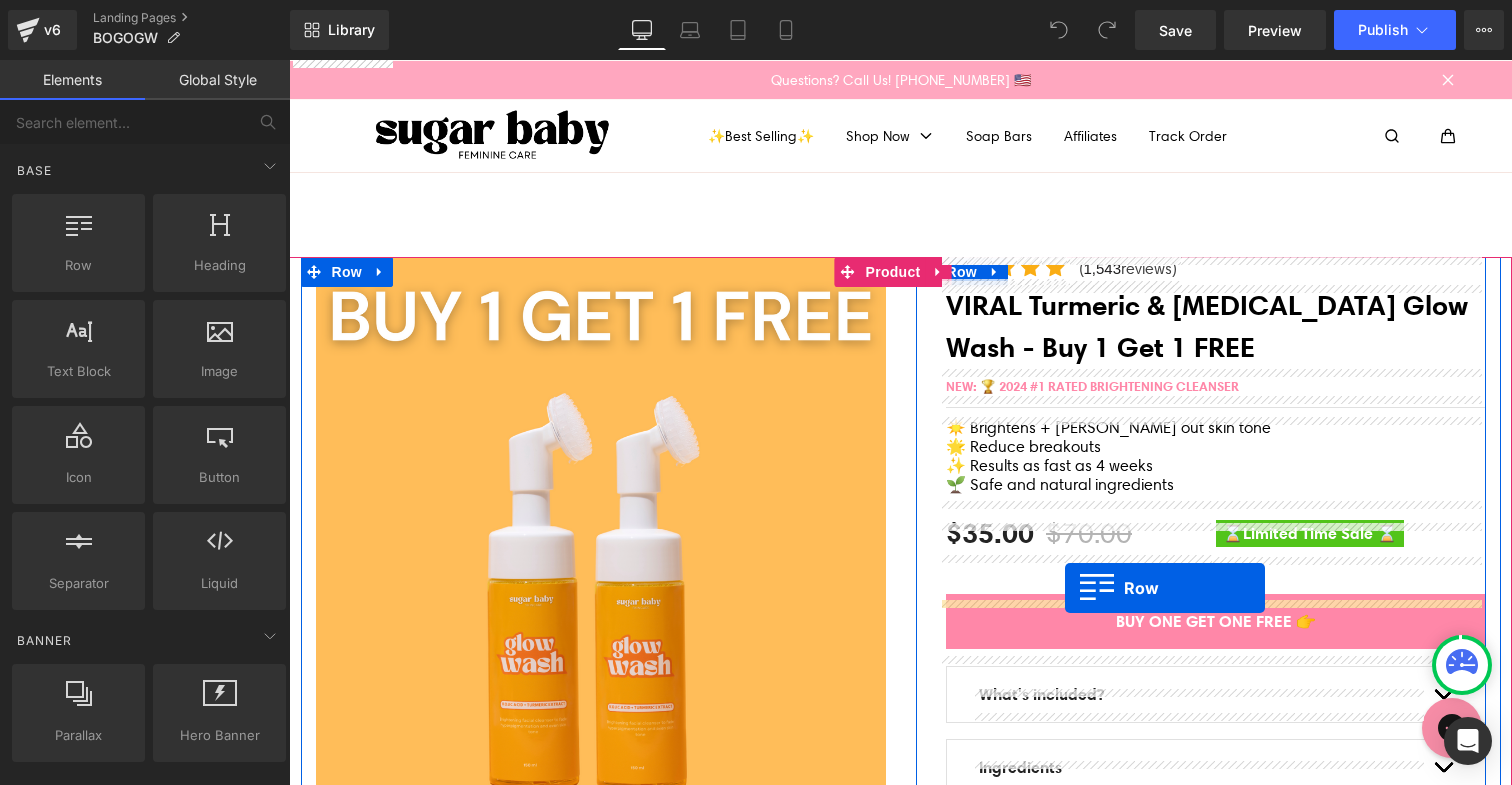 drag, startPoint x: 362, startPoint y: 286, endPoint x: 1065, endPoint y: 588, distance: 765.12286 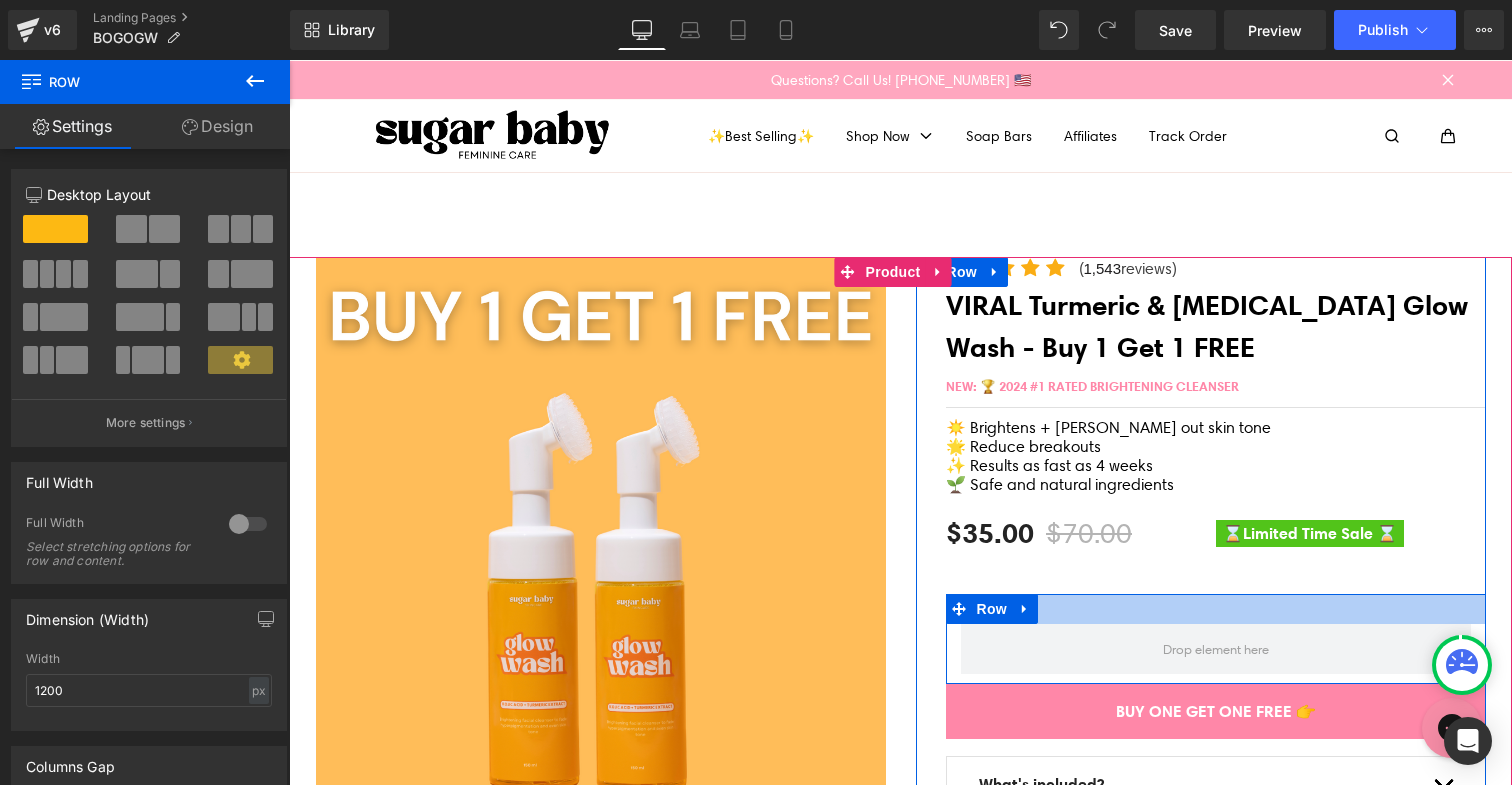 click at bounding box center [1216, 609] 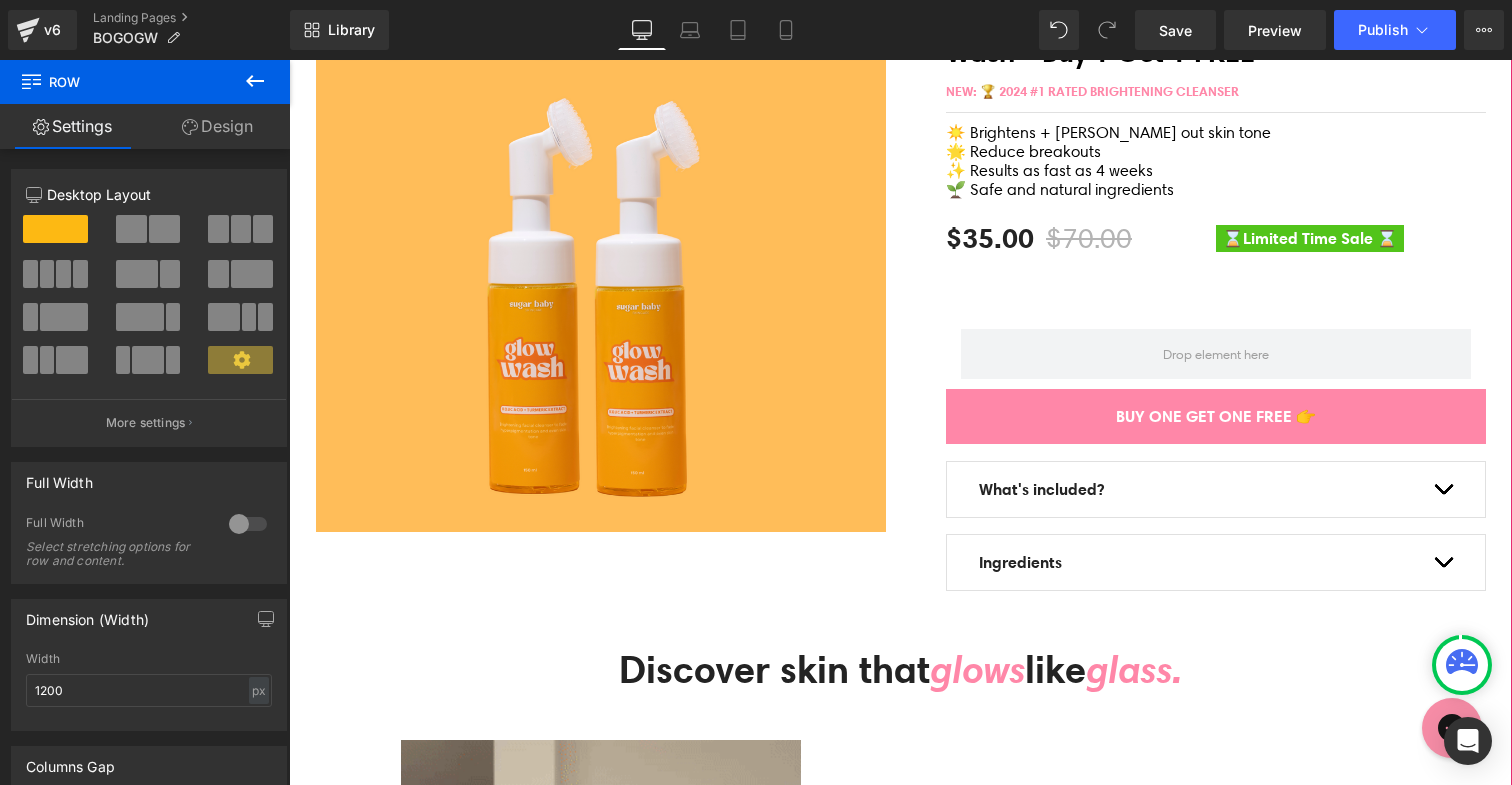 scroll, scrollTop: 248, scrollLeft: 0, axis: vertical 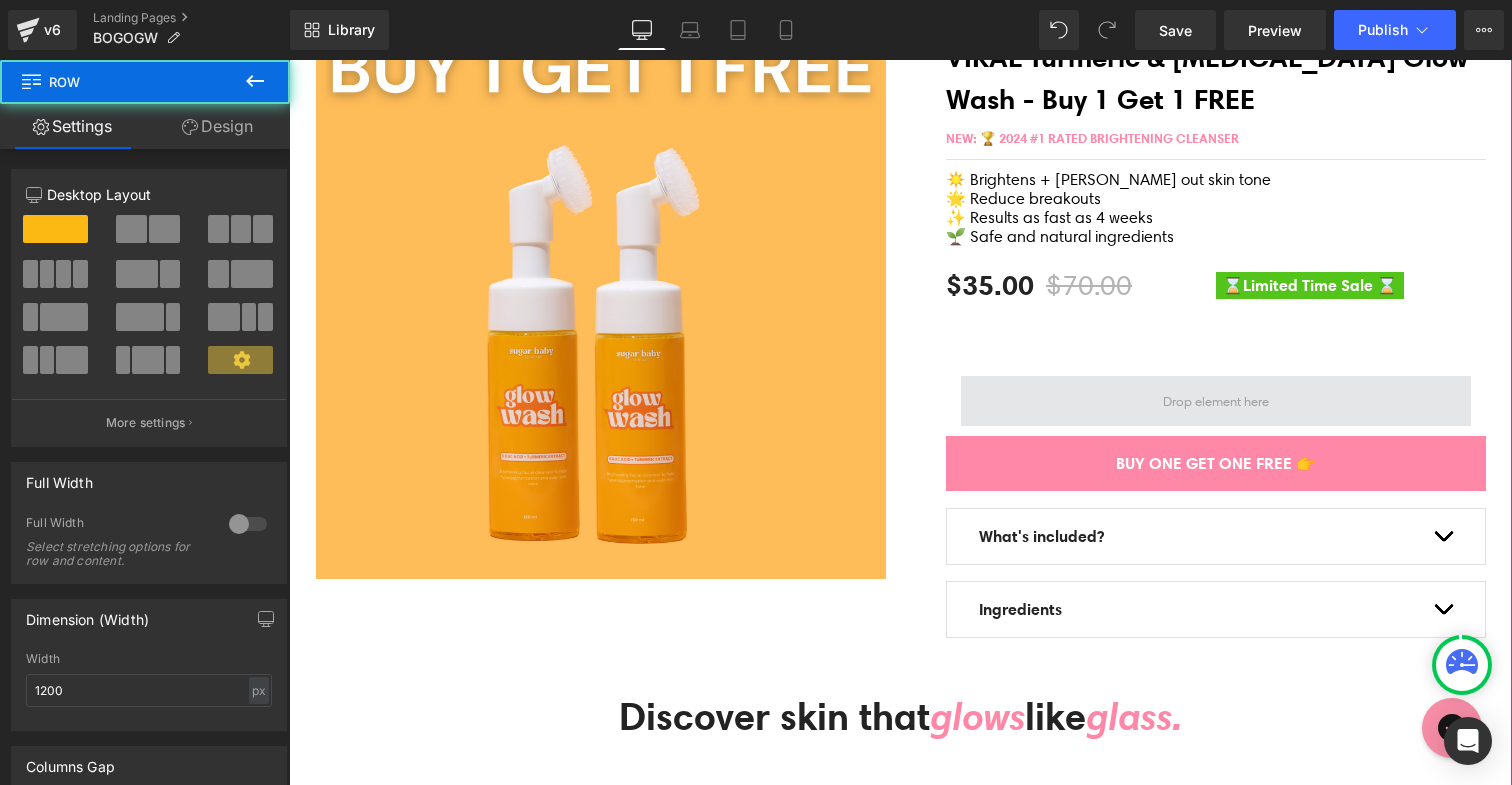 click at bounding box center (1216, 401) 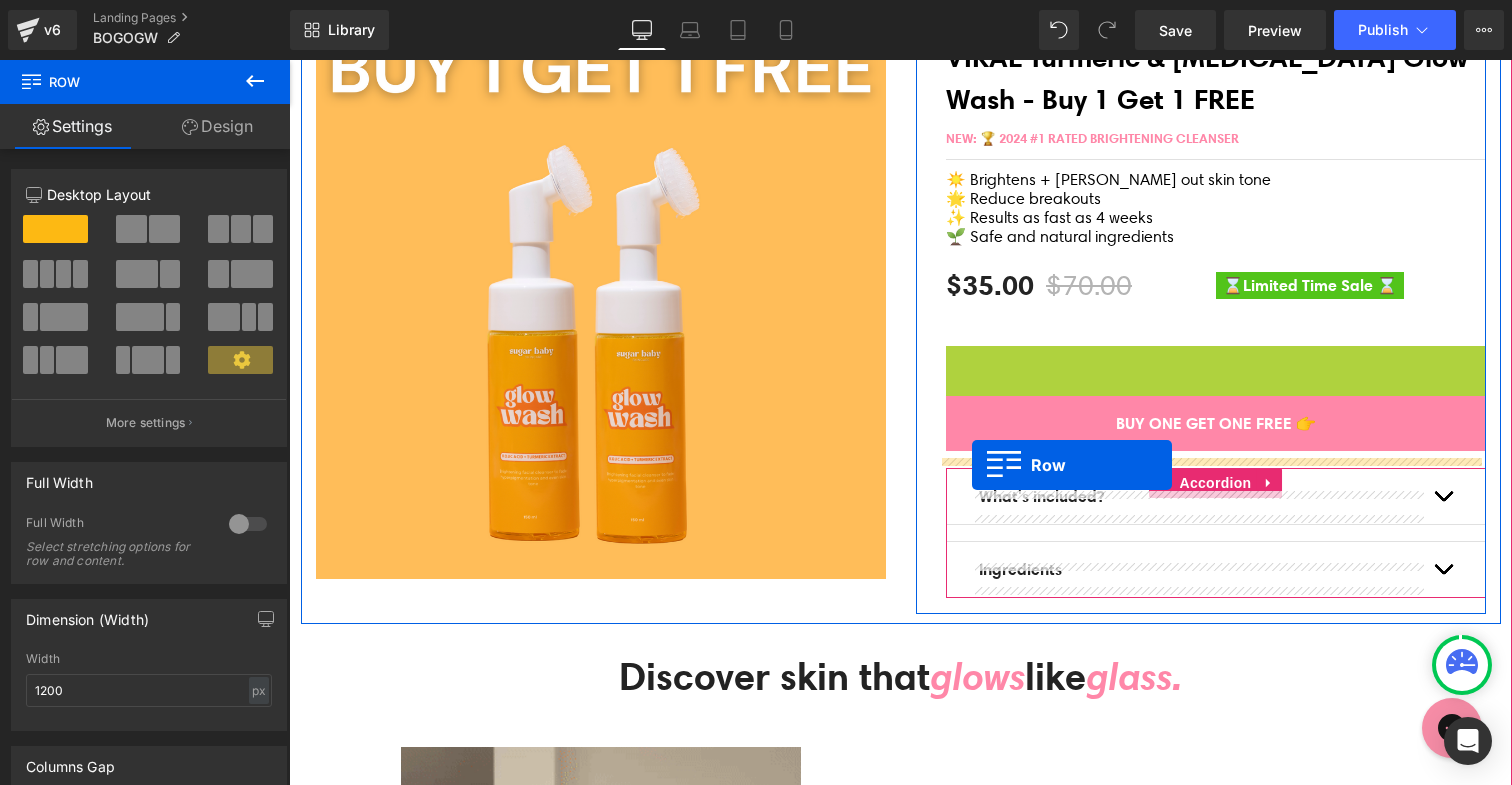 drag, startPoint x: 954, startPoint y: 370, endPoint x: 972, endPoint y: 465, distance: 96.69022 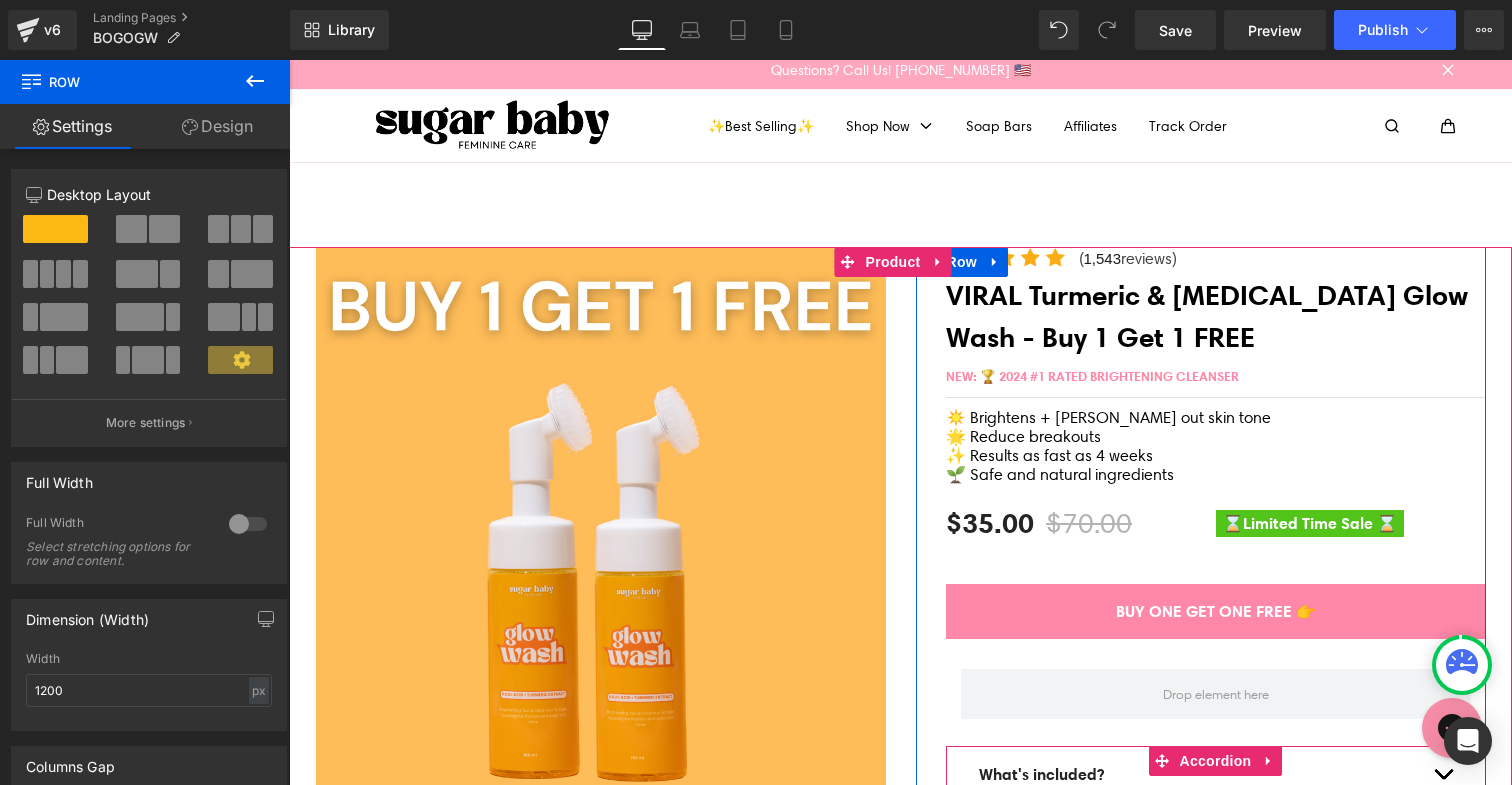 scroll, scrollTop: 0, scrollLeft: 0, axis: both 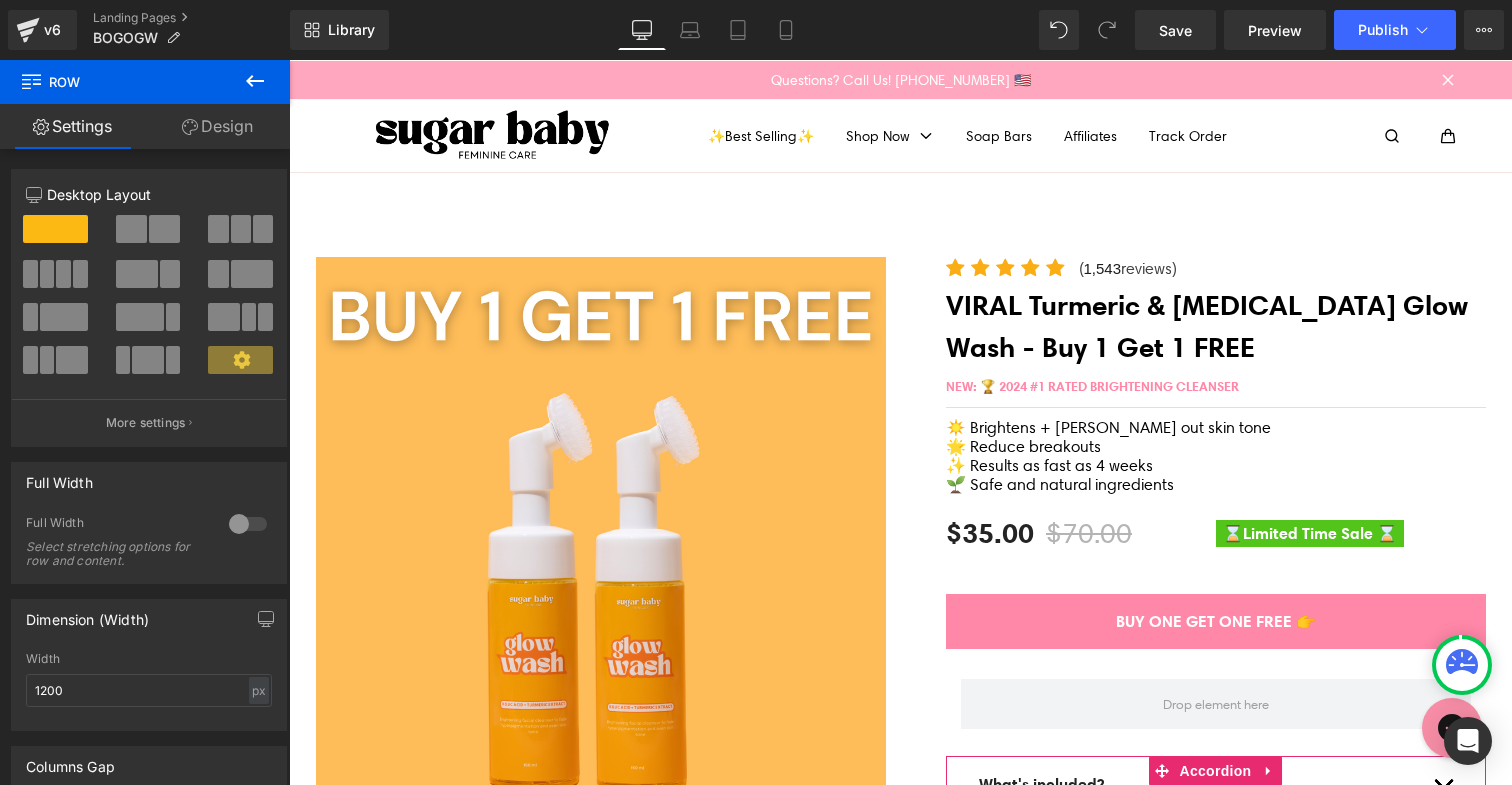 click 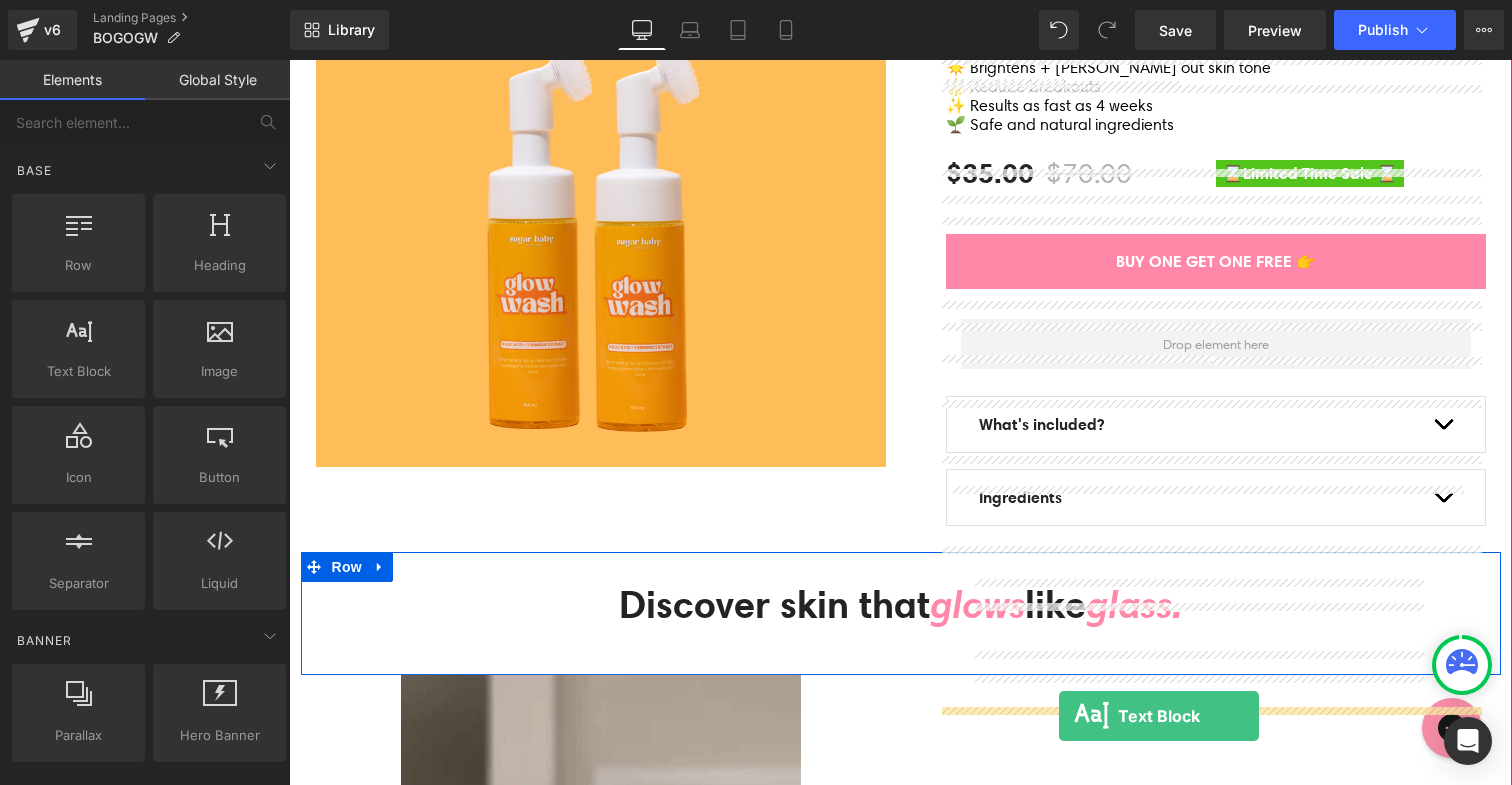 scroll, scrollTop: 380, scrollLeft: 0, axis: vertical 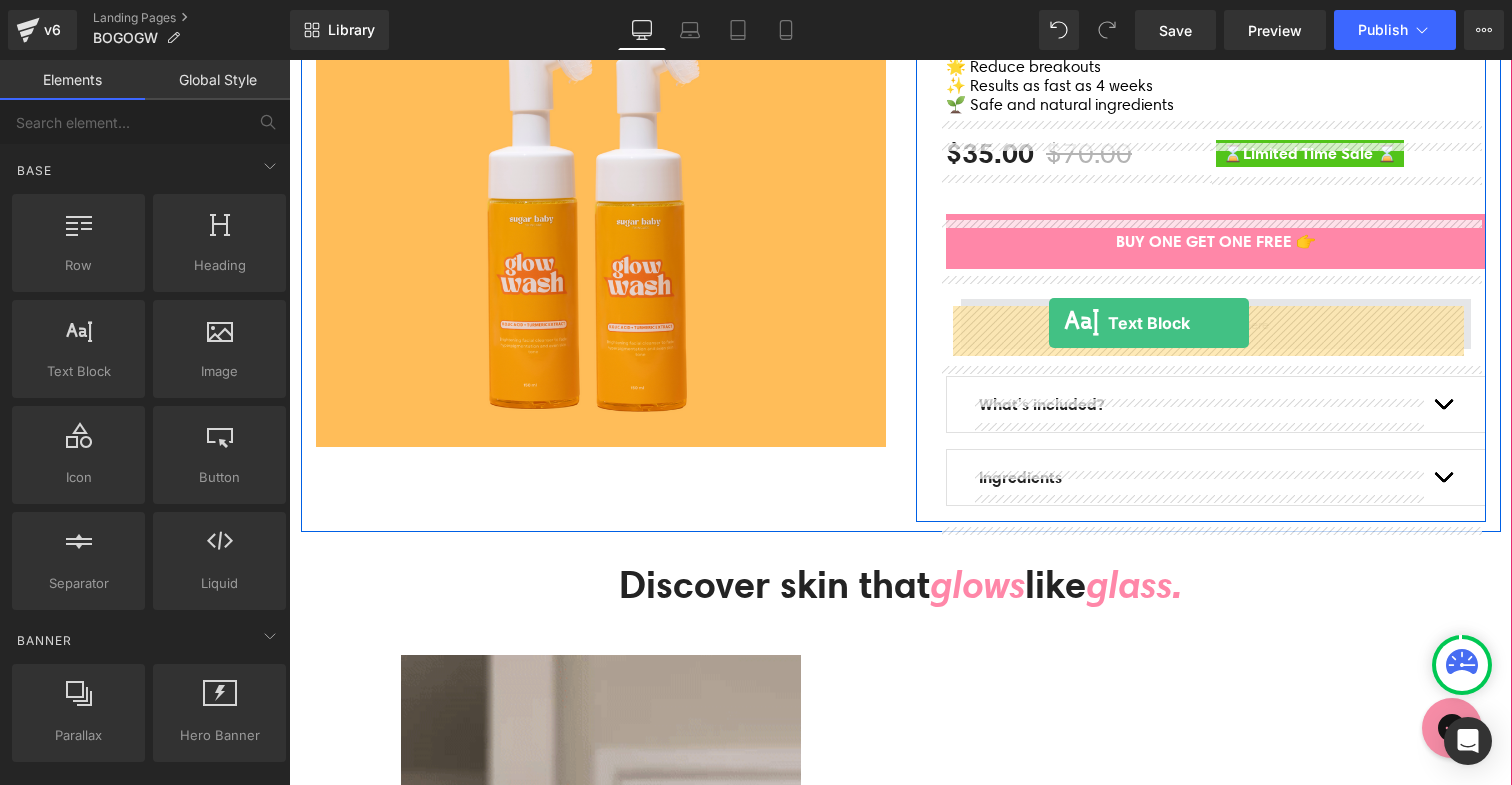 drag, startPoint x: 402, startPoint y: 388, endPoint x: 1049, endPoint y: 323, distance: 650.2569 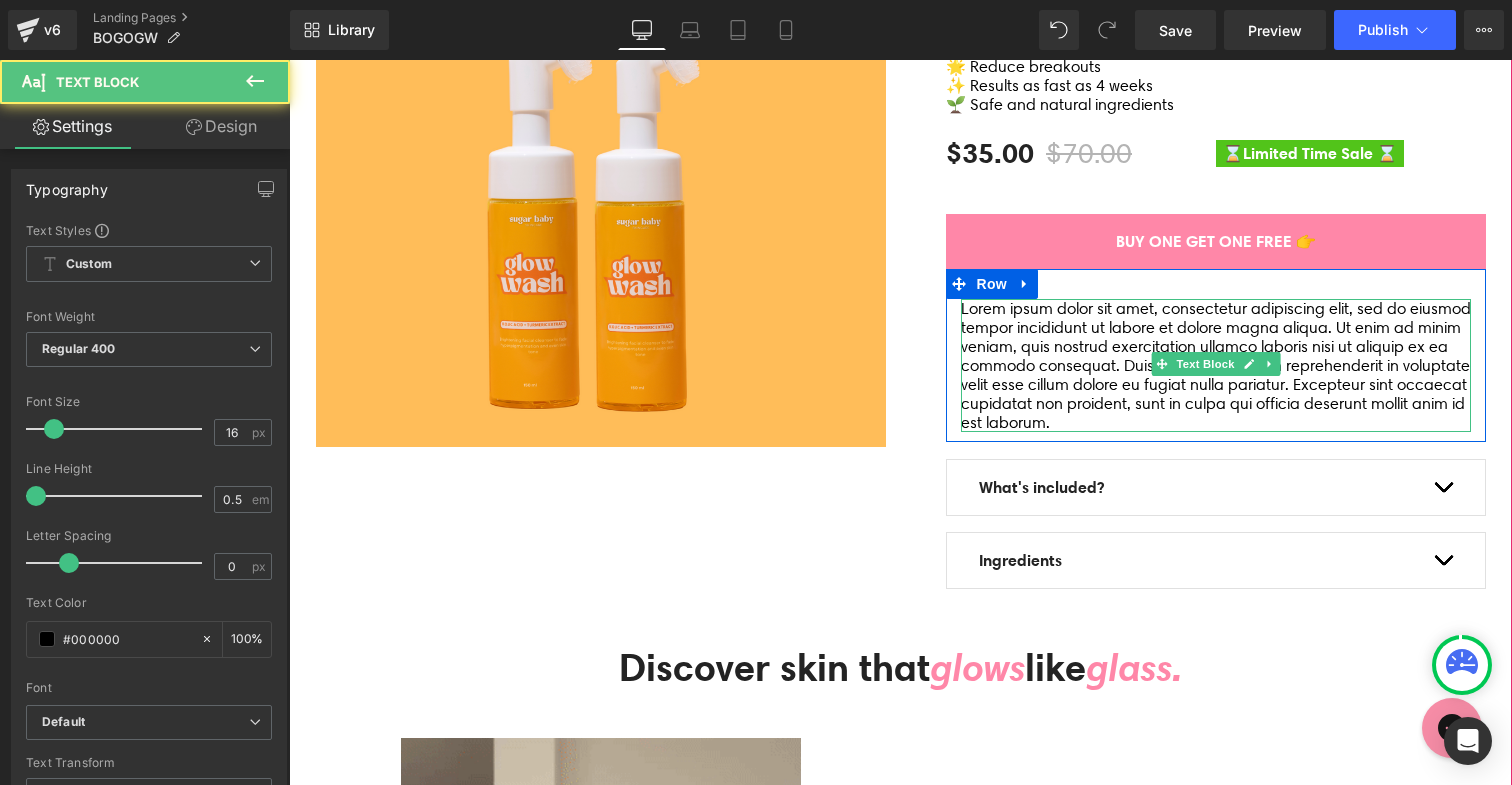click on "Lorem ipsum dolor sit amet, consectetur adipiscing elit, sed do eiusmod tempor incididunt ut labore et dolore magna aliqua. Ut enim ad minim veniam, quis nostrud exercitation ullamco laboris nisi ut aliquip ex ea commodo consequat. Duis aute irure dolor in reprehenderit in voluptate velit esse cillum dolore eu fugiat nulla pariatur. Excepteur sint occaecat cupidatat non proident, sunt in culpa qui officia deserunt mollit anim id est laborum." at bounding box center [1216, 365] 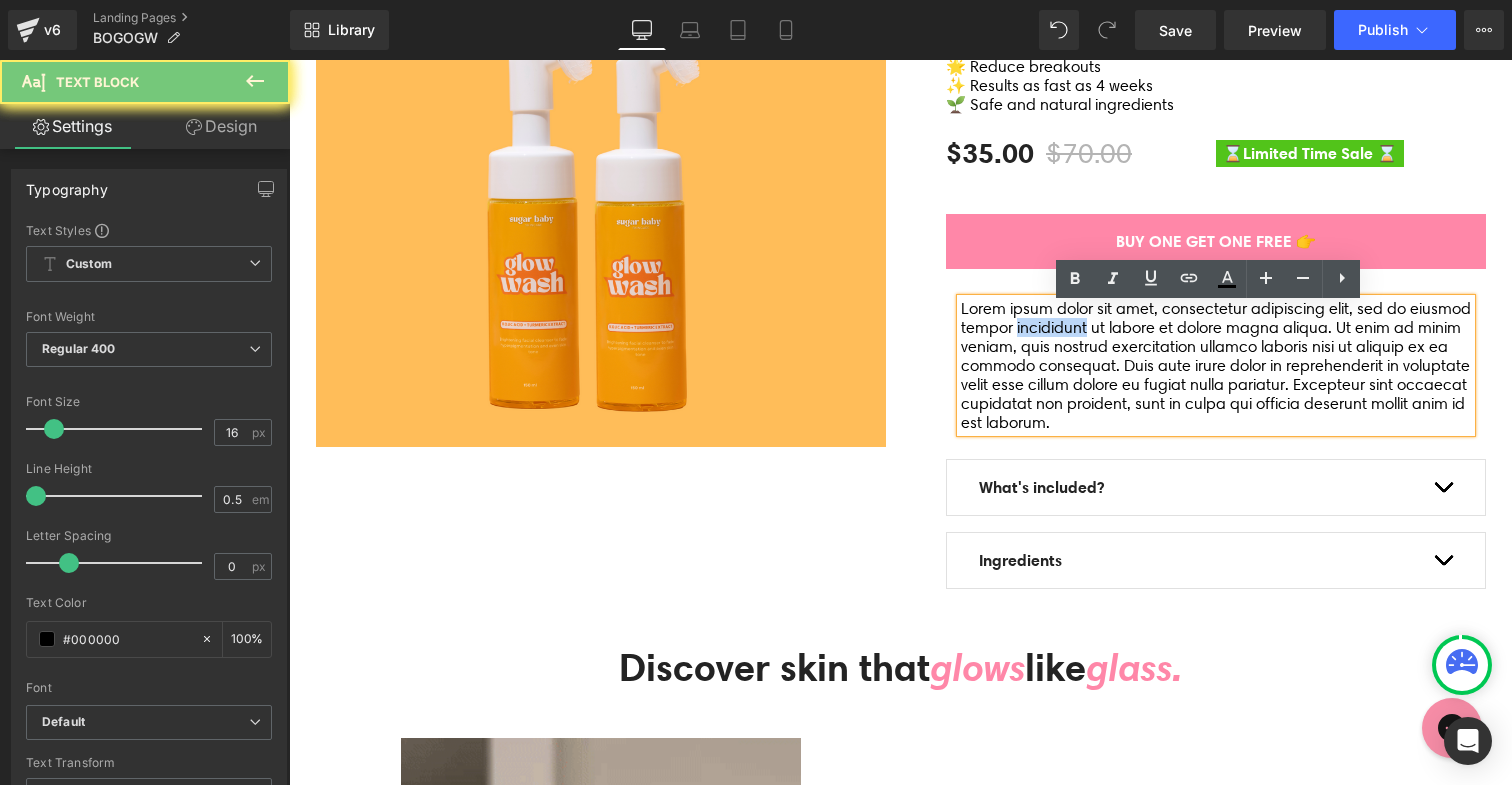 click on "Lorem ipsum dolor sit amet, consectetur adipiscing elit, sed do eiusmod tempor incididunt ut labore et dolore magna aliqua. Ut enim ad minim veniam, quis nostrud exercitation ullamco laboris nisi ut aliquip ex ea commodo consequat. Duis aute irure dolor in reprehenderit in voluptate velit esse cillum dolore eu fugiat nulla pariatur. Excepteur sint occaecat cupidatat non proident, sunt in culpa qui officia deserunt mollit anim id est laborum." at bounding box center (1216, 365) 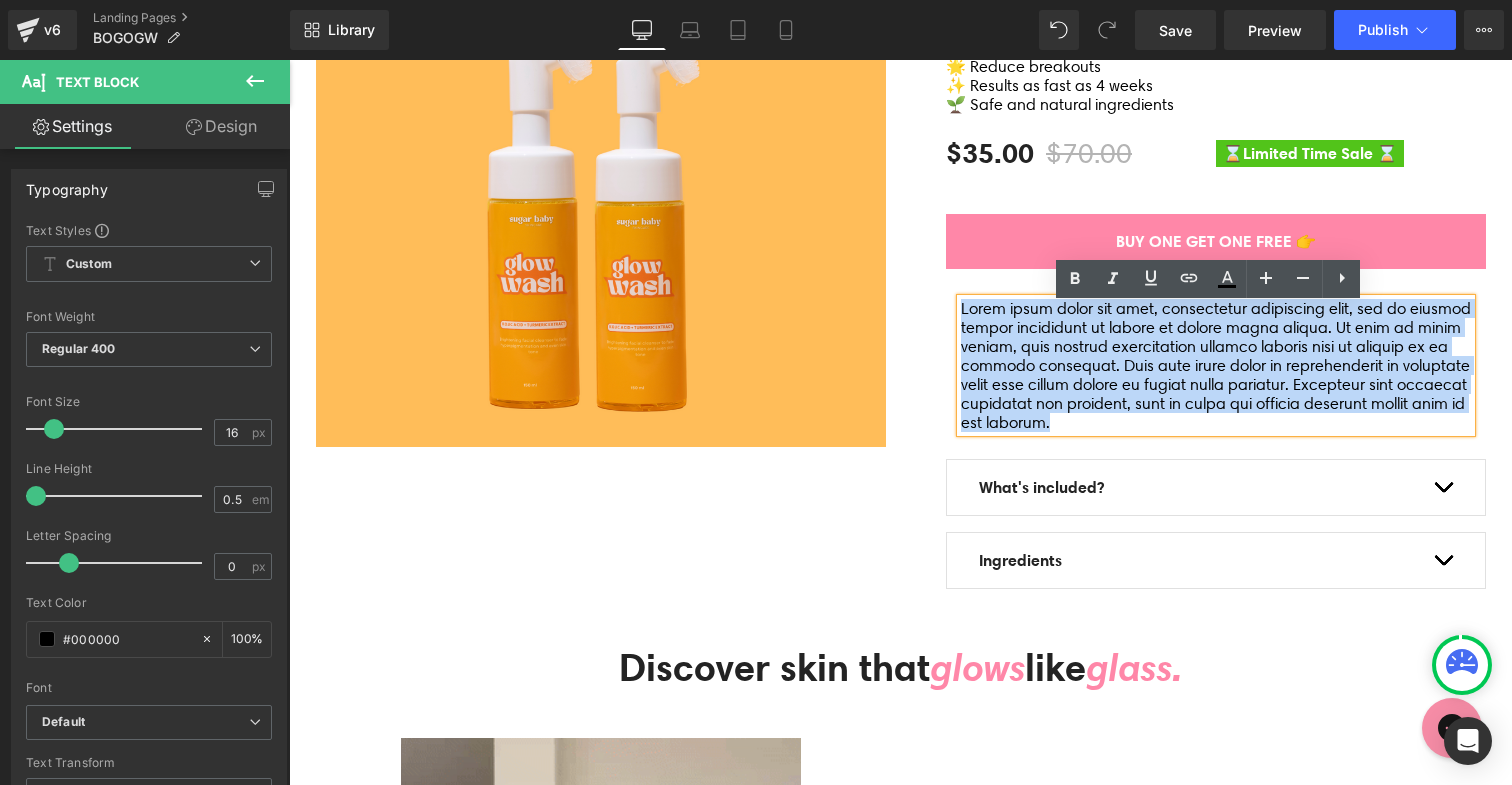 click on "Lorem ipsum dolor sit amet, consectetur adipiscing elit, sed do eiusmod tempor incididunt ut labore et dolore magna aliqua. Ut enim ad minim veniam, quis nostrud exercitation ullamco laboris nisi ut aliquip ex ea commodo consequat. Duis aute irure dolor in reprehenderit in voluptate velit esse cillum dolore eu fugiat nulla pariatur. Excepteur sint occaecat cupidatat non proident, sunt in culpa qui officia deserunt mollit anim id est laborum." at bounding box center (1216, 365) 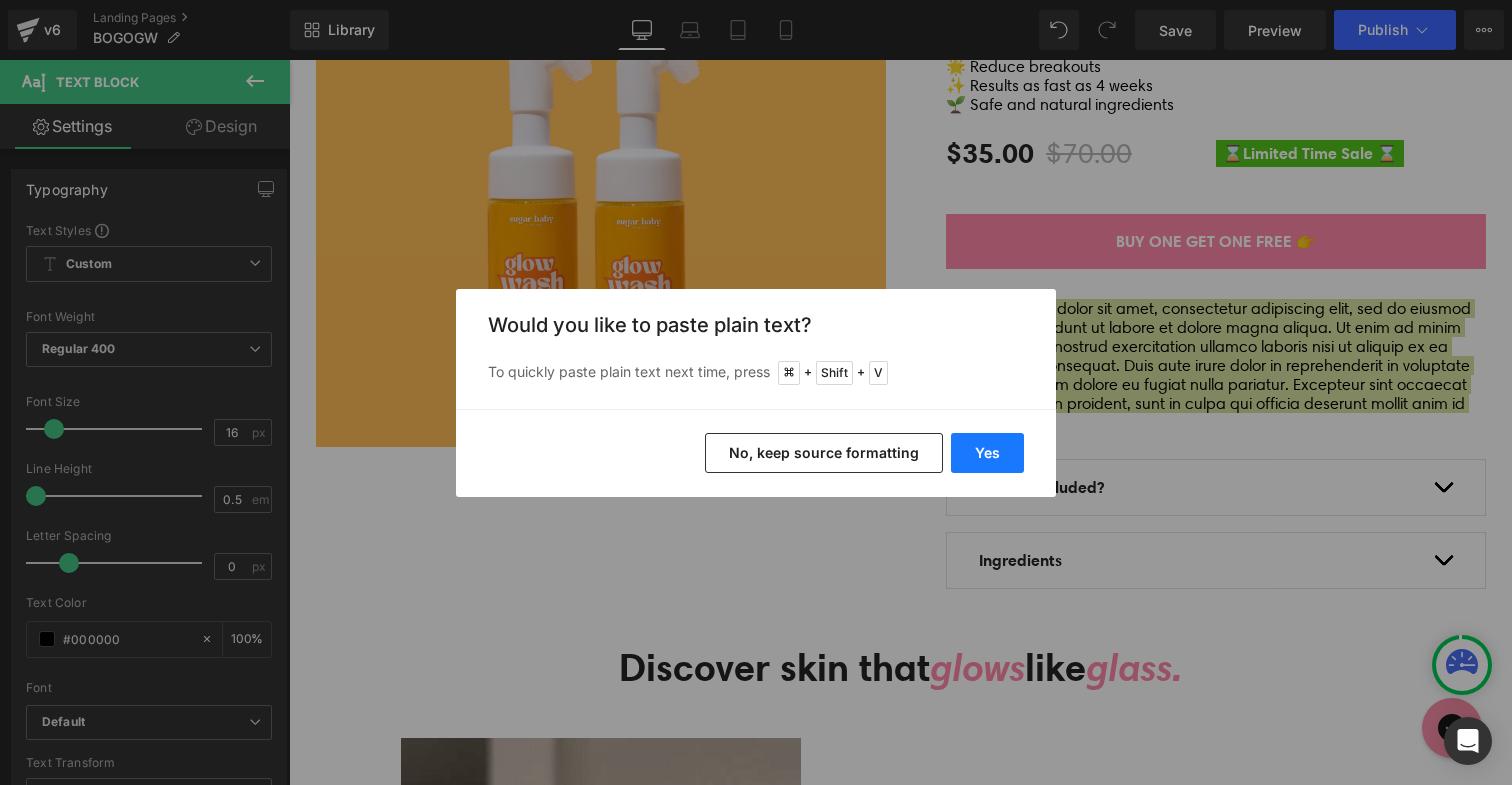 click on "Yes" at bounding box center (987, 453) 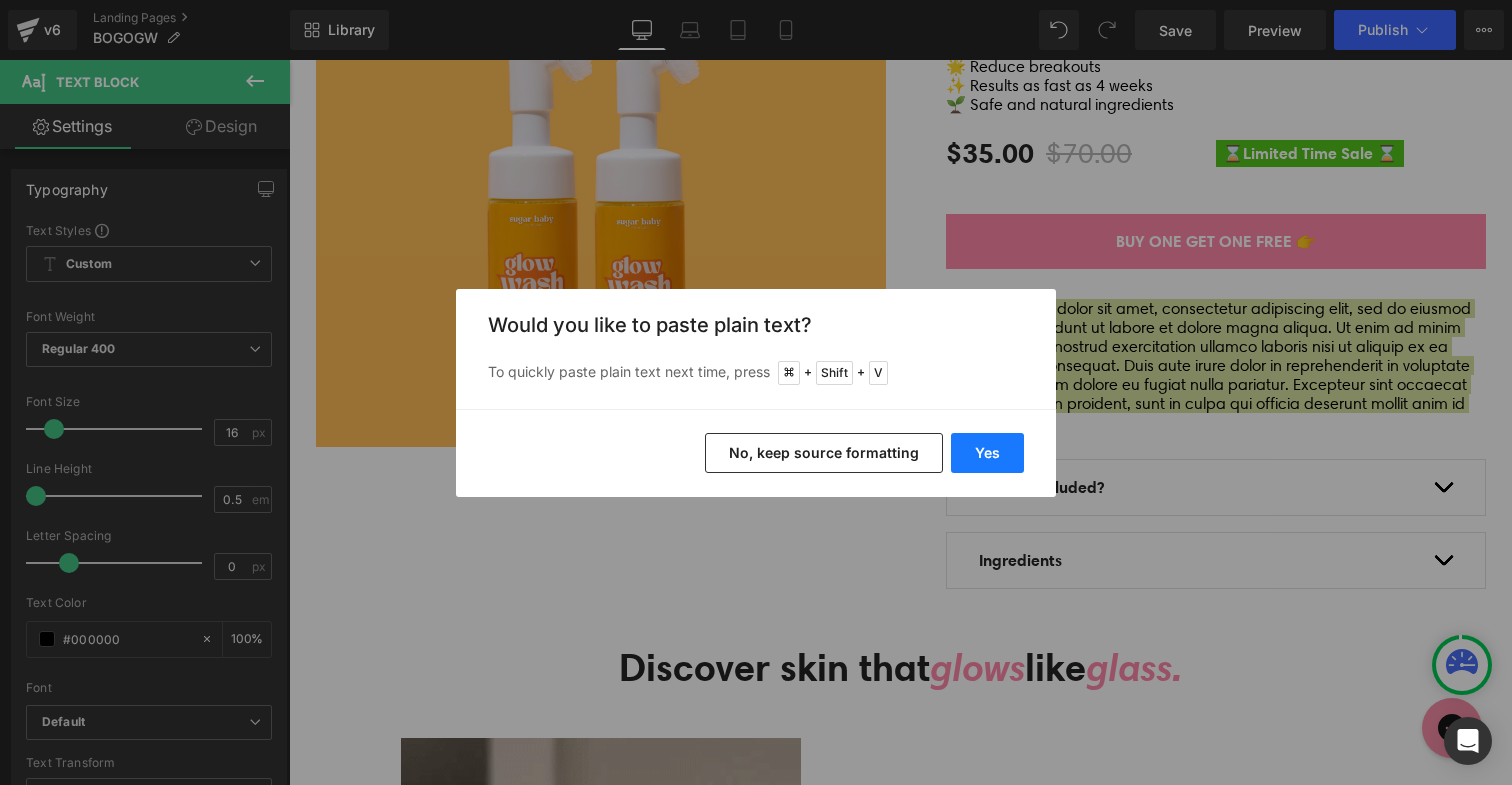 type 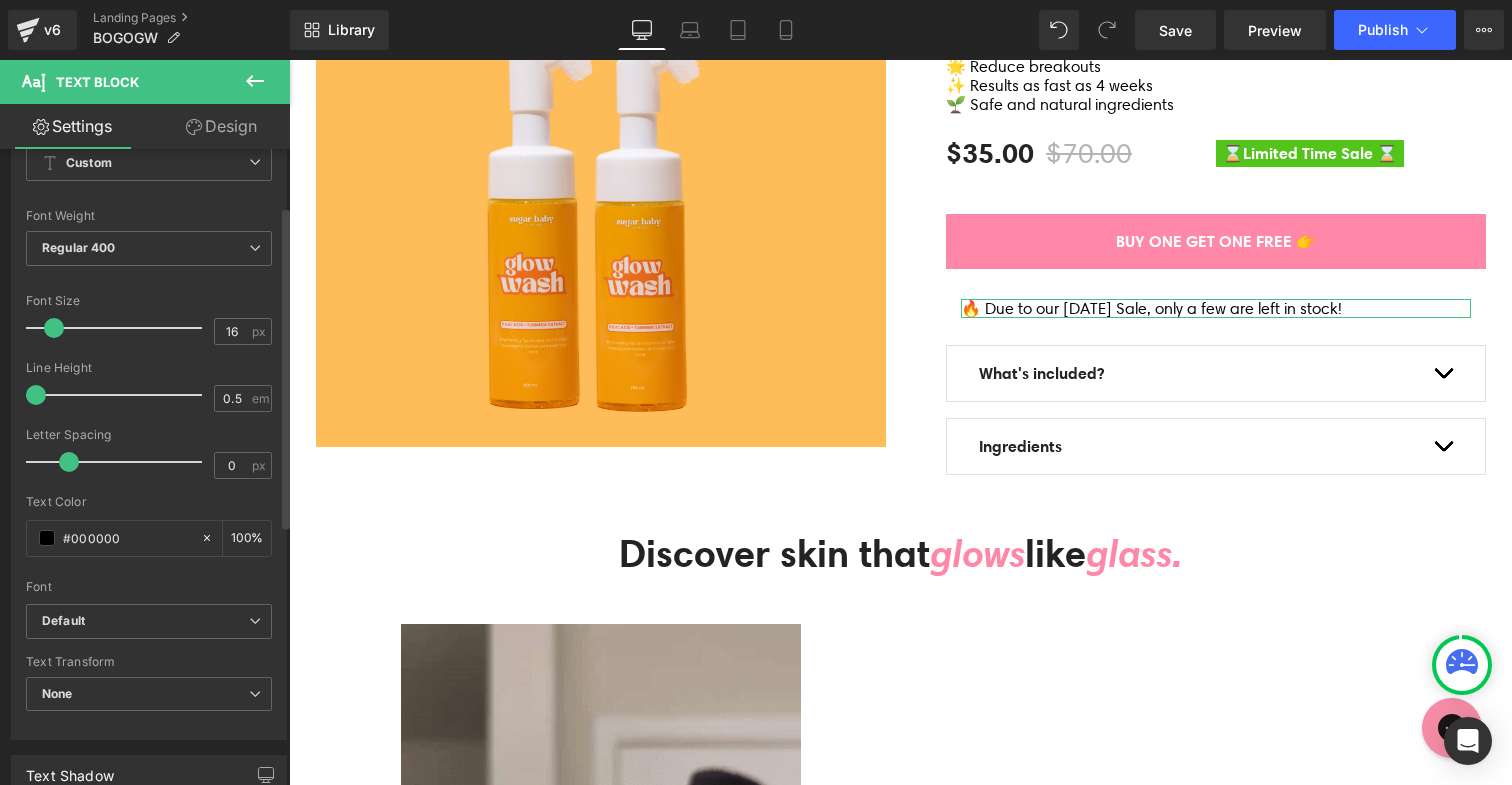 scroll, scrollTop: 67, scrollLeft: 0, axis: vertical 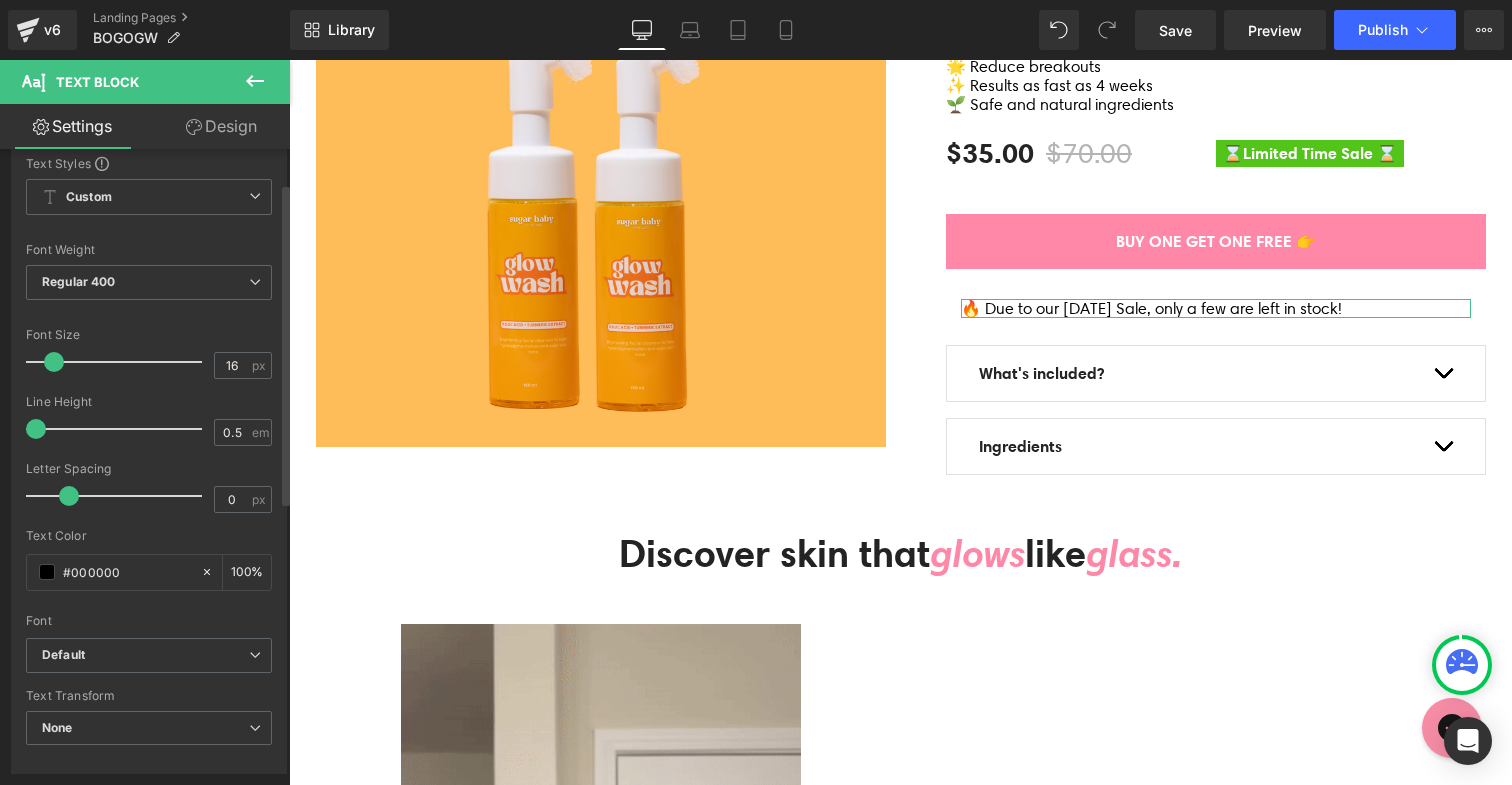 click at bounding box center [54, 362] 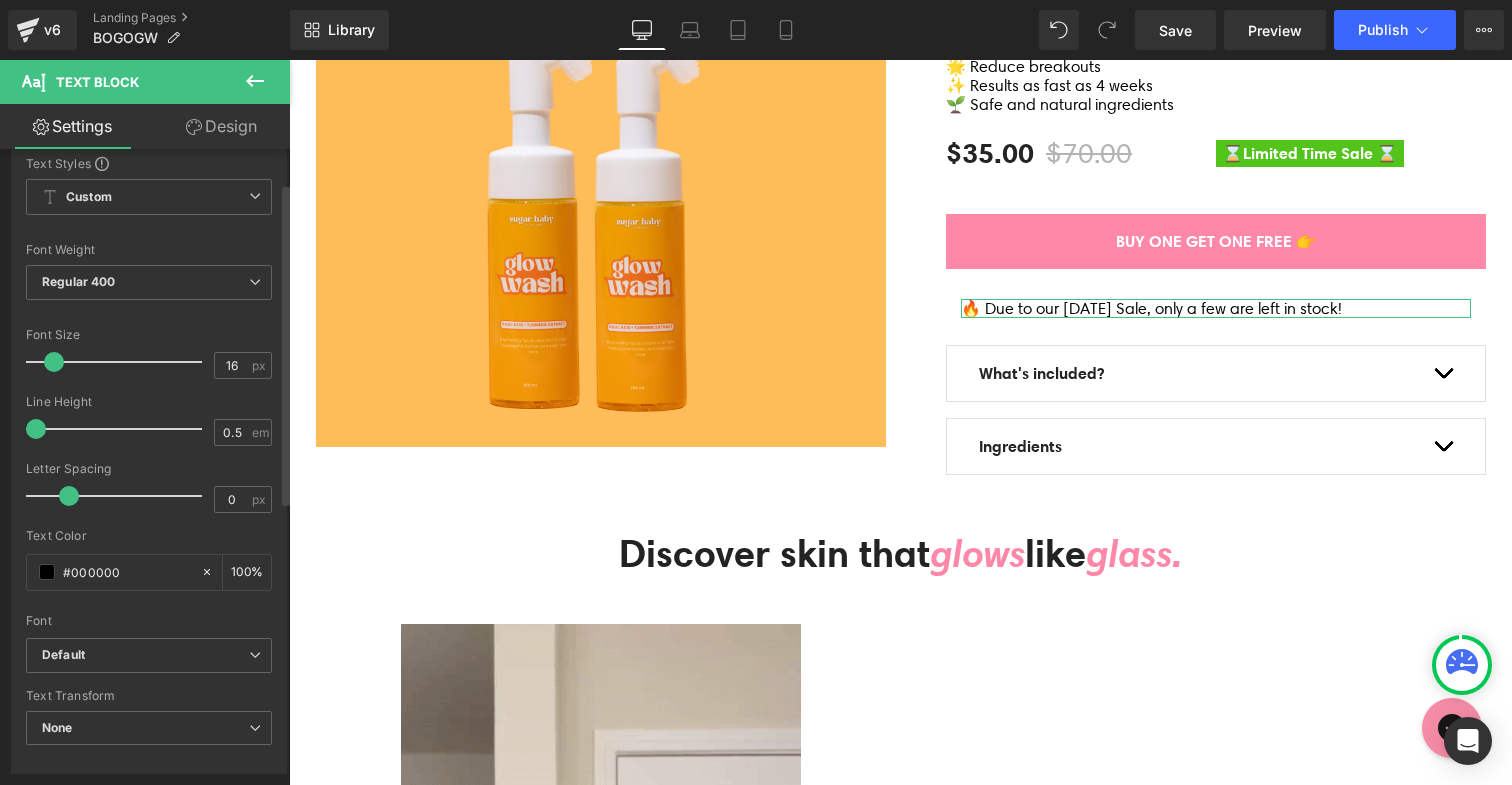 click at bounding box center (69, 496) 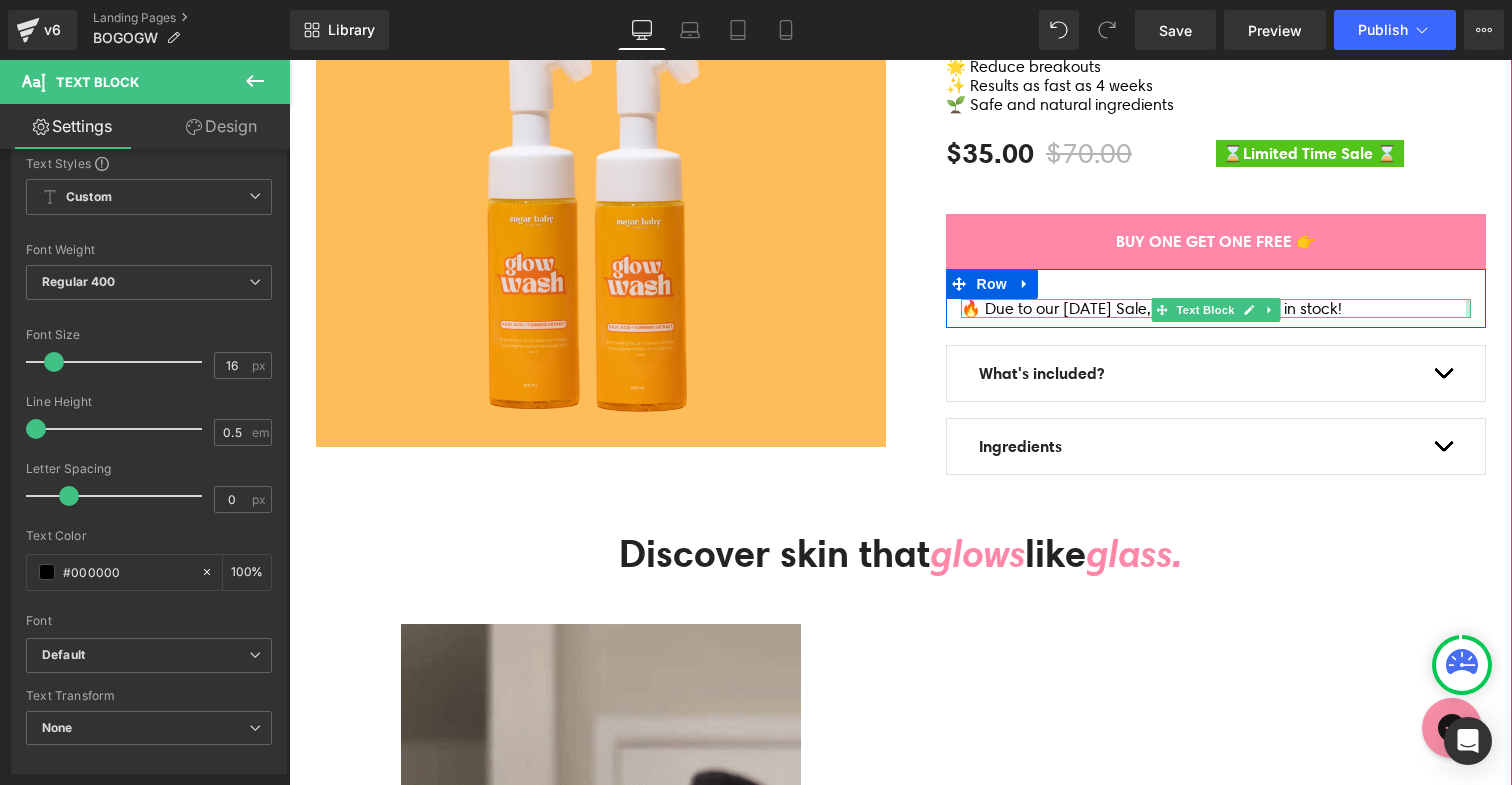 click at bounding box center [1468, 308] 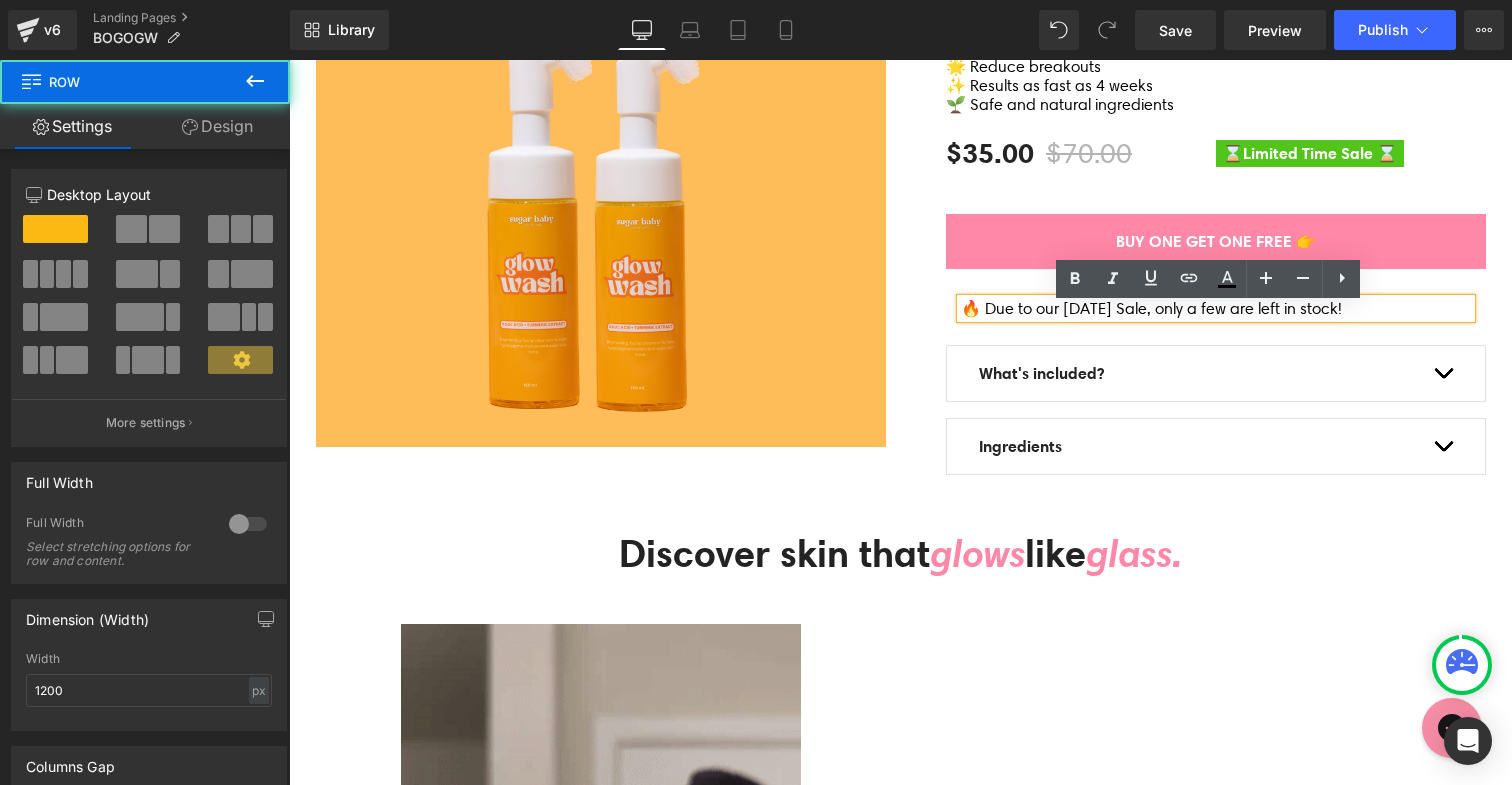 click on "🔥 Due to our [DATE] Sale, only a few are left in stock!
Text Block" at bounding box center [1216, 308] 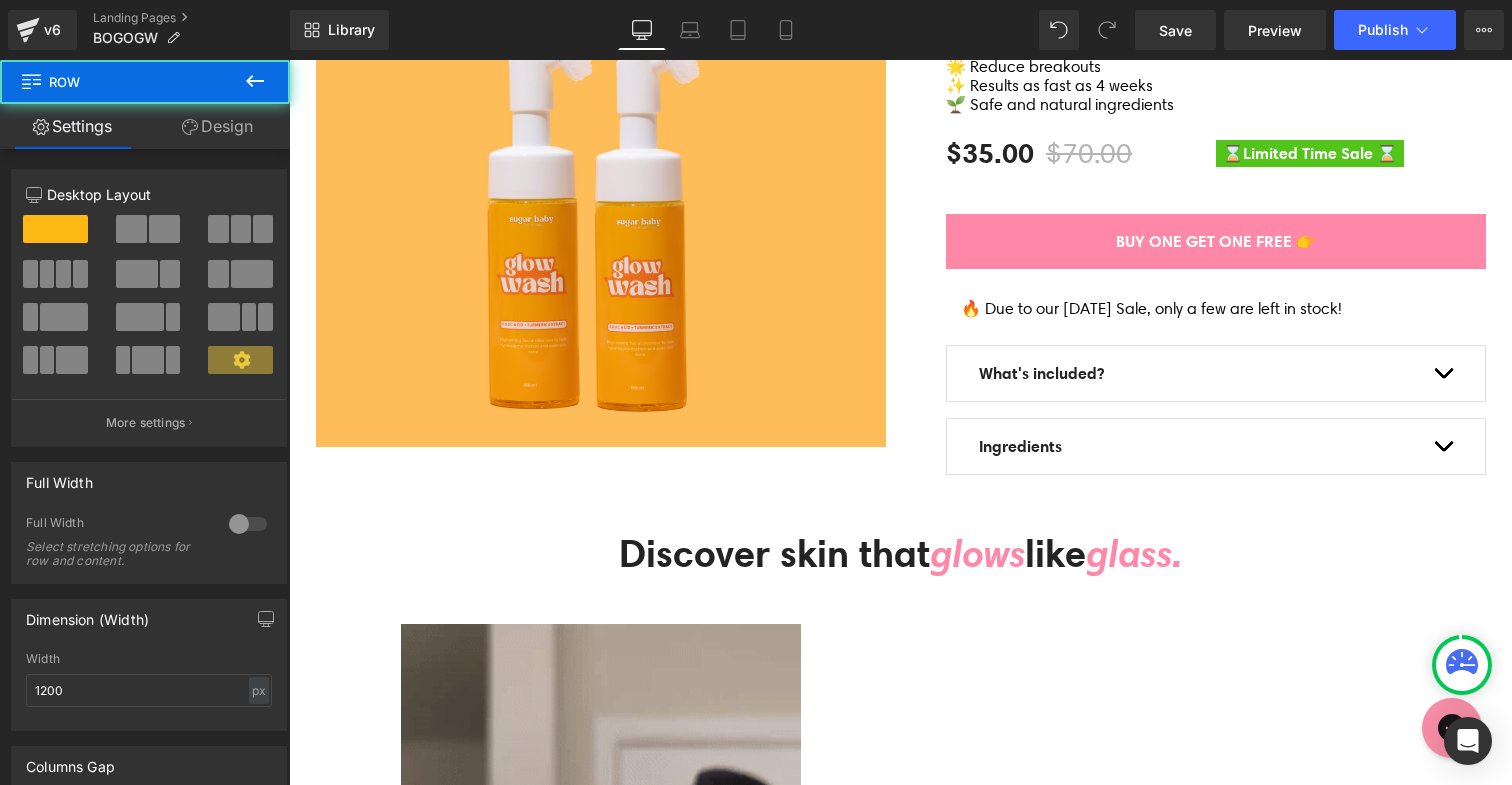 click on "🔥 Due to our July 4th Sale, only a few are left in stock!
Text Block" at bounding box center (1216, 308) 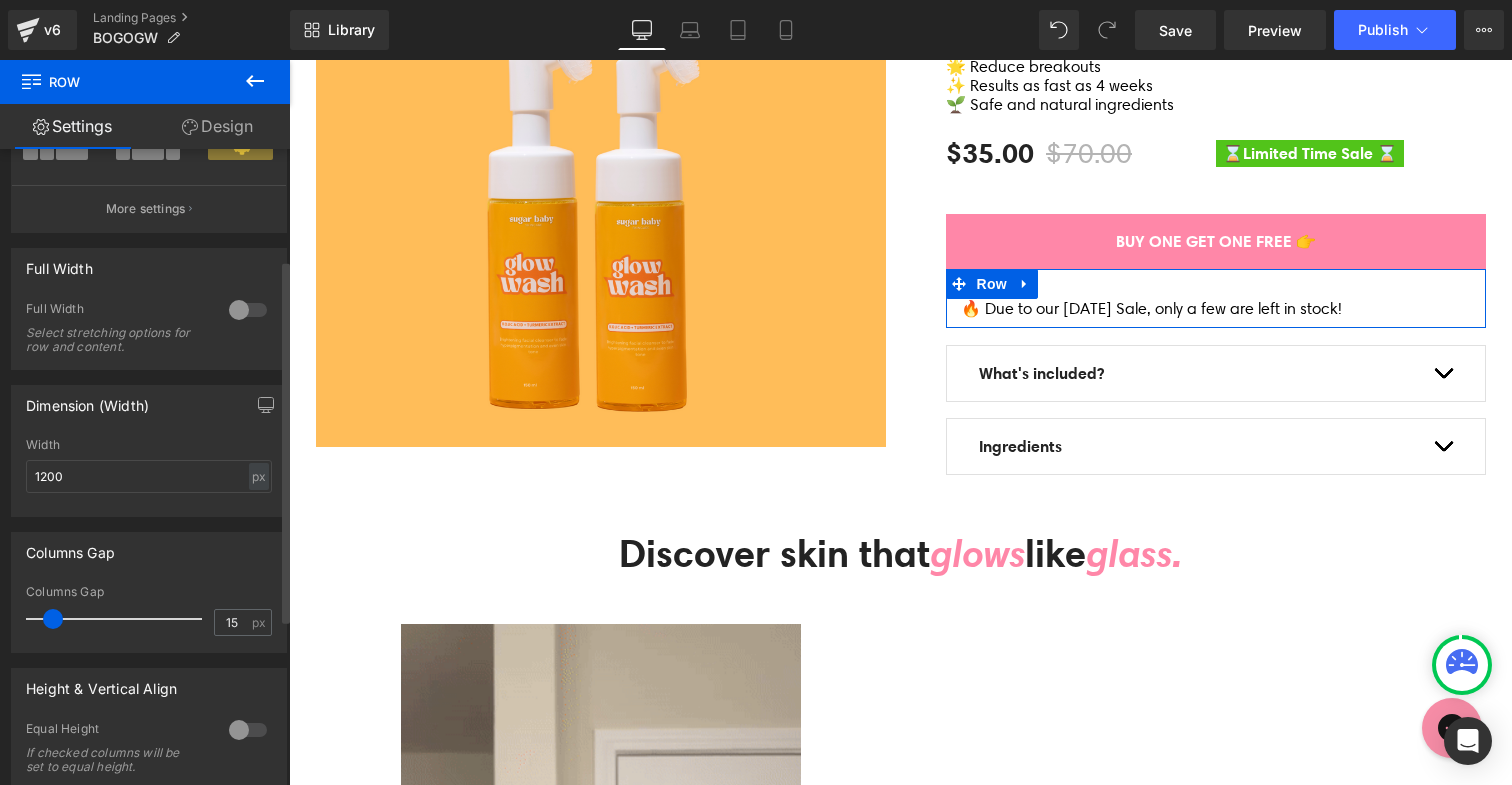 scroll, scrollTop: 242, scrollLeft: 0, axis: vertical 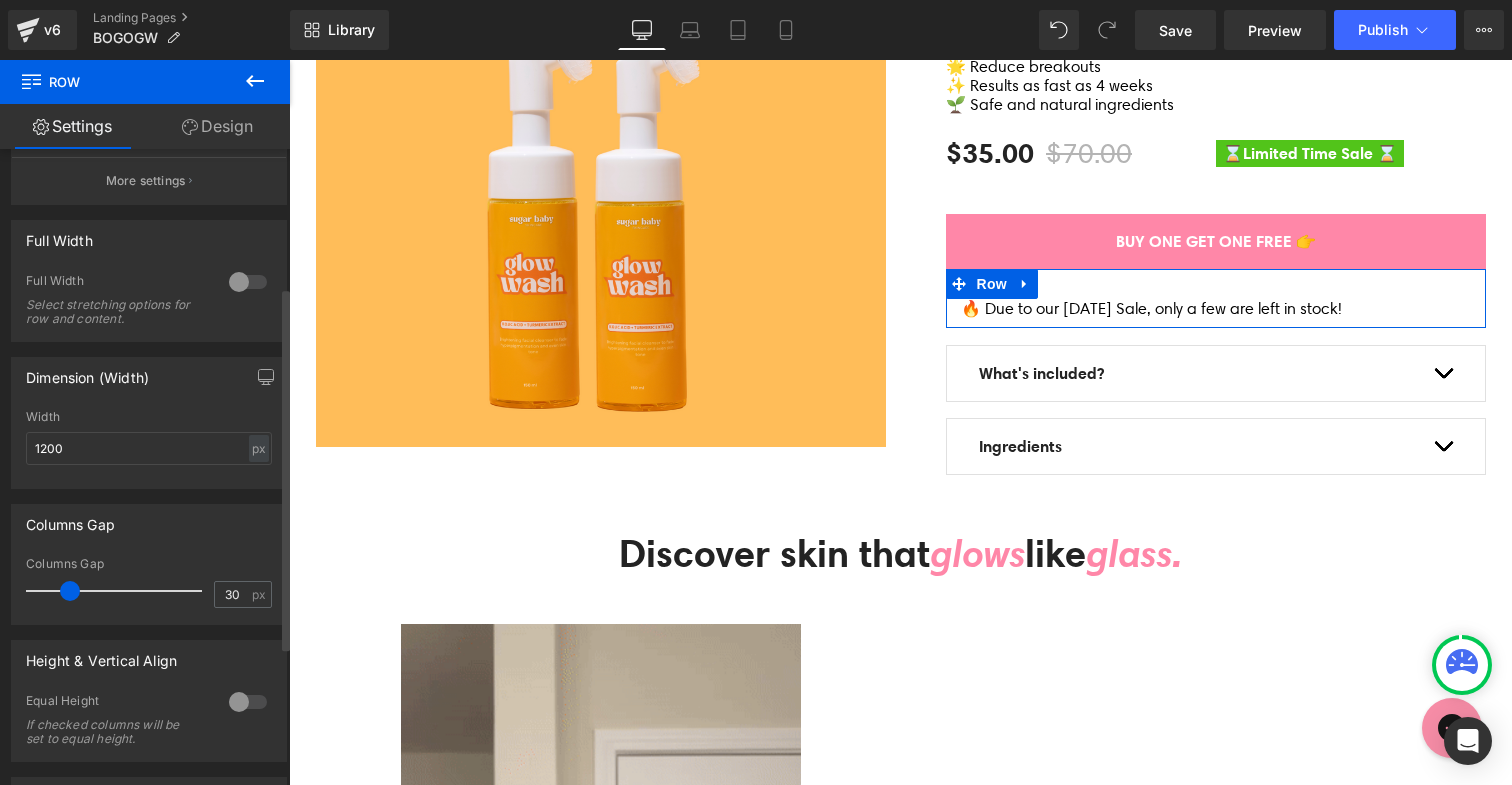 click at bounding box center [119, 591] 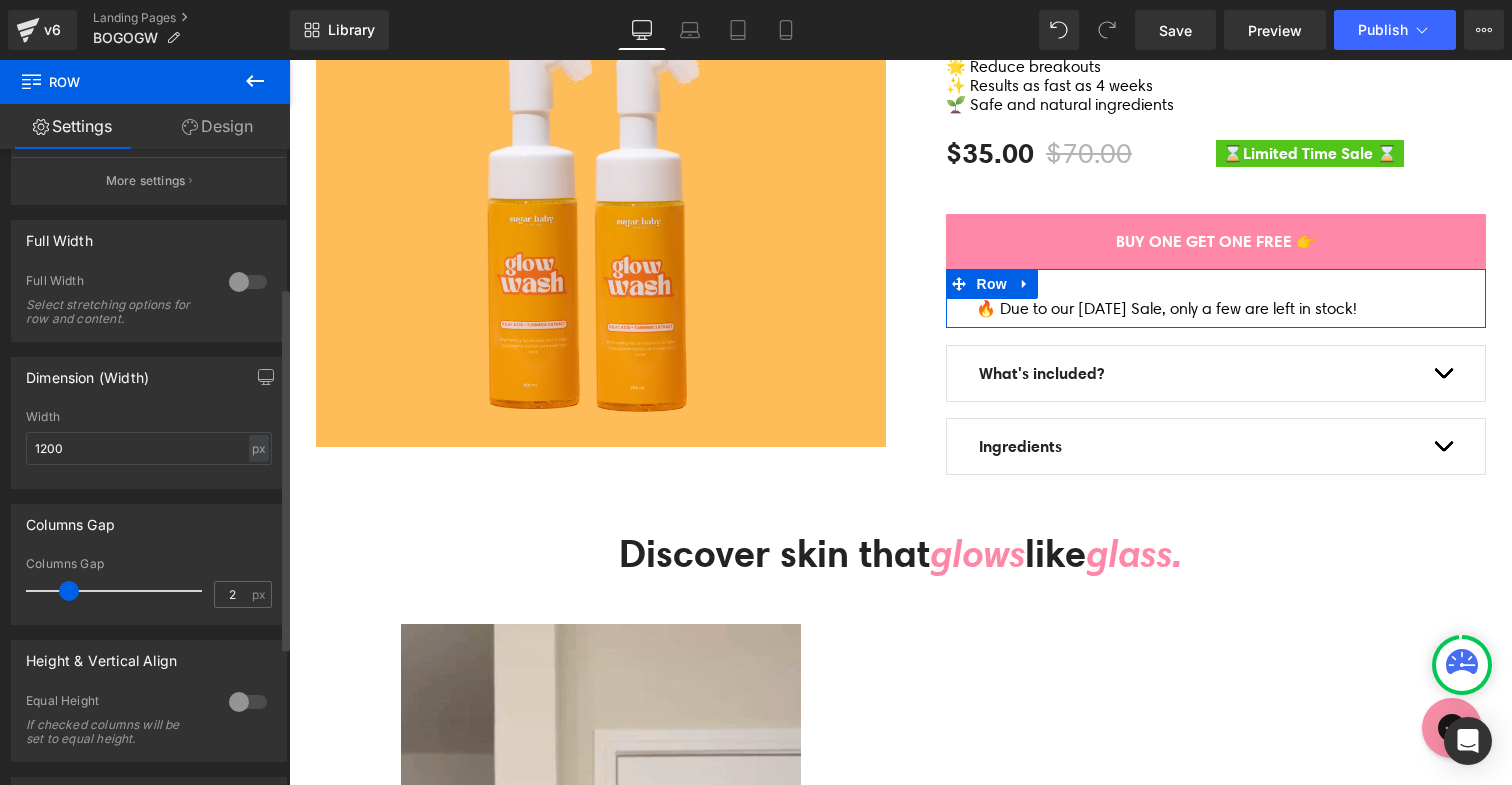 type on "0" 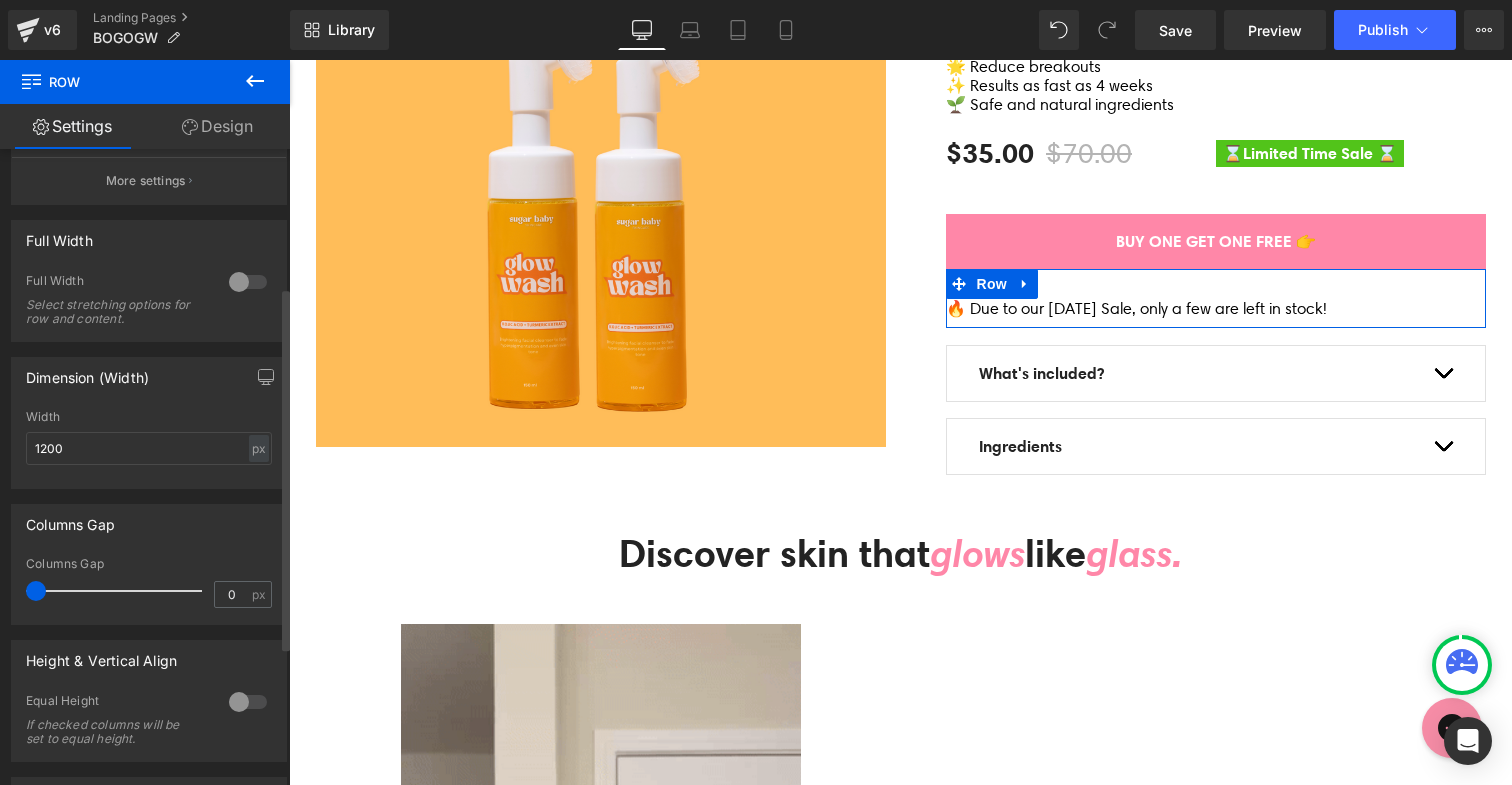 drag, startPoint x: 60, startPoint y: 590, endPoint x: 227, endPoint y: 614, distance: 168.71574 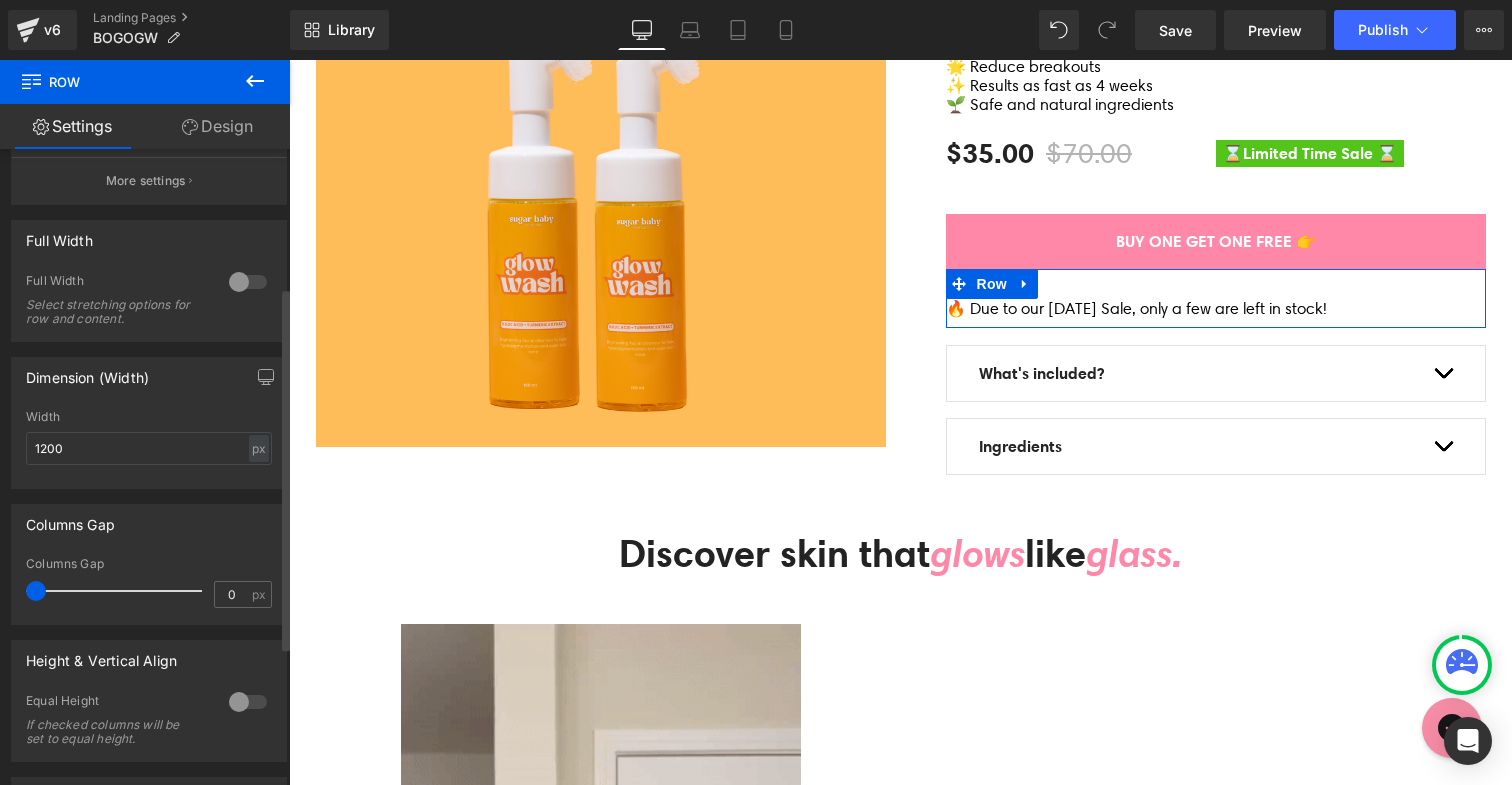 click on "Columns Gap 0px Columns Gap 0 px" at bounding box center (149, 557) 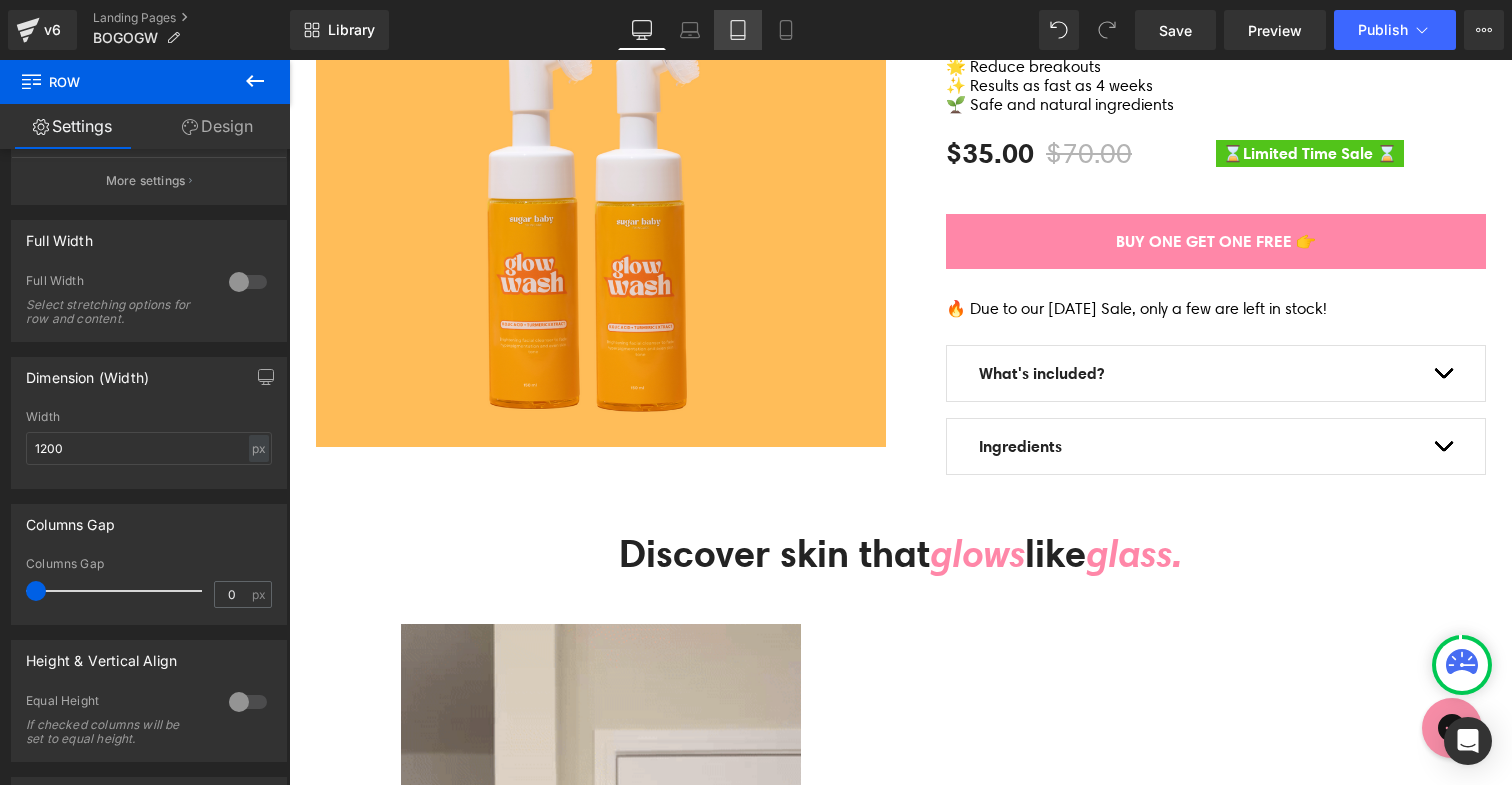 click 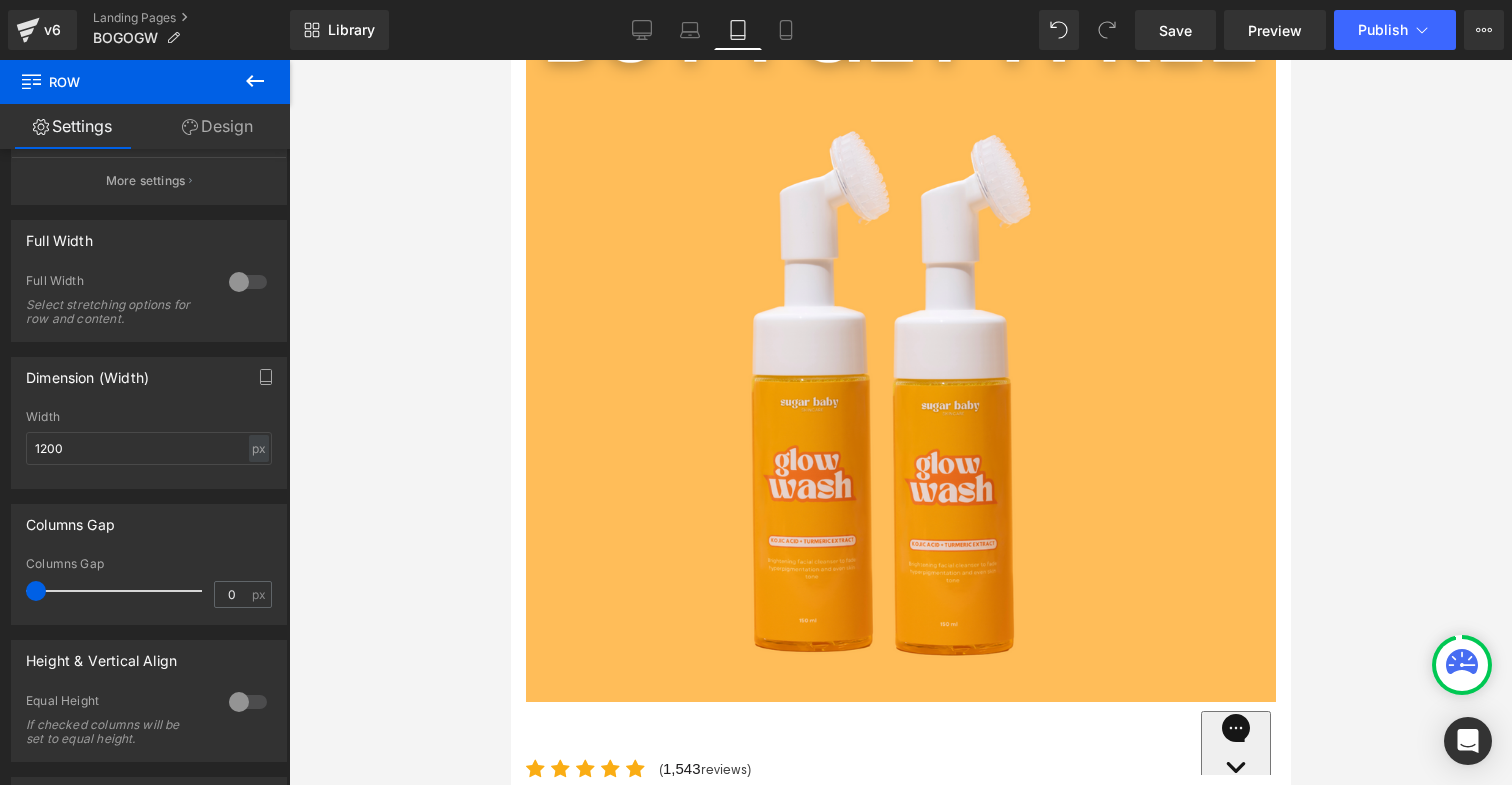 scroll, scrollTop: 1217, scrollLeft: 0, axis: vertical 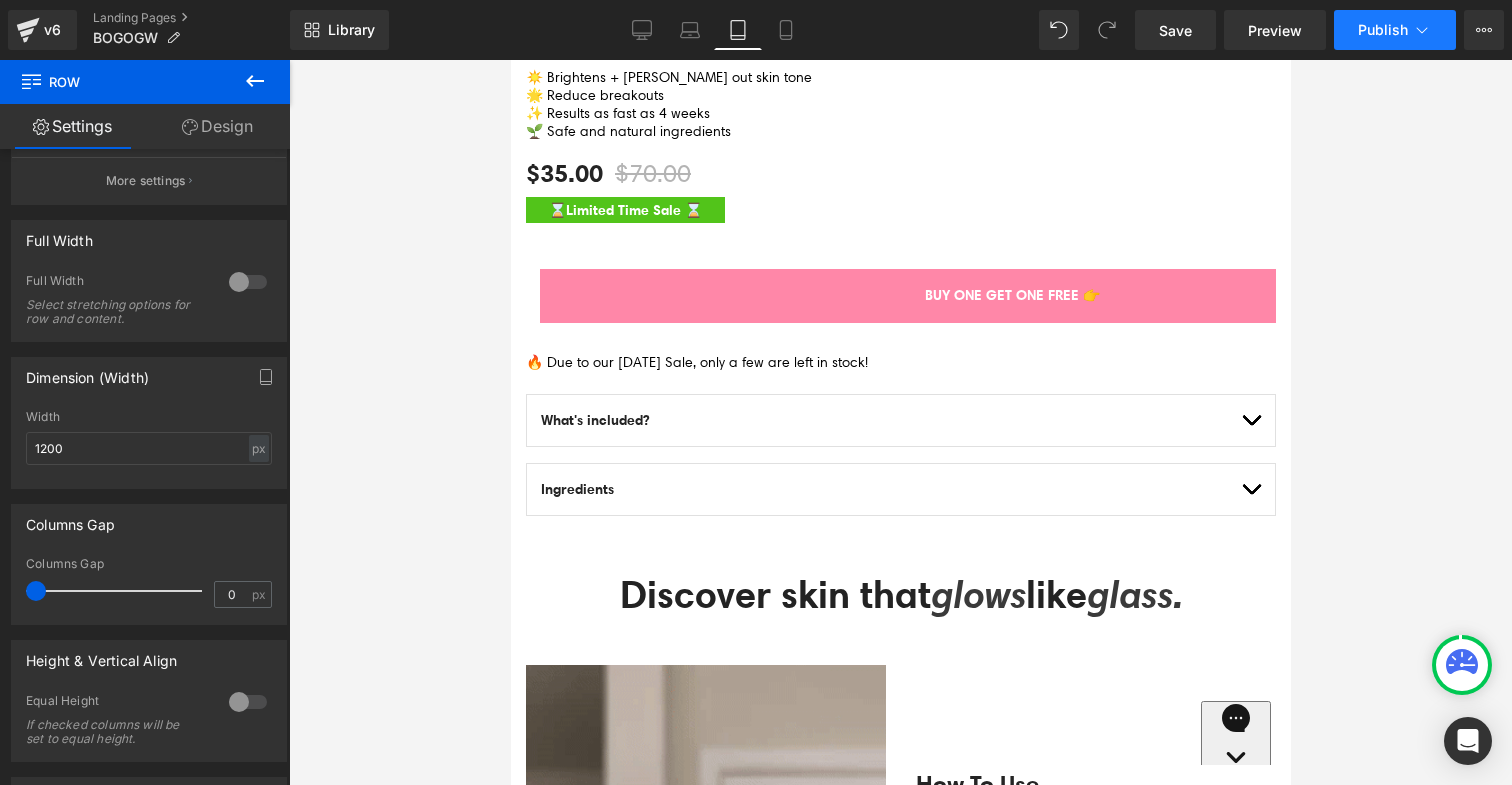 click on "Publish" at bounding box center (1383, 30) 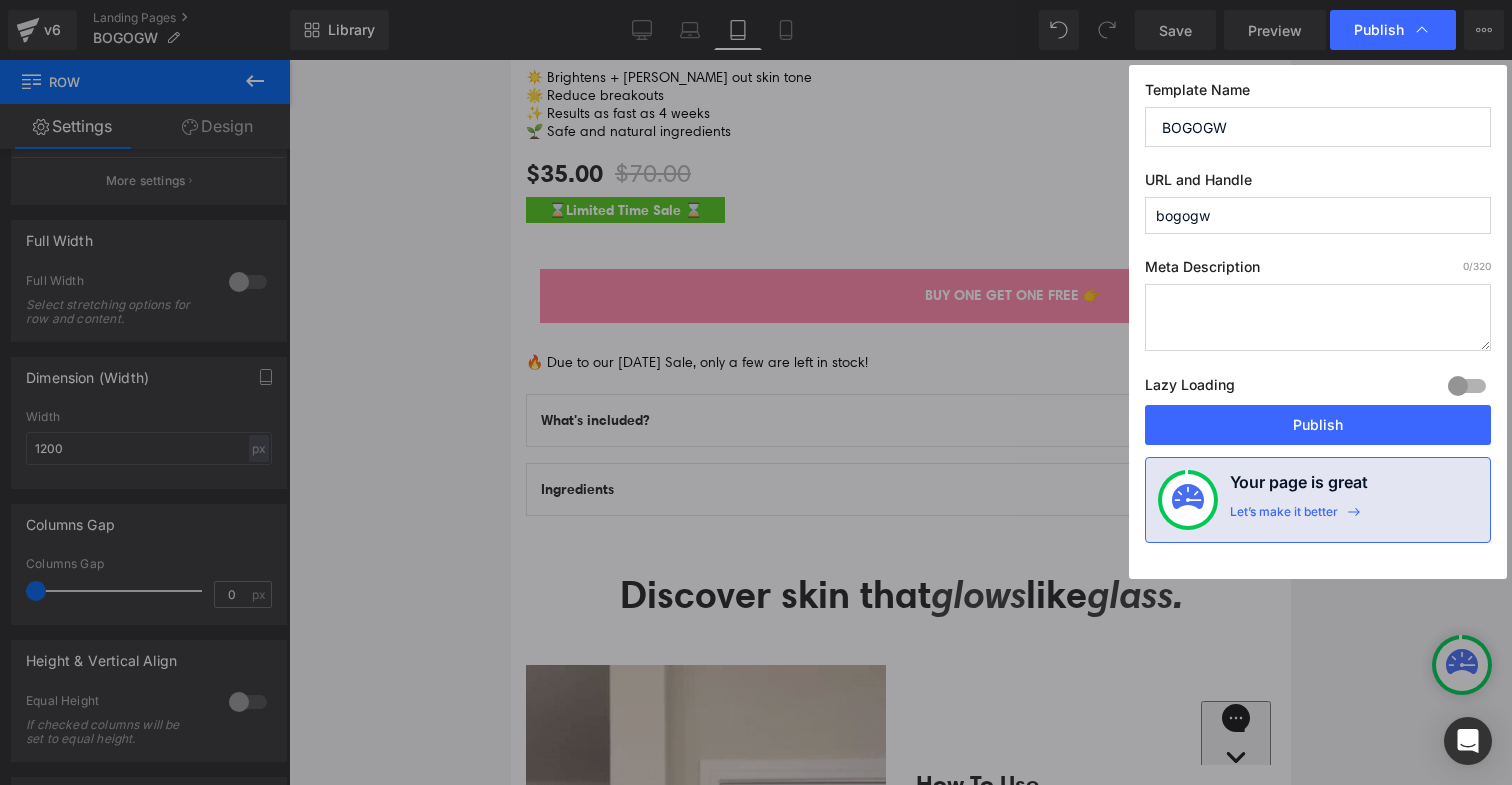click on "Publish" at bounding box center [1318, 425] 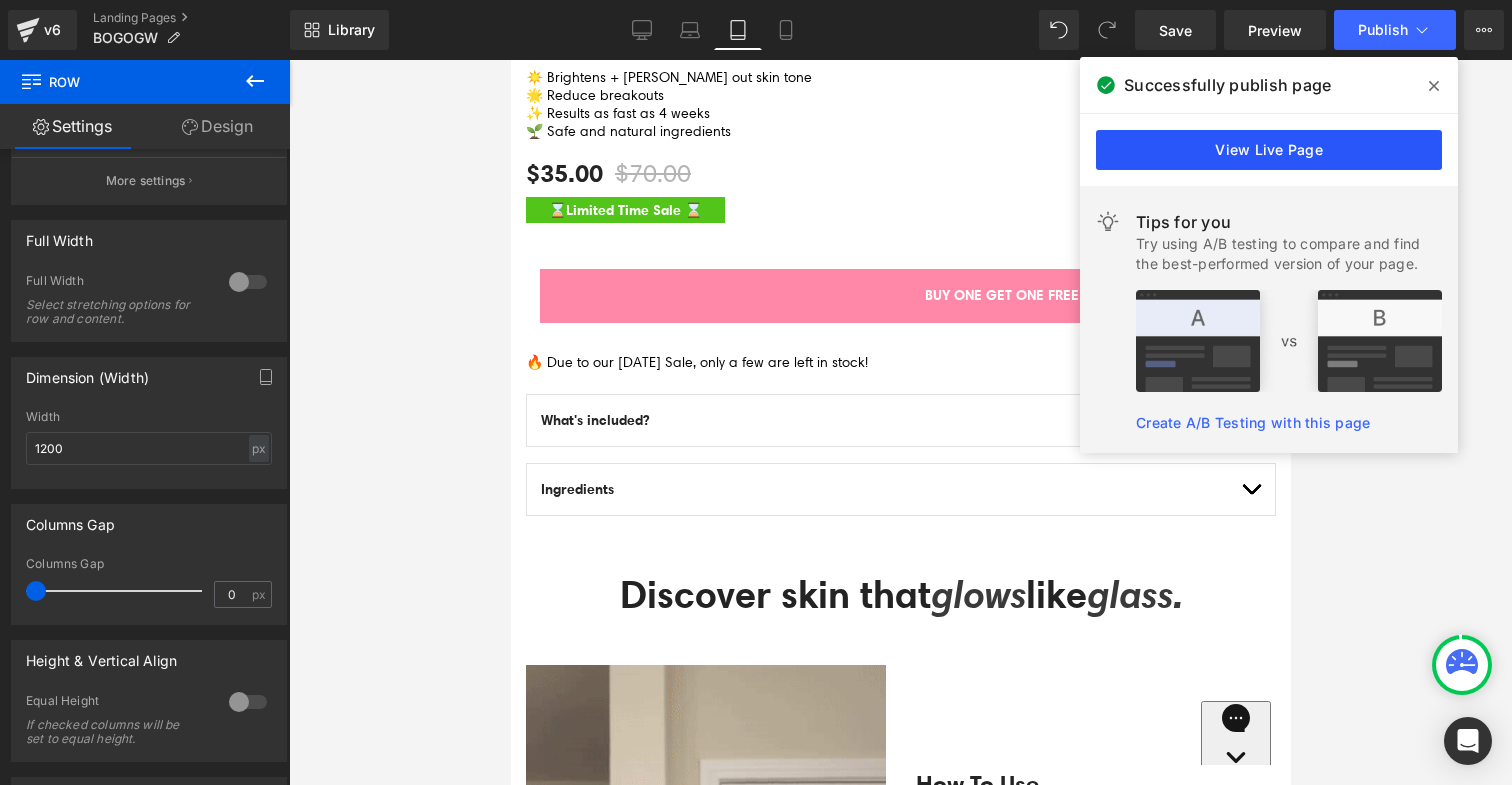 click on "View Live Page" at bounding box center [1269, 150] 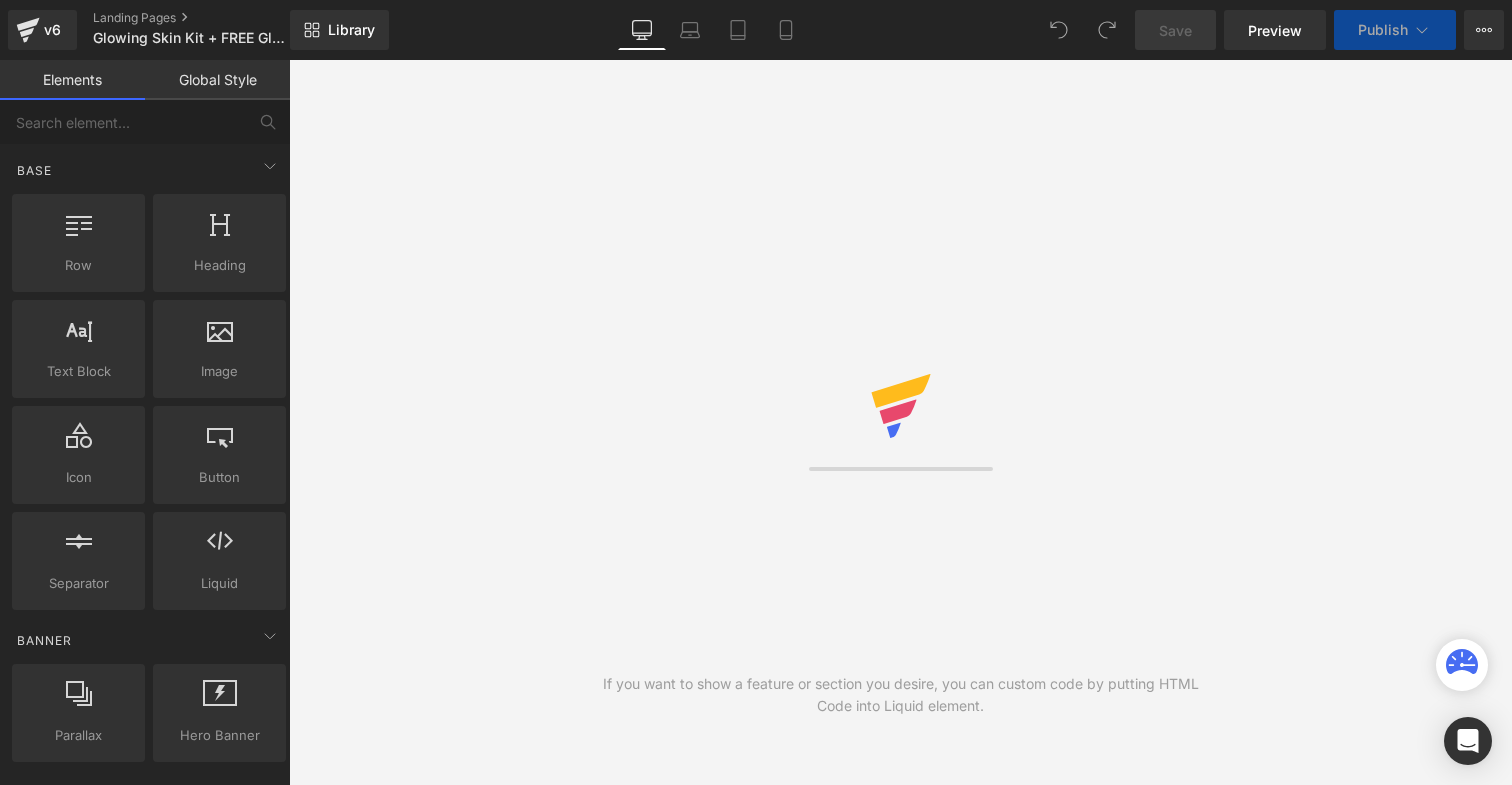 scroll, scrollTop: 0, scrollLeft: 0, axis: both 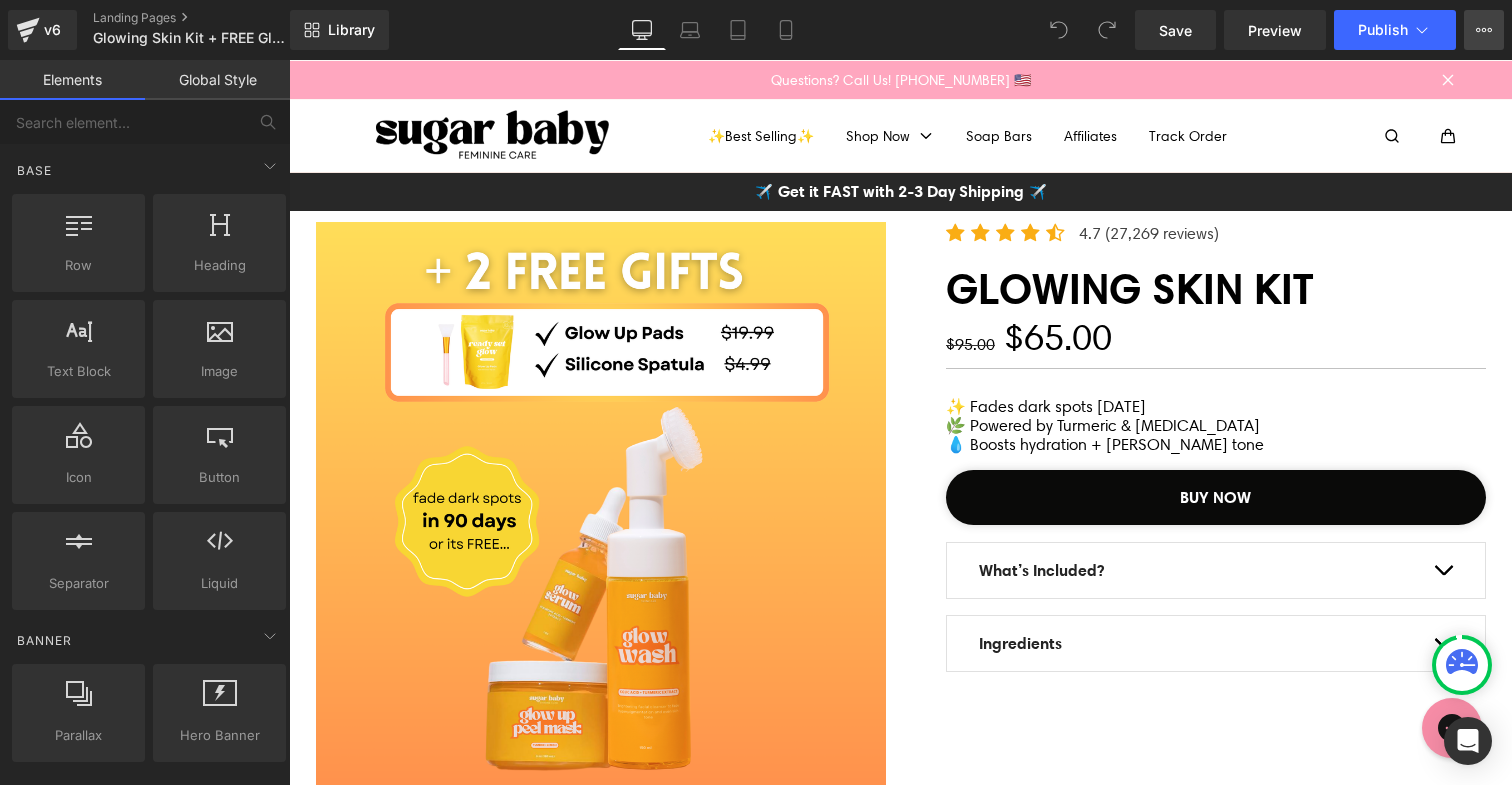 click 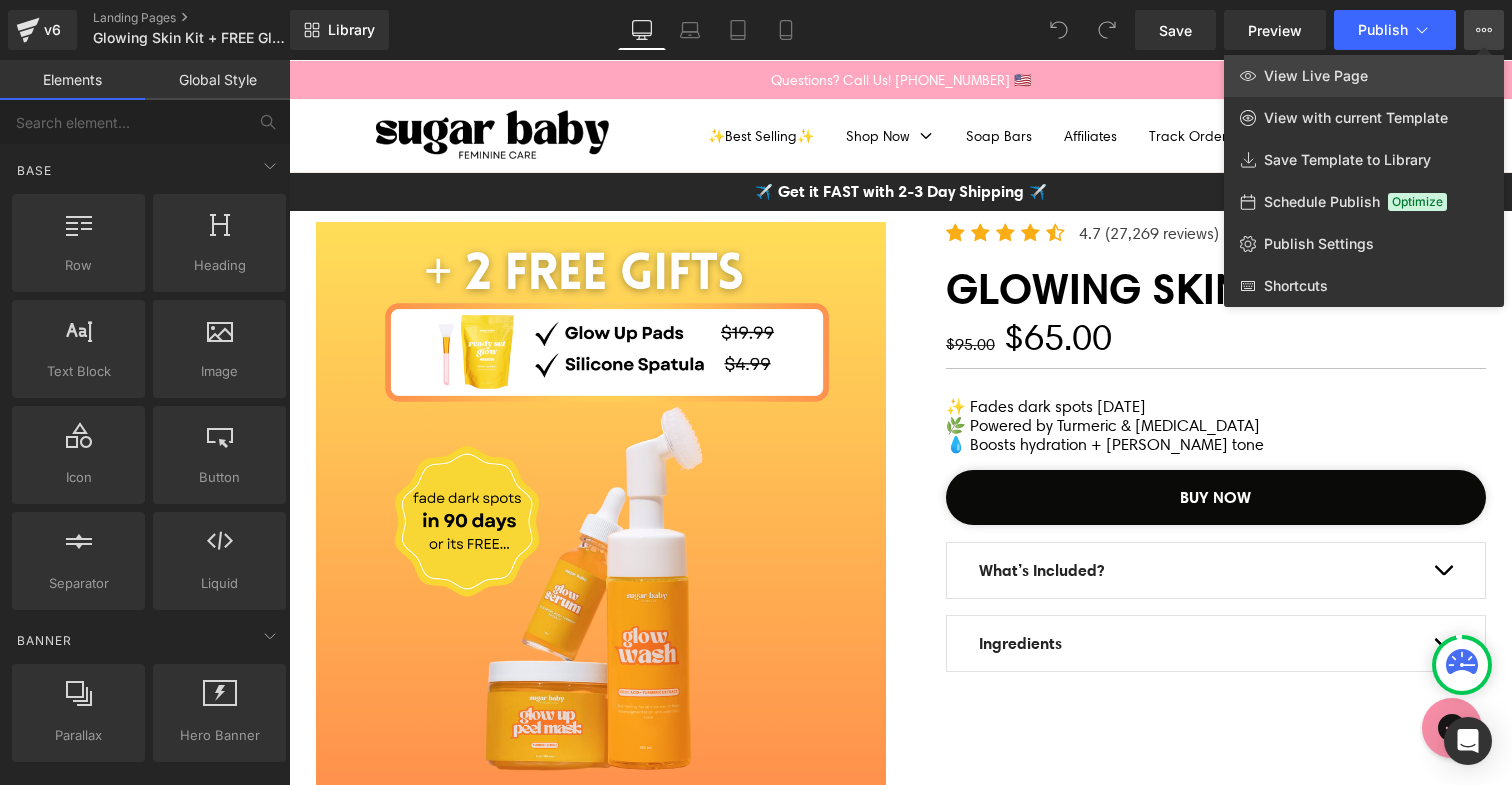 click on "View Live Page" at bounding box center (1364, 76) 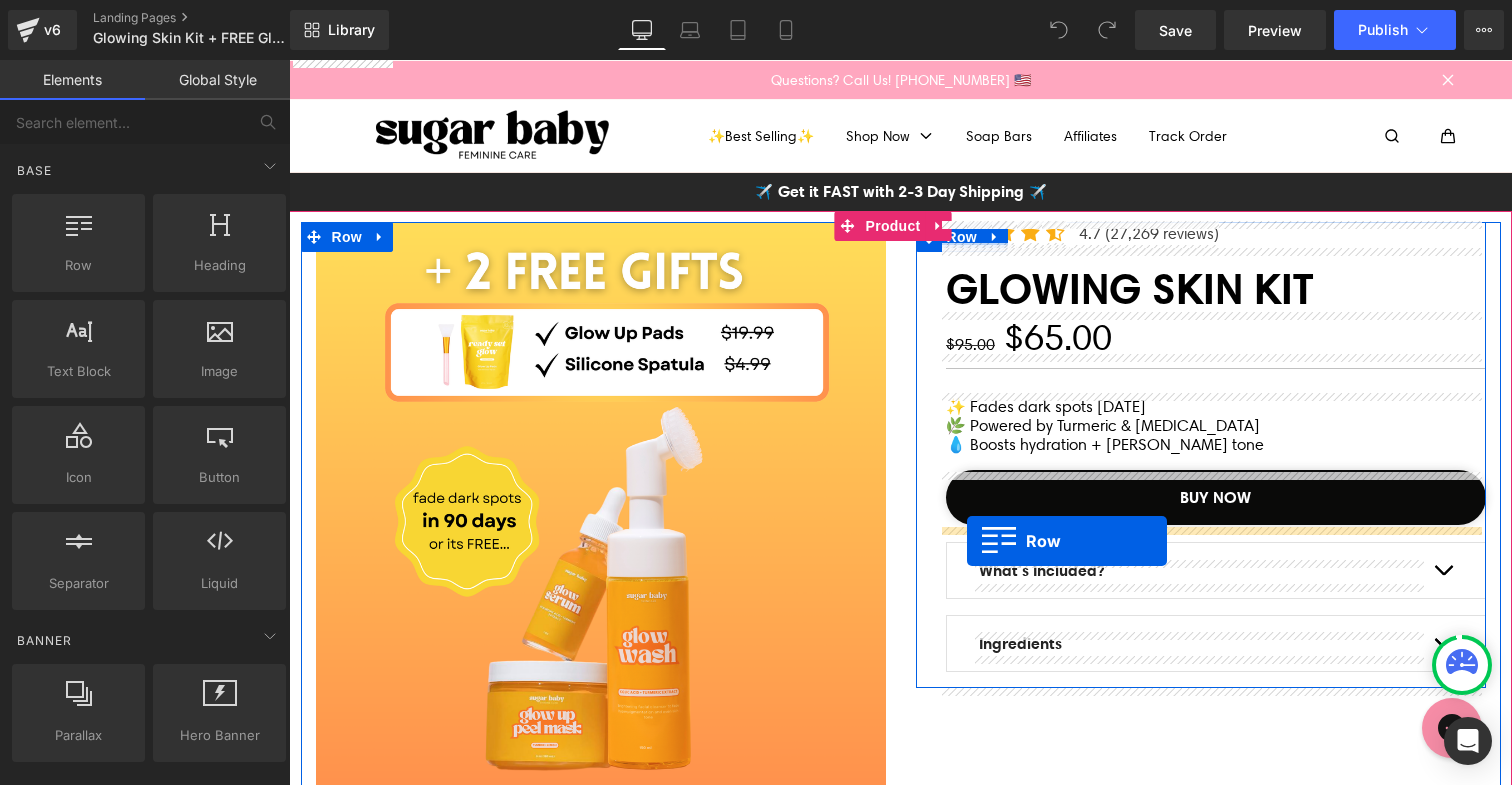 drag, startPoint x: 372, startPoint y: 300, endPoint x: 967, endPoint y: 541, distance: 641.95483 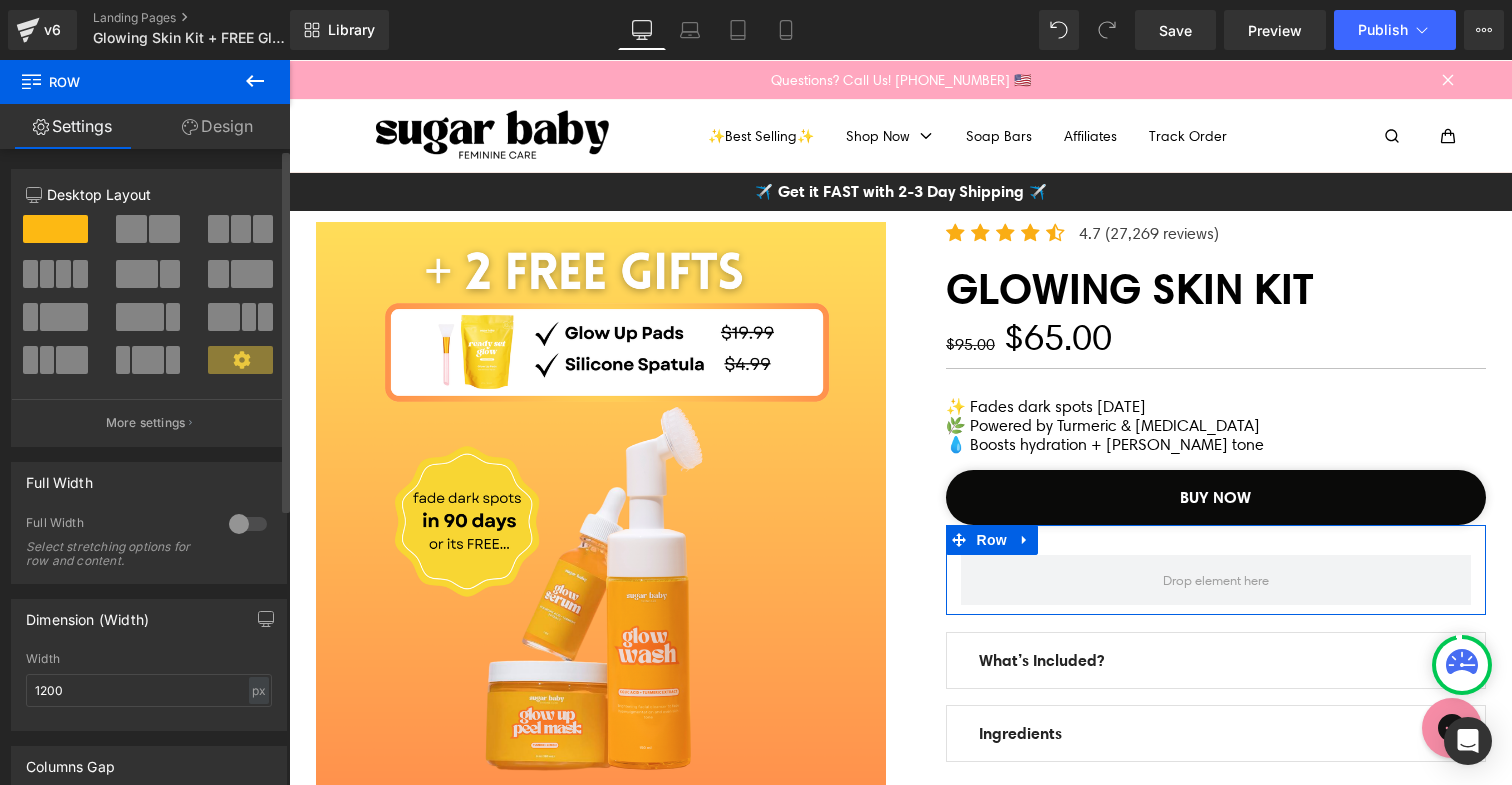 scroll, scrollTop: 3, scrollLeft: 0, axis: vertical 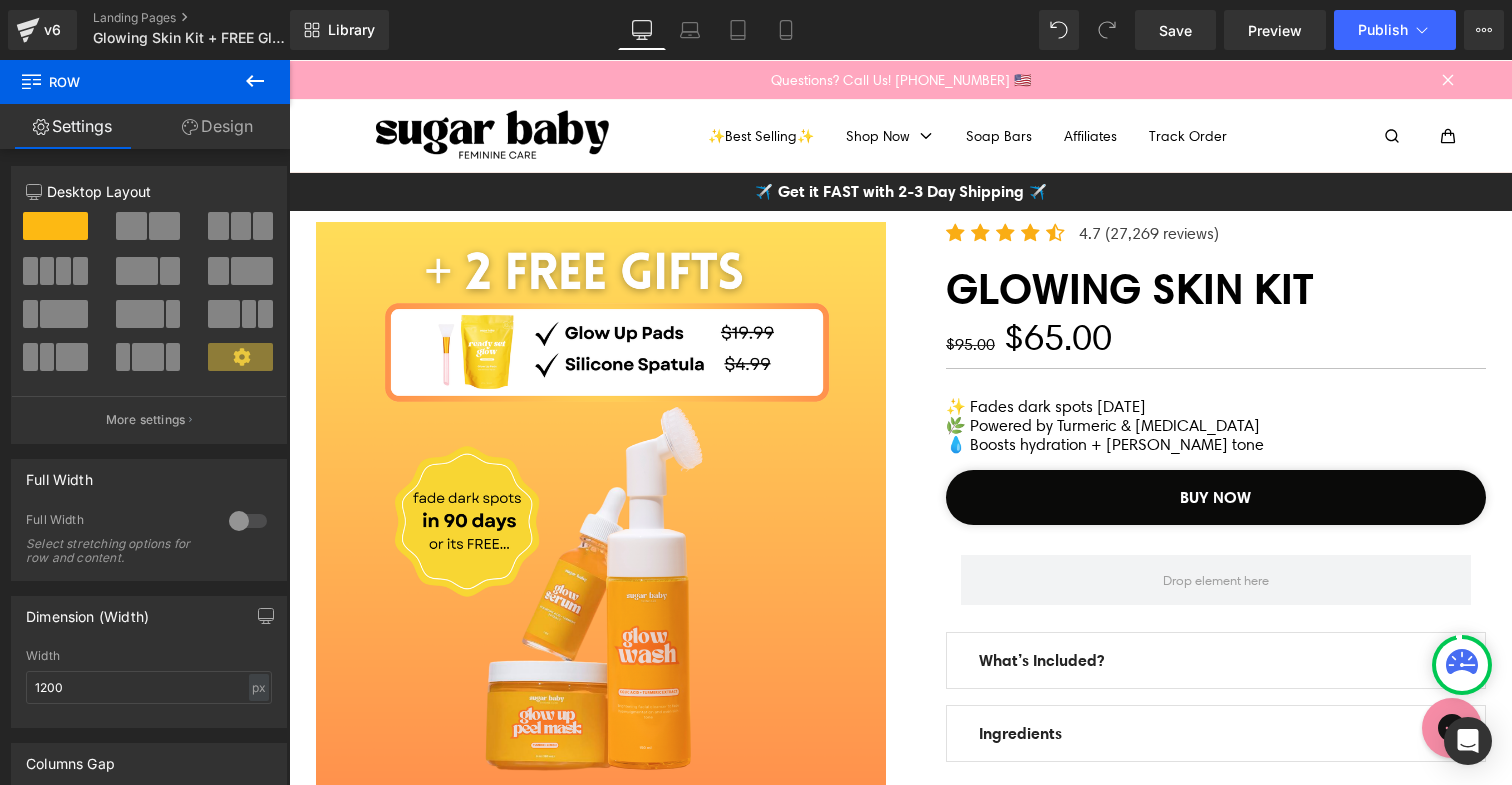 click 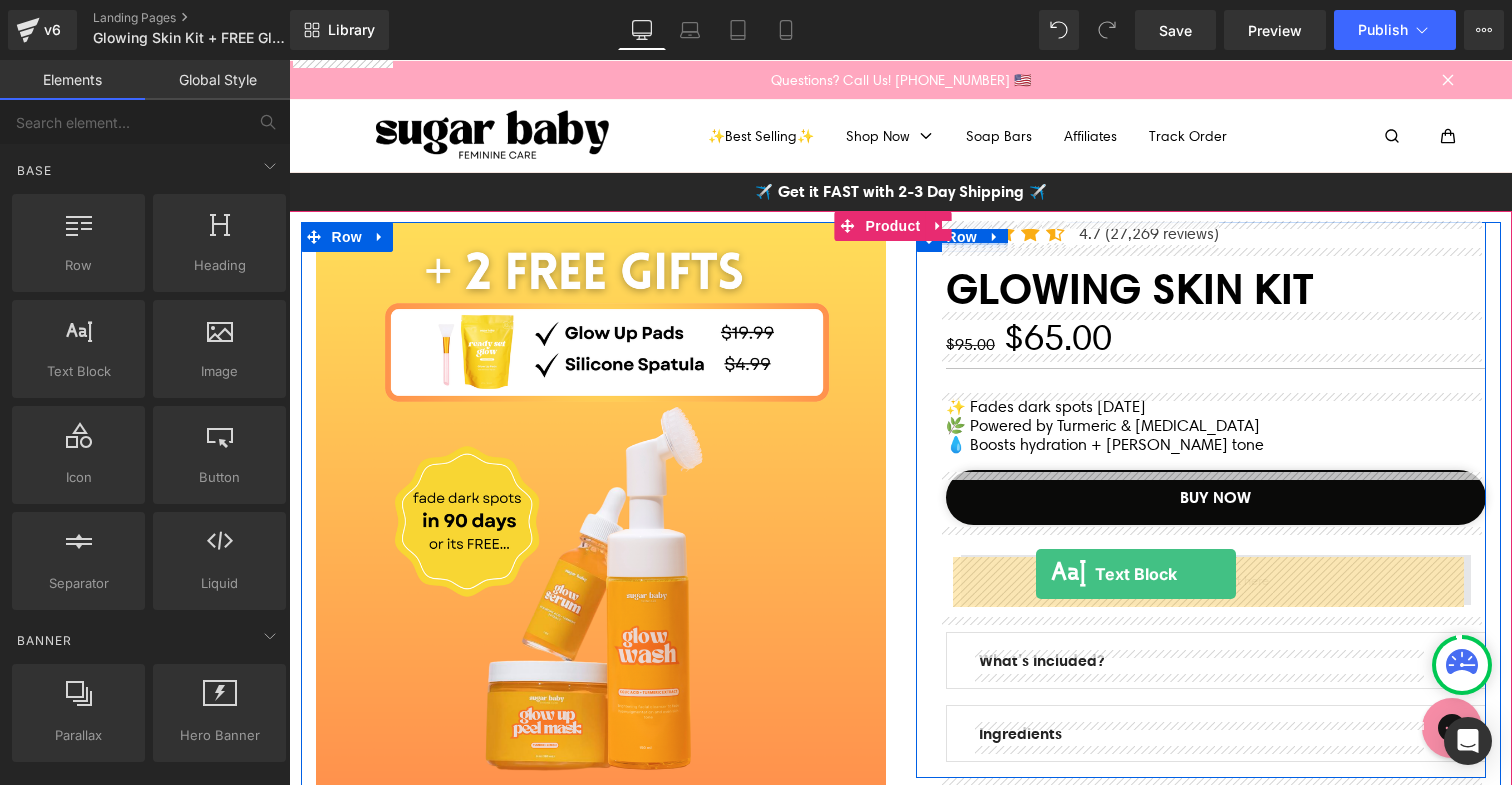 drag, startPoint x: 574, startPoint y: 421, endPoint x: 1036, endPoint y: 574, distance: 486.67545 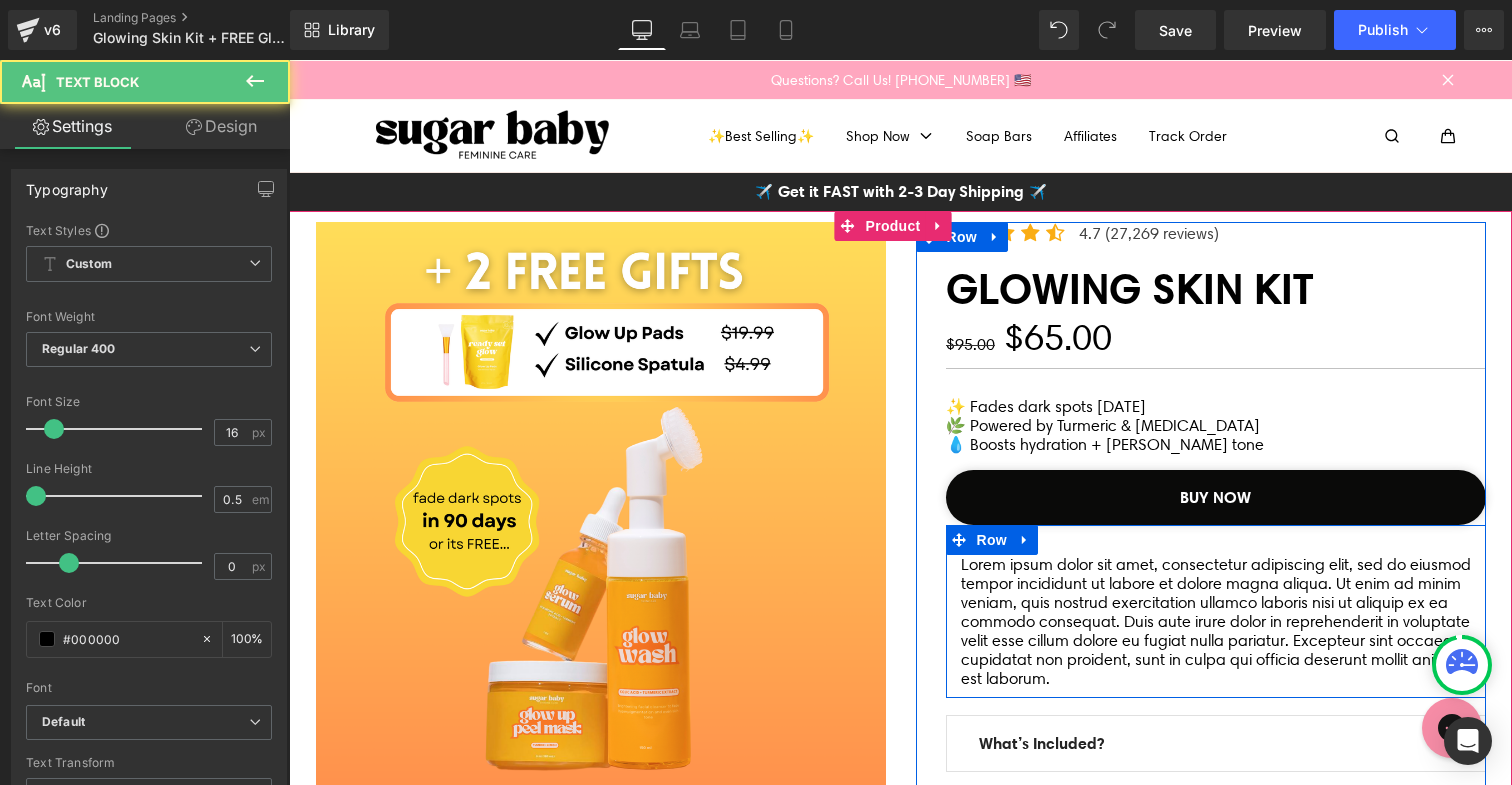 click on "Lorem ipsum dolor sit amet, consectetur adipiscing elit, sed do eiusmod tempor incididunt ut labore et dolore magna aliqua. Ut enim ad minim veniam, quis nostrud exercitation ullamco laboris nisi ut aliquip ex ea commodo consequat. Duis aute irure dolor in reprehenderit in voluptate velit esse cillum dolore eu fugiat nulla pariatur. Excepteur sint occaecat cupidatat non proident, sunt in culpa qui officia deserunt mollit anim id est laborum." at bounding box center (1216, 621) 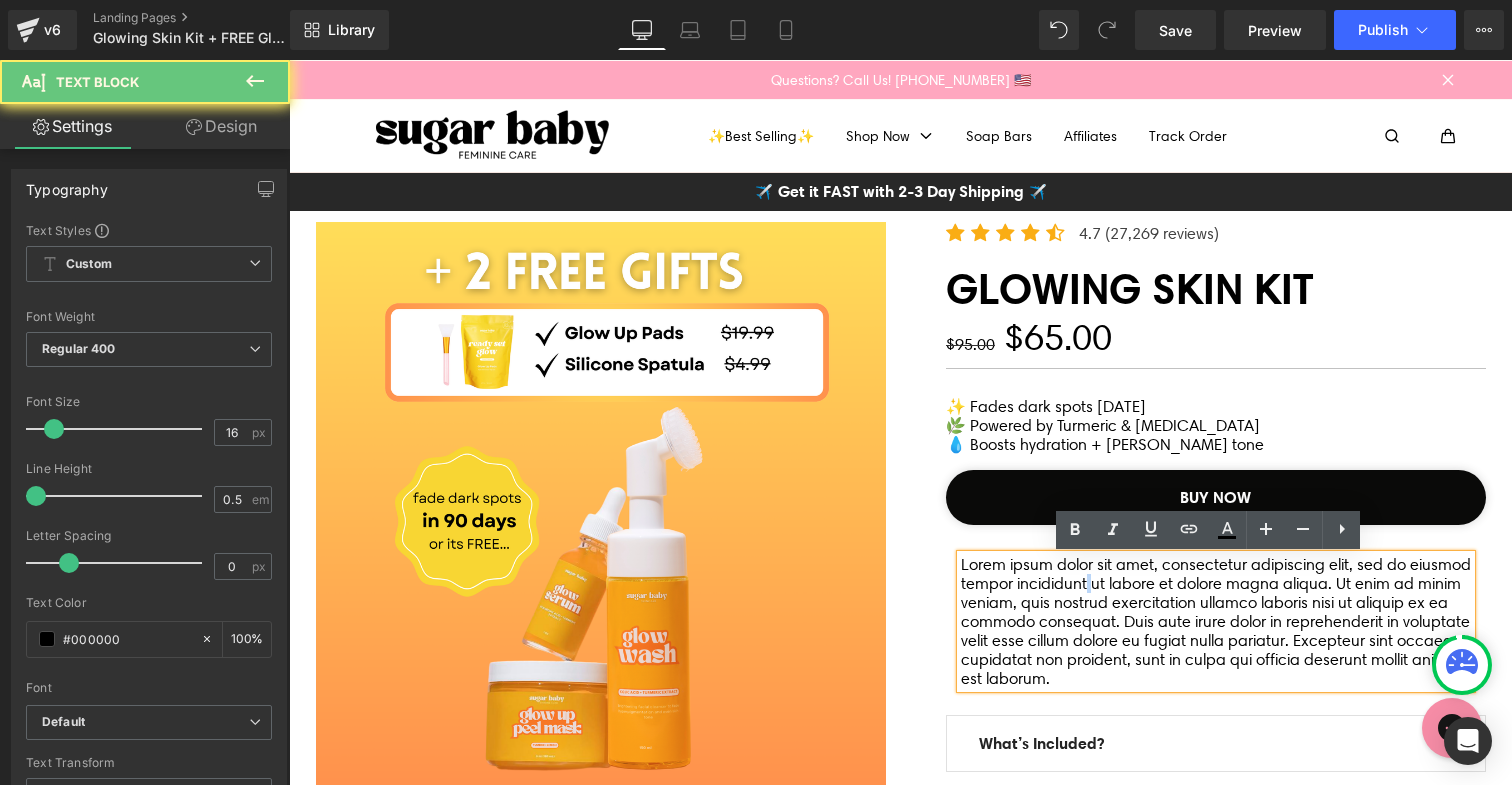 click on "Lorem ipsum dolor sit amet, consectetur adipiscing elit, sed do eiusmod tempor incididunt ut labore et dolore magna aliqua. Ut enim ad minim veniam, quis nostrud exercitation ullamco laboris nisi ut aliquip ex ea commodo consequat. Duis aute irure dolor in reprehenderit in voluptate velit esse cillum dolore eu fugiat nulla pariatur. Excepteur sint occaecat cupidatat non proident, sunt in culpa qui officia deserunt mollit anim id est laborum." at bounding box center [1216, 621] 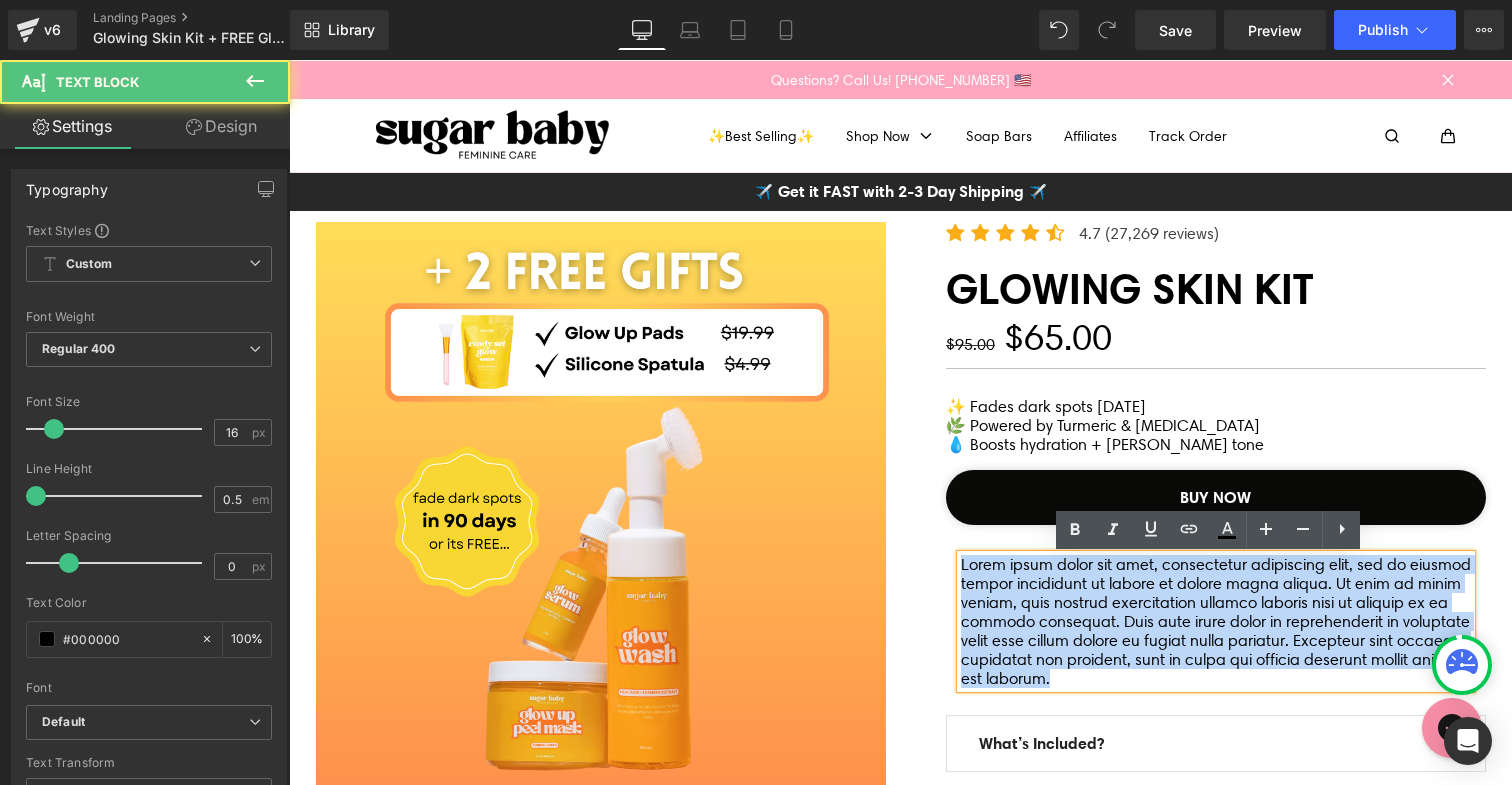 click on "Lorem ipsum dolor sit amet, consectetur adipiscing elit, sed do eiusmod tempor incididunt ut labore et dolore magna aliqua. Ut enim ad minim veniam, quis nostrud exercitation ullamco laboris nisi ut aliquip ex ea commodo consequat. Duis aute irure dolor in reprehenderit in voluptate velit esse cillum dolore eu fugiat nulla pariatur. Excepteur sint occaecat cupidatat non proident, sunt in culpa qui officia deserunt mollit anim id est laborum." at bounding box center (1216, 621) 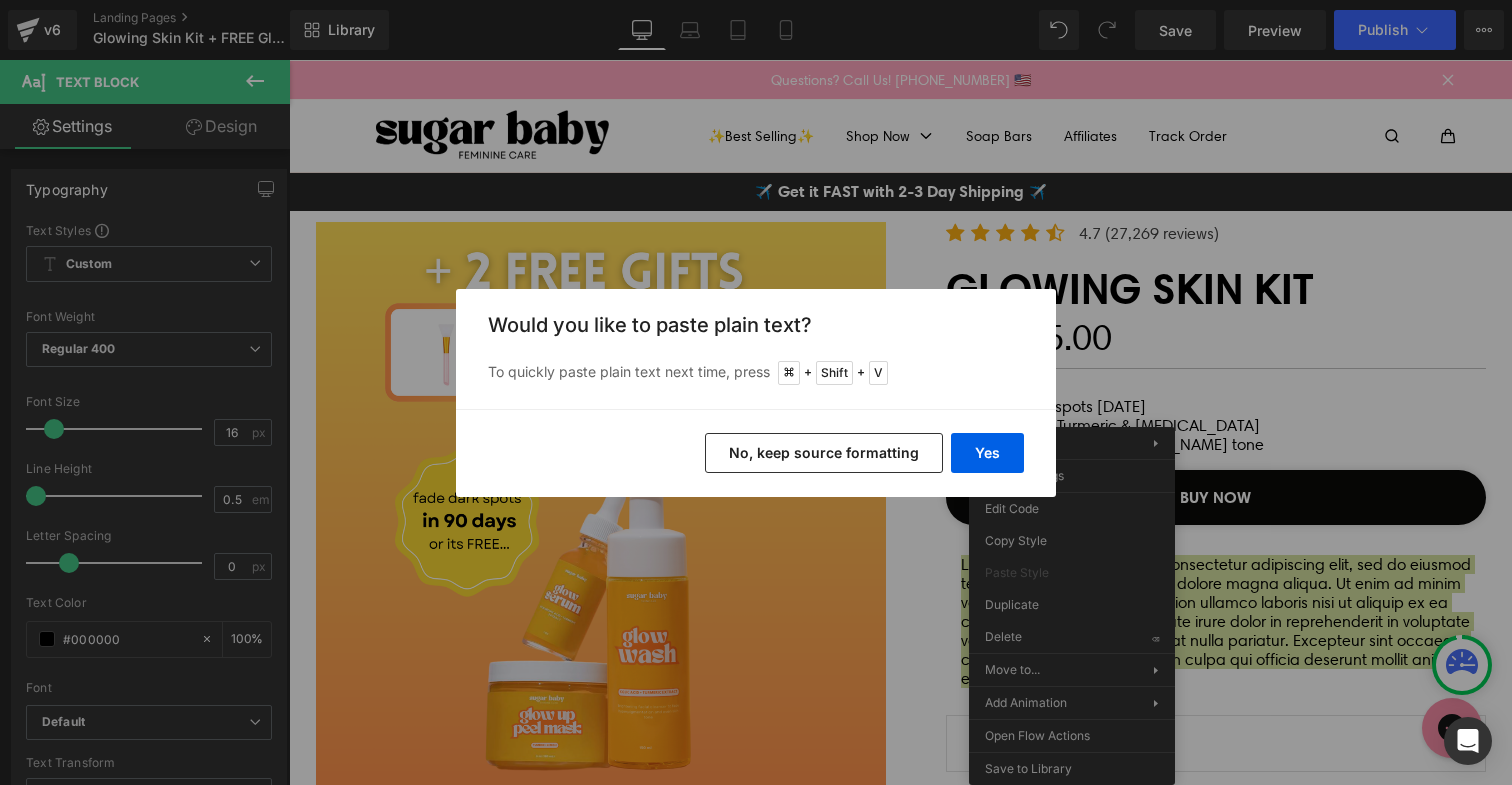 click on "Back to Library   Insert     Would you like to paste plain text? To quickly paste plain text next time, press    +   Shift   +   V     Yes No, keep source formatting" at bounding box center [756, 392] 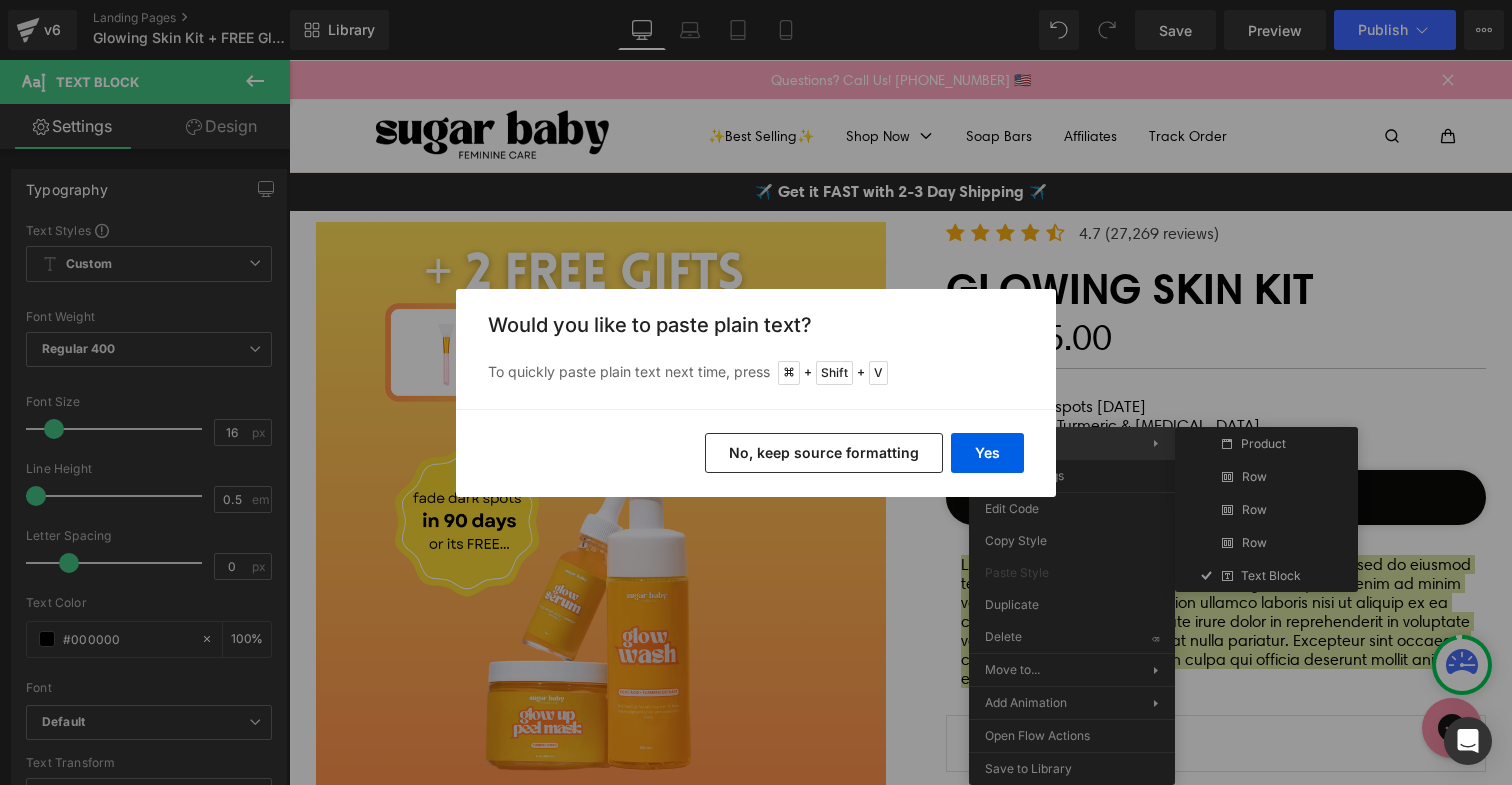 click on "Yes" at bounding box center (987, 453) 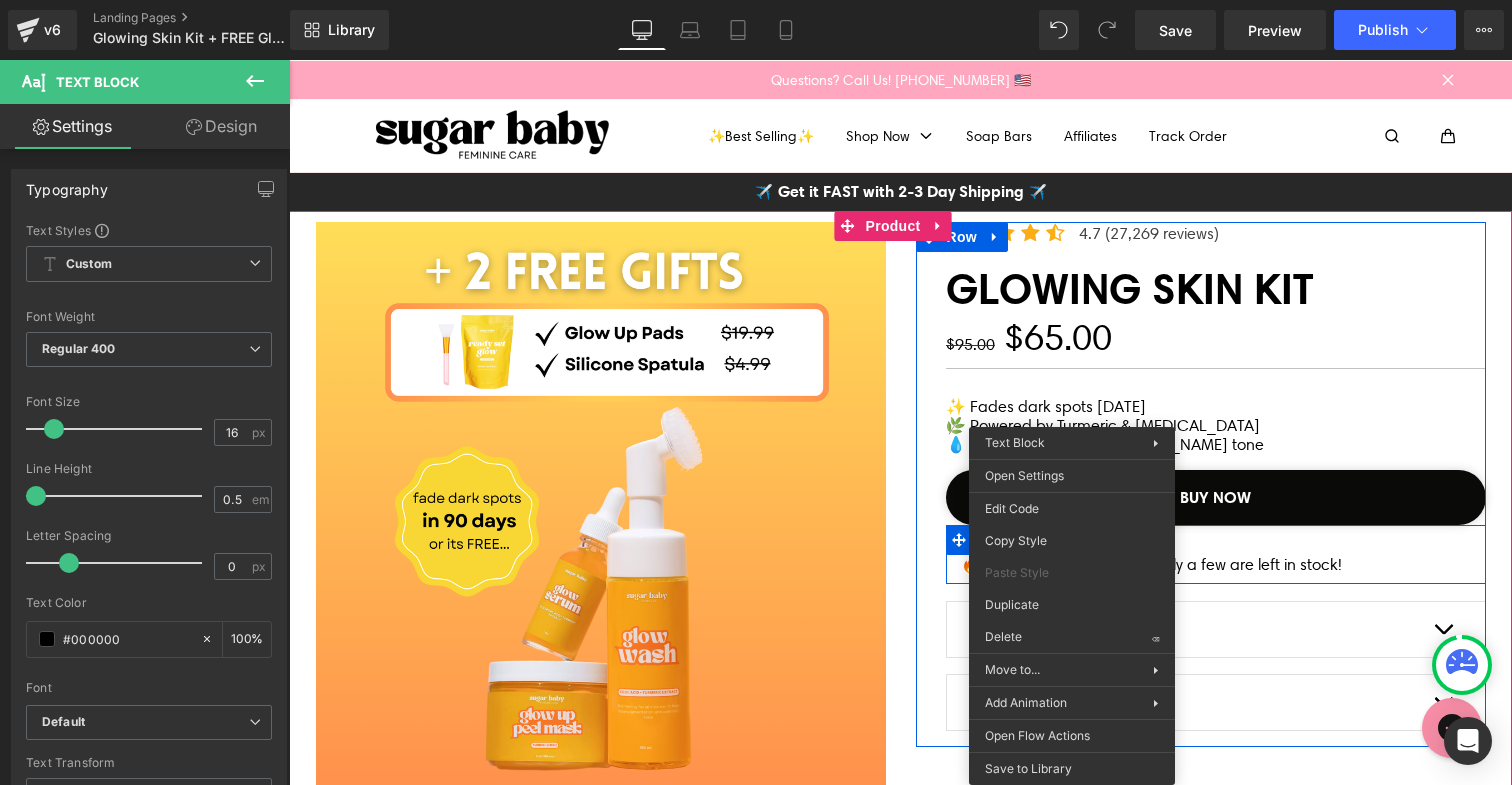 click on "🔥 Due to our July 4th Sale, only a few are left in stock!
Text Block" at bounding box center [1216, 564] 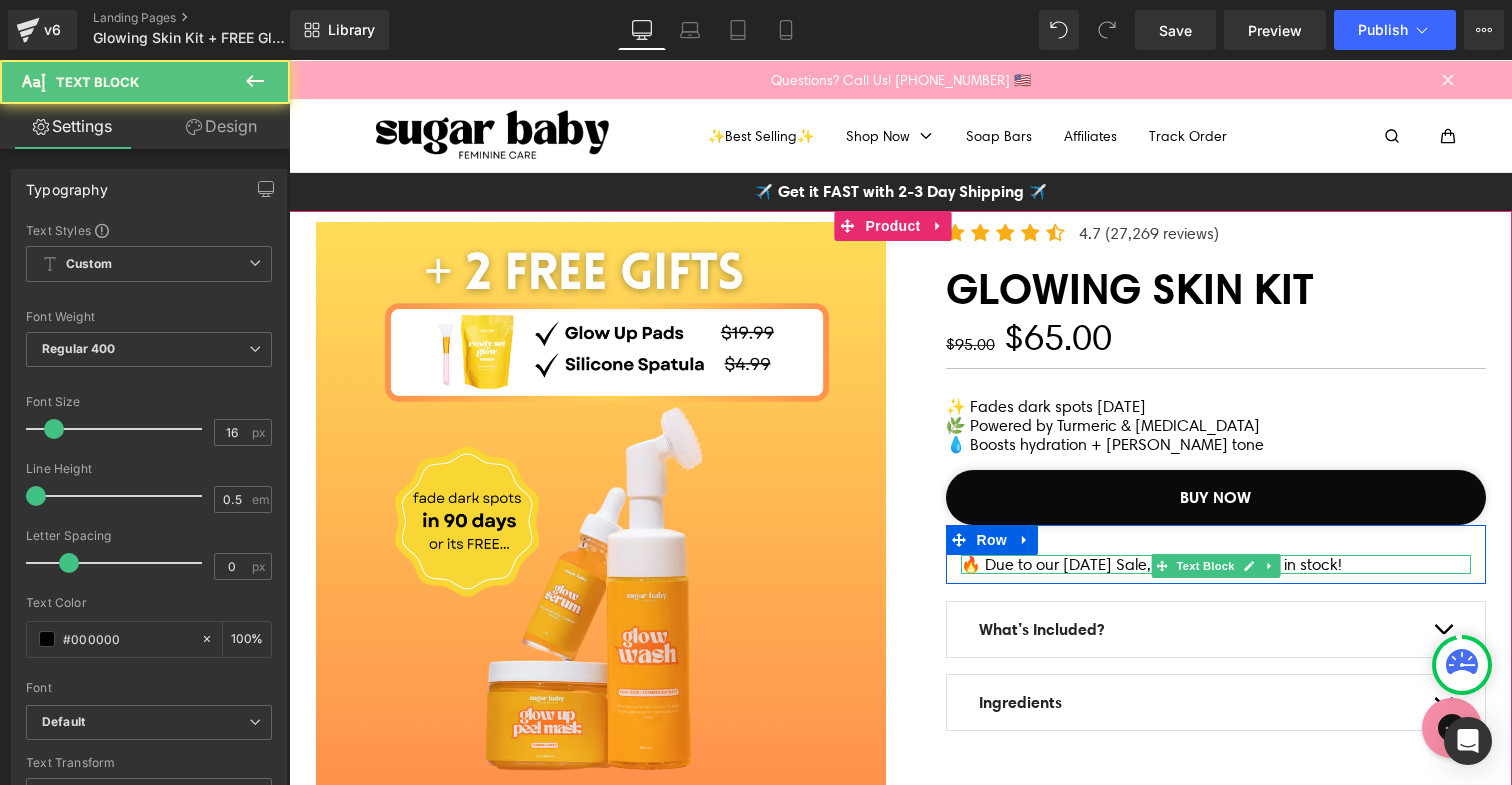 click on "🔥 Due to our [DATE] Sale, only a few are left in stock!" at bounding box center [1216, 564] 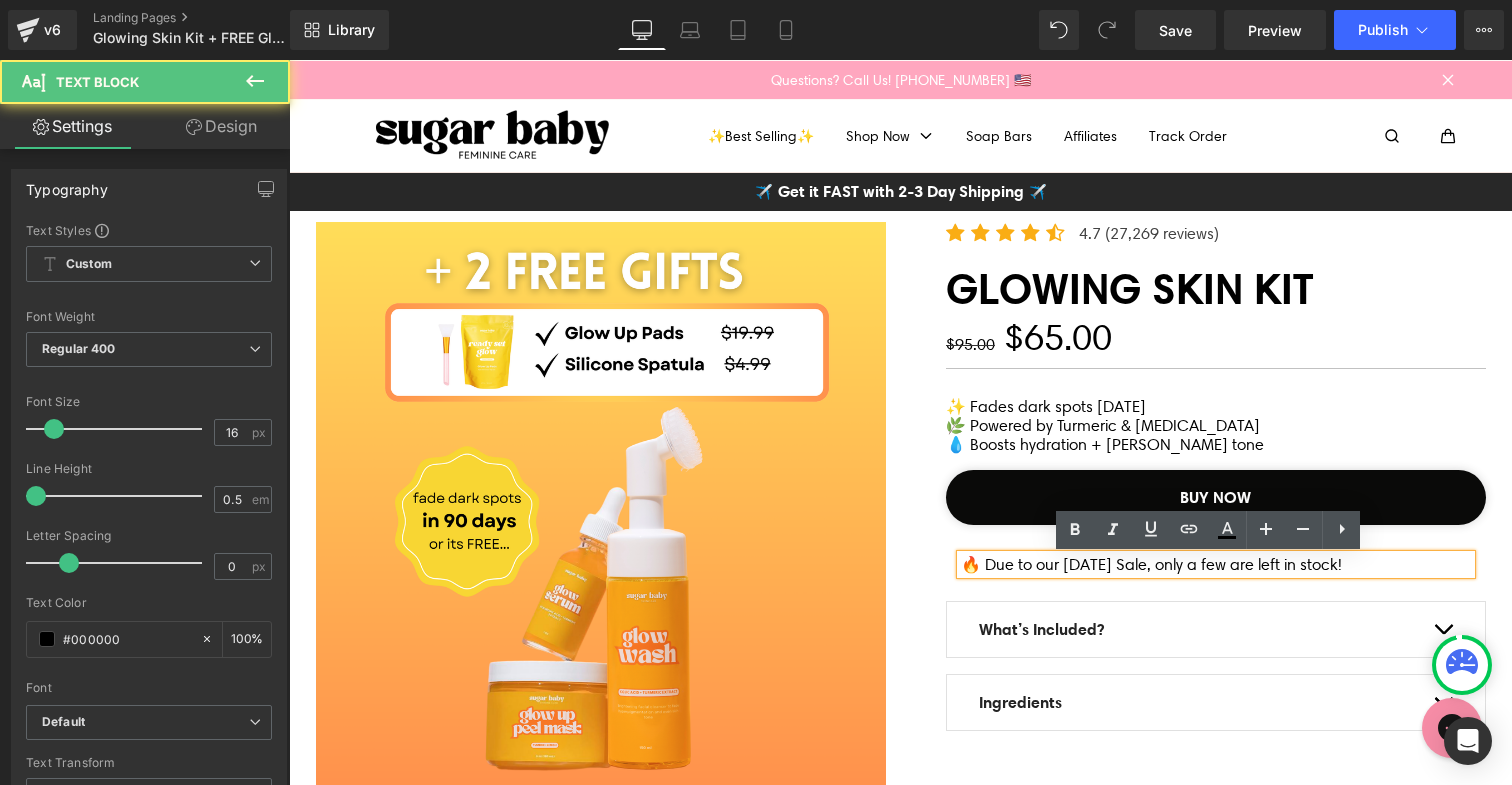 click on "🔥 Due to our [DATE] Sale, only a few are left in stock!
Text Block
Row" at bounding box center (1216, 554) 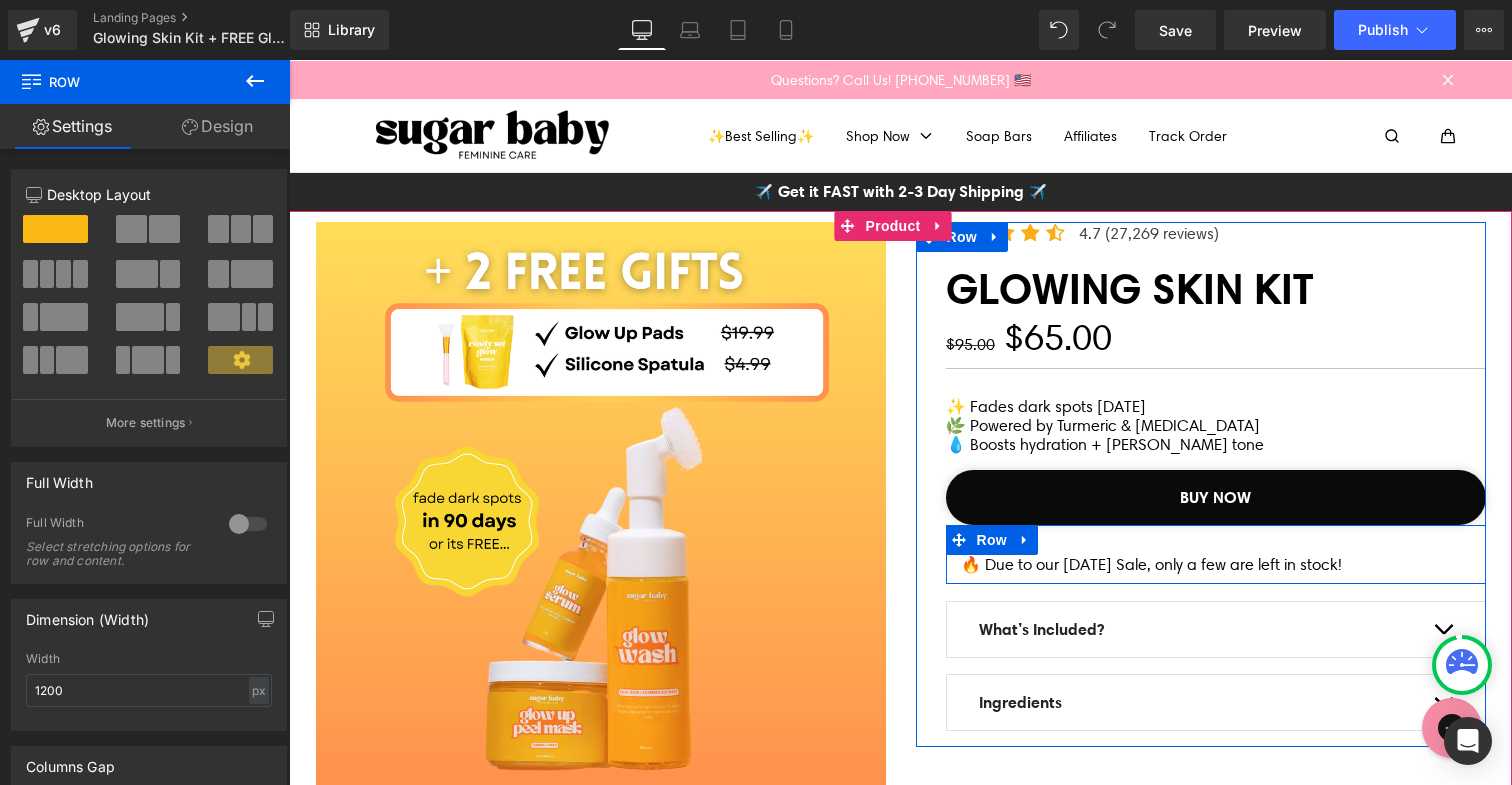 click on "🔥 Due to our [DATE] Sale, only a few are left in stock!
Text Block
Row" at bounding box center [1216, 554] 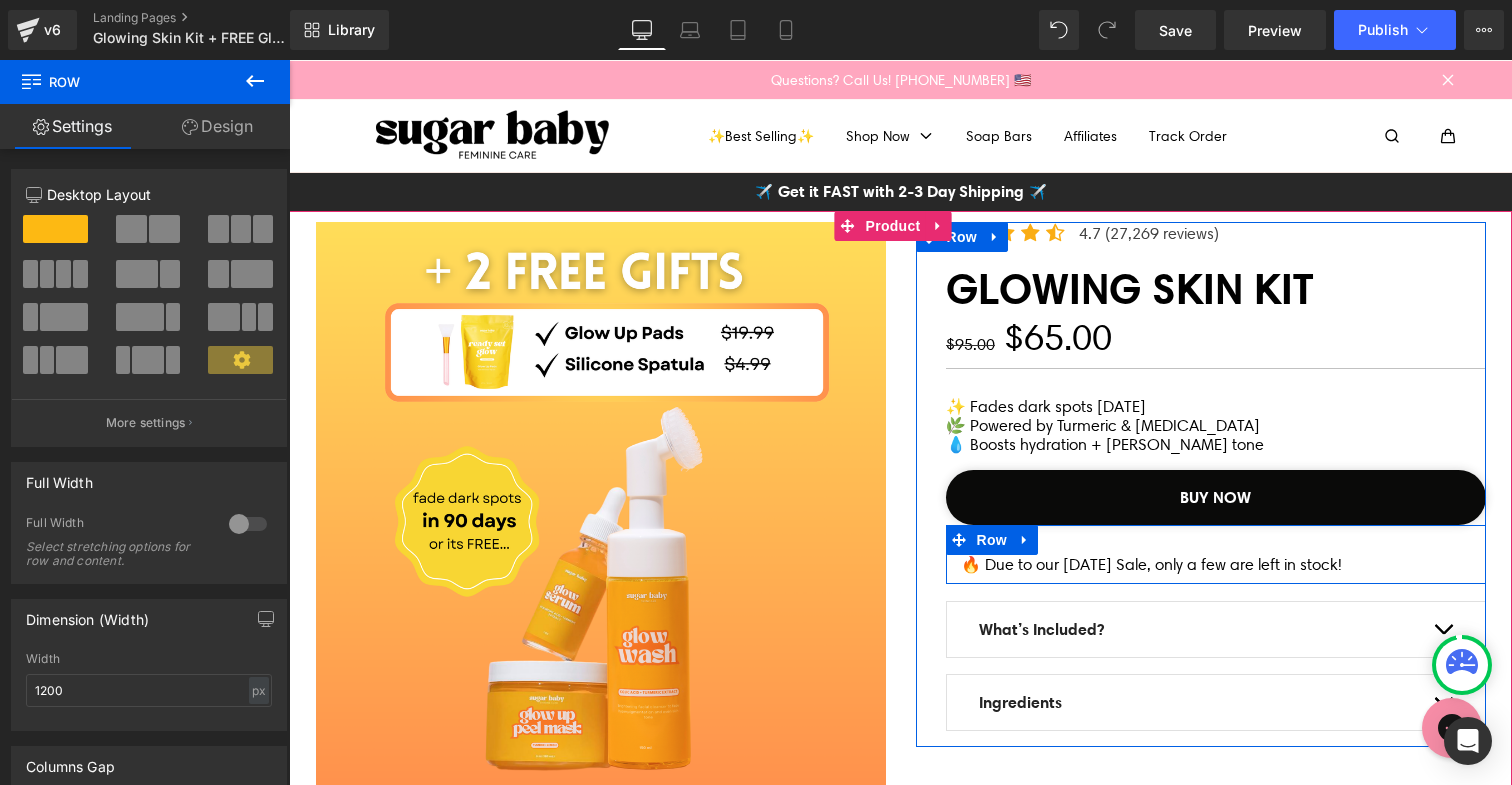 click on "🔥 Due to our [DATE] Sale, only a few are left in stock!
Text Block
Row" at bounding box center [1216, 554] 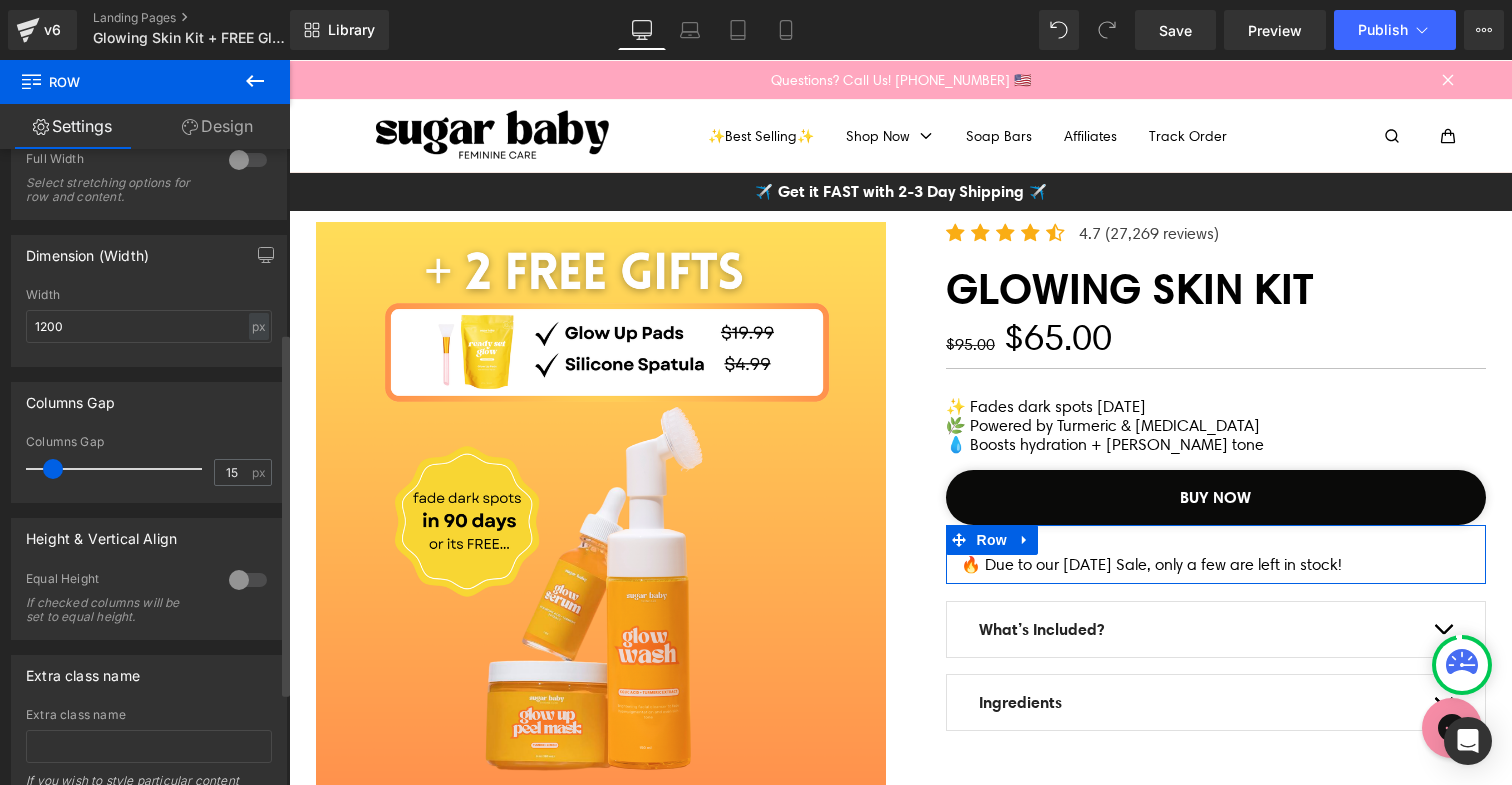 scroll, scrollTop: 368, scrollLeft: 0, axis: vertical 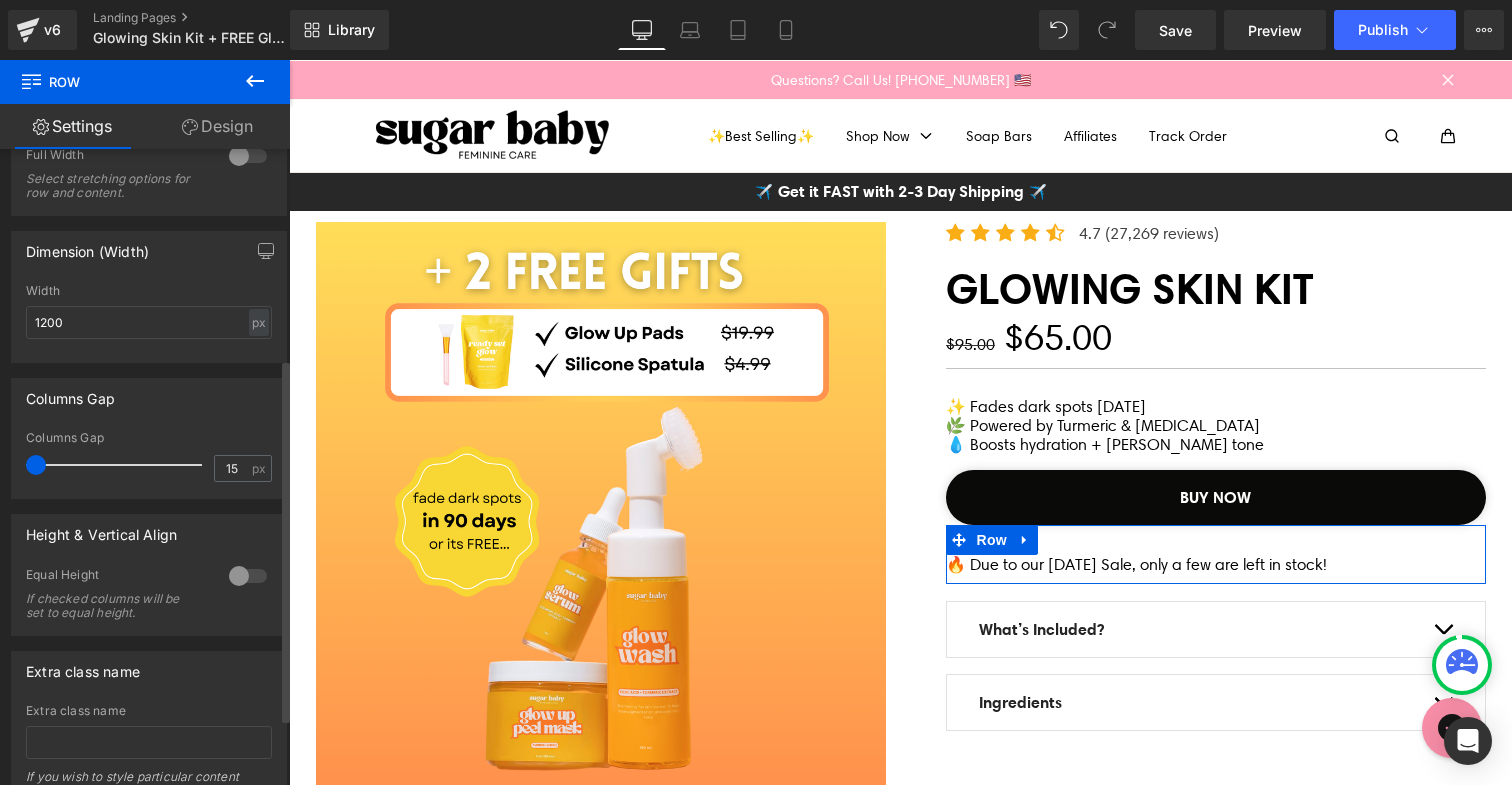 drag, startPoint x: 55, startPoint y: 467, endPoint x: 0, endPoint y: 461, distance: 55.326305 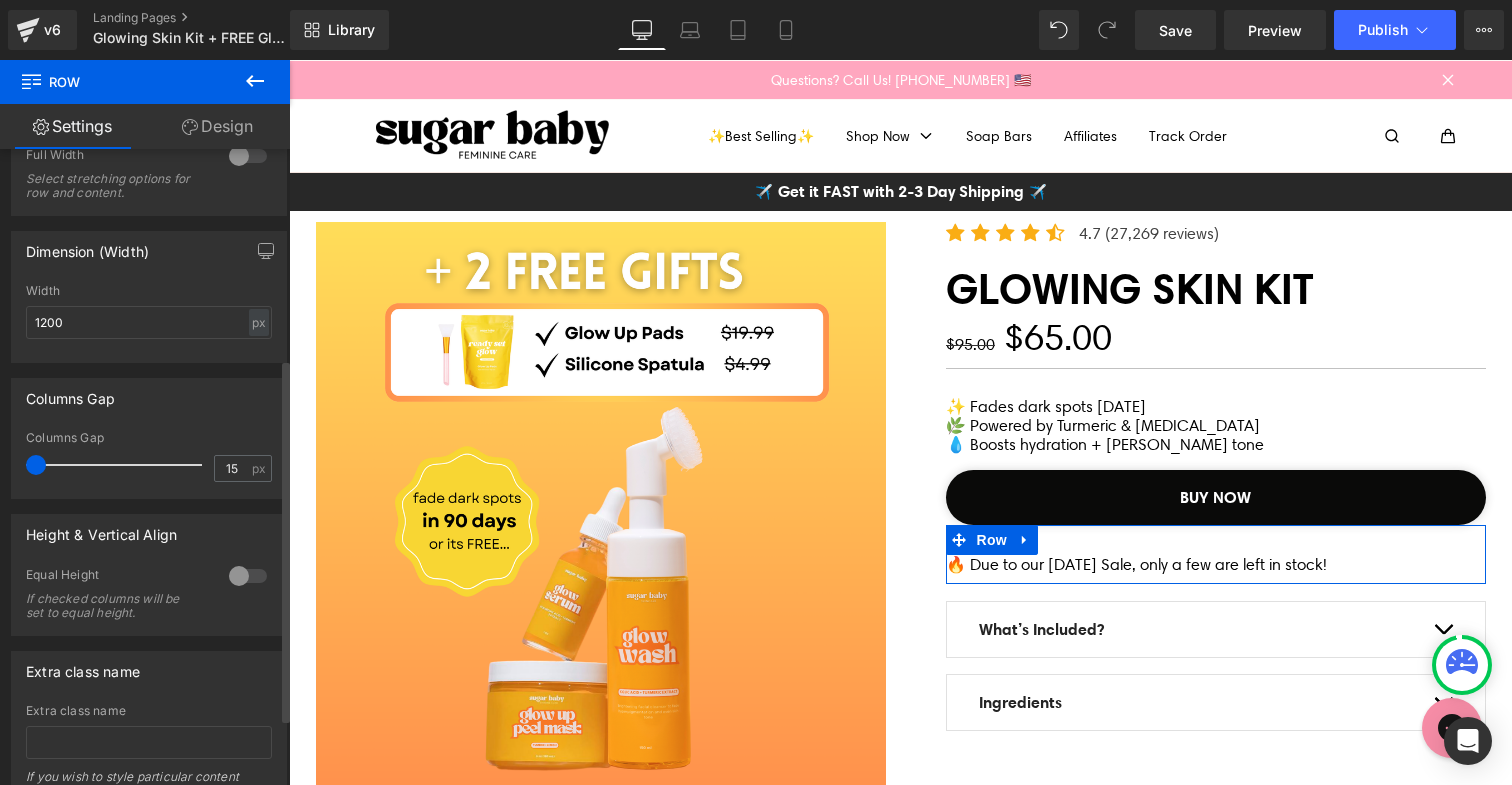 click on "Columns Gap 15px Columns Gap 15 px" at bounding box center [149, 431] 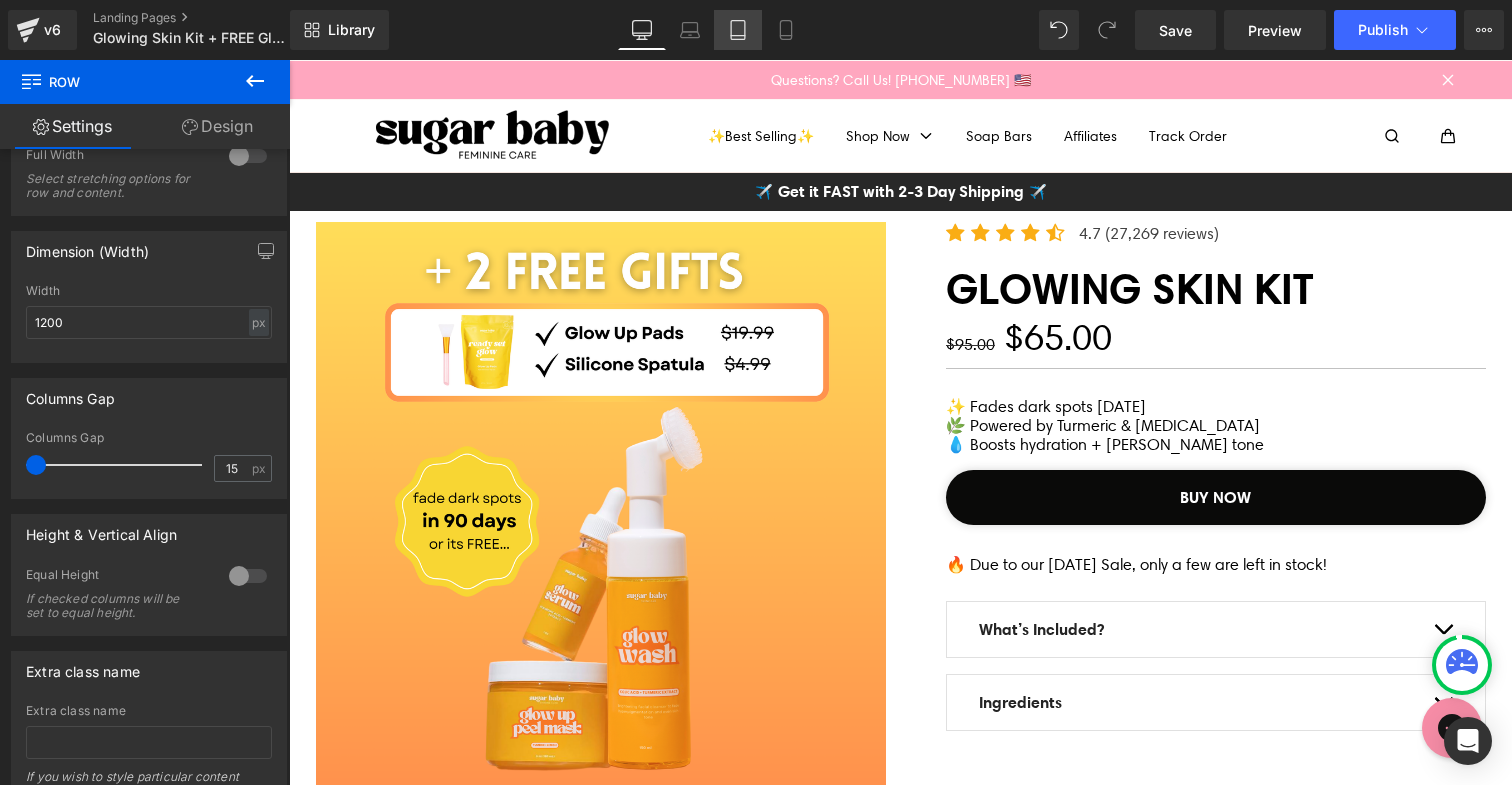 click 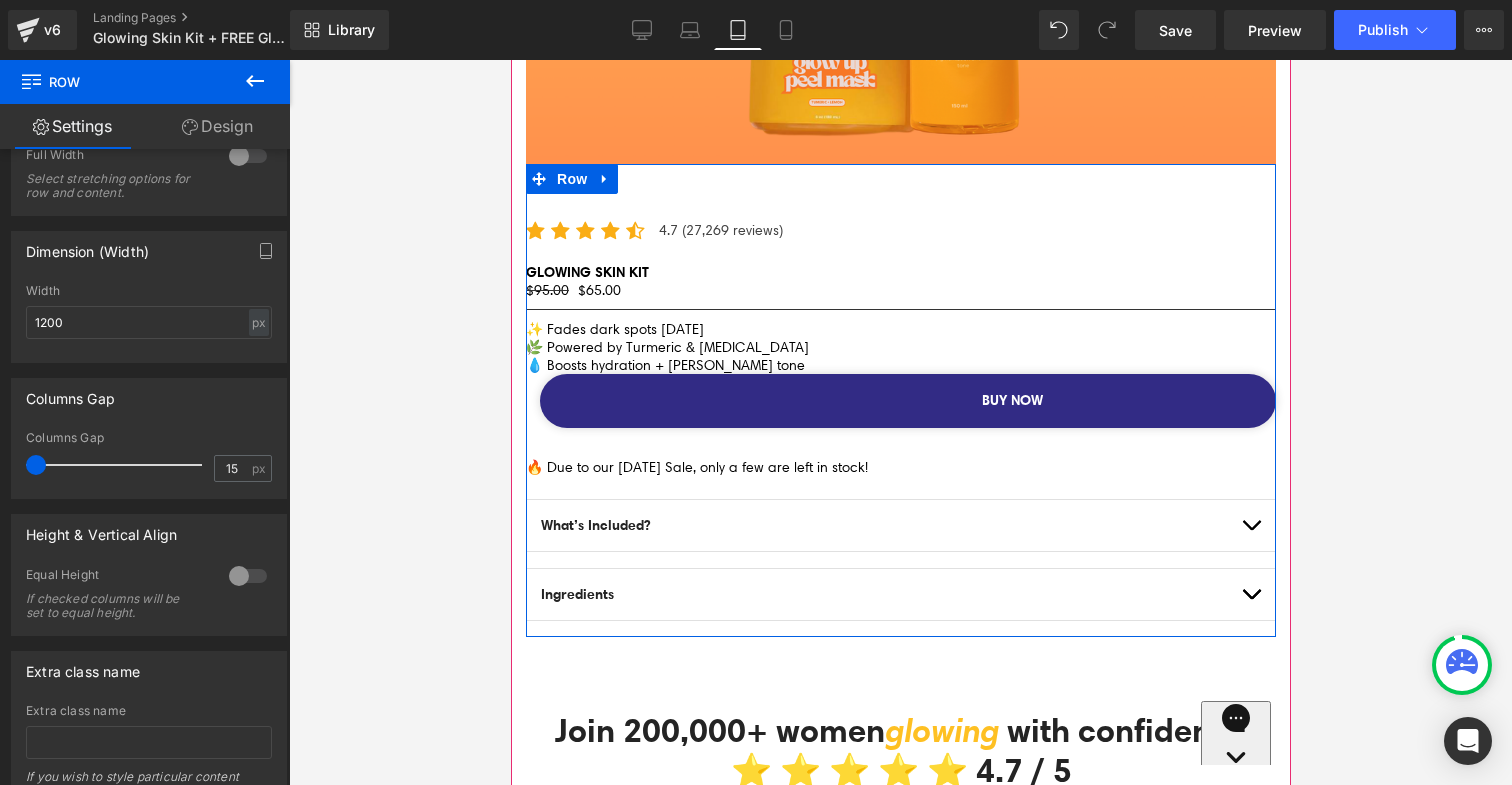scroll, scrollTop: 925, scrollLeft: 0, axis: vertical 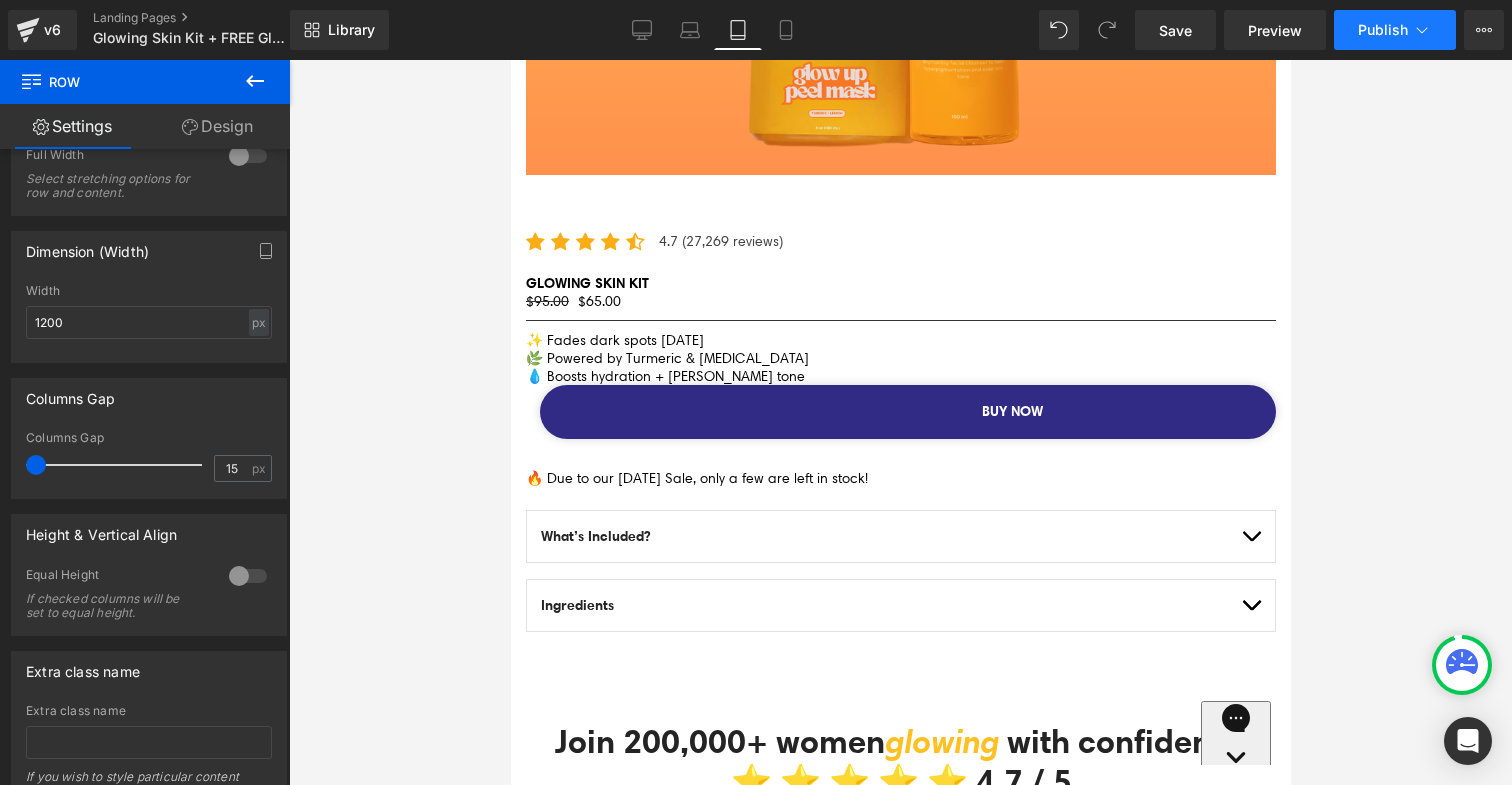 click on "Publish" at bounding box center (1383, 30) 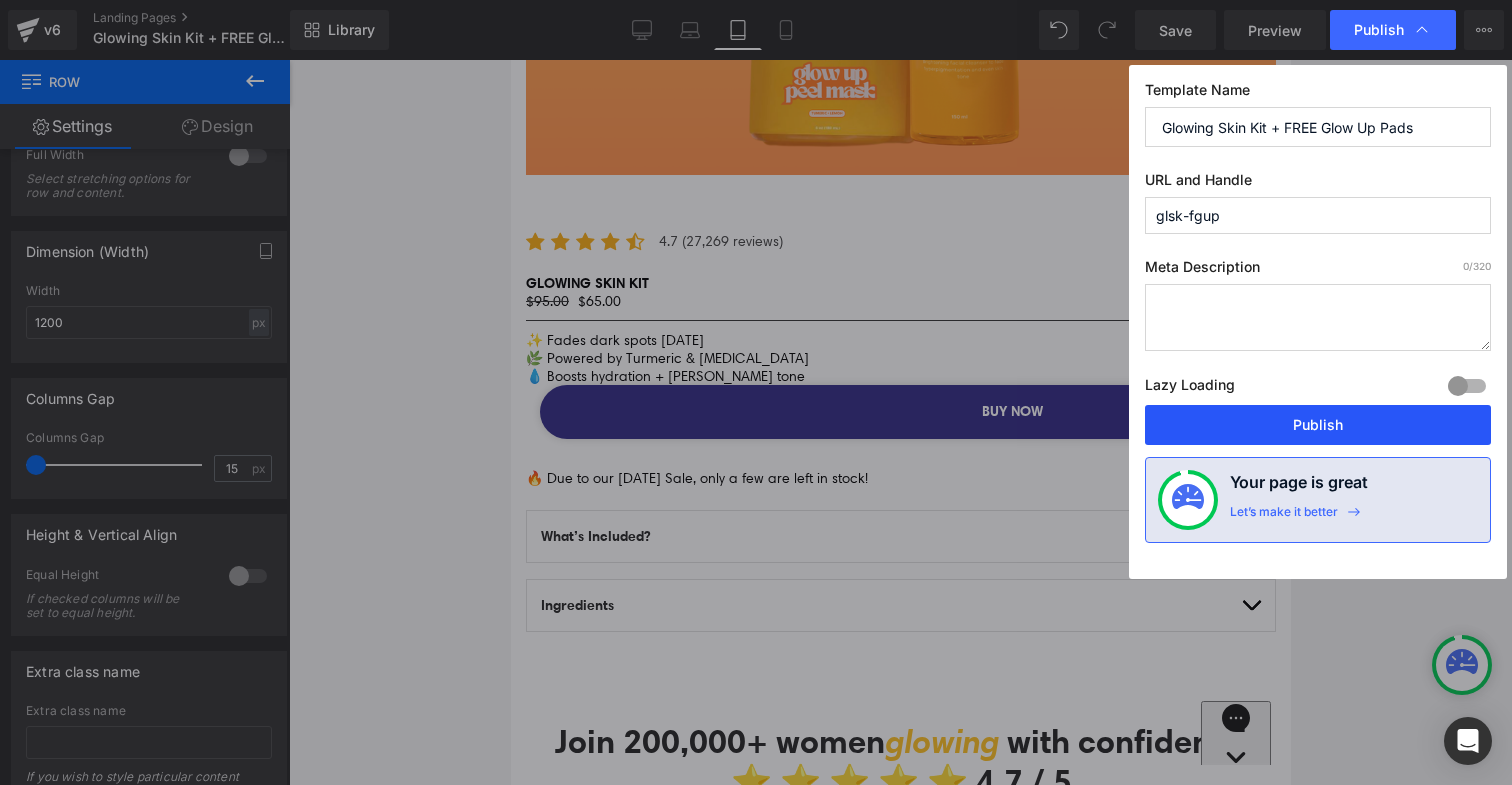 click on "Publish" at bounding box center [1318, 425] 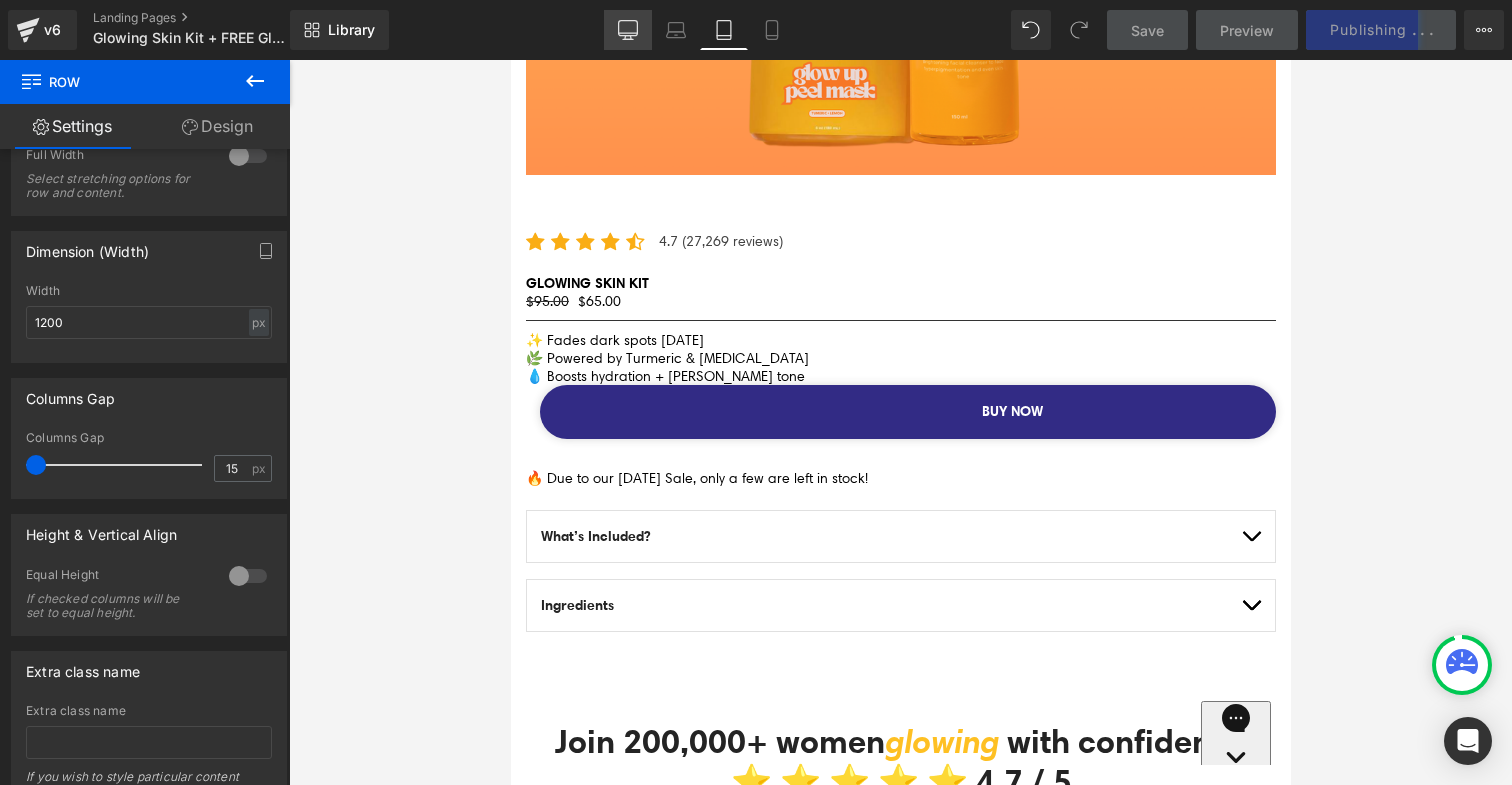 click 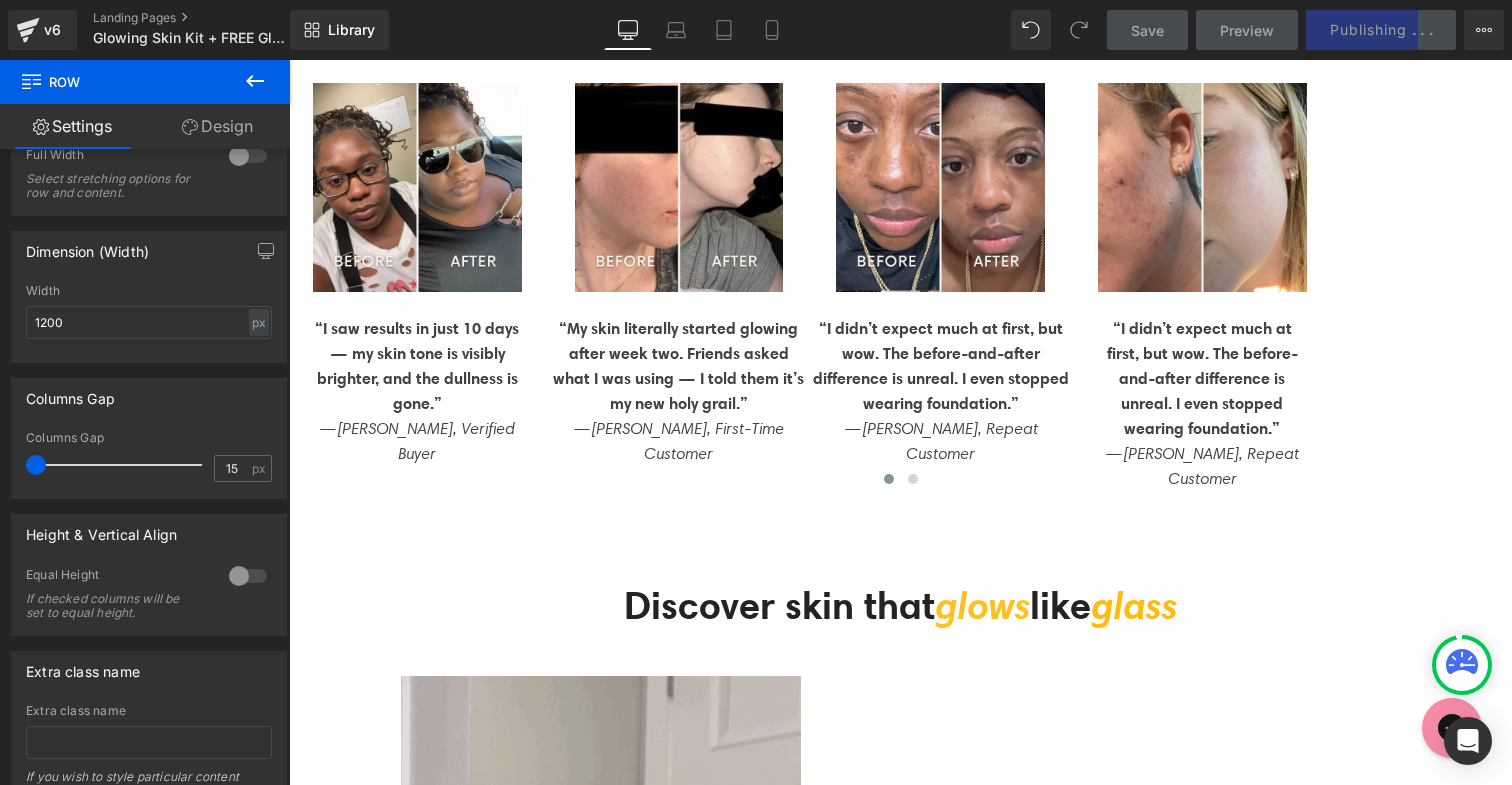 scroll, scrollTop: 105, scrollLeft: 0, axis: vertical 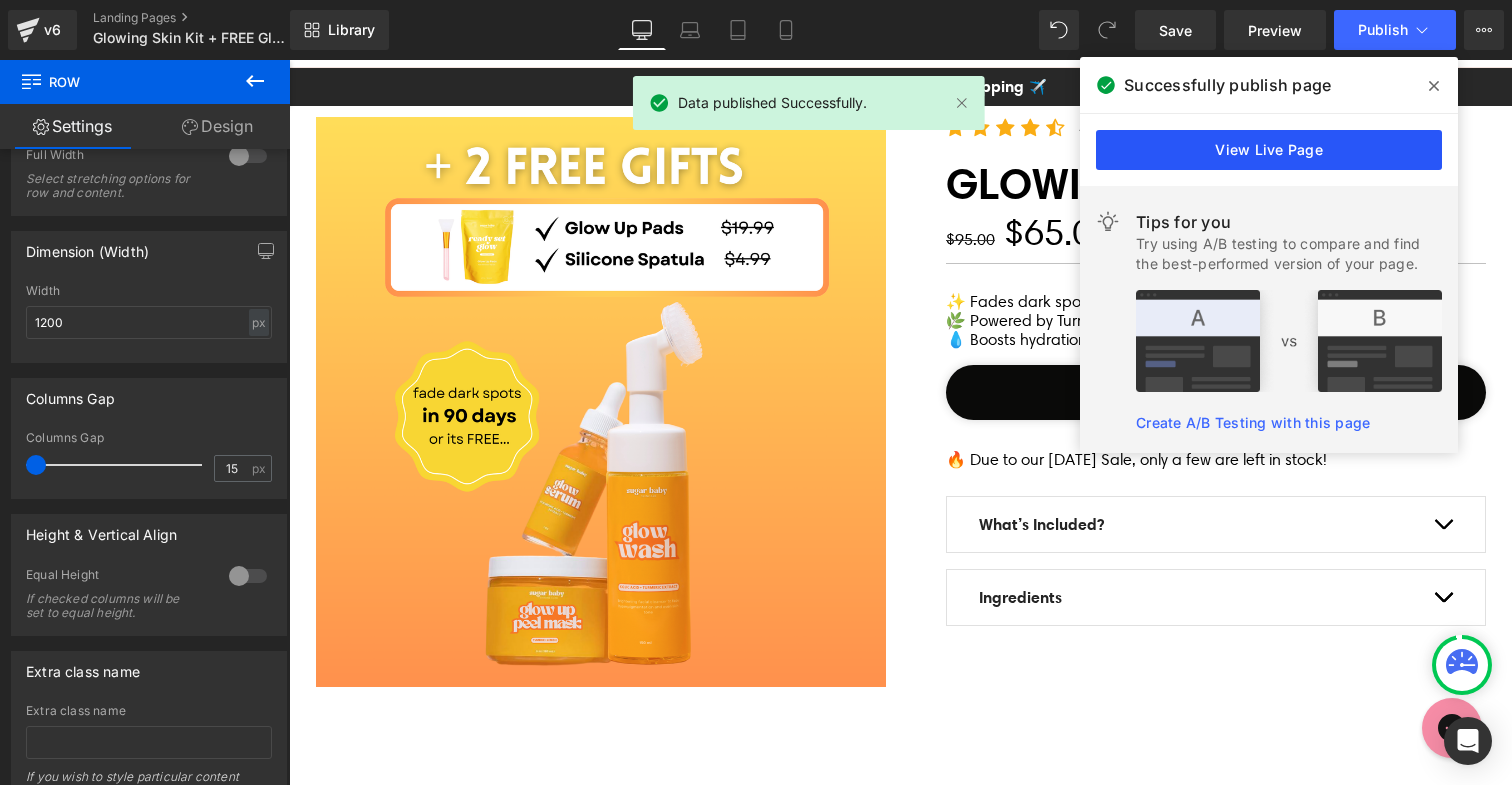 click on "View Live Page" at bounding box center (1269, 150) 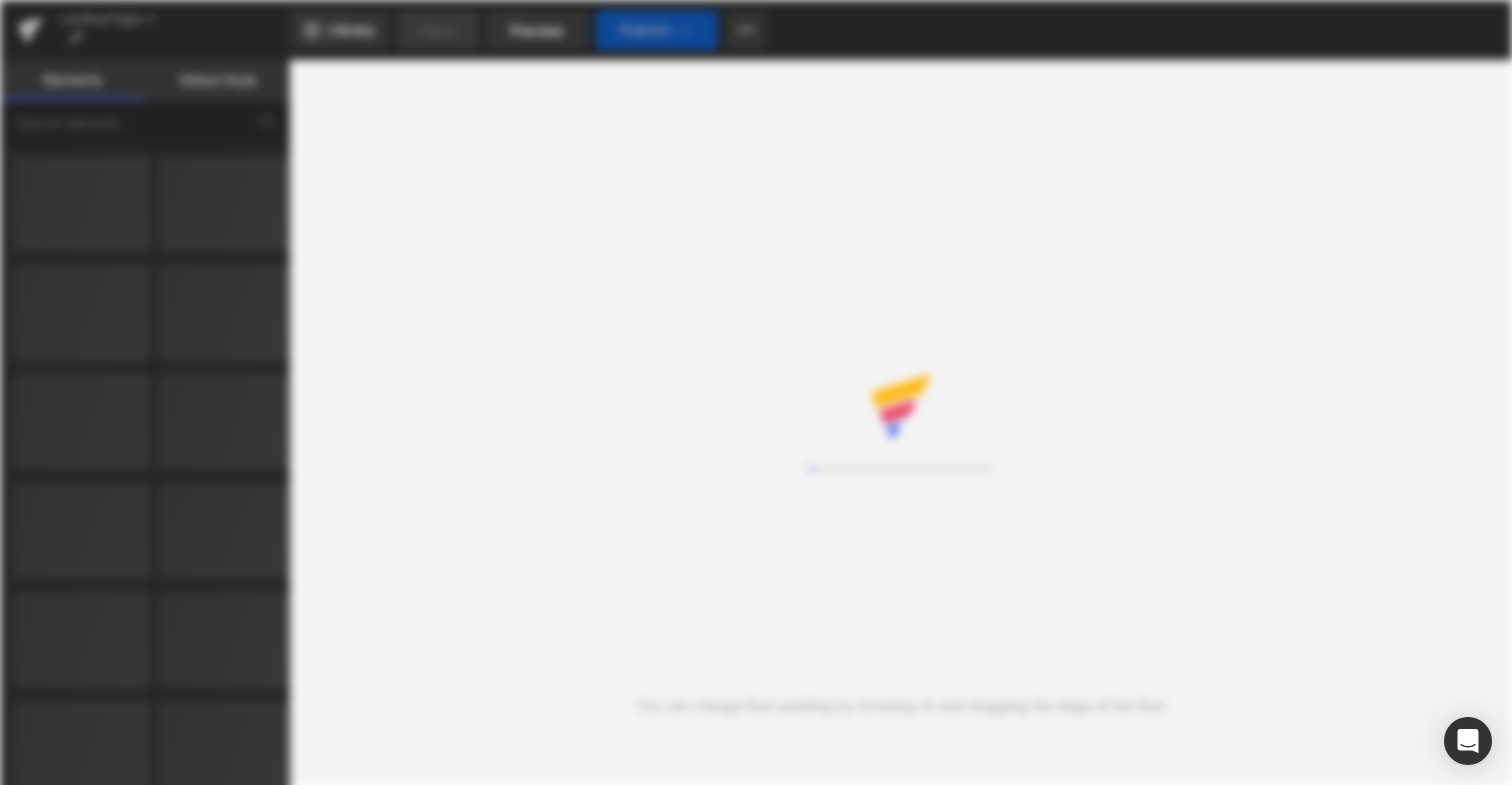scroll, scrollTop: 0, scrollLeft: 0, axis: both 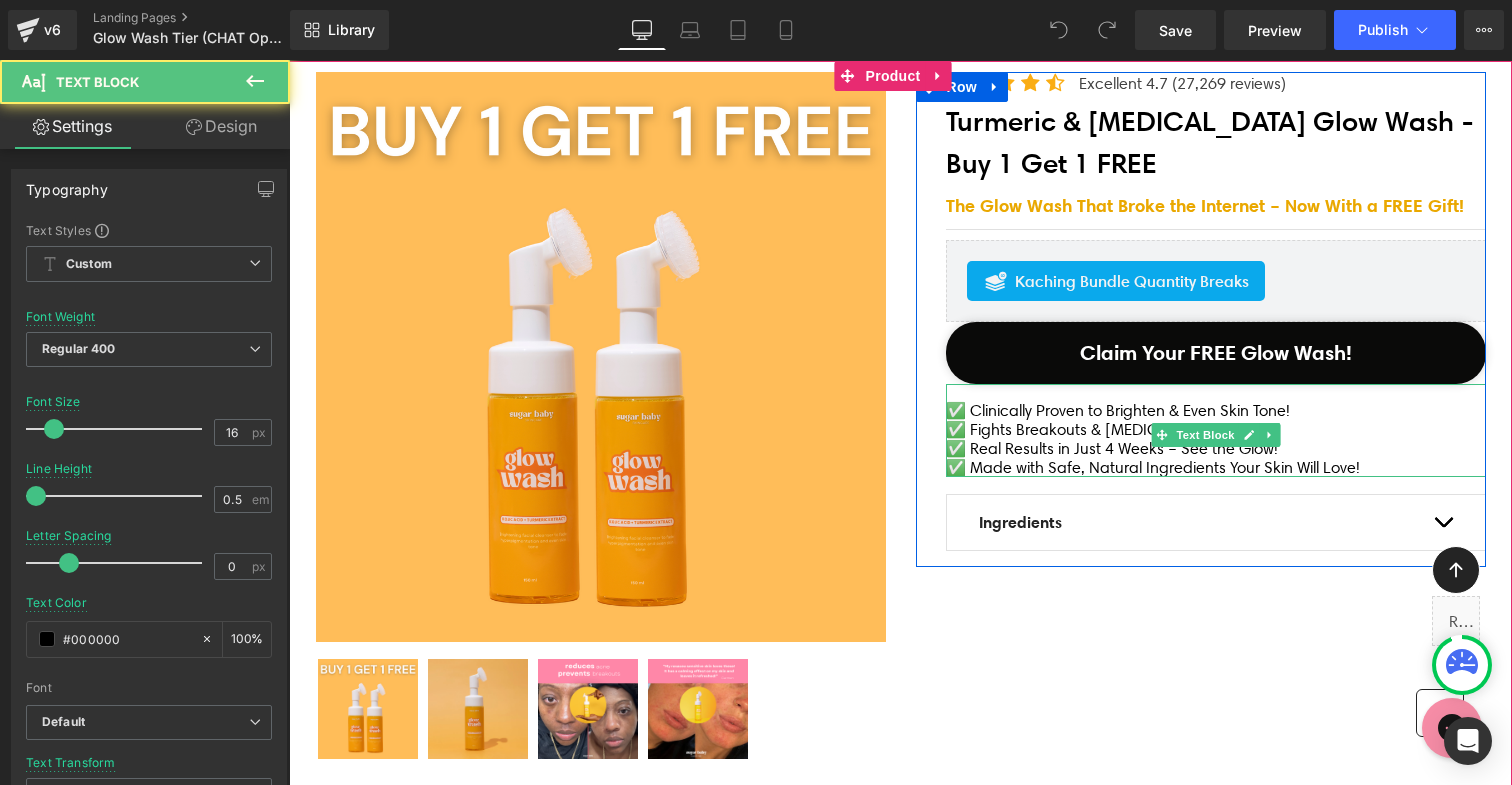 click on "✅ Real Results in Just 4 Weeks – See the Glow!" at bounding box center (1216, 448) 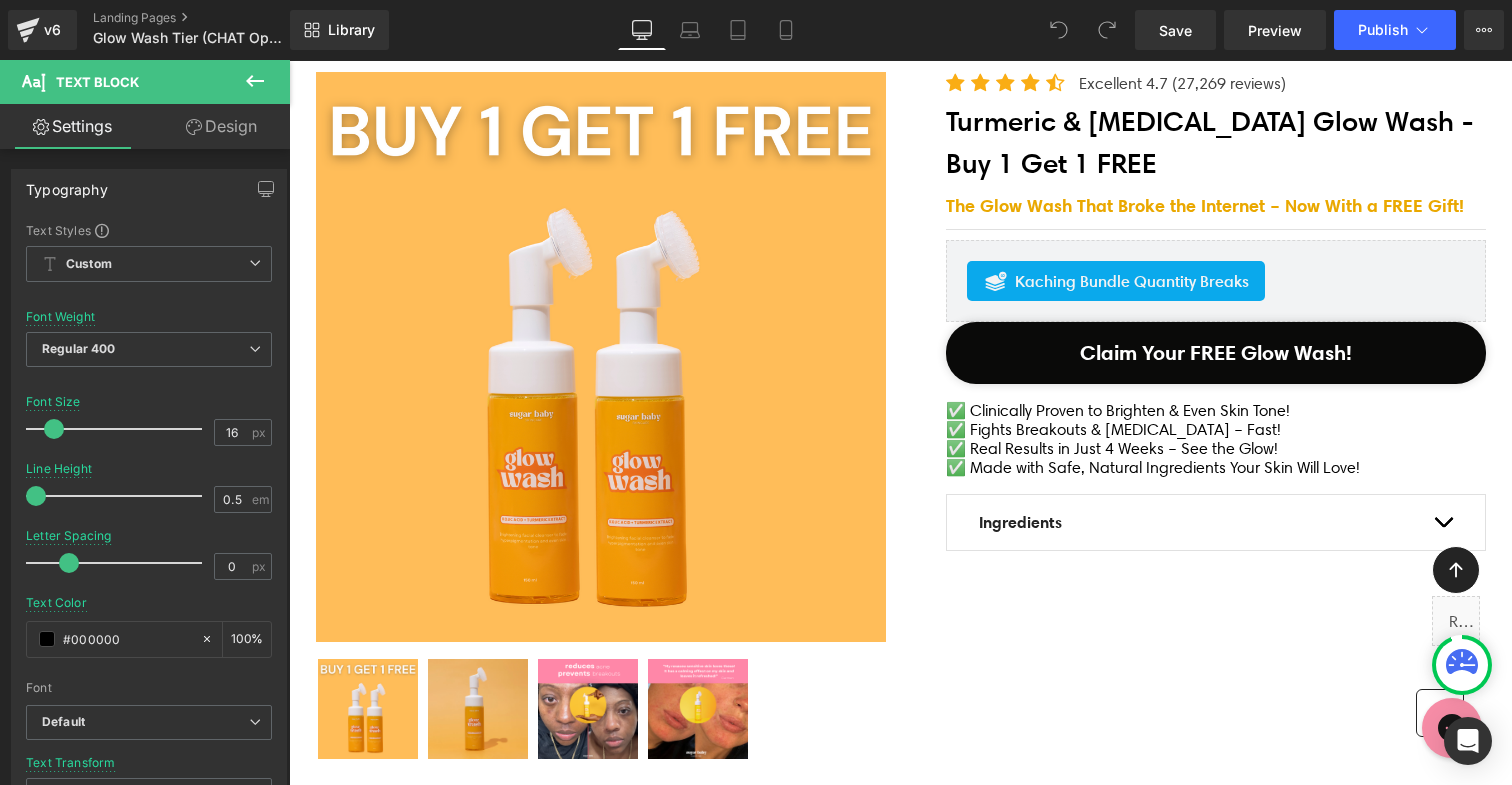 click at bounding box center [255, 82] 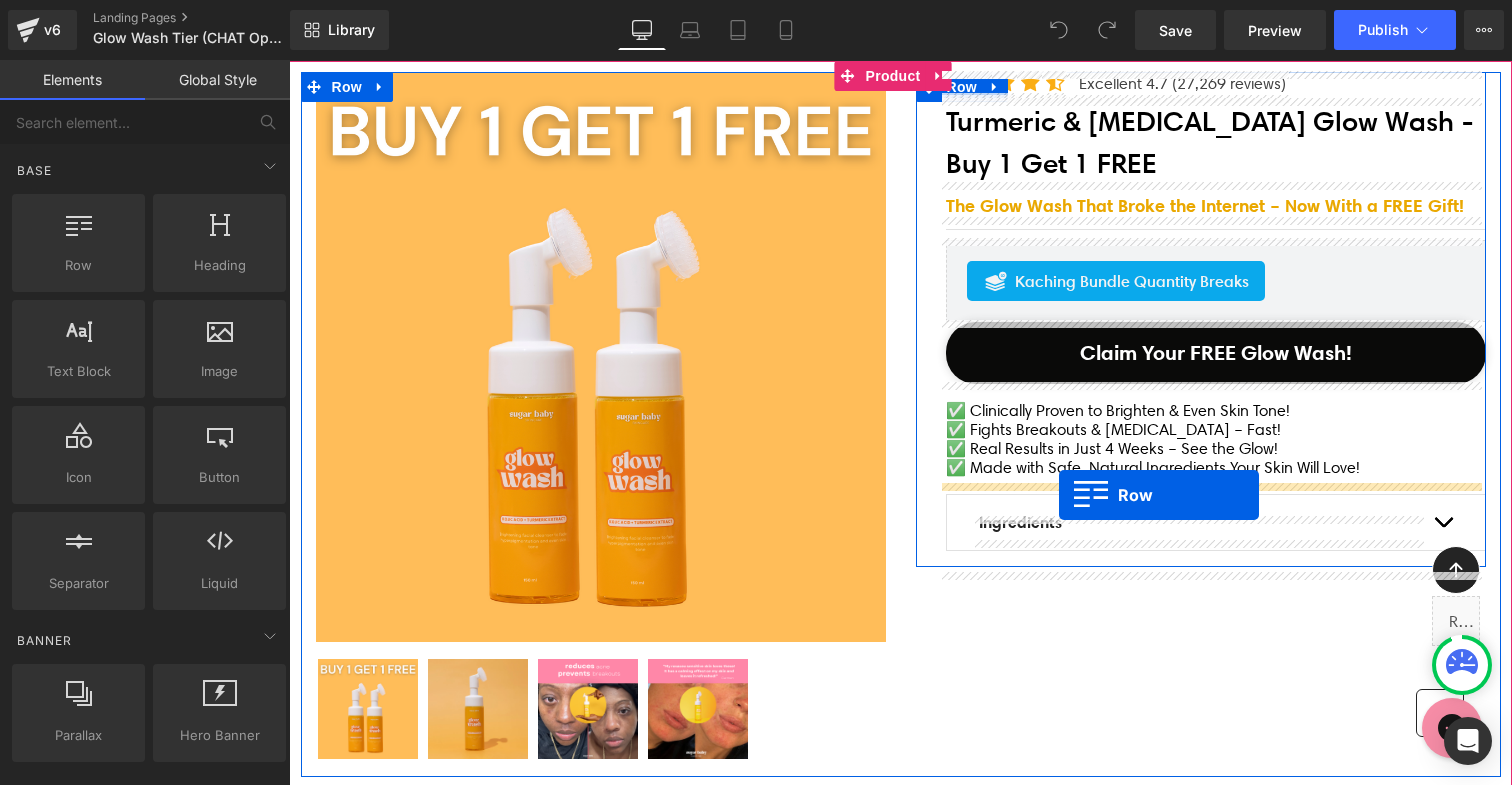 drag, startPoint x: 456, startPoint y: 342, endPoint x: 1059, endPoint y: 495, distance: 622.1077 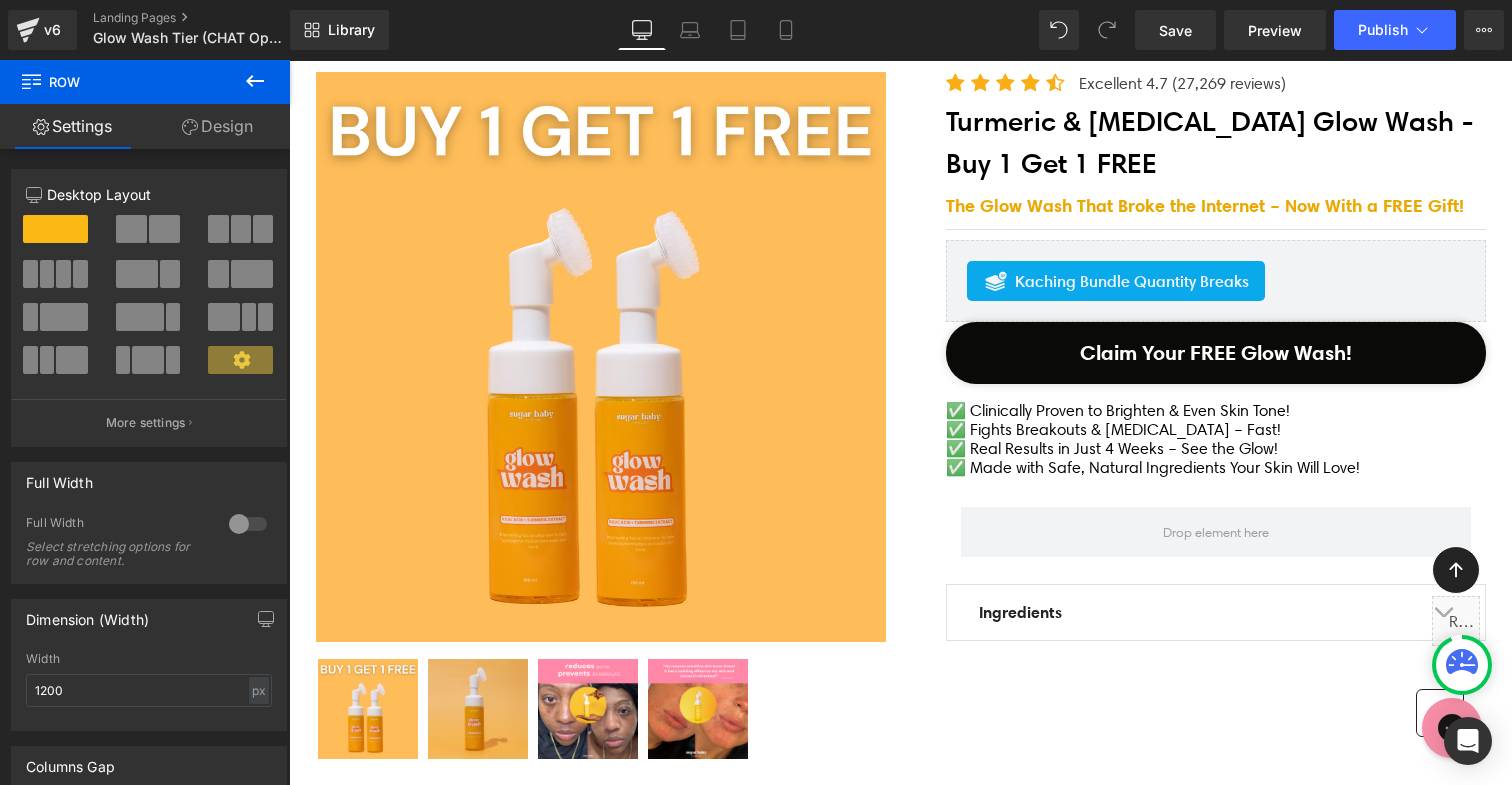 click 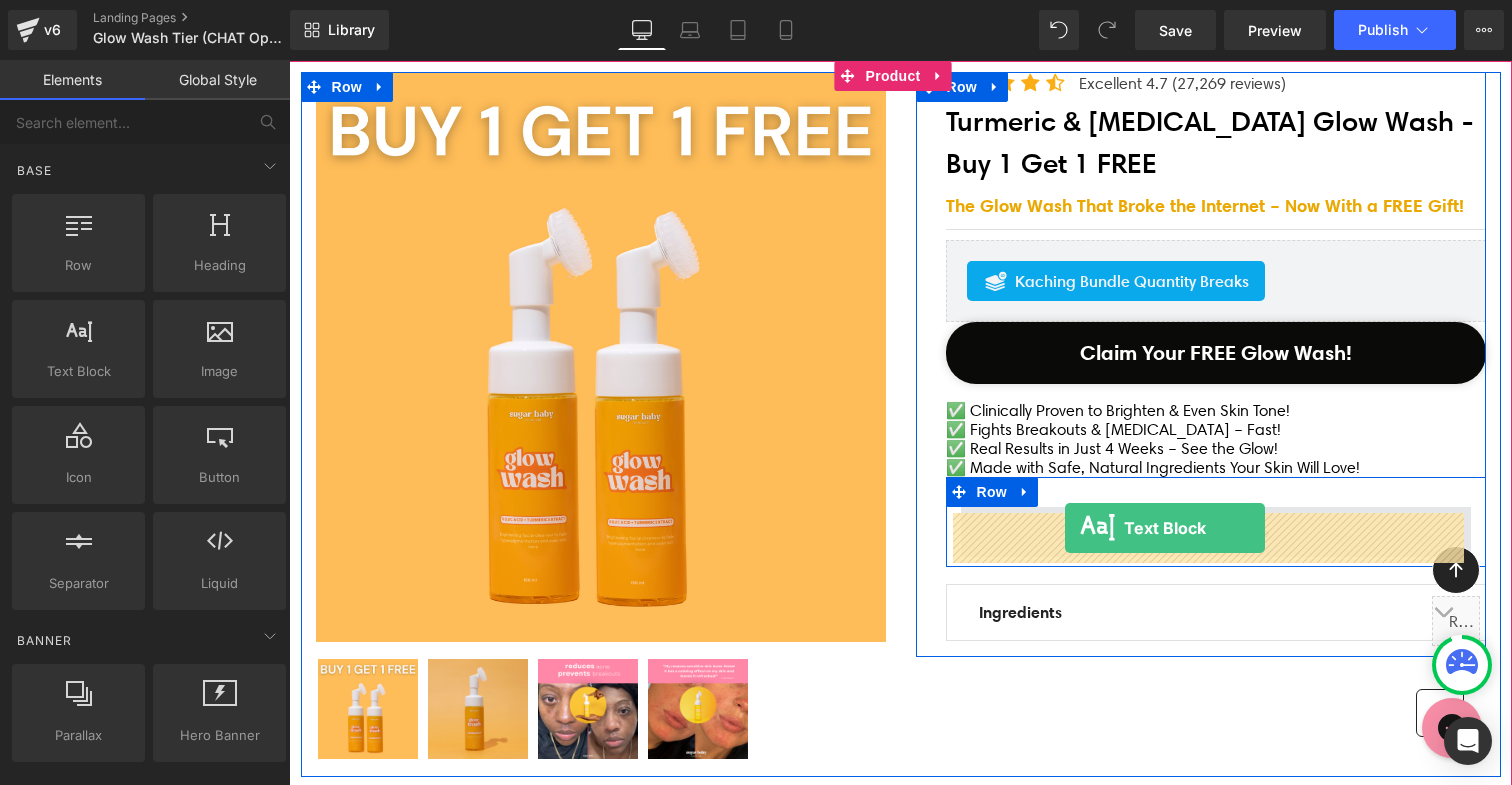 drag, startPoint x: 491, startPoint y: 378, endPoint x: 1065, endPoint y: 528, distance: 593.27563 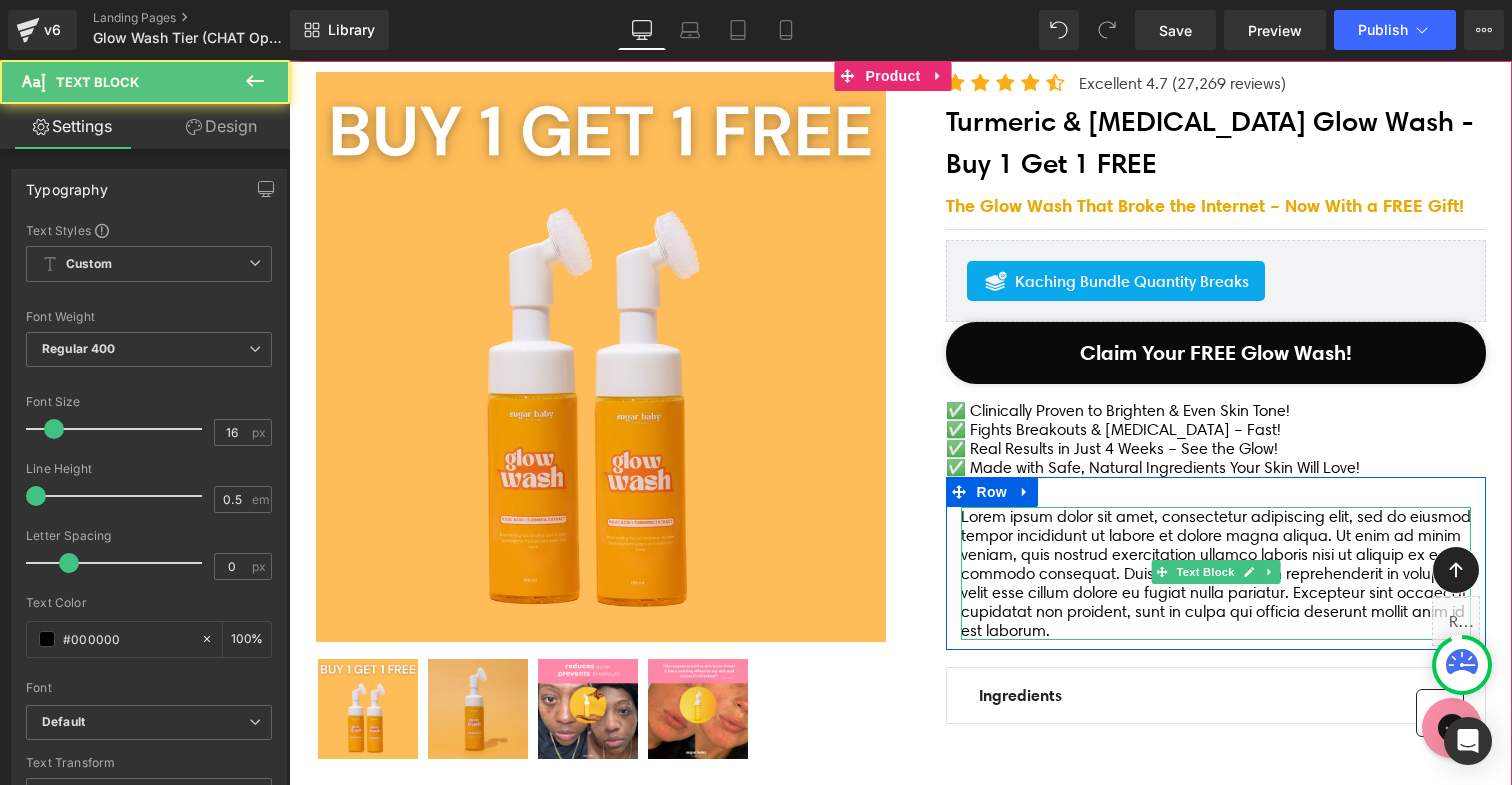 click on "Lorem ipsum dolor sit amet, consectetur adipiscing elit, sed do eiusmod tempor incididunt ut labore et dolore magna aliqua. Ut enim ad minim veniam, quis nostrud exercitation ullamco laboris nisi ut aliquip ex ea commodo consequat. Duis aute irure dolor in reprehenderit in voluptate velit esse cillum dolore eu fugiat nulla pariatur. Excepteur sint occaecat cupidatat non proident, sunt in culpa qui officia deserunt mollit anim id est laborum." at bounding box center [1216, 573] 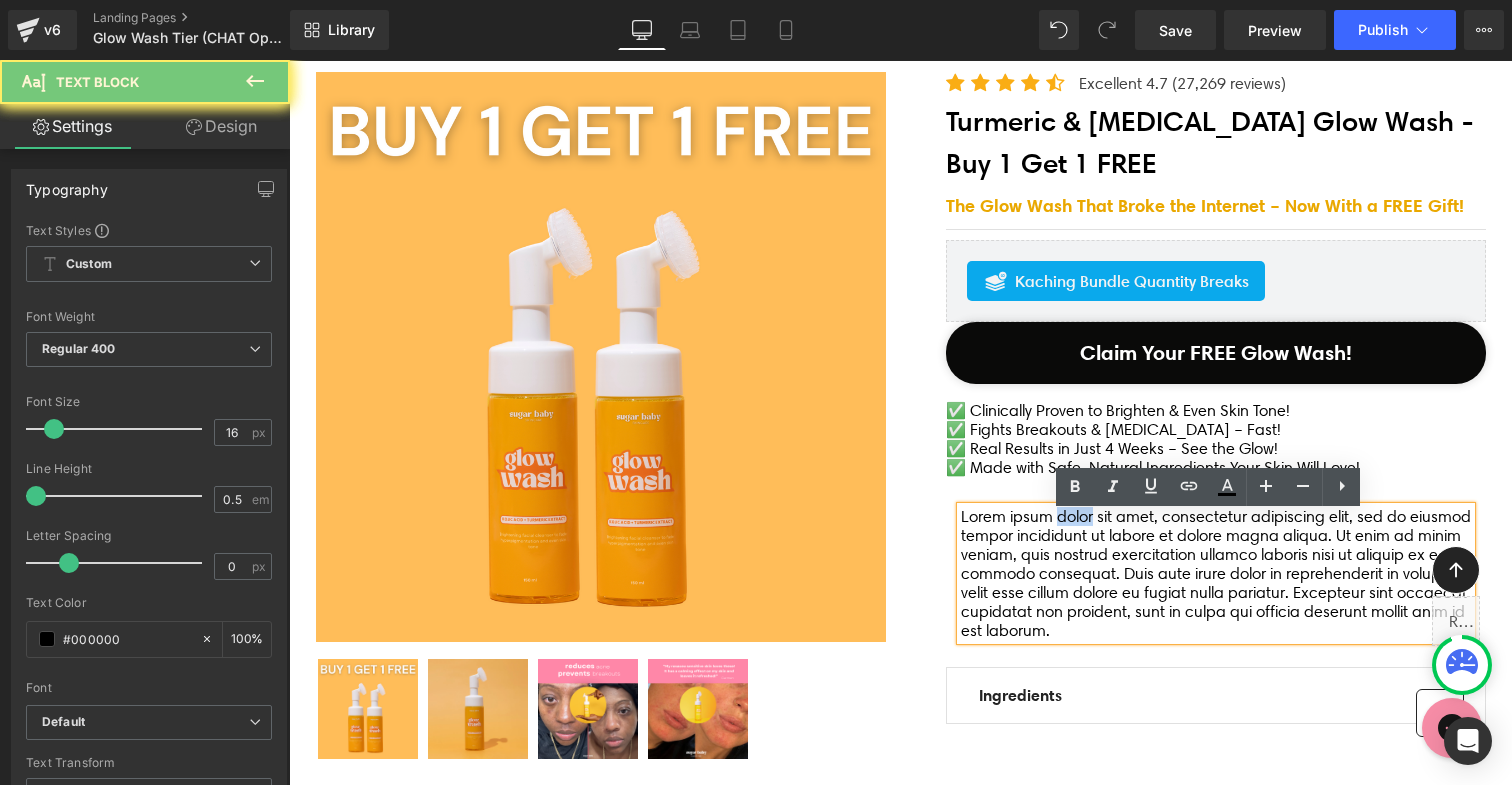 click on "Lorem ipsum dolor sit amet, consectetur adipiscing elit, sed do eiusmod tempor incididunt ut labore et dolore magna aliqua. Ut enim ad minim veniam, quis nostrud exercitation ullamco laboris nisi ut aliquip ex ea commodo consequat. Duis aute irure dolor in reprehenderit in voluptate velit esse cillum dolore eu fugiat nulla pariatur. Excepteur sint occaecat cupidatat non proident, sunt in culpa qui officia deserunt mollit anim id est laborum." at bounding box center [1216, 573] 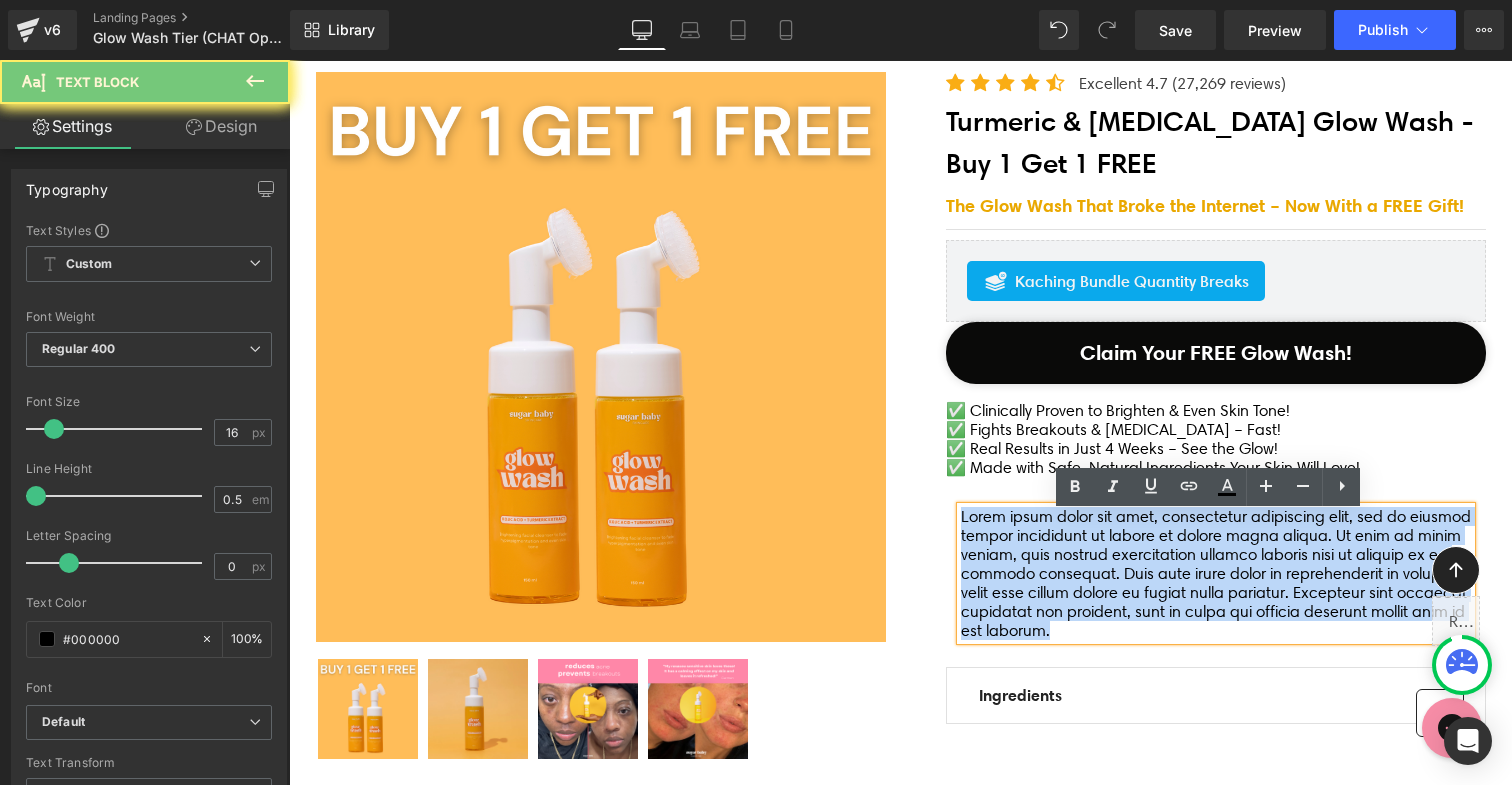 click on "Lorem ipsum dolor sit amet, consectetur adipiscing elit, sed do eiusmod tempor incididunt ut labore et dolore magna aliqua. Ut enim ad minim veniam, quis nostrud exercitation ullamco laboris nisi ut aliquip ex ea commodo consequat. Duis aute irure dolor in reprehenderit in voluptate velit esse cillum dolore eu fugiat nulla pariatur. Excepteur sint occaecat cupidatat non proident, sunt in culpa qui officia deserunt mollit anim id est laborum." at bounding box center [1216, 573] 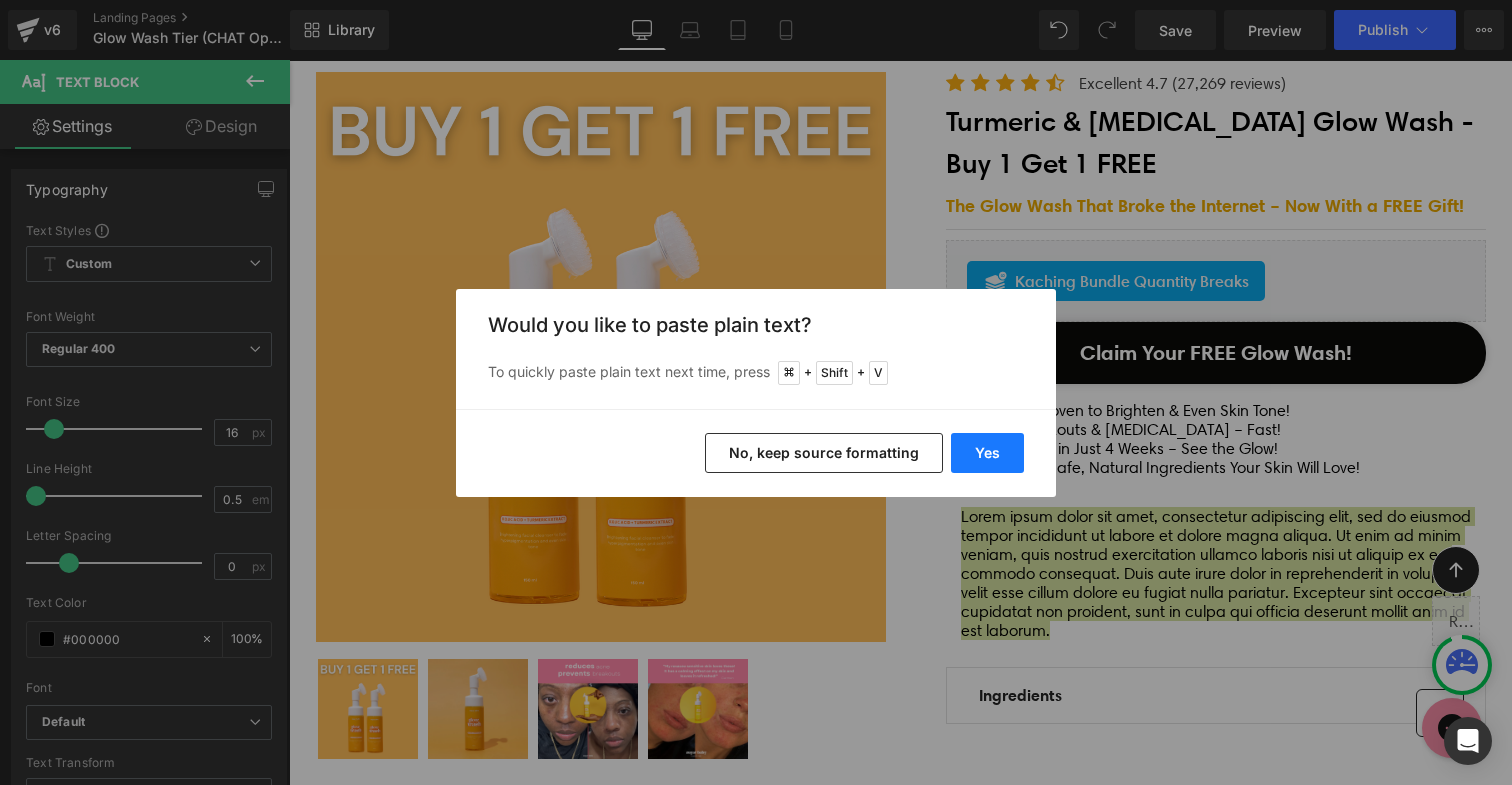 click on "Yes" at bounding box center [987, 453] 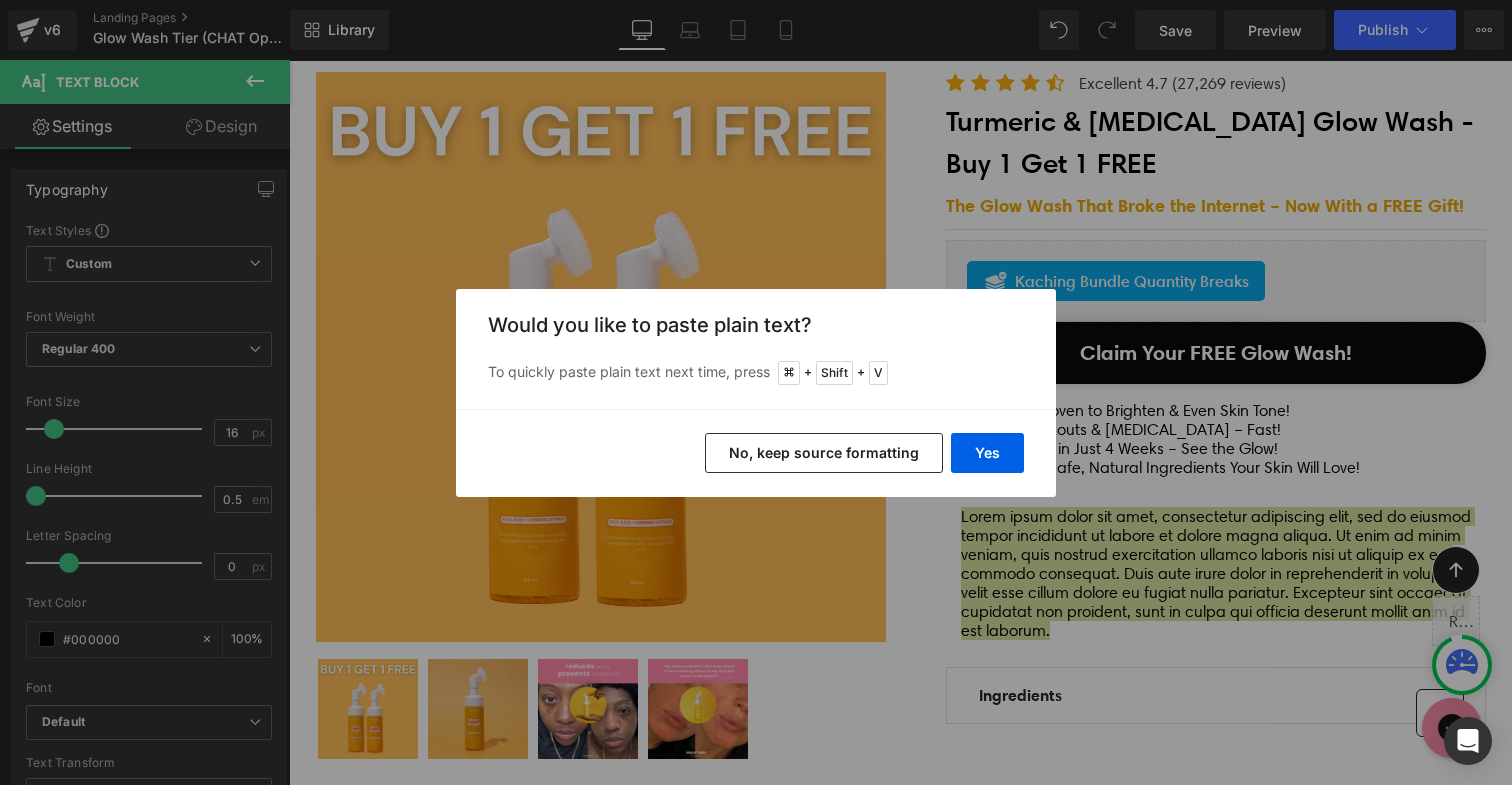 type 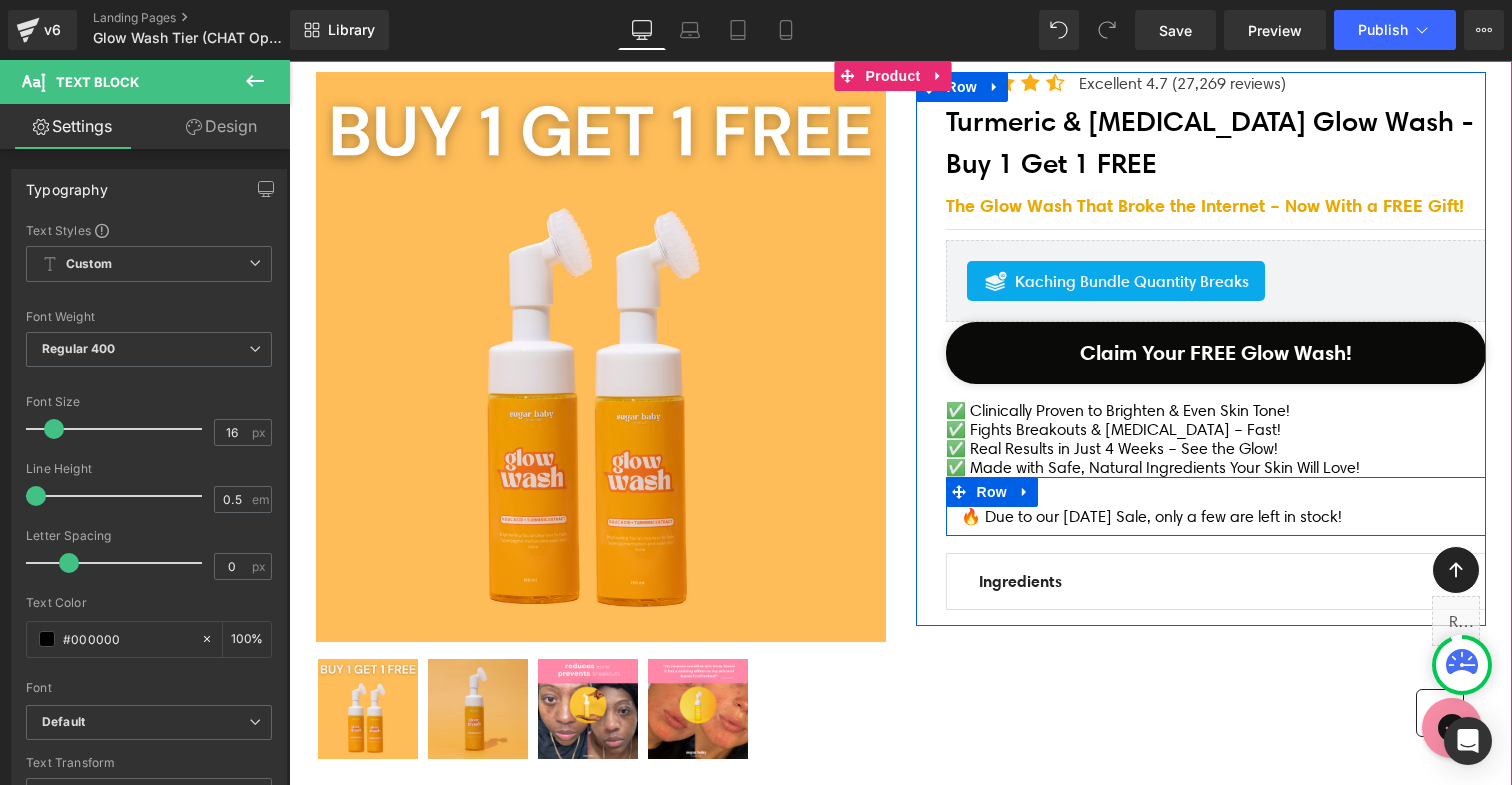 click on "🔥 Due to our [DATE] Sale, only a few are left in stock!
Text Block" at bounding box center [1216, 516] 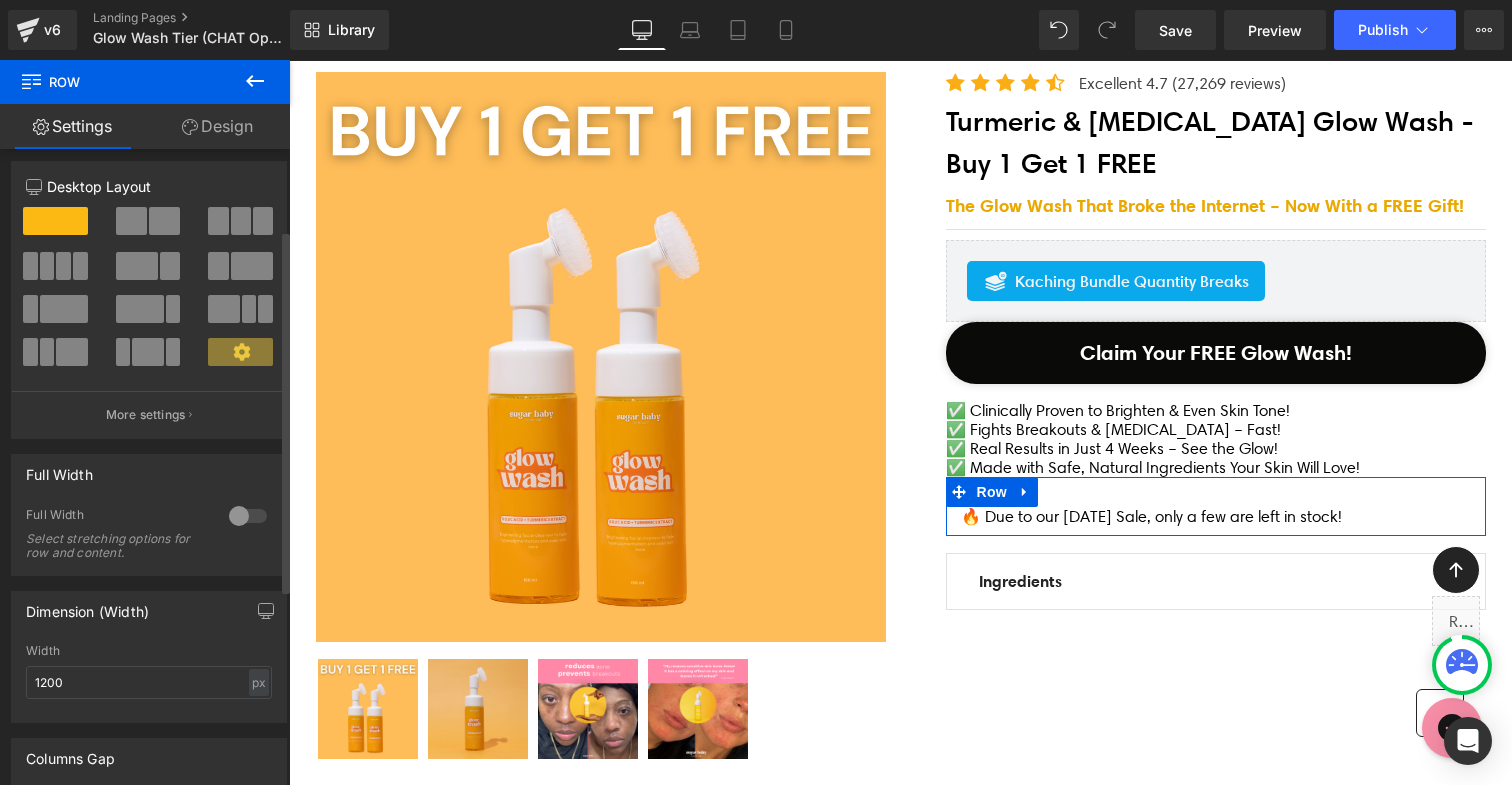 scroll, scrollTop: 0, scrollLeft: 0, axis: both 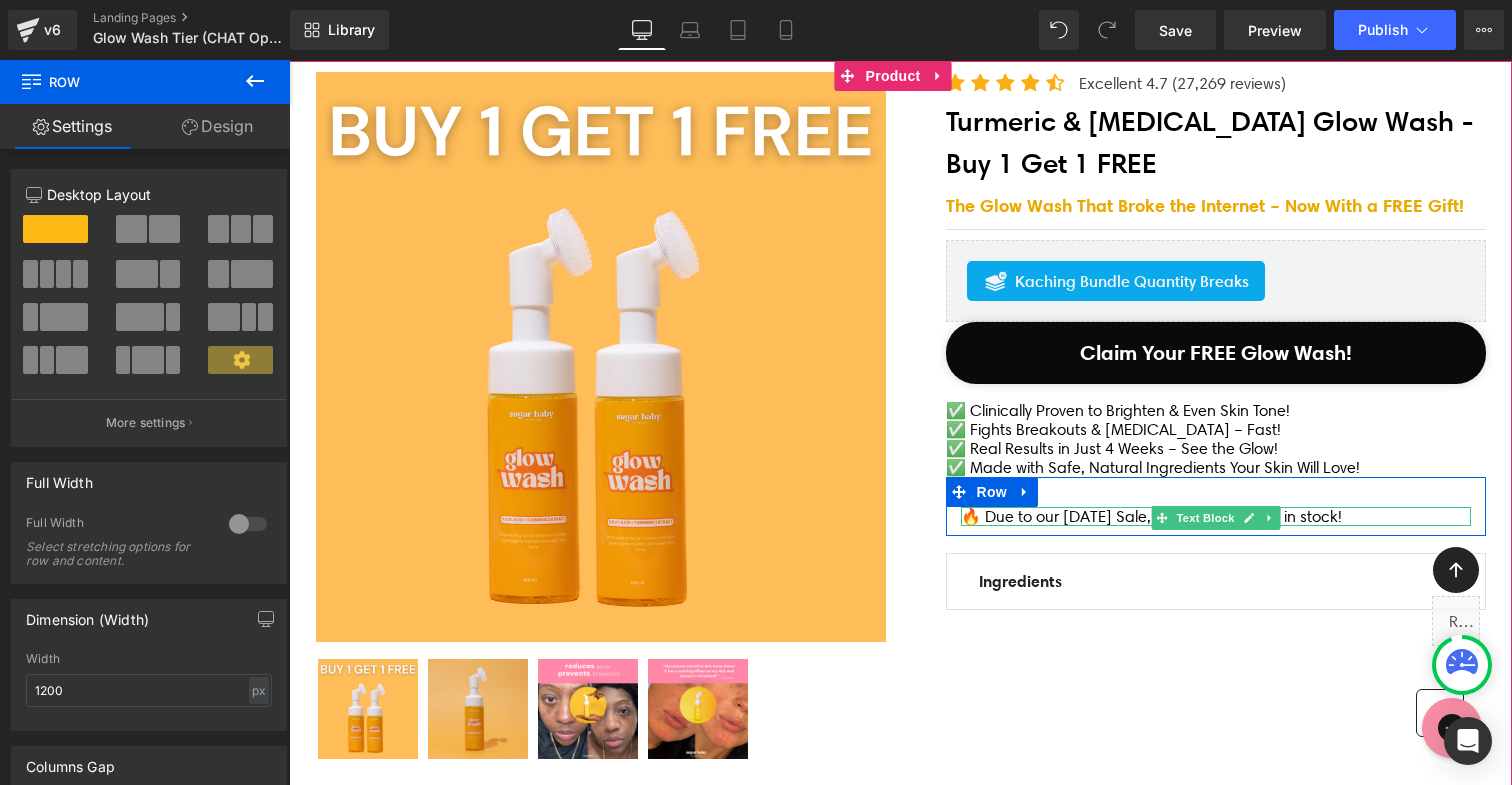 click on "🔥 Due to our [DATE] Sale, only a few are left in stock!" at bounding box center (1216, 516) 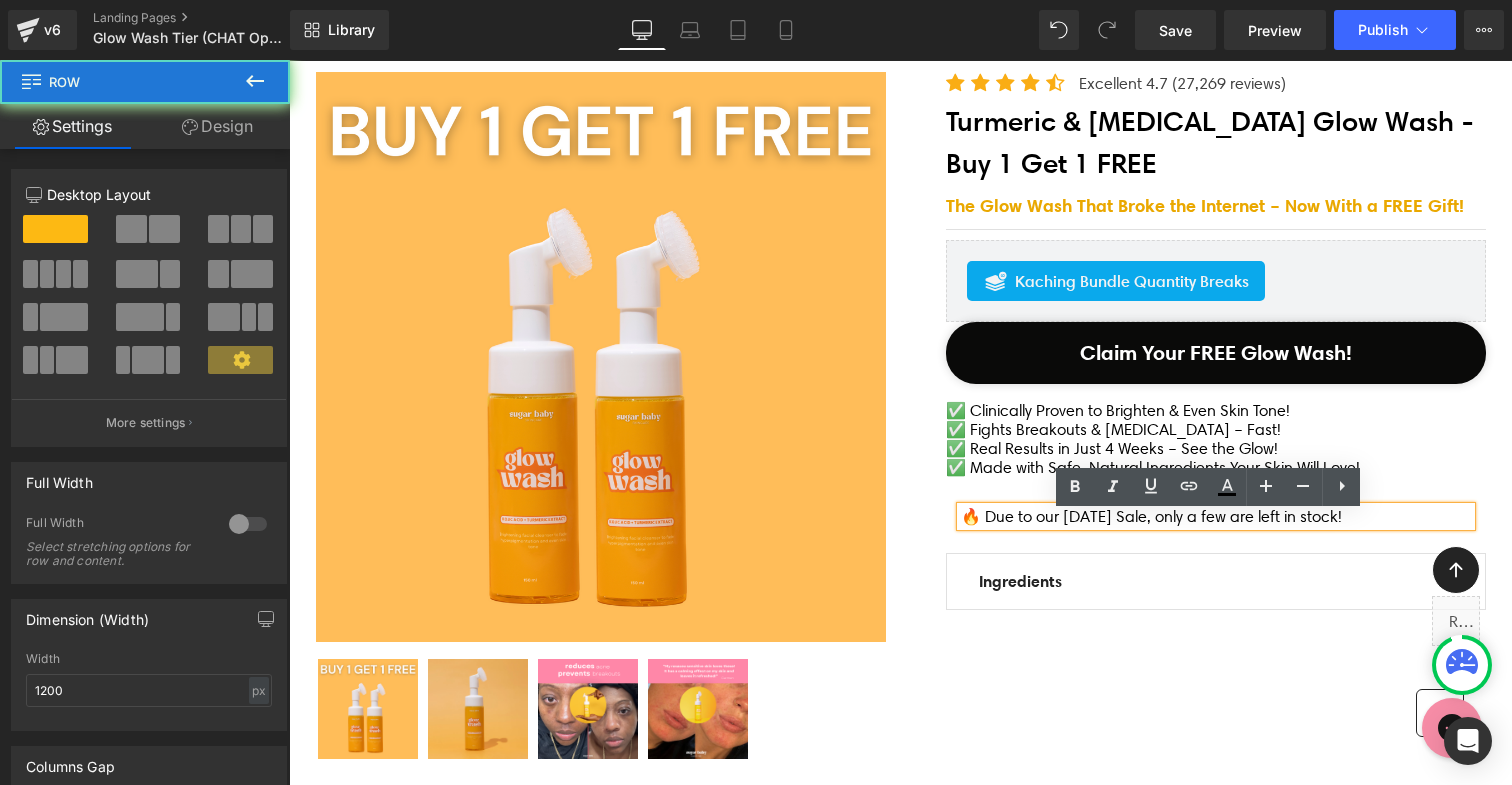 click on "🔥 Due to our [DATE] Sale, only a few are left in stock!
Text Block
Row" at bounding box center [1216, 506] 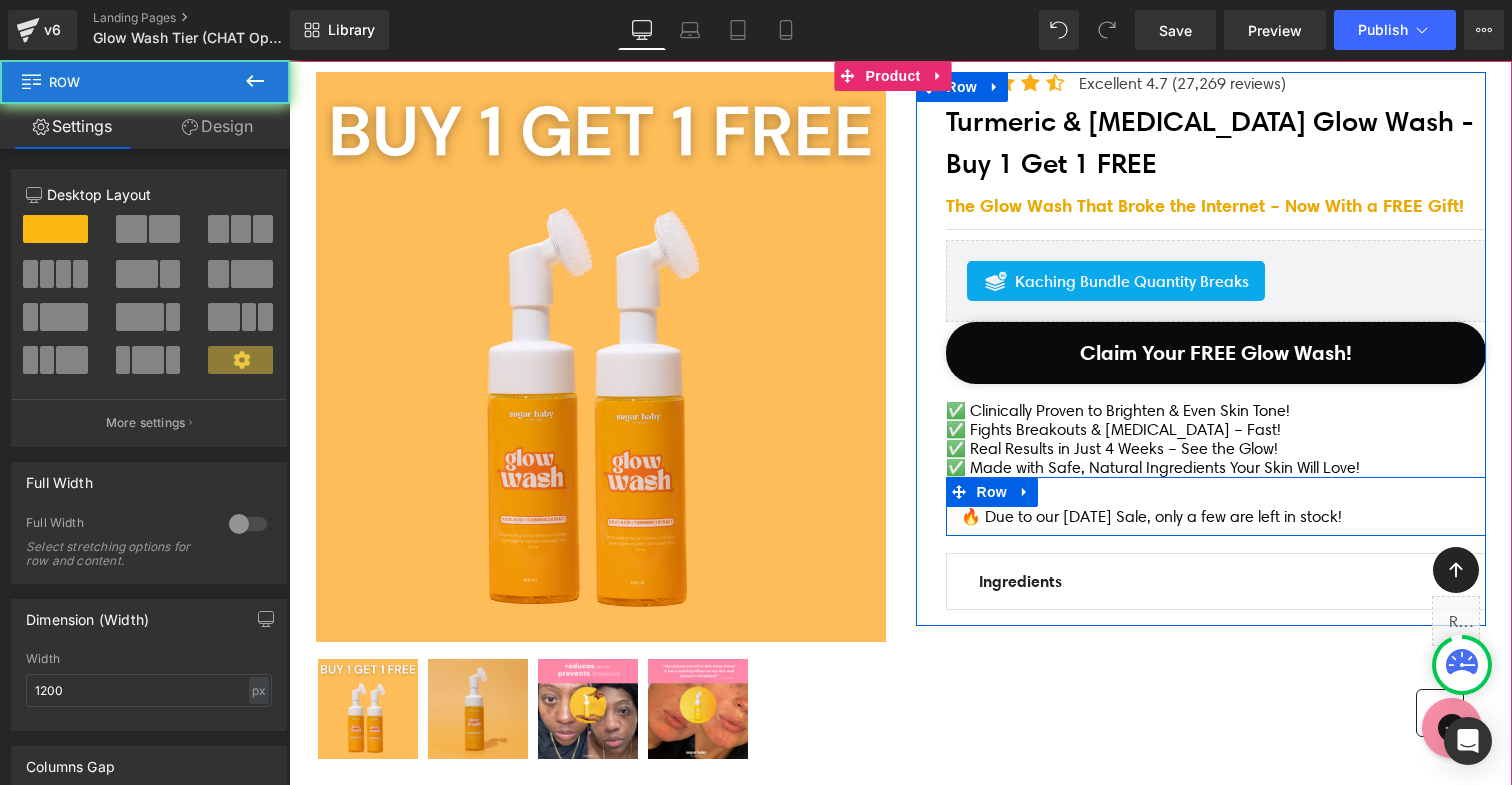click on "🔥 Due to our [DATE] Sale, only a few are left in stock!
Text Block
Row" at bounding box center (1216, 506) 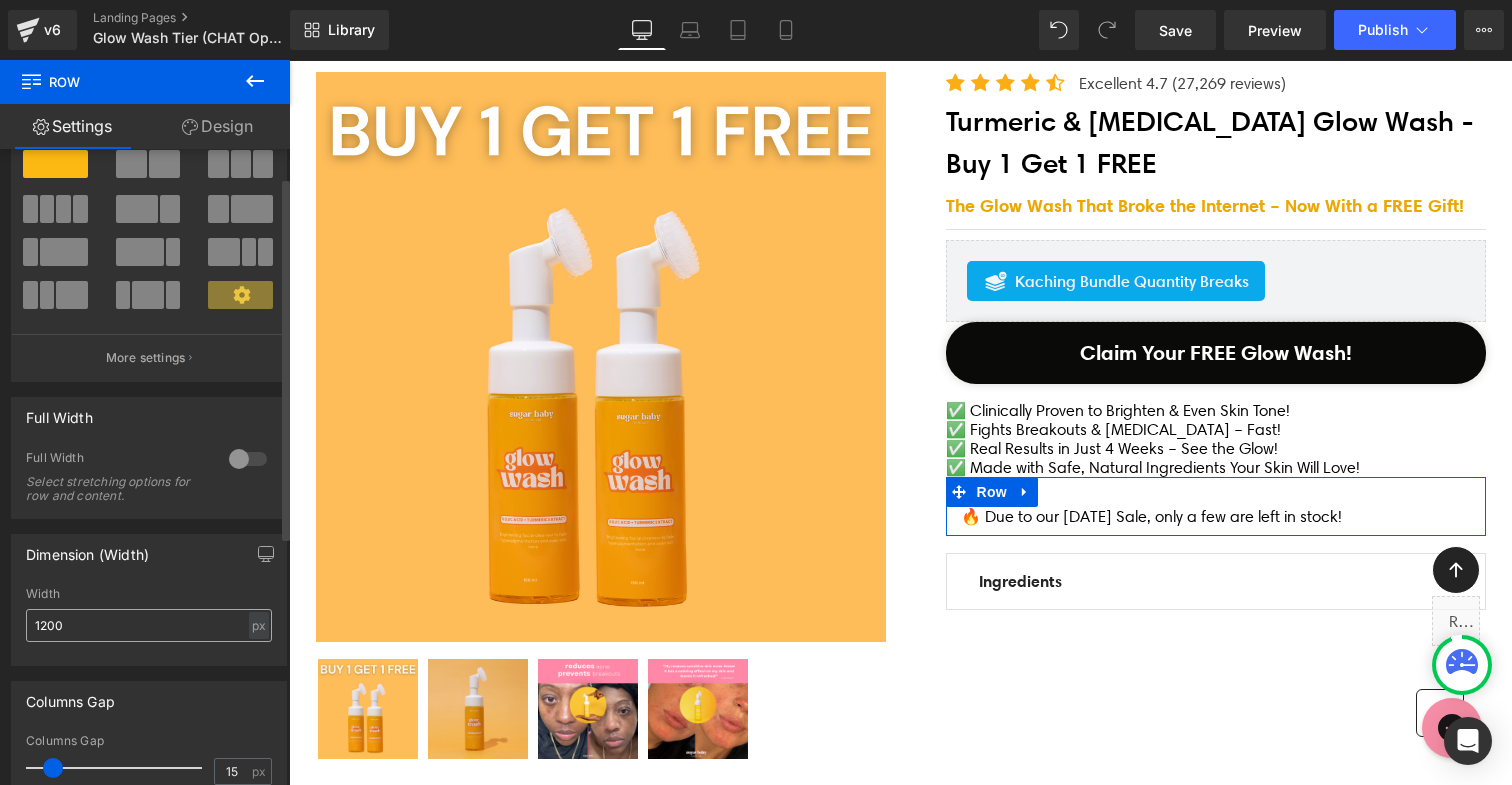scroll, scrollTop: 186, scrollLeft: 0, axis: vertical 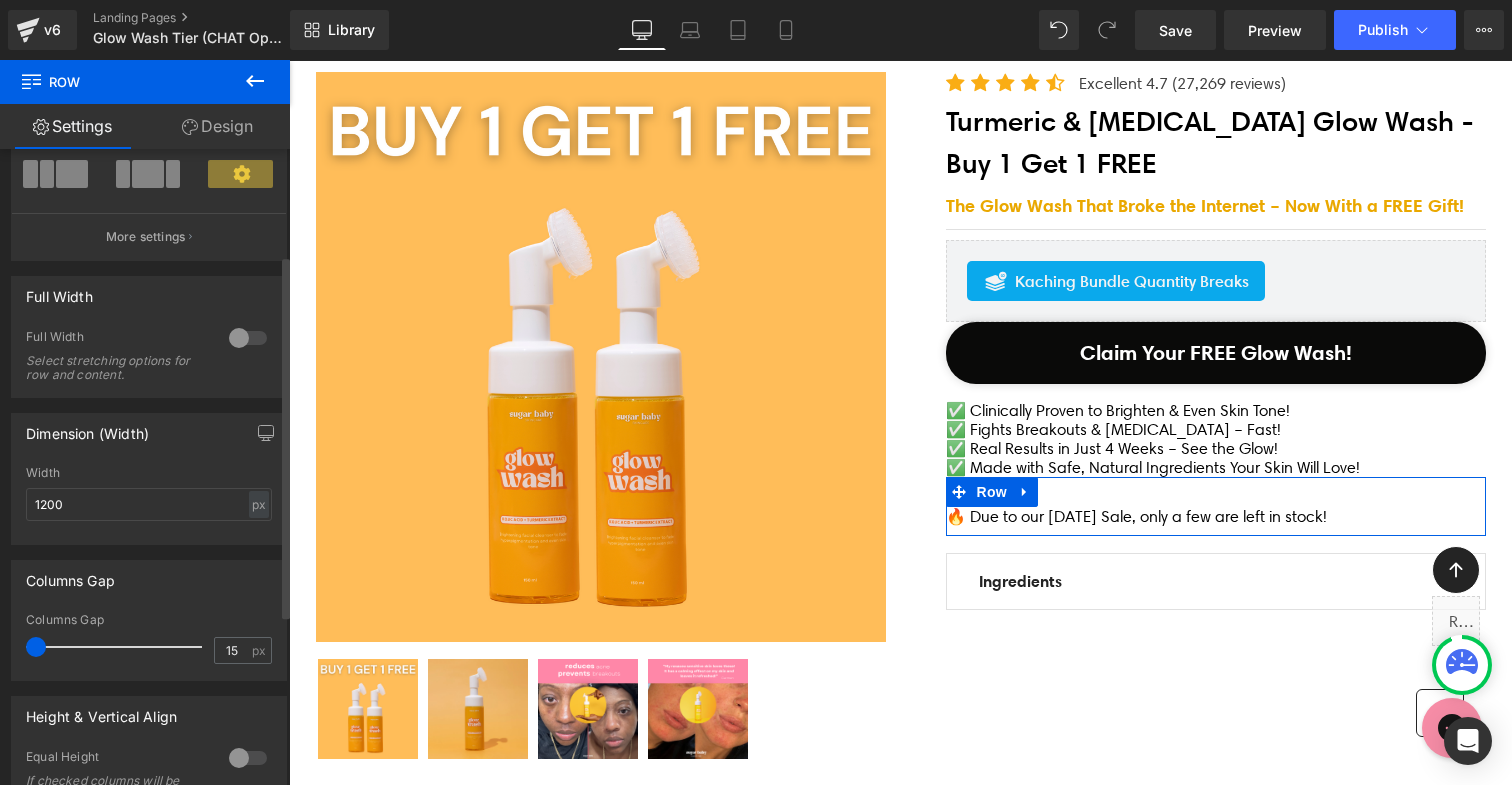 drag, startPoint x: 53, startPoint y: 646, endPoint x: 19, endPoint y: 646, distance: 34 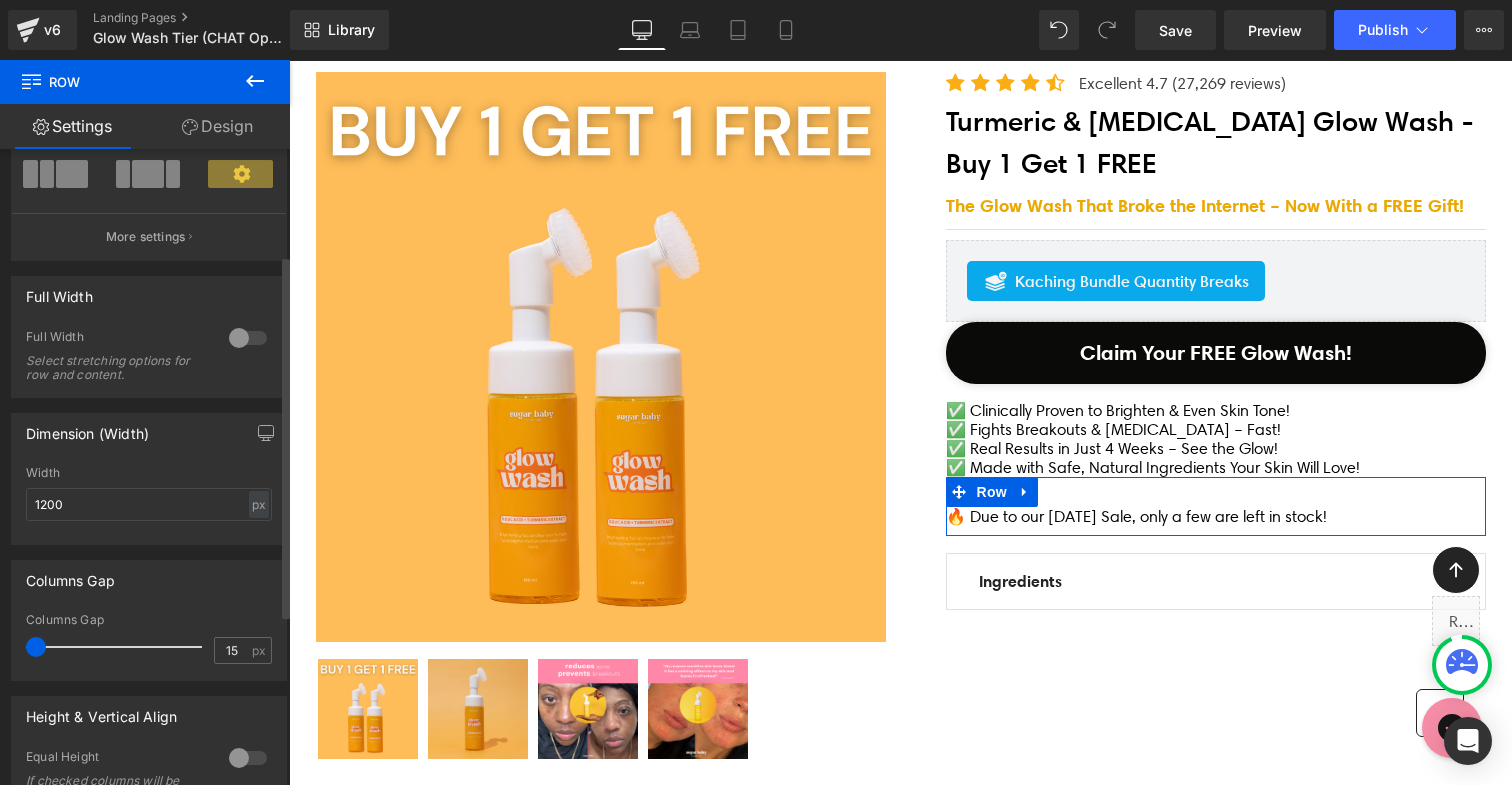 click on "15px Columns Gap 15 px" at bounding box center [149, 646] 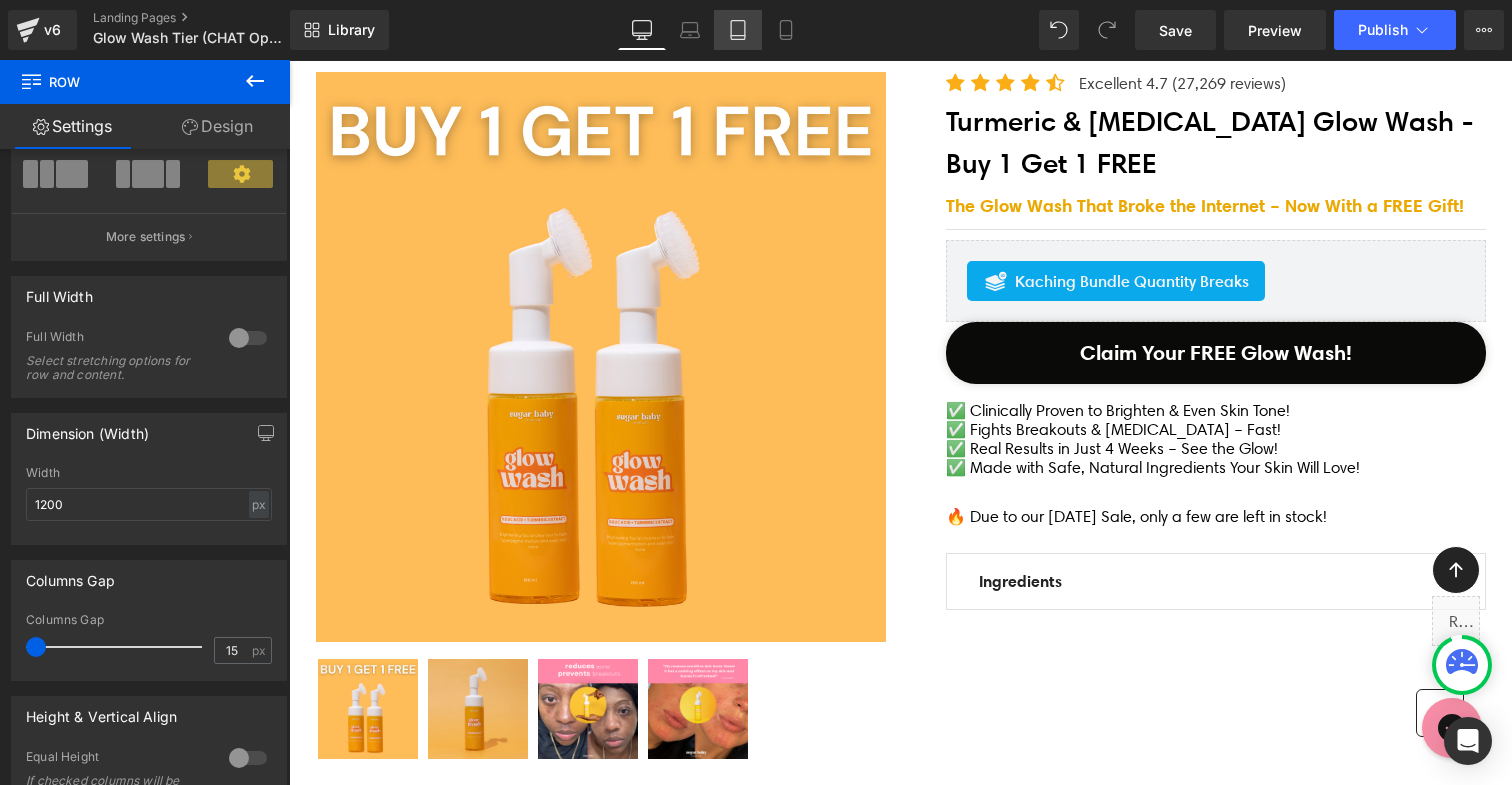 click 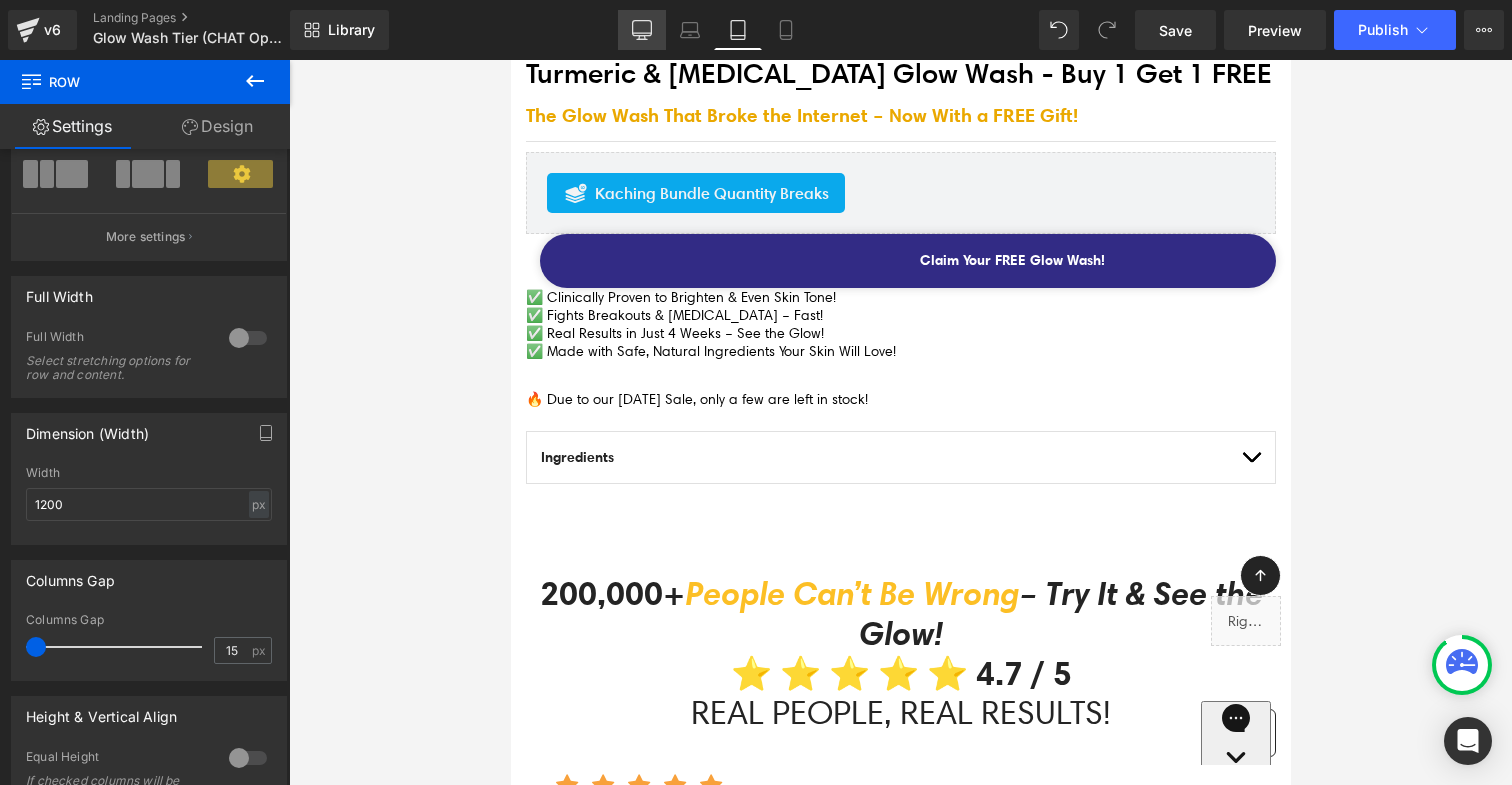 click 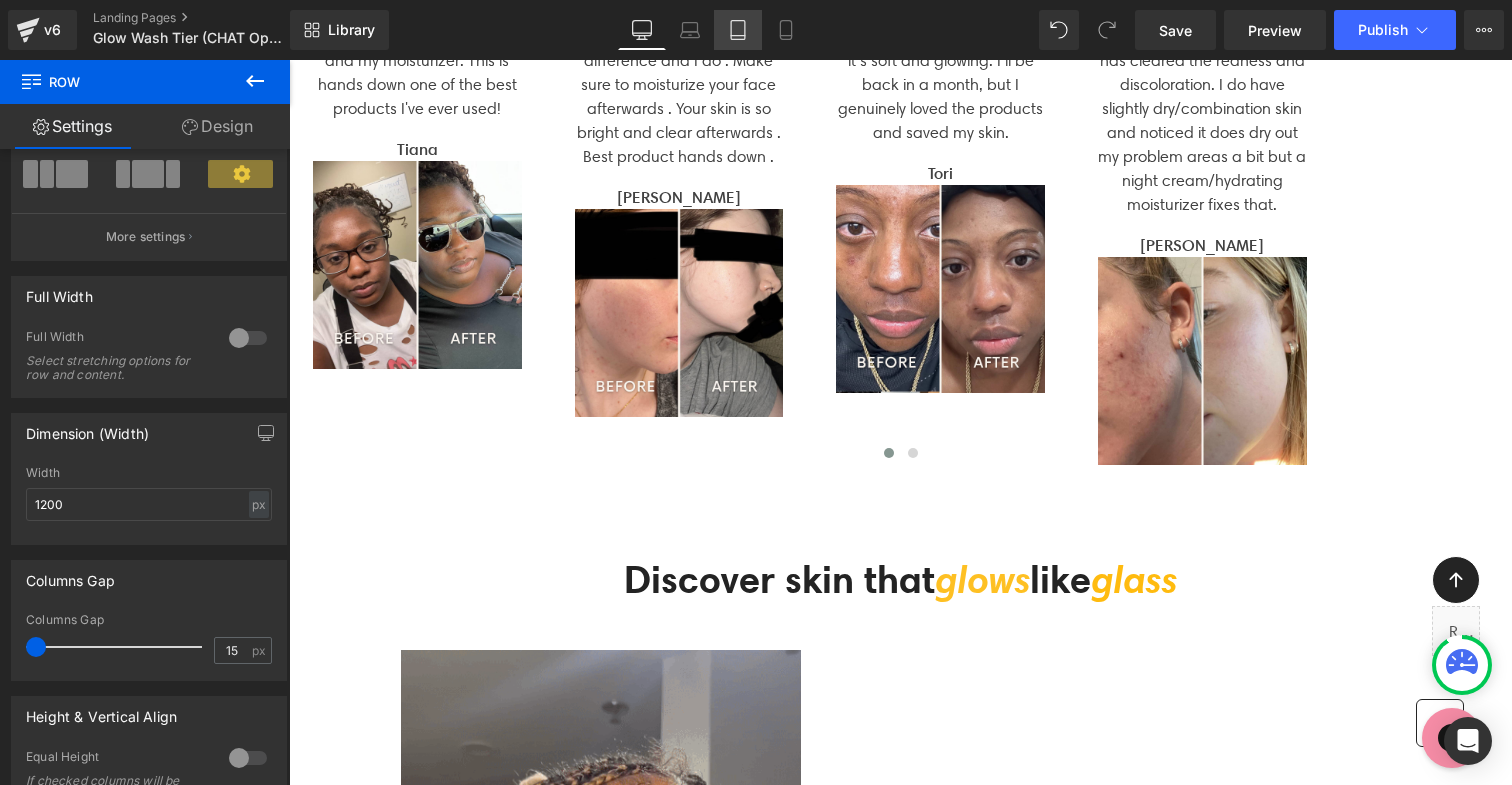scroll, scrollTop: 282, scrollLeft: 0, axis: vertical 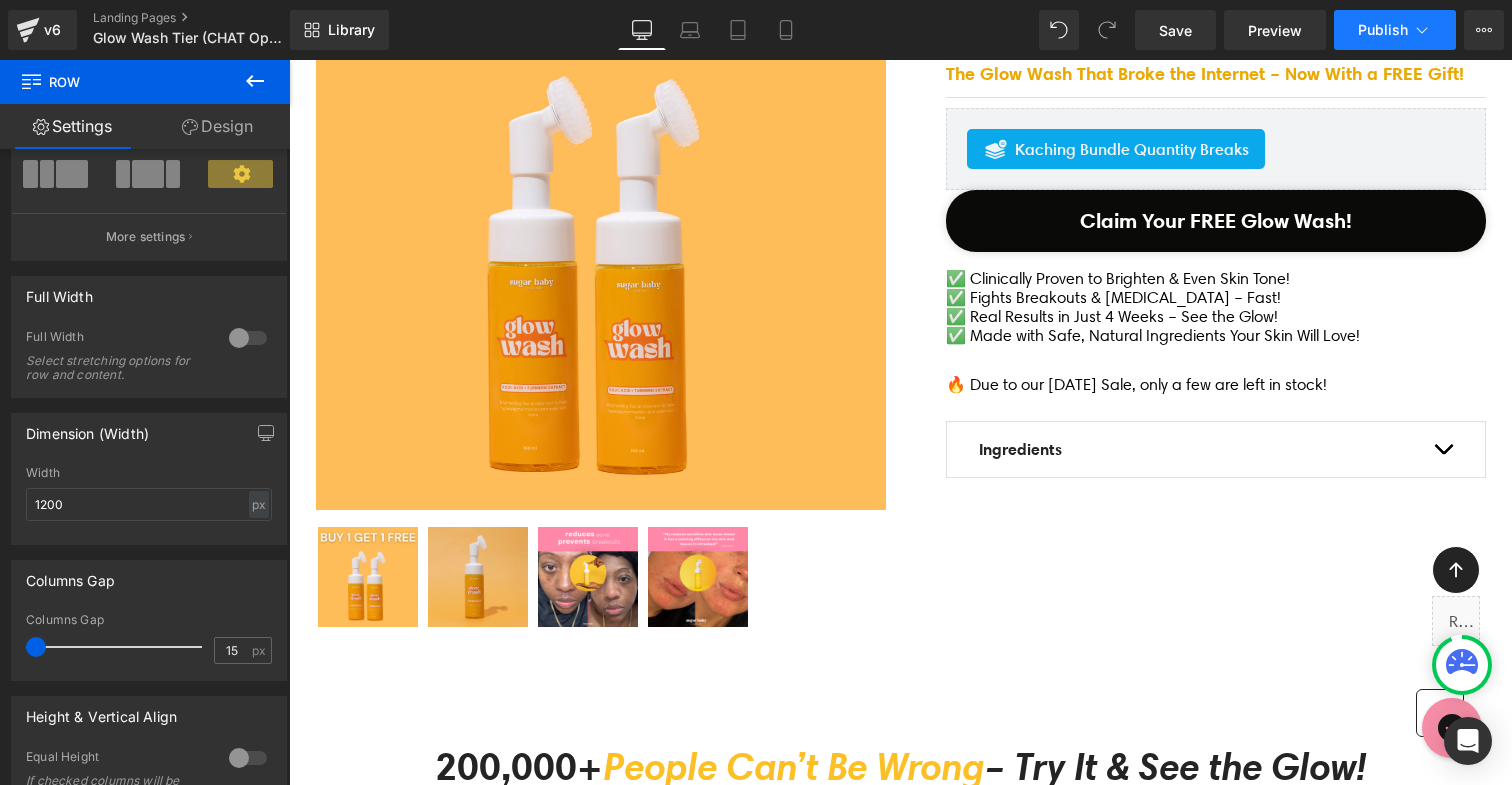 click on "Publish" at bounding box center [1395, 30] 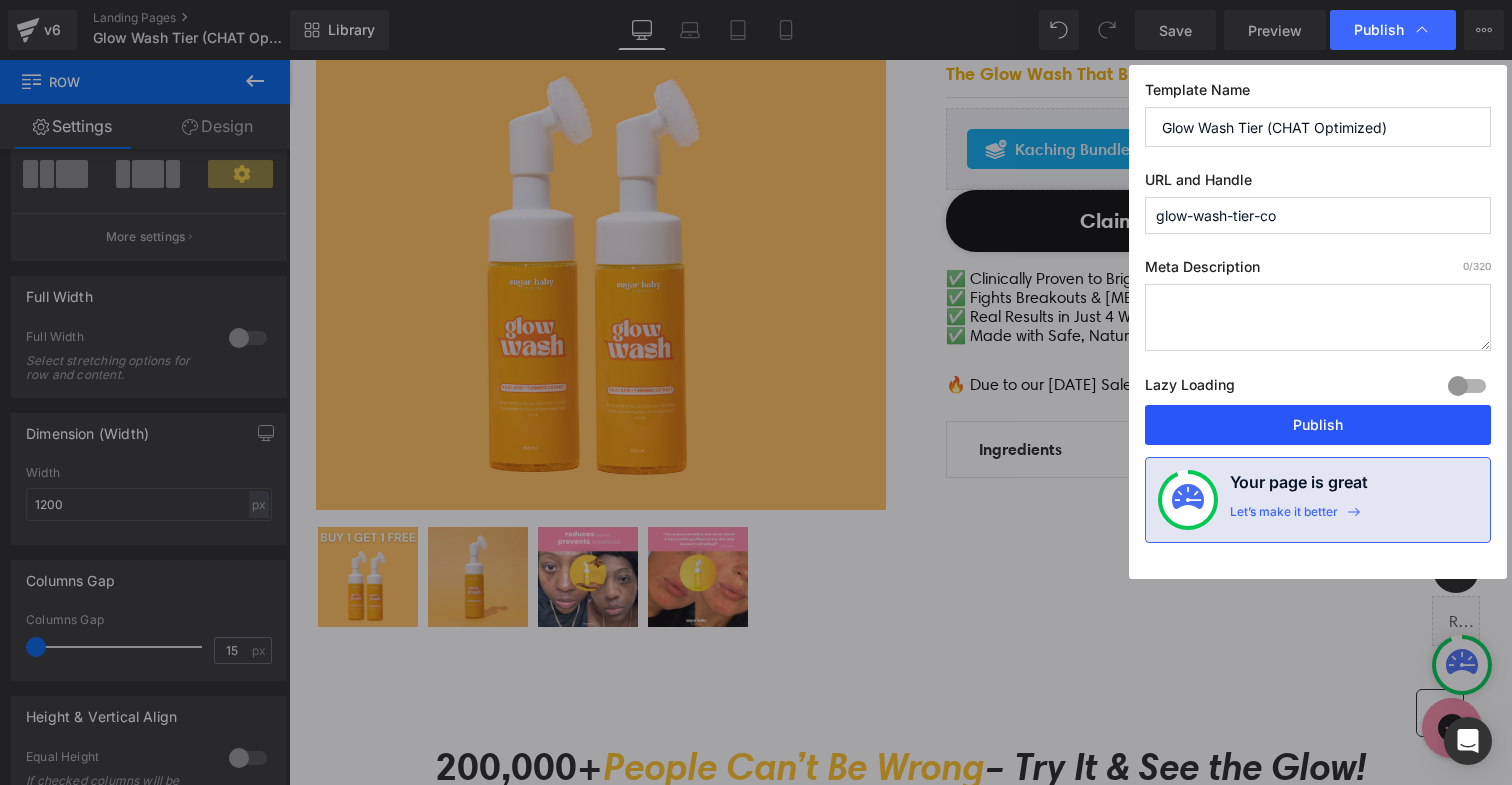 click on "Publish" at bounding box center (1318, 425) 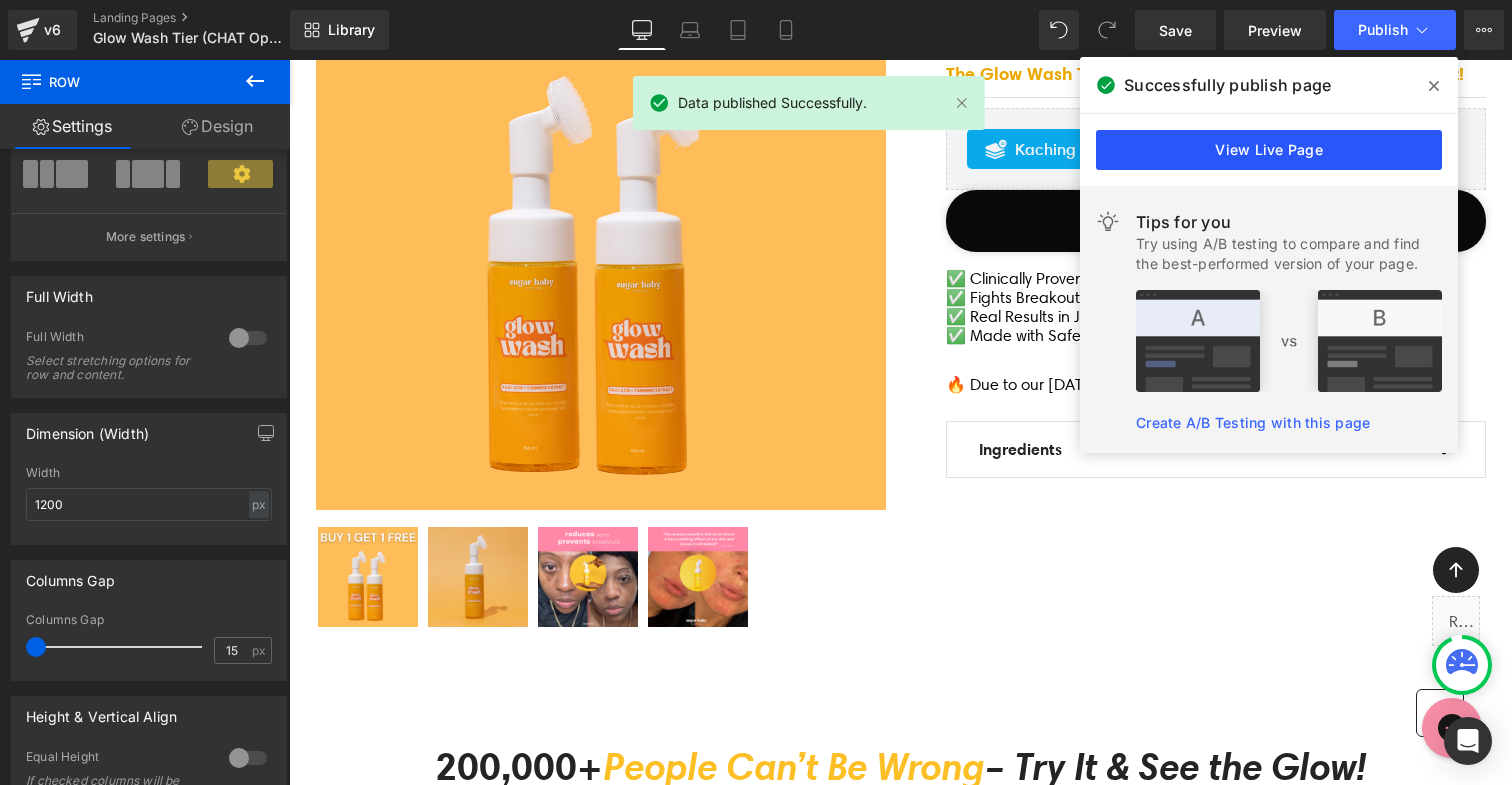 click on "View Live Page" at bounding box center (1269, 150) 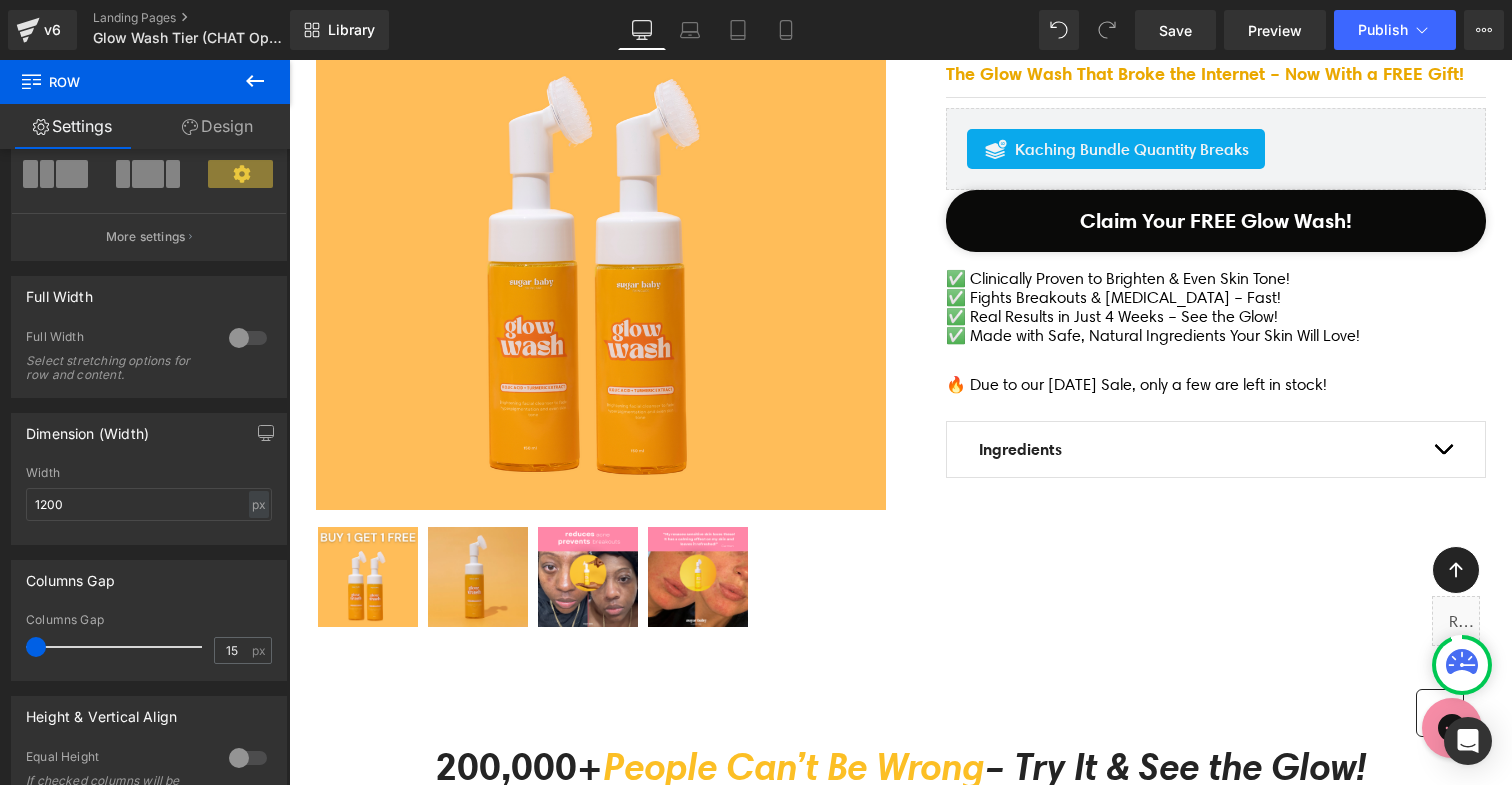 scroll, scrollTop: 0, scrollLeft: 0, axis: both 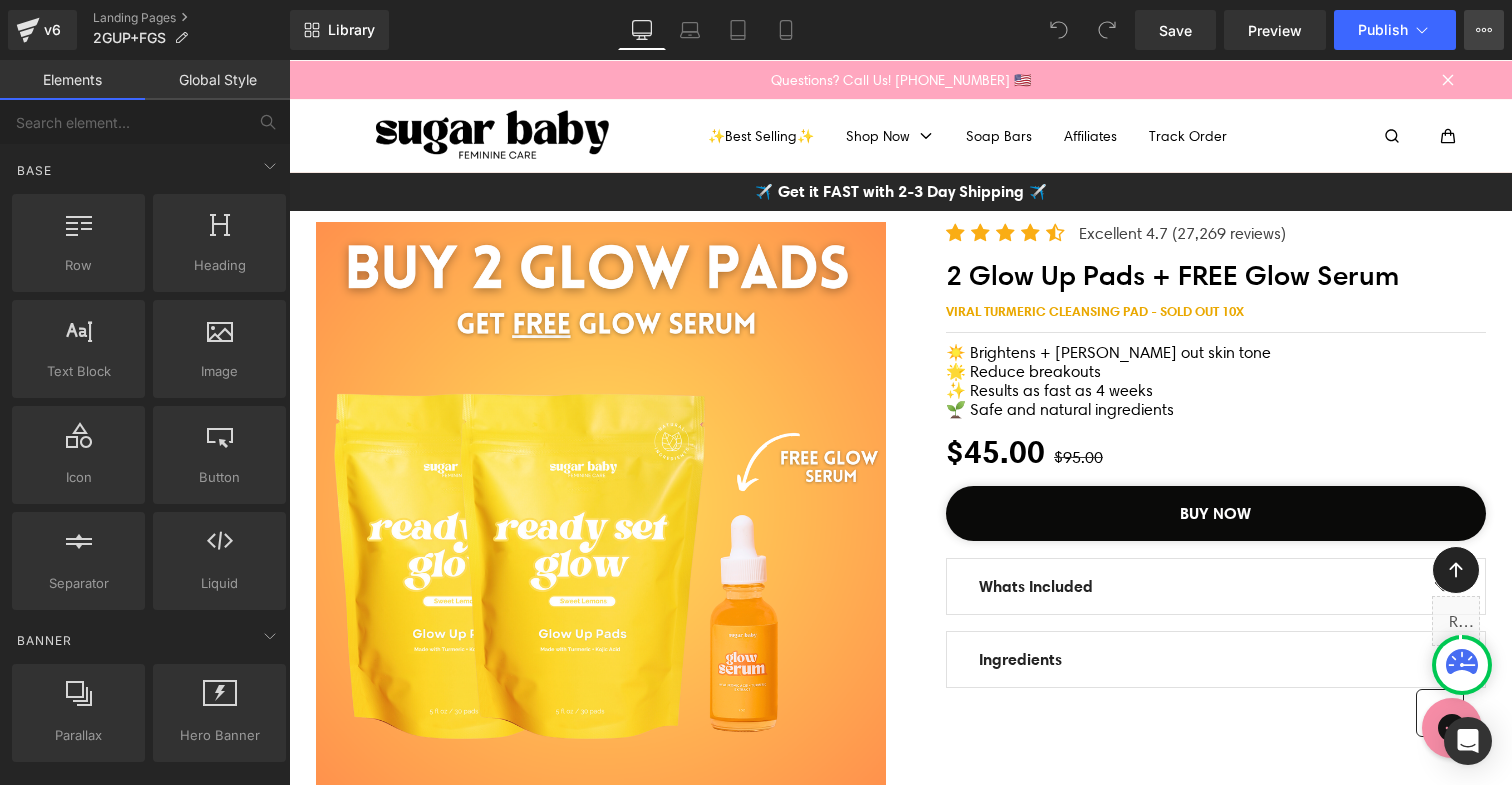 click on "View Live Page View with current Template Save Template to Library Schedule Publish  Optimize  Publish Settings Shortcuts" at bounding box center (1484, 30) 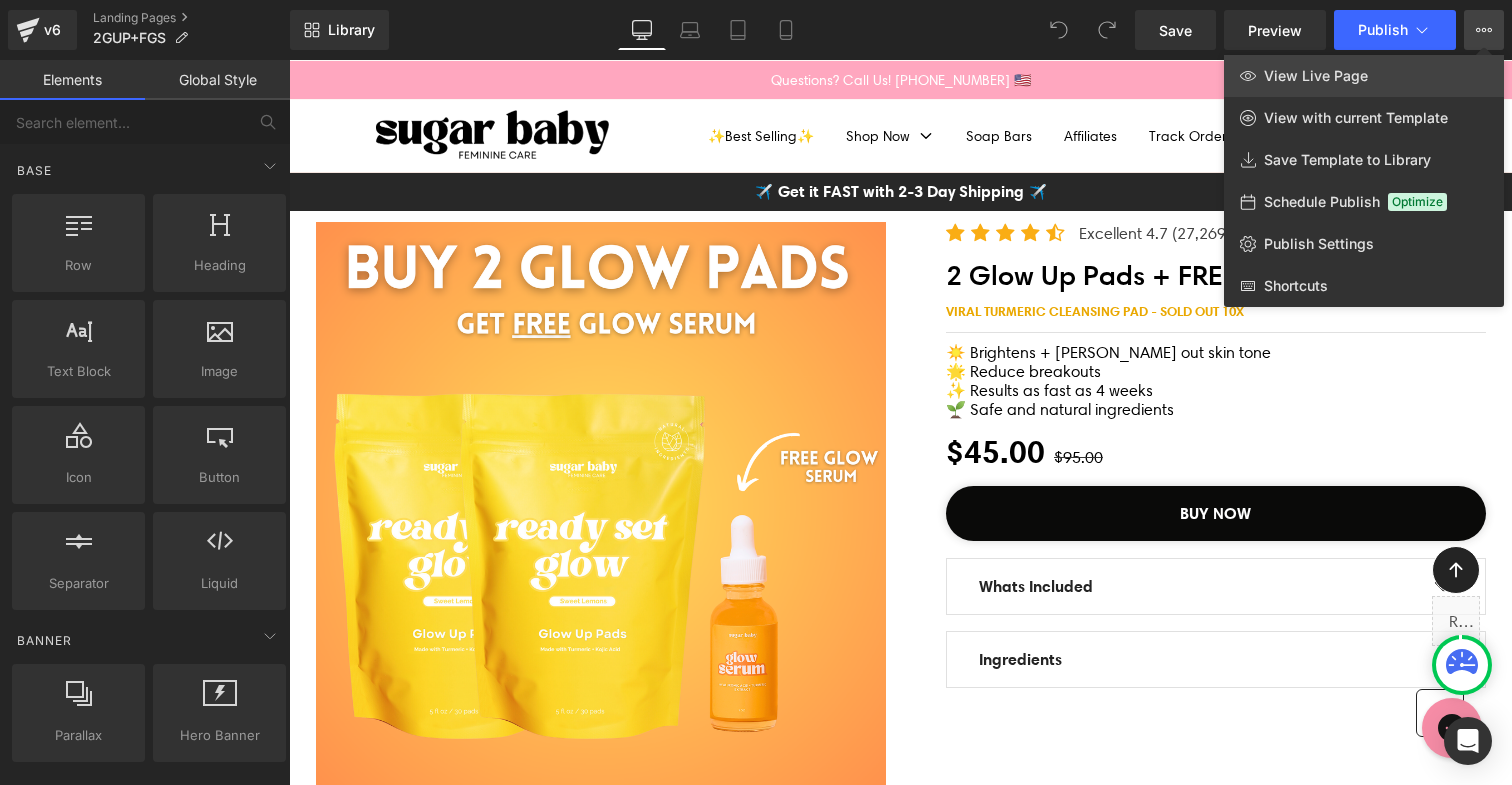 click on "View Live Page" at bounding box center (1364, 76) 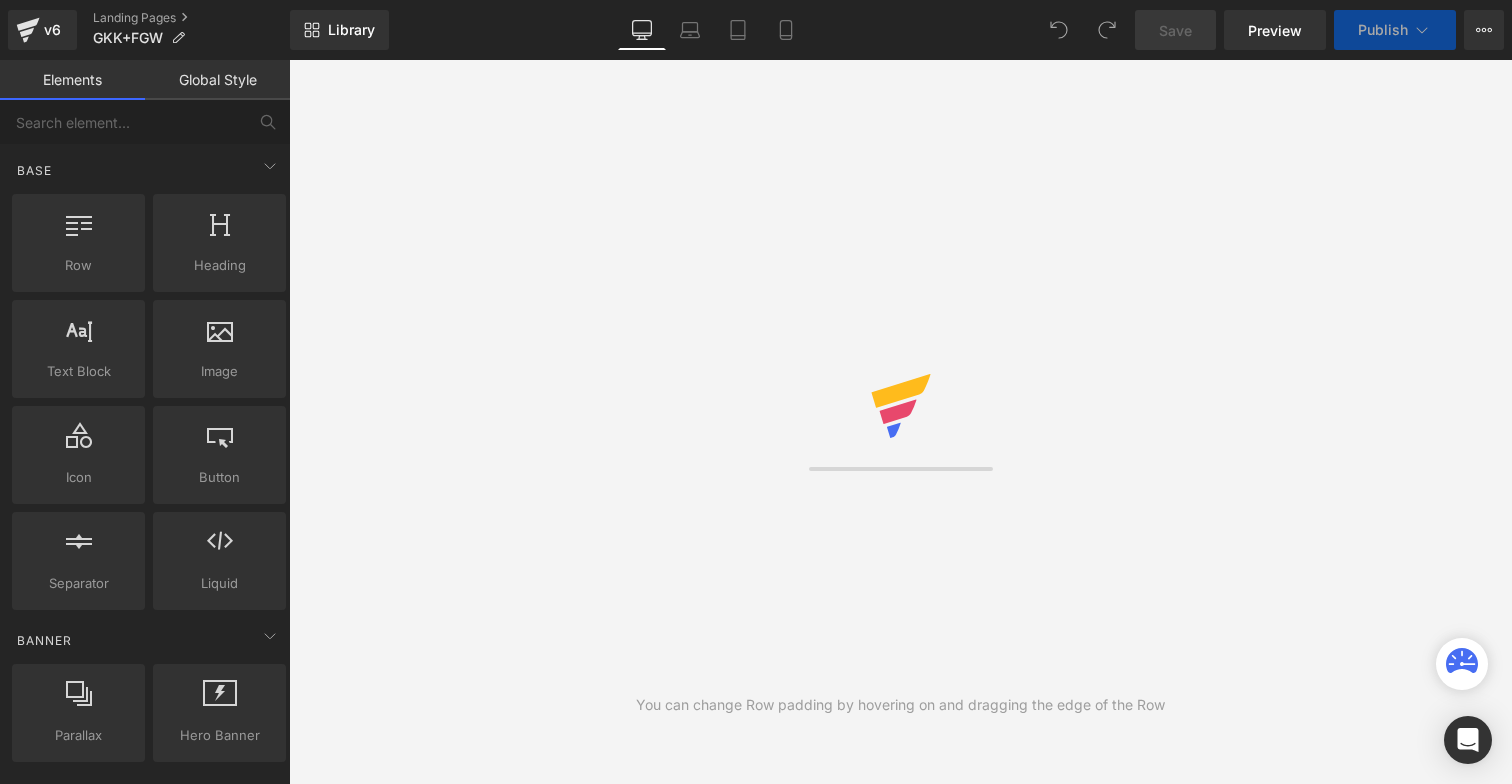 scroll, scrollTop: 0, scrollLeft: 0, axis: both 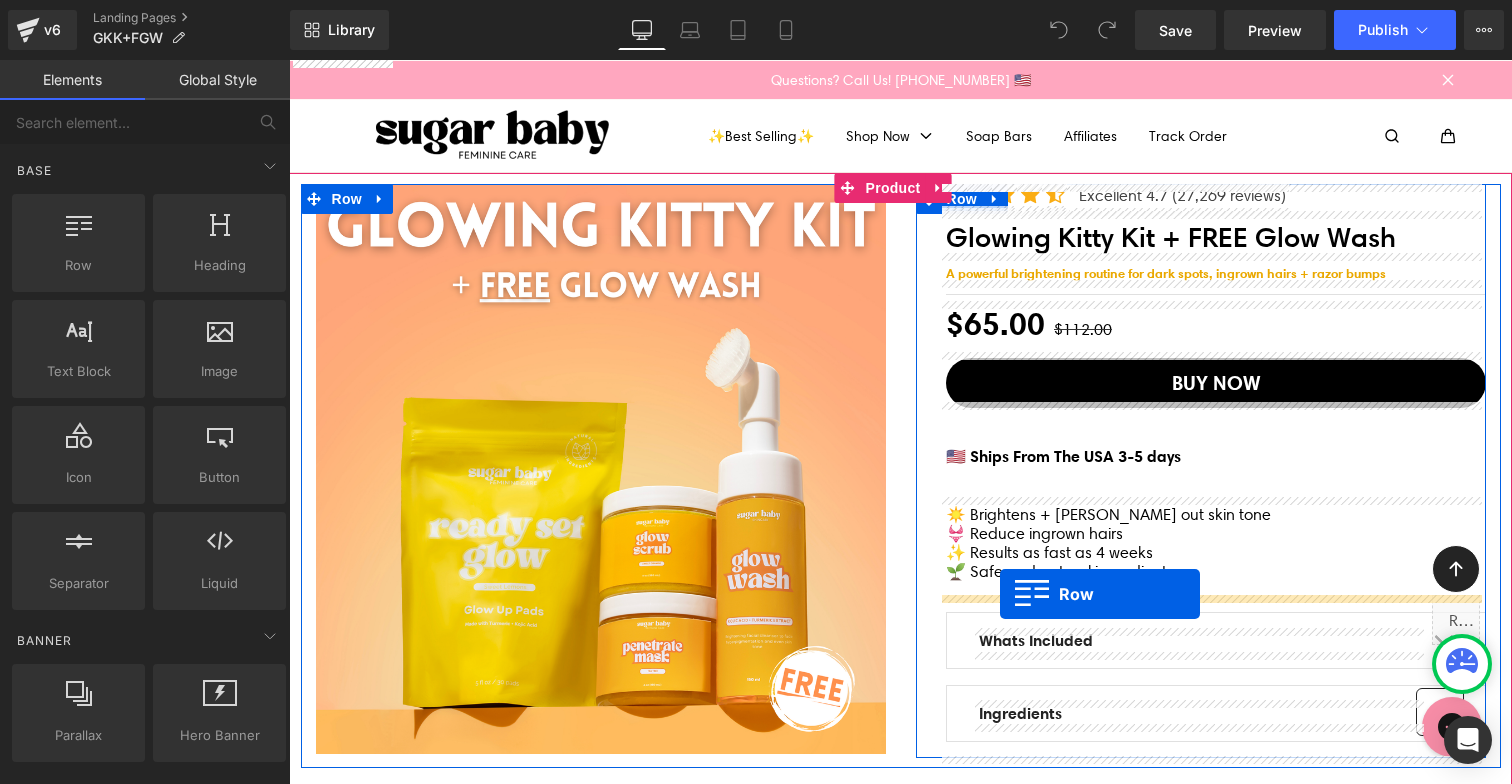 drag, startPoint x: 568, startPoint y: 395, endPoint x: 1000, endPoint y: 594, distance: 475.63116 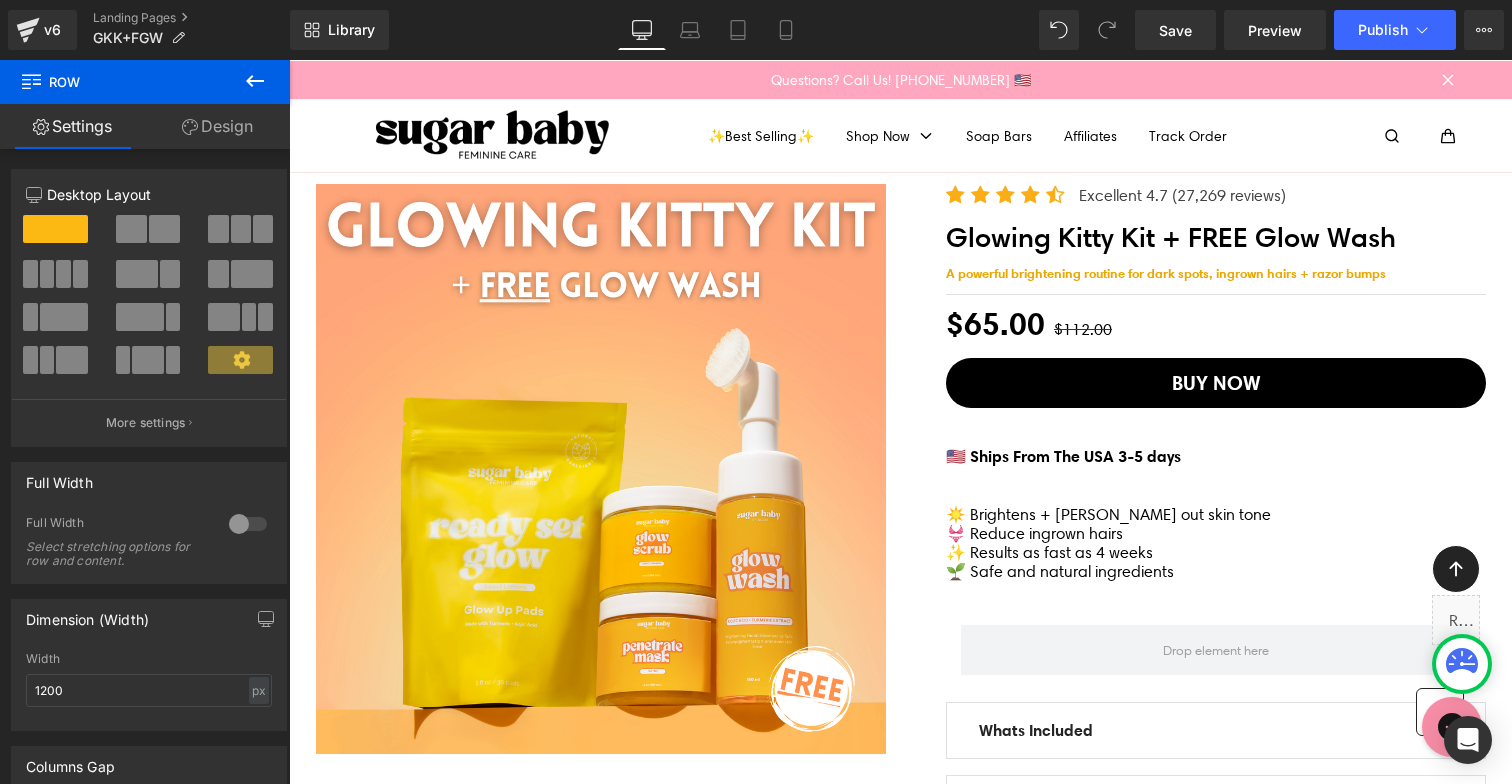 click 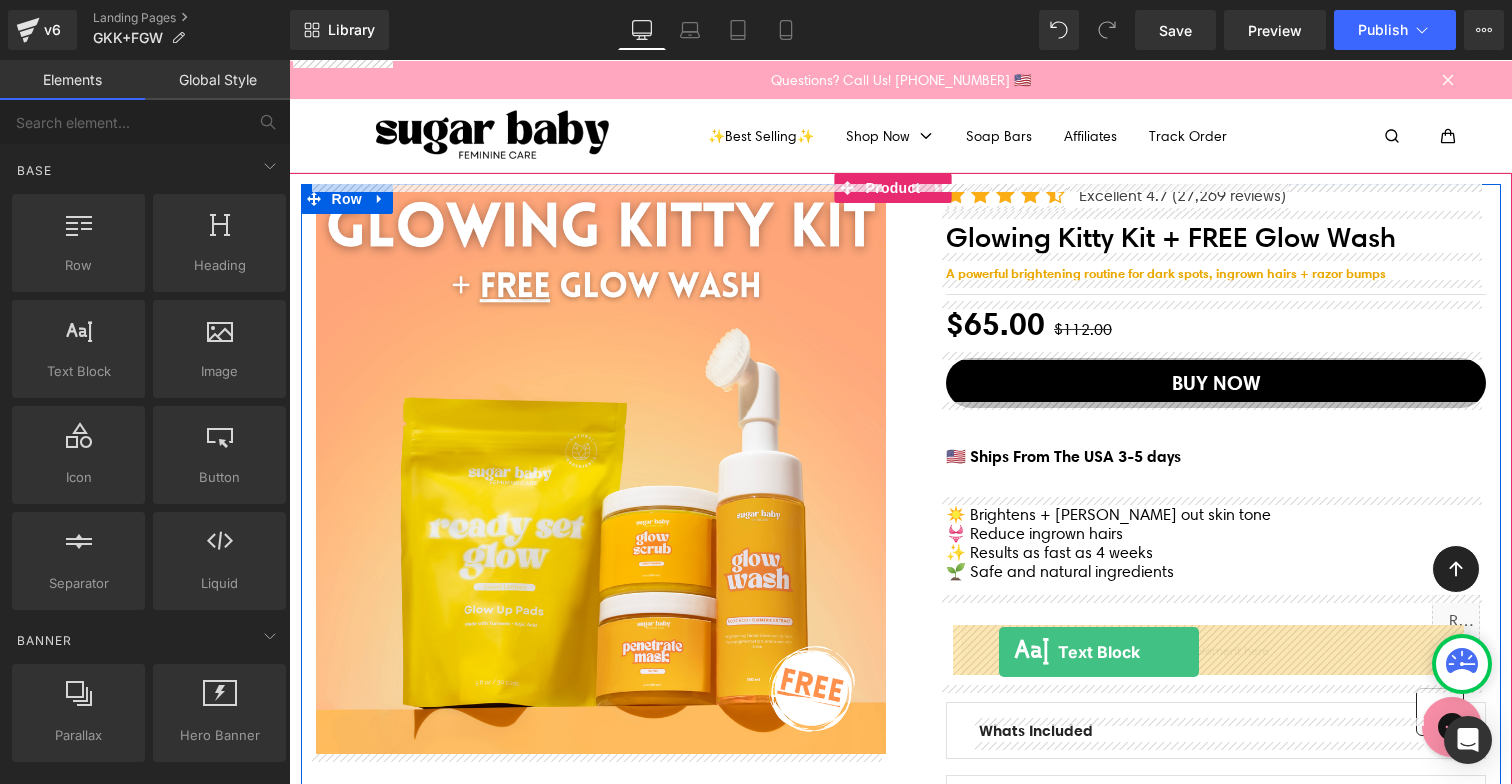 drag, startPoint x: 376, startPoint y: 405, endPoint x: 999, endPoint y: 652, distance: 670.1776 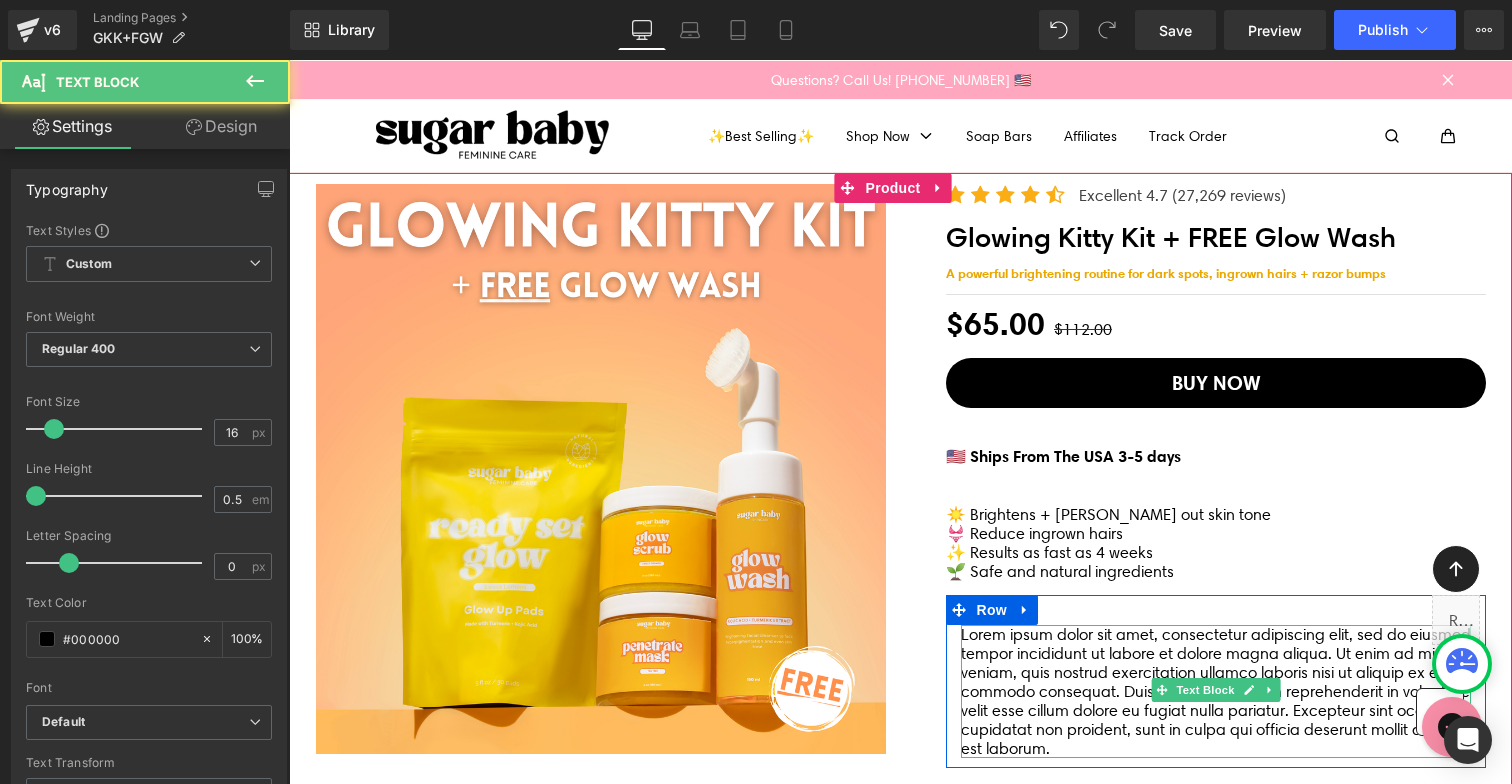 click on "Lorem ipsum dolor sit amet, consectetur adipiscing elit, sed do eiusmod tempor incididunt ut labore et dolore magna aliqua. Ut enim ad minim veniam, quis nostrud exercitation ullamco laboris nisi ut aliquip ex ea commodo consequat. Duis aute irure dolor in reprehenderit in voluptate velit esse cillum dolore eu fugiat nulla pariatur. Excepteur sint occaecat cupidatat non proident, sunt in culpa qui officia deserunt mollit anim id est laborum." at bounding box center [1216, 691] 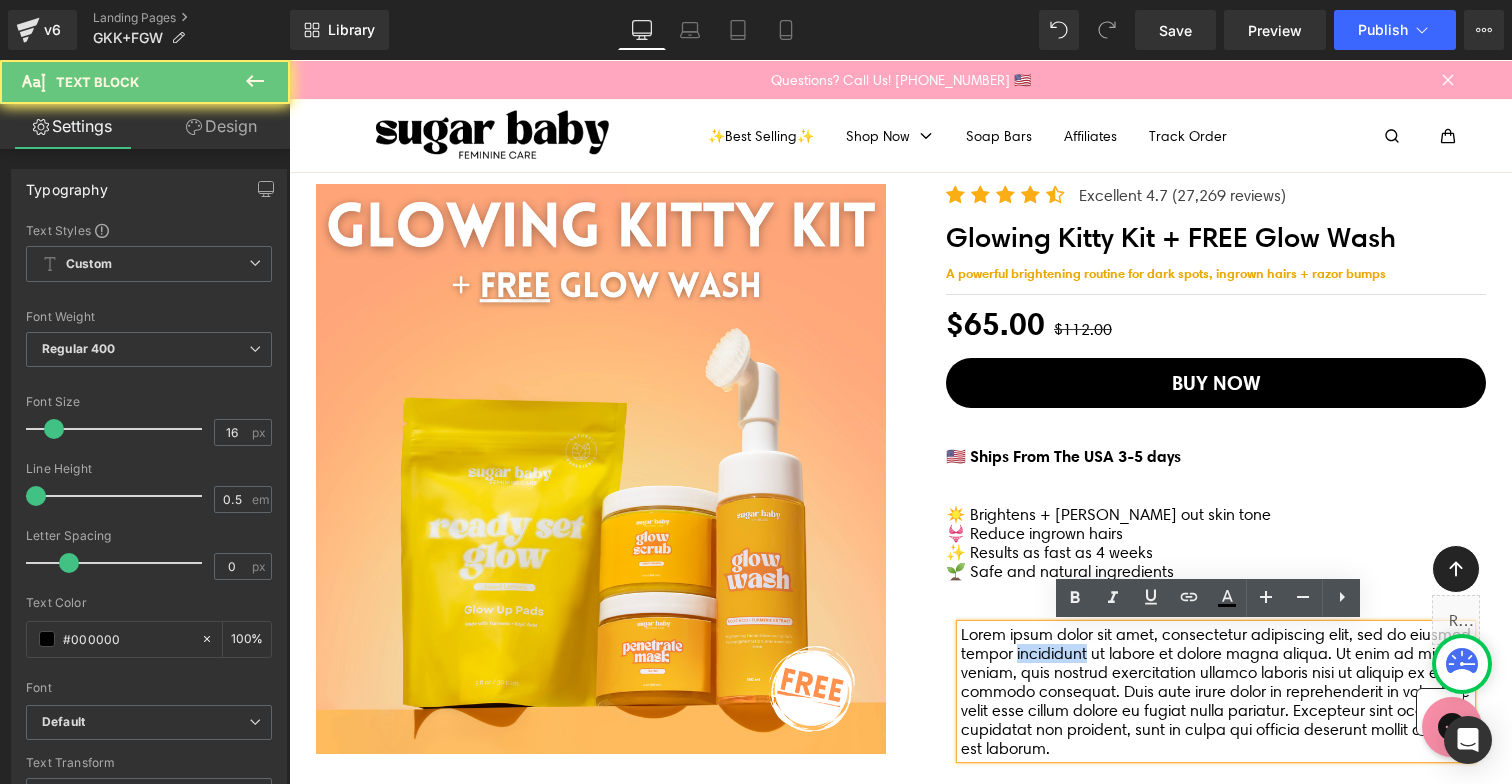 click on "Lorem ipsum dolor sit amet, consectetur adipiscing elit, sed do eiusmod tempor incididunt ut labore et dolore magna aliqua. Ut enim ad minim veniam, quis nostrud exercitation ullamco laboris nisi ut aliquip ex ea commodo consequat. Duis aute irure dolor in reprehenderit in voluptate velit esse cillum dolore eu fugiat nulla pariatur. Excepteur sint occaecat cupidatat non proident, sunt in culpa qui officia deserunt mollit anim id est laborum." at bounding box center [1216, 691] 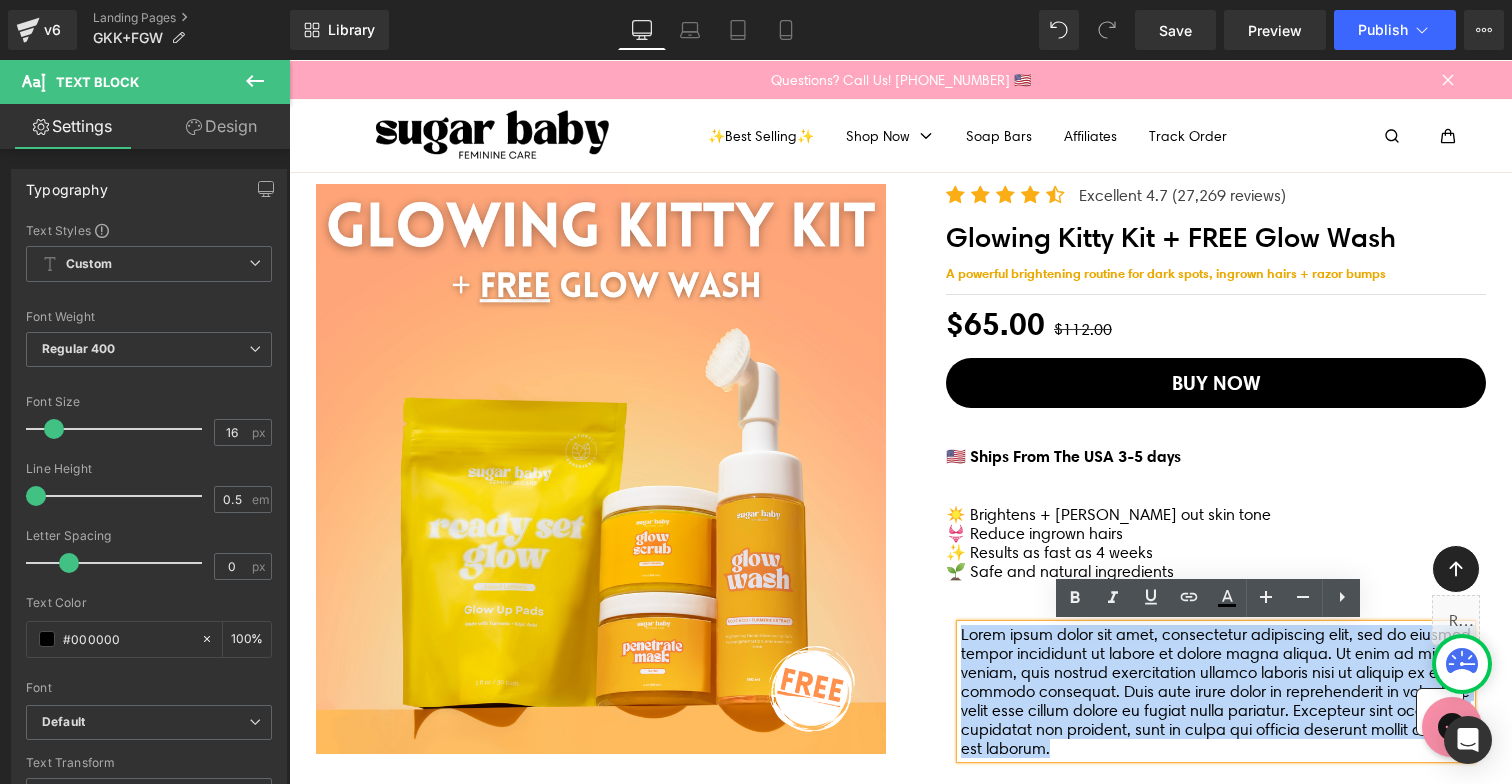 click on "Lorem ipsum dolor sit amet, consectetur adipiscing elit, sed do eiusmod tempor incididunt ut labore et dolore magna aliqua. Ut enim ad minim veniam, quis nostrud exercitation ullamco laboris nisi ut aliquip ex ea commodo consequat. Duis aute irure dolor in reprehenderit in voluptate velit esse cillum dolore eu fugiat nulla pariatur. Excepteur sint occaecat cupidatat non proident, sunt in culpa qui officia deserunt mollit anim id est laborum." at bounding box center (1216, 691) 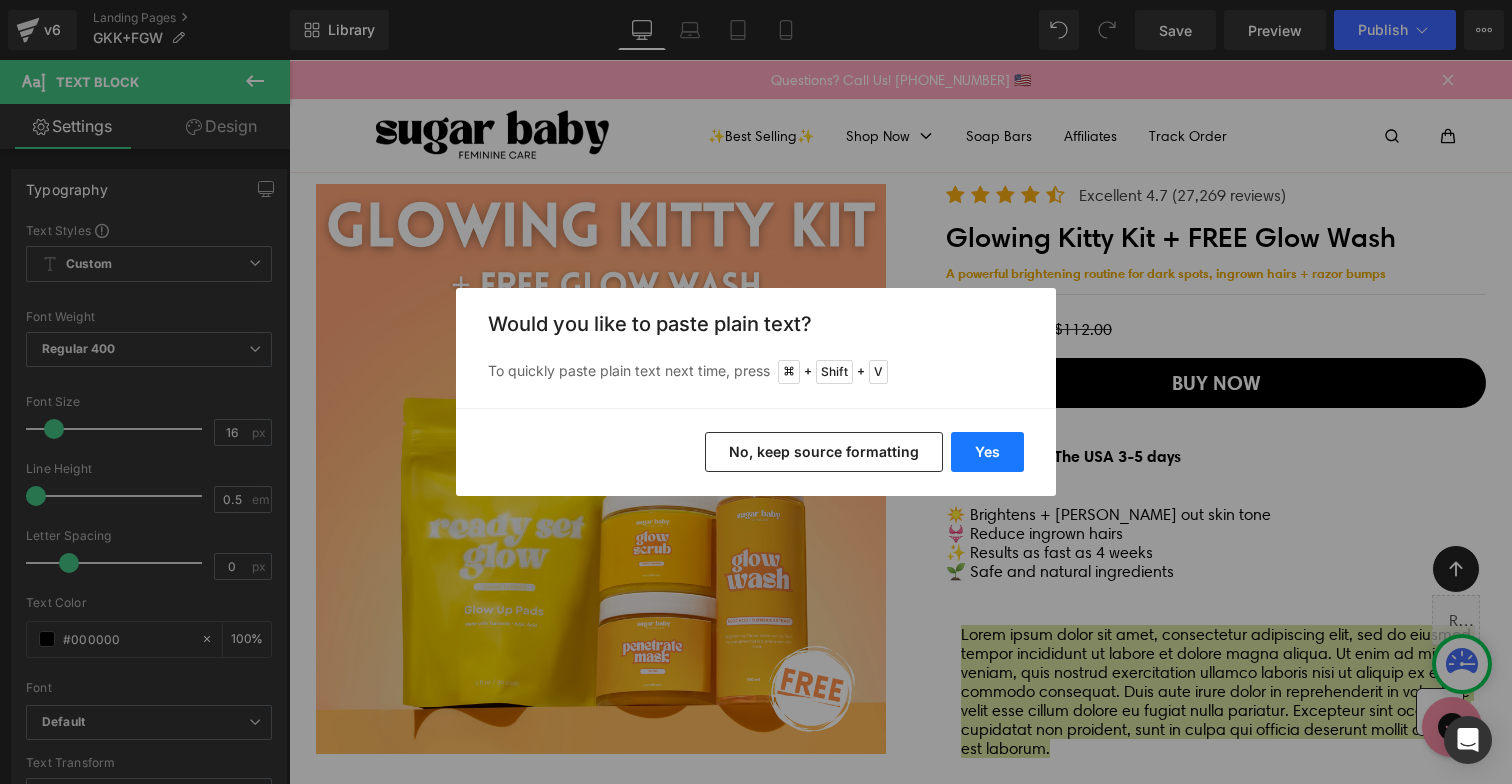 click on "Yes" at bounding box center (987, 452) 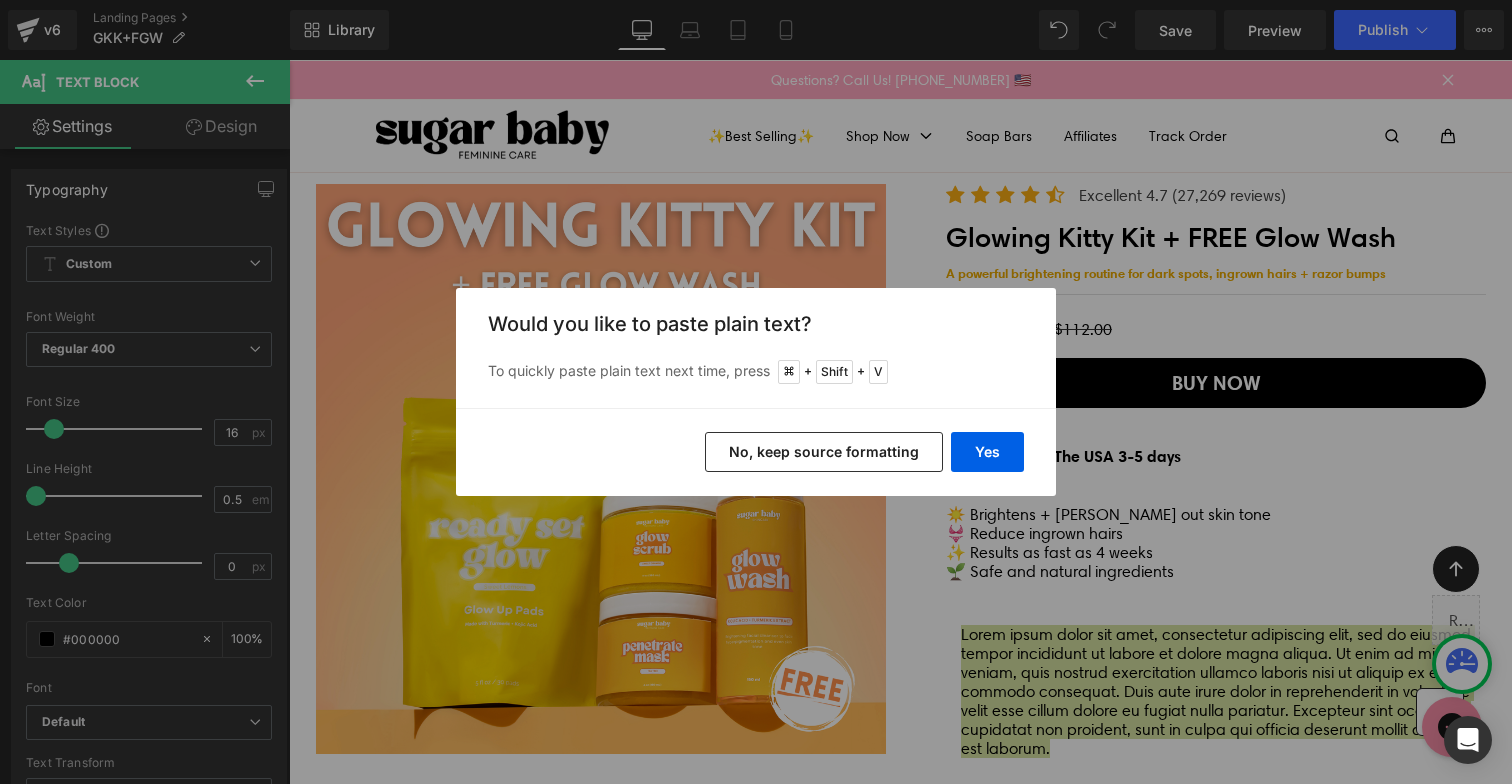 type 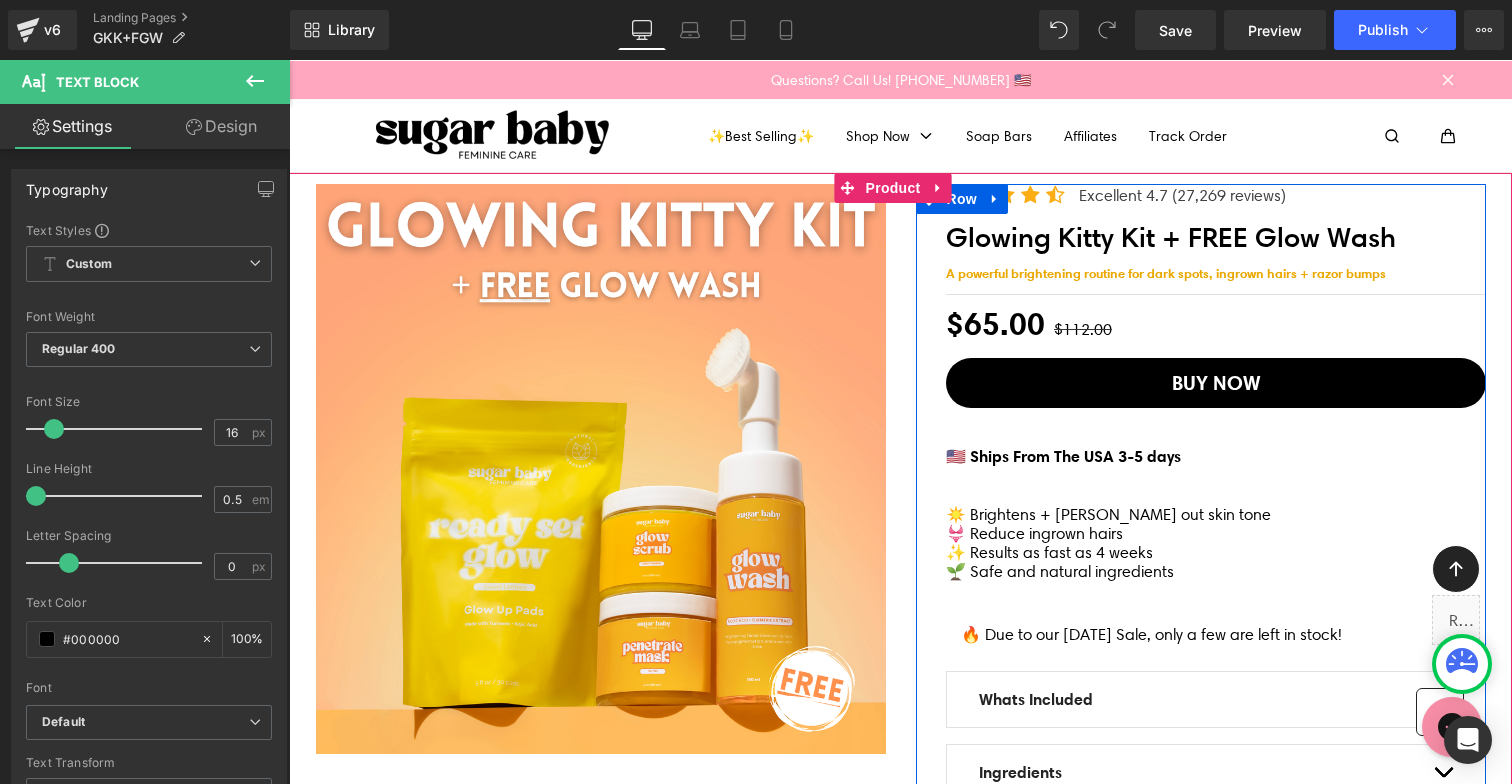 click at bounding box center (289, 60) 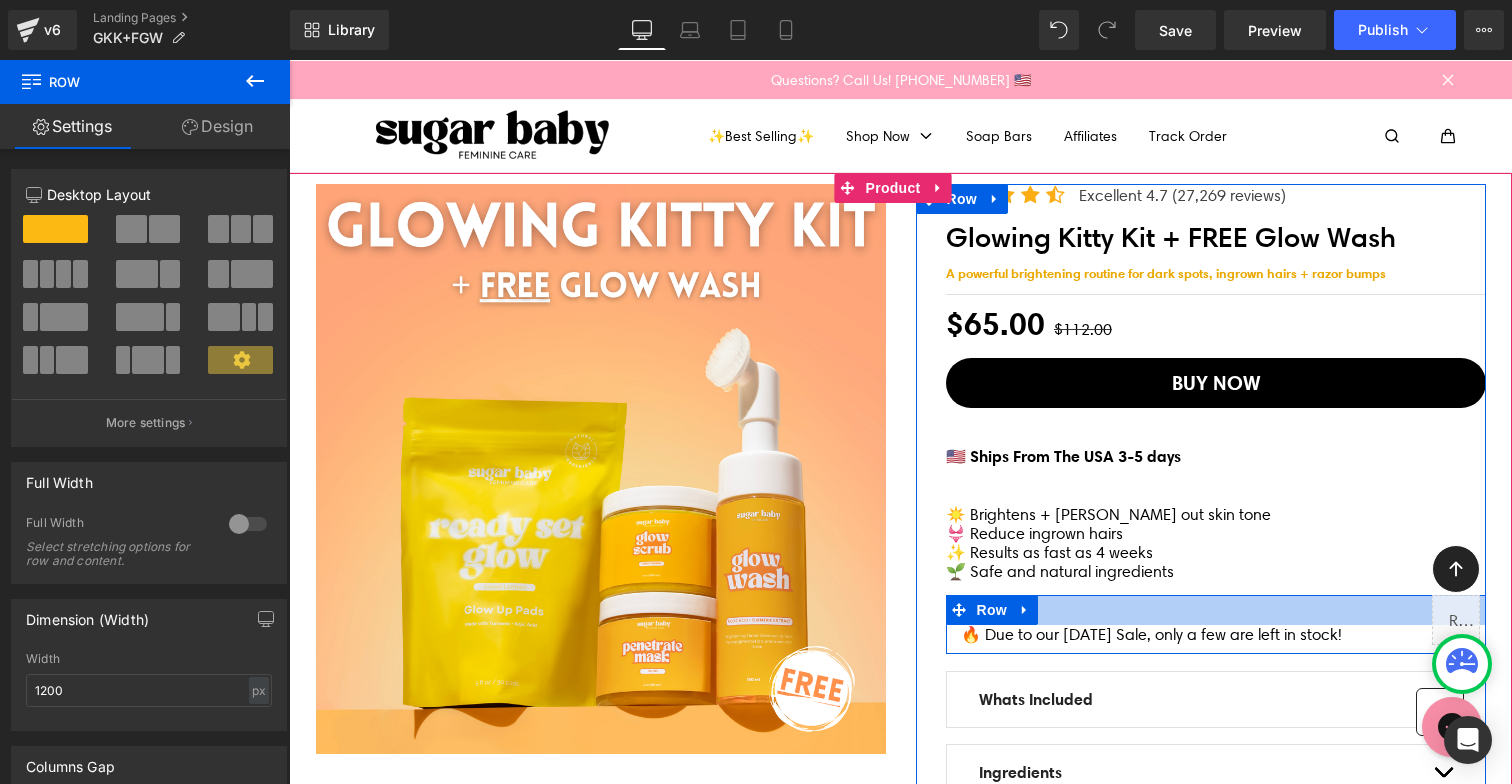 click at bounding box center [1216, 610] 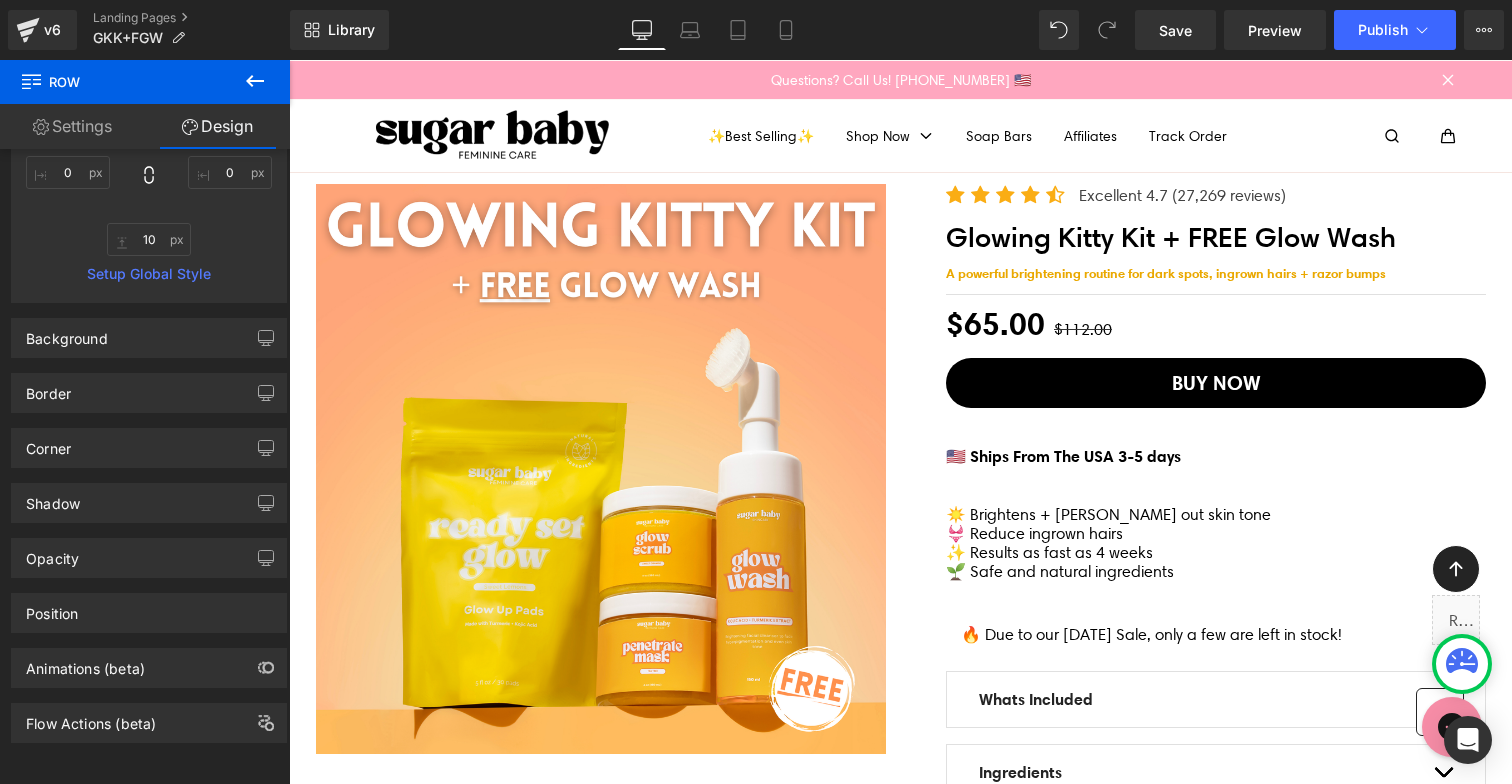 scroll, scrollTop: 391, scrollLeft: 0, axis: vertical 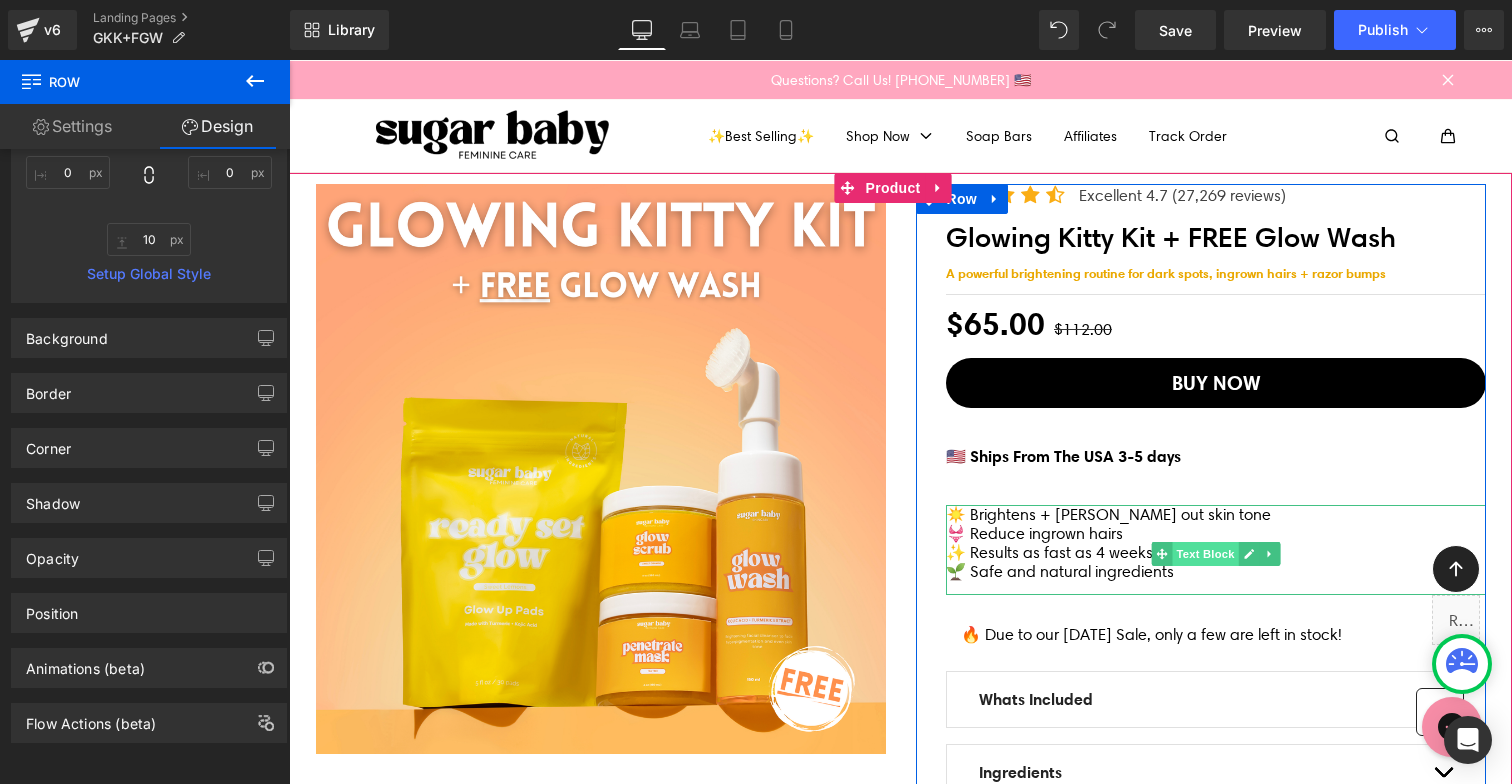 click on "Text Block" at bounding box center [1205, 554] 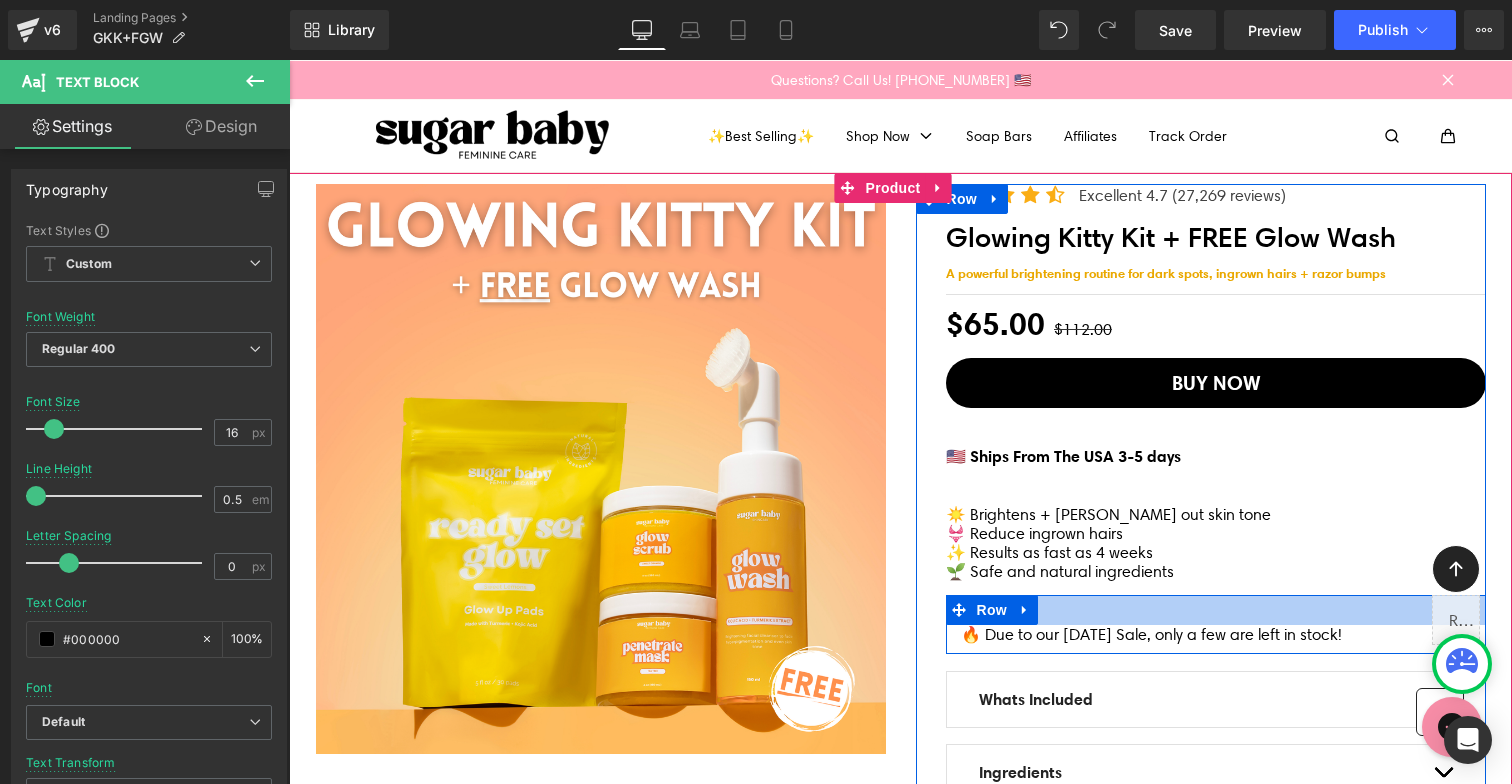 click at bounding box center [1216, 610] 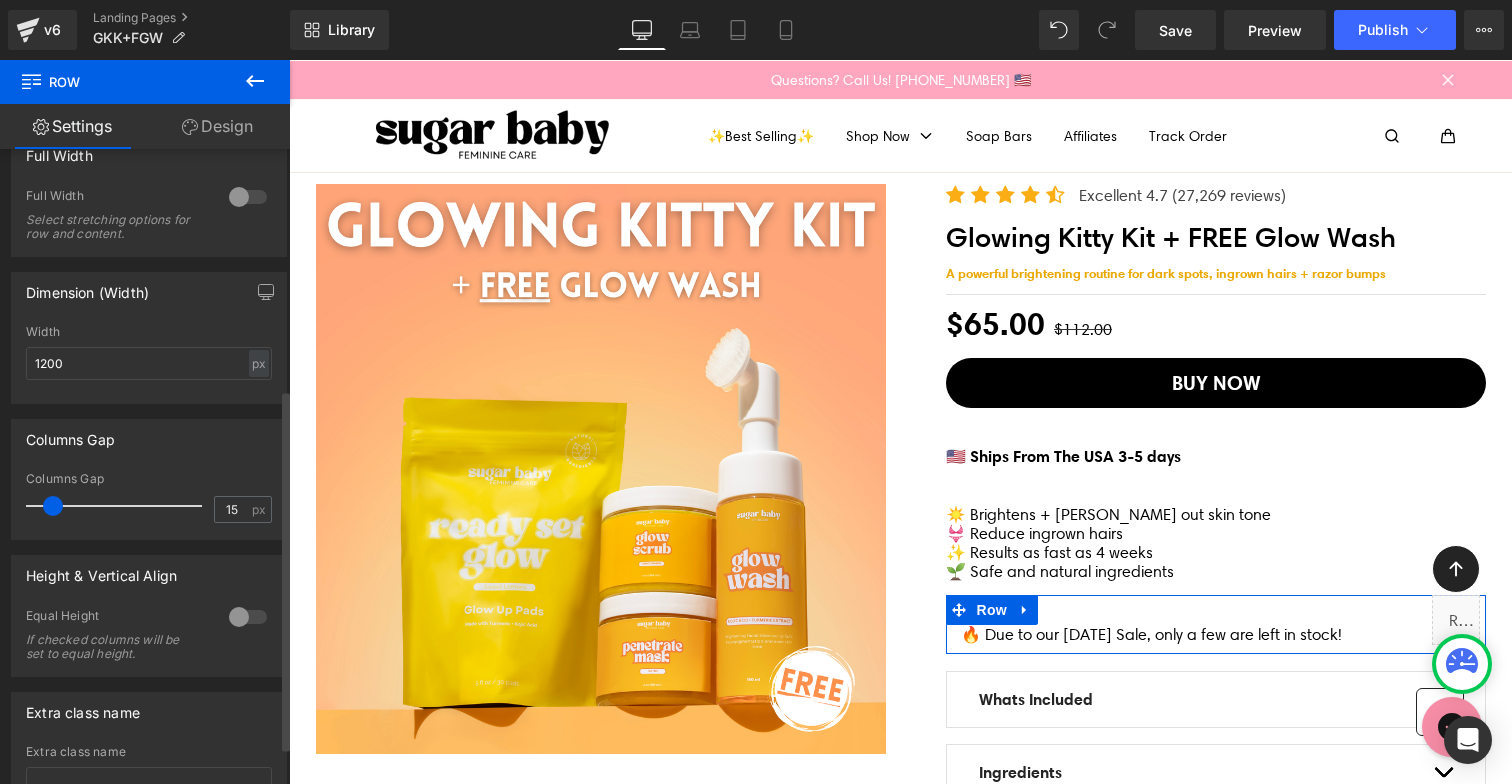 scroll, scrollTop: 484, scrollLeft: 0, axis: vertical 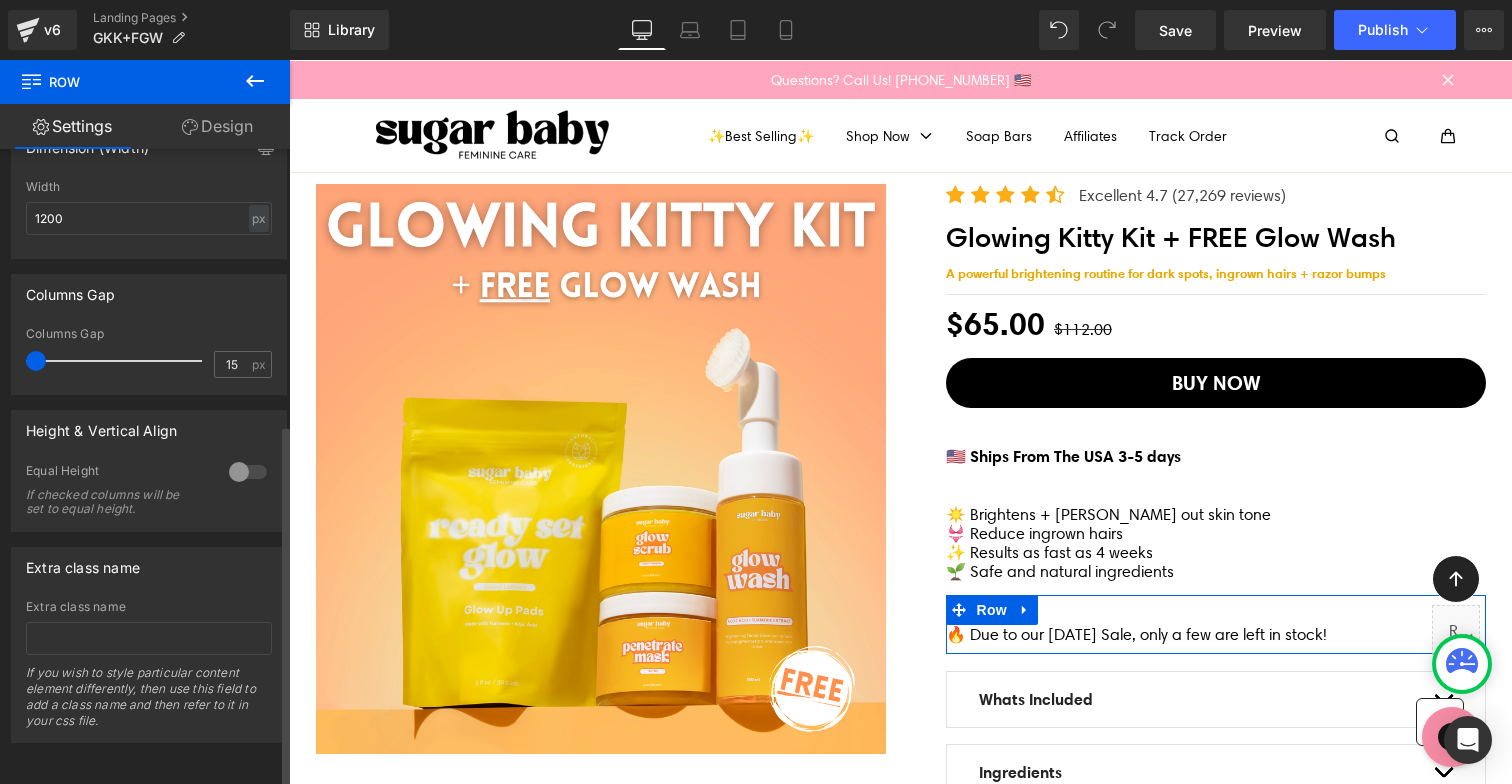 drag, startPoint x: 56, startPoint y: 351, endPoint x: 2, endPoint y: 351, distance: 54 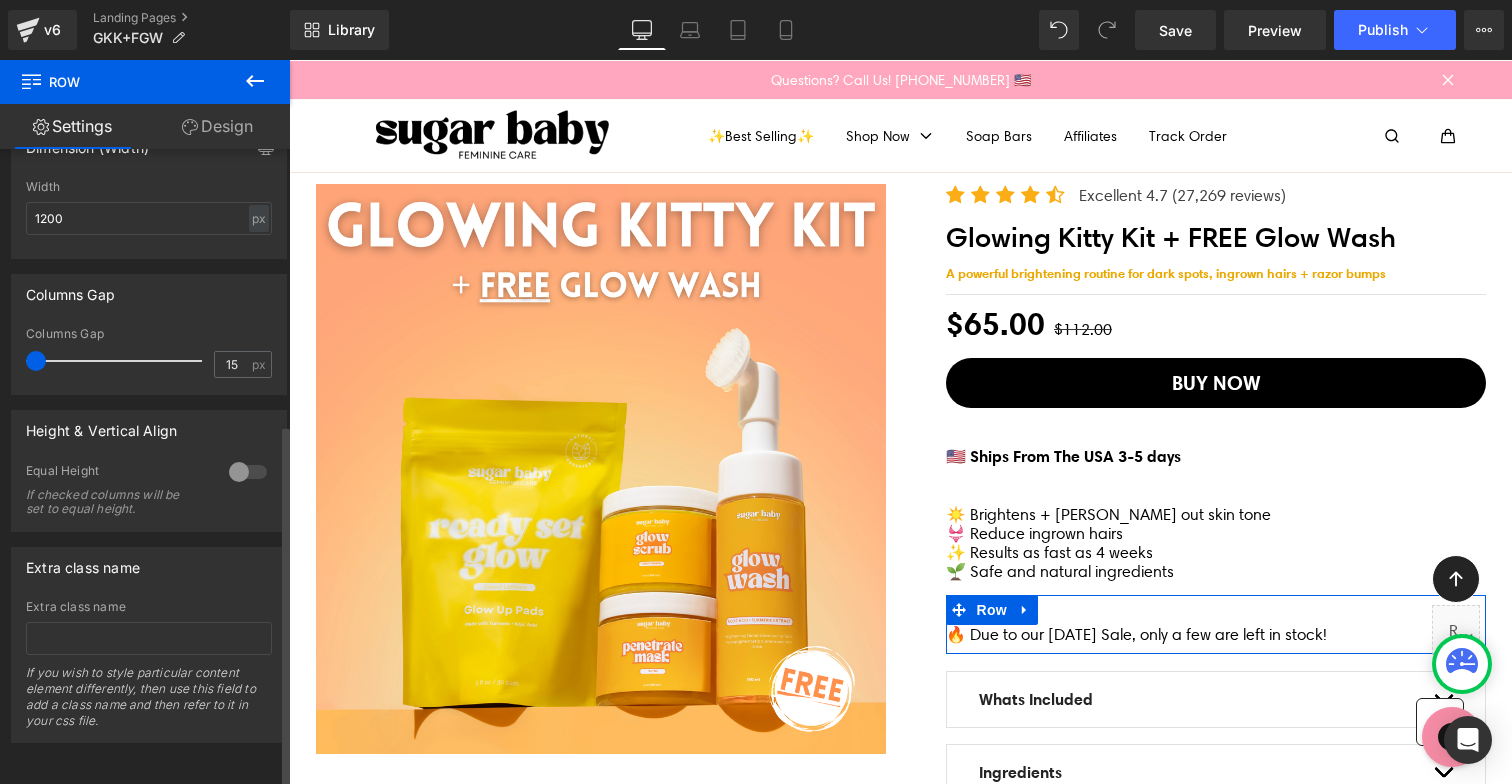 click on "Columns Gap 15px Columns Gap 15 px" at bounding box center [149, 327] 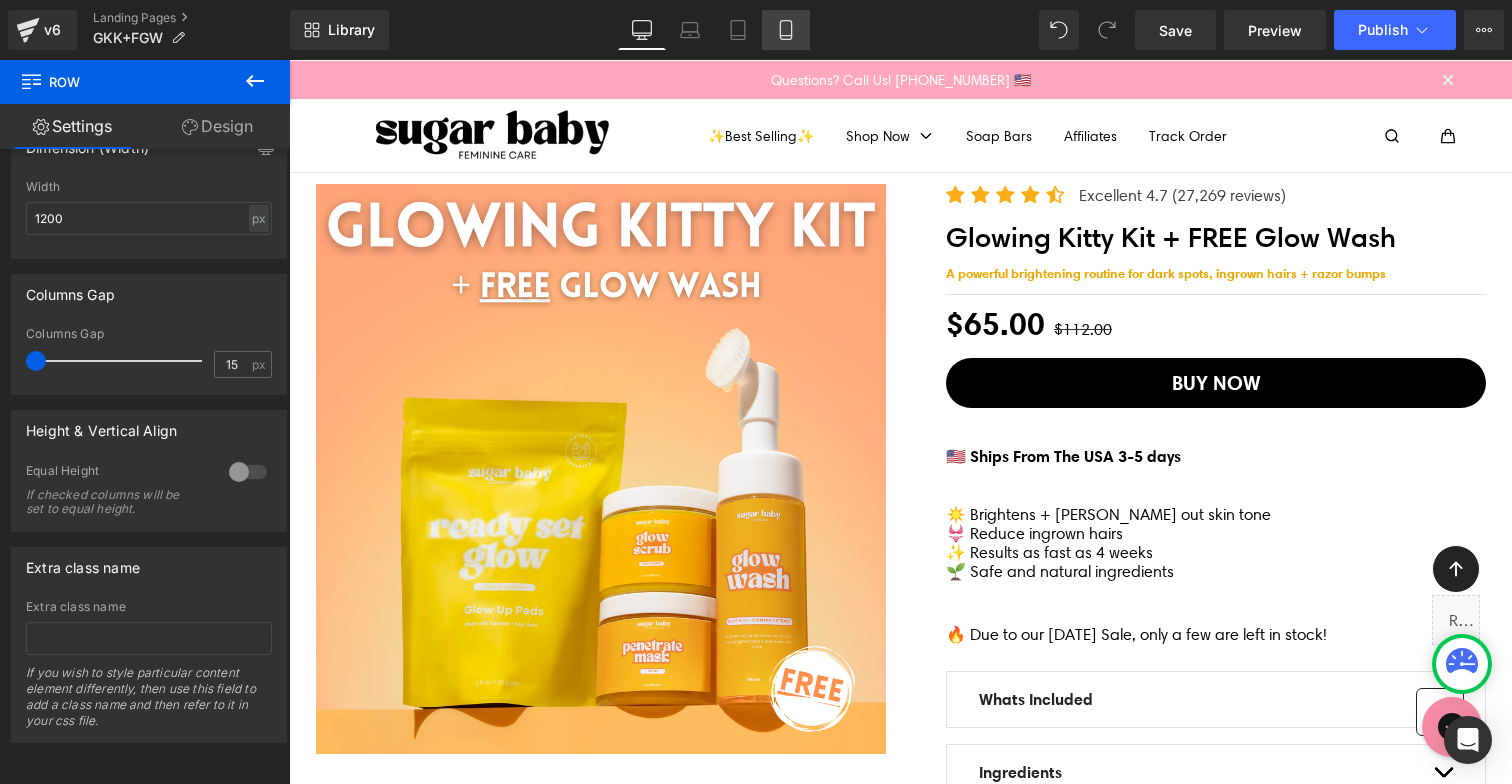 click on "Mobile" at bounding box center (786, 30) 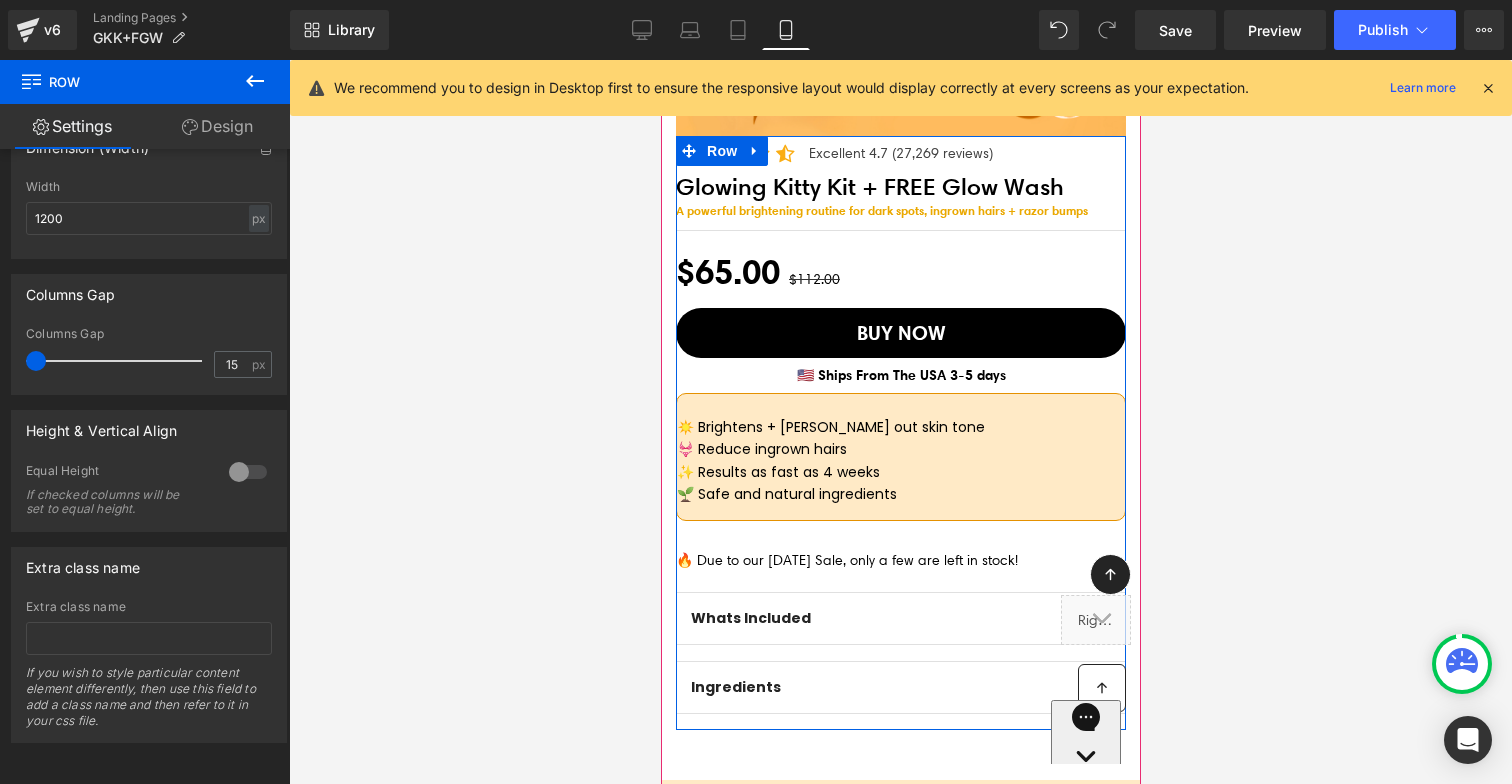 scroll, scrollTop: 461, scrollLeft: 0, axis: vertical 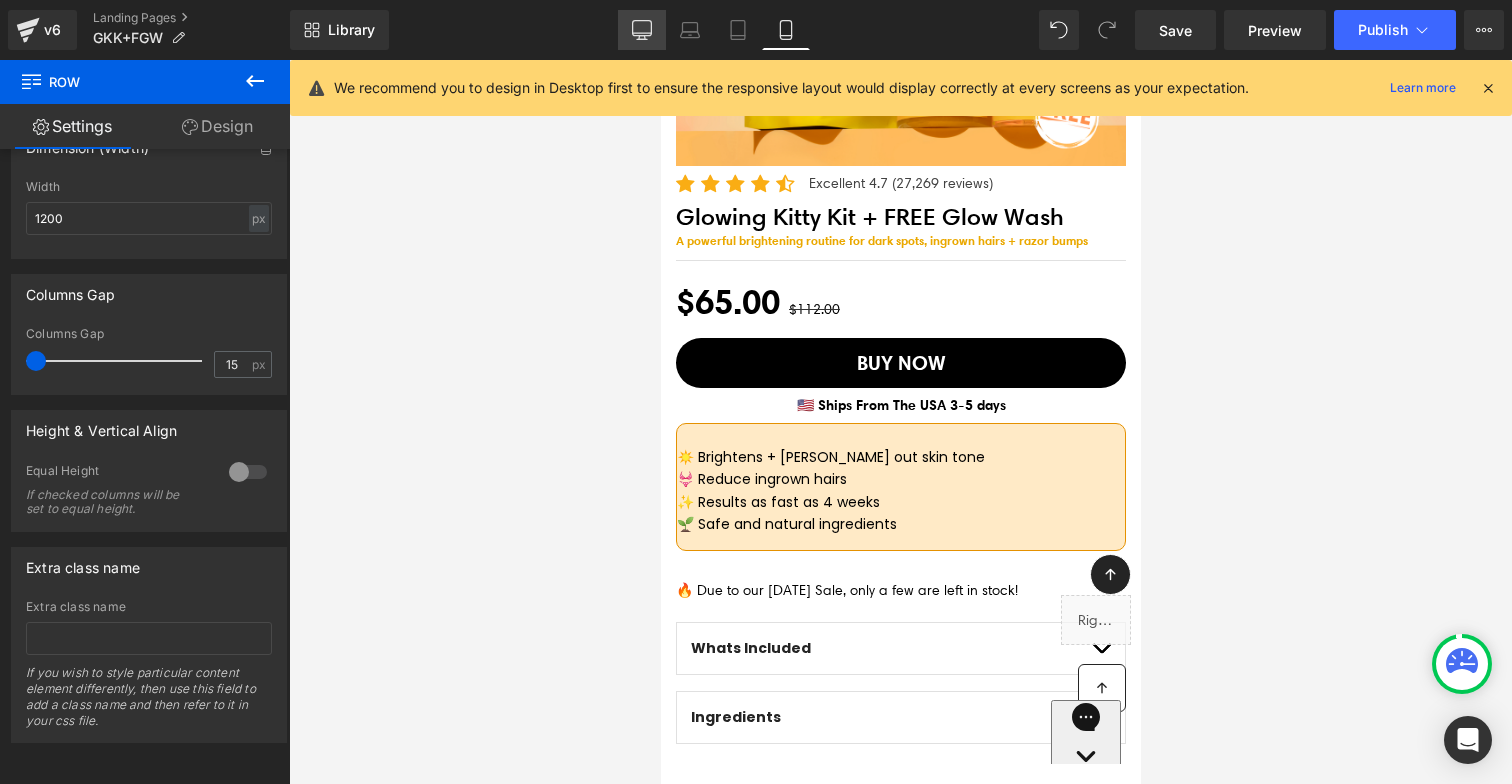 click 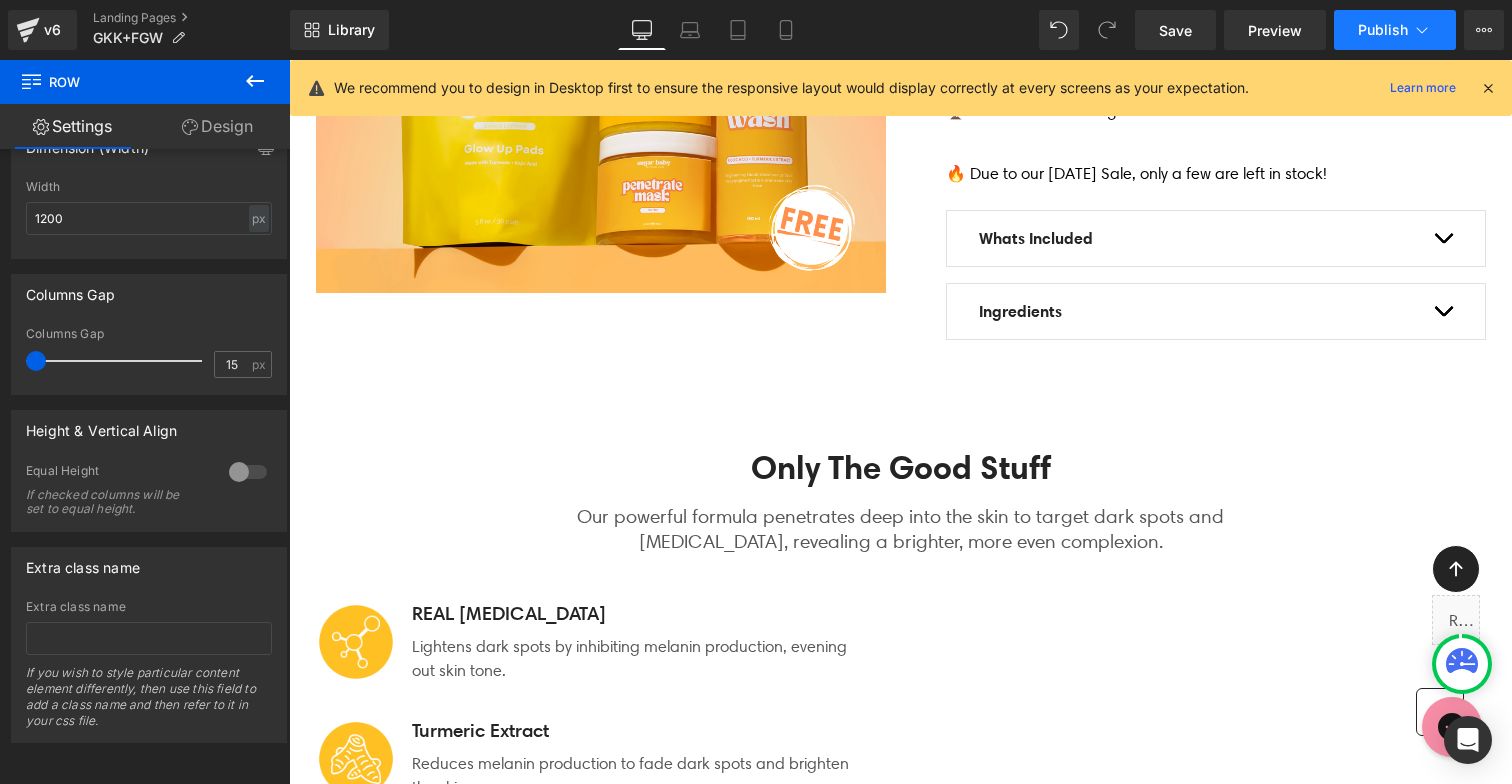 scroll, scrollTop: 67, scrollLeft: 0, axis: vertical 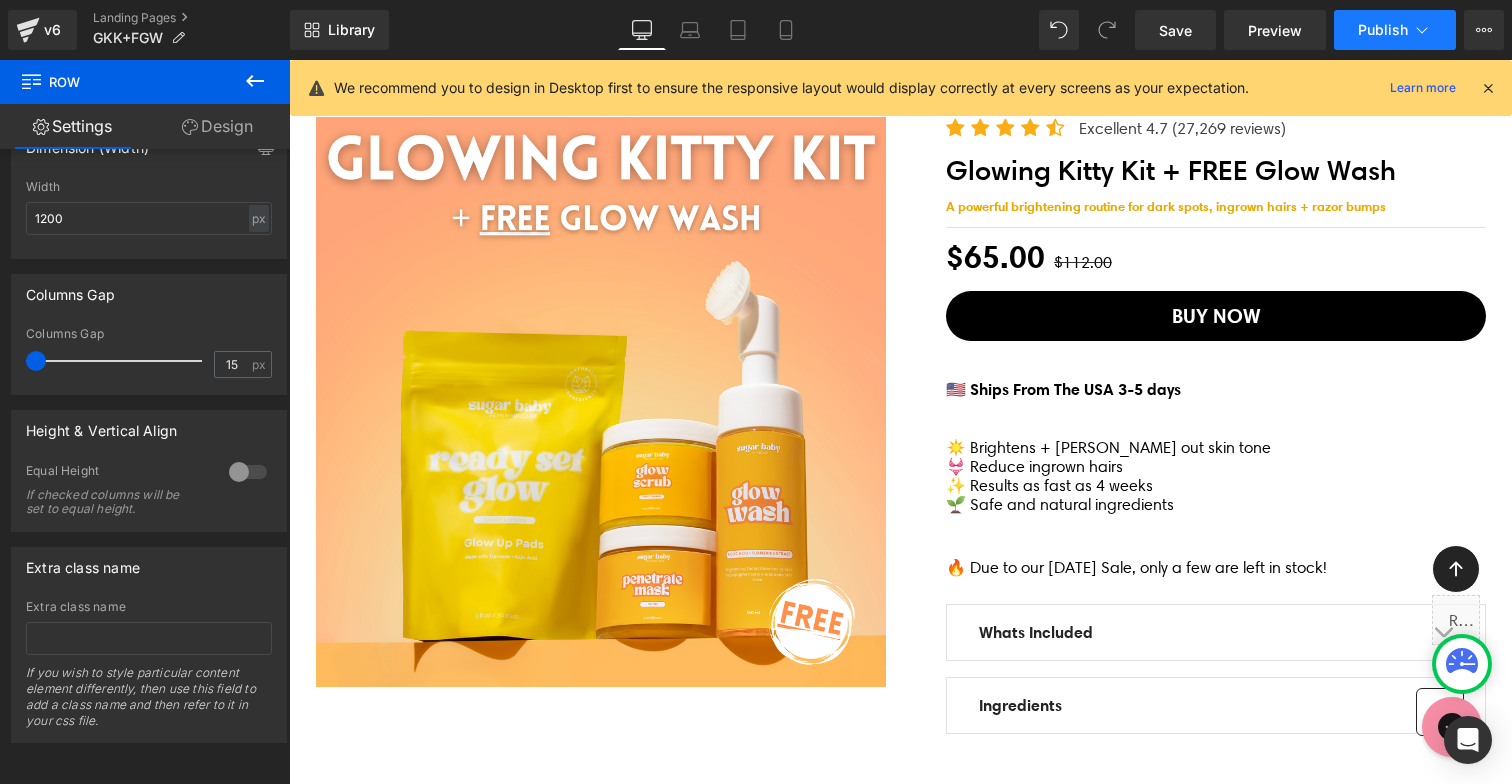 click on "Publish" at bounding box center (1395, 30) 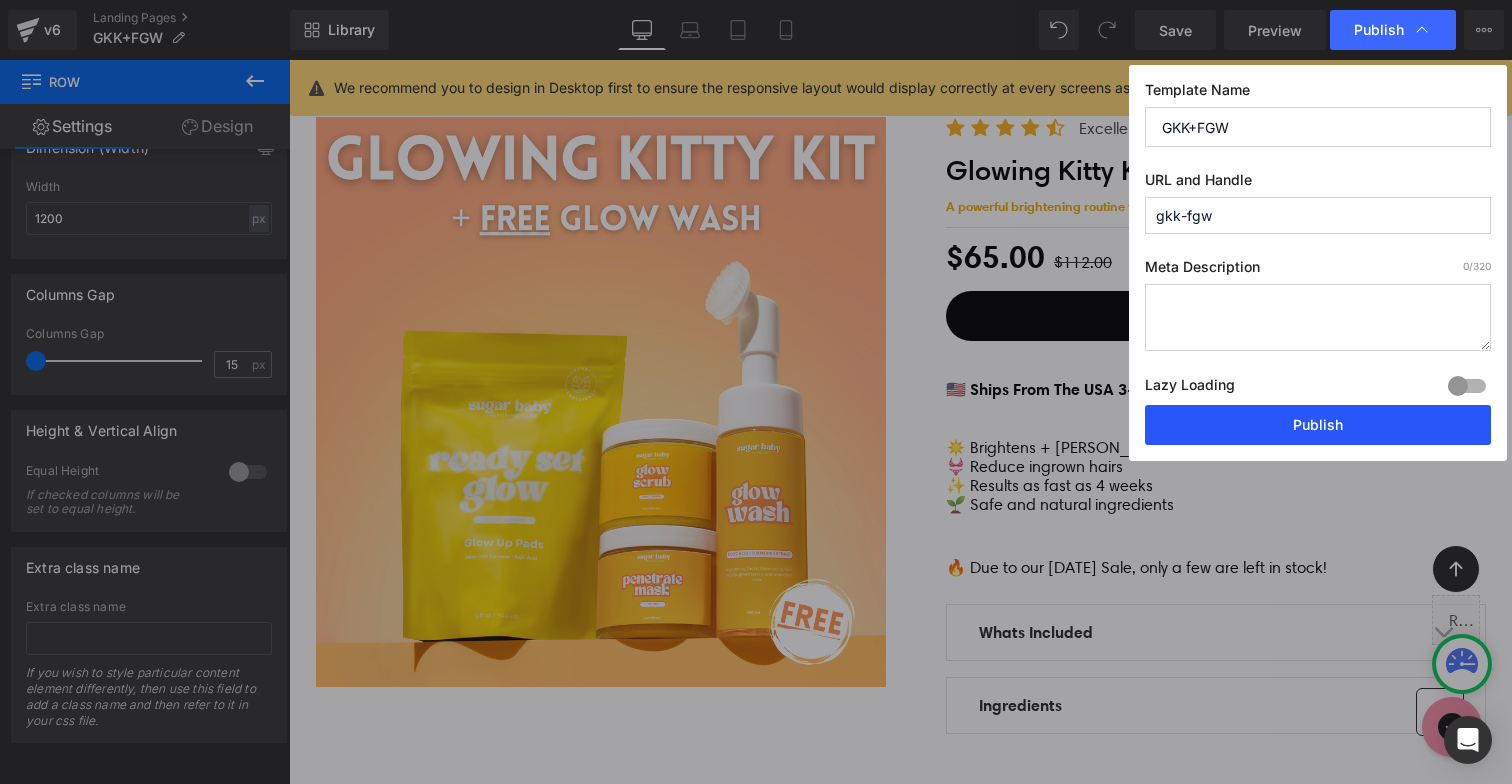 click on "Publish" at bounding box center [1318, 425] 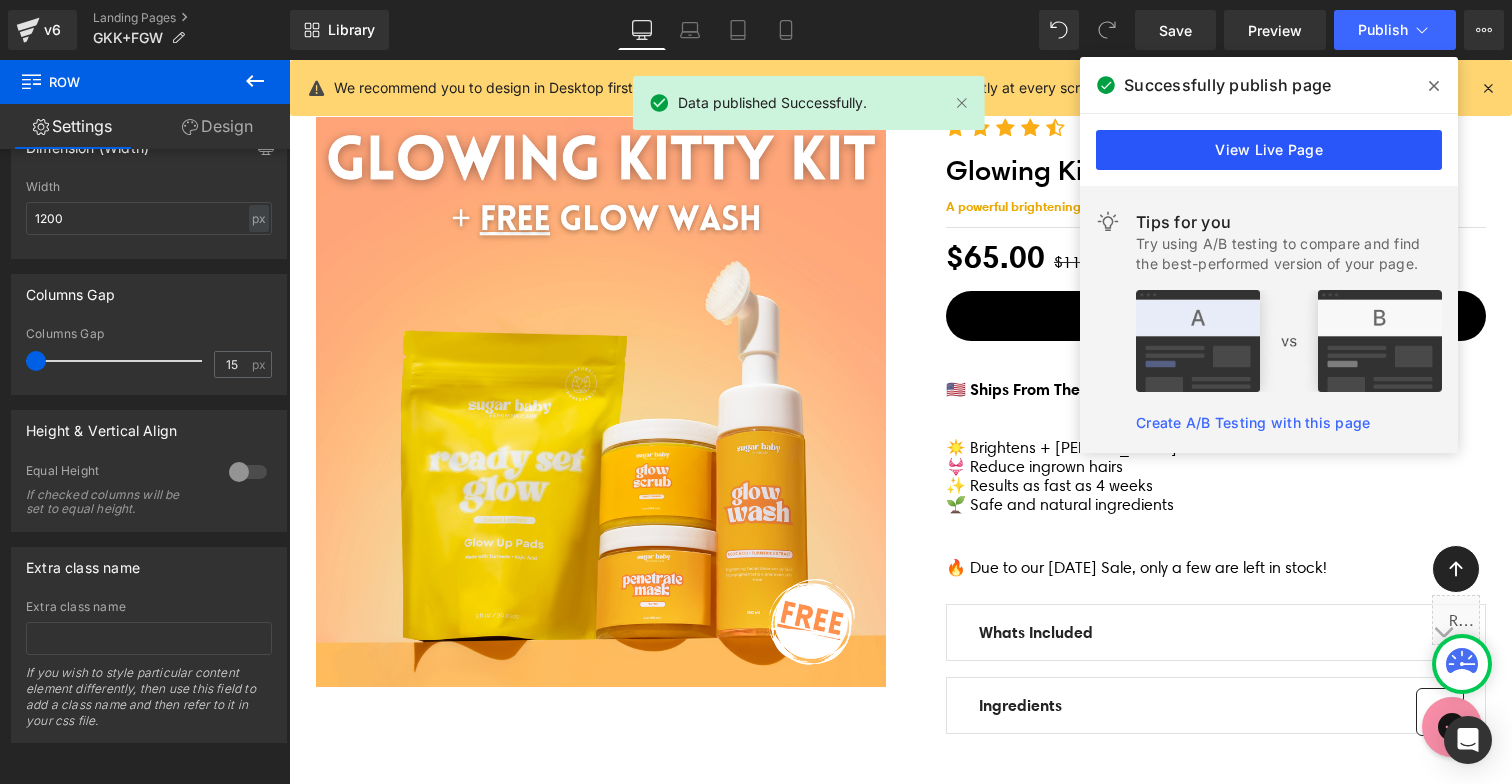 click on "View Live Page" at bounding box center (1269, 150) 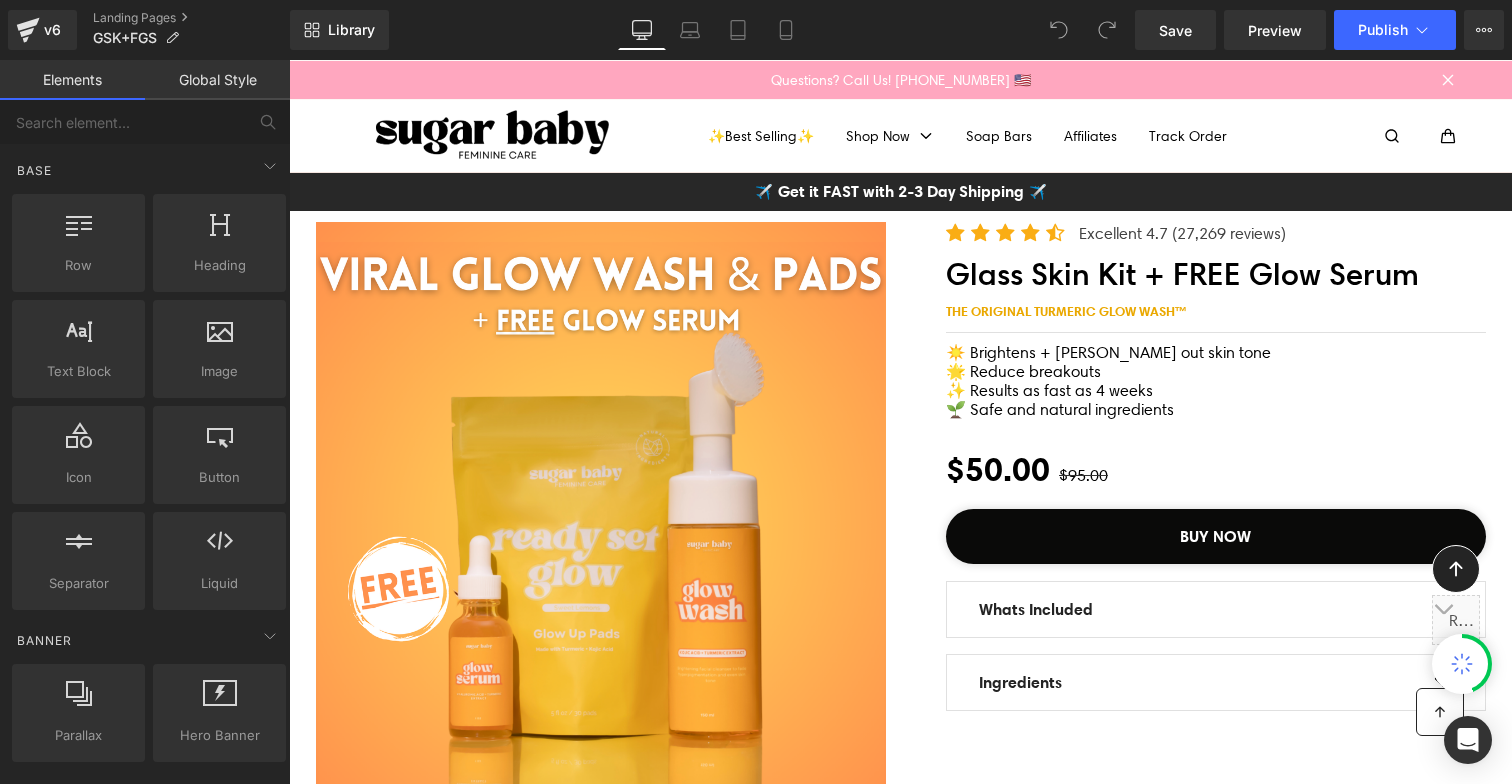 scroll, scrollTop: 0, scrollLeft: 0, axis: both 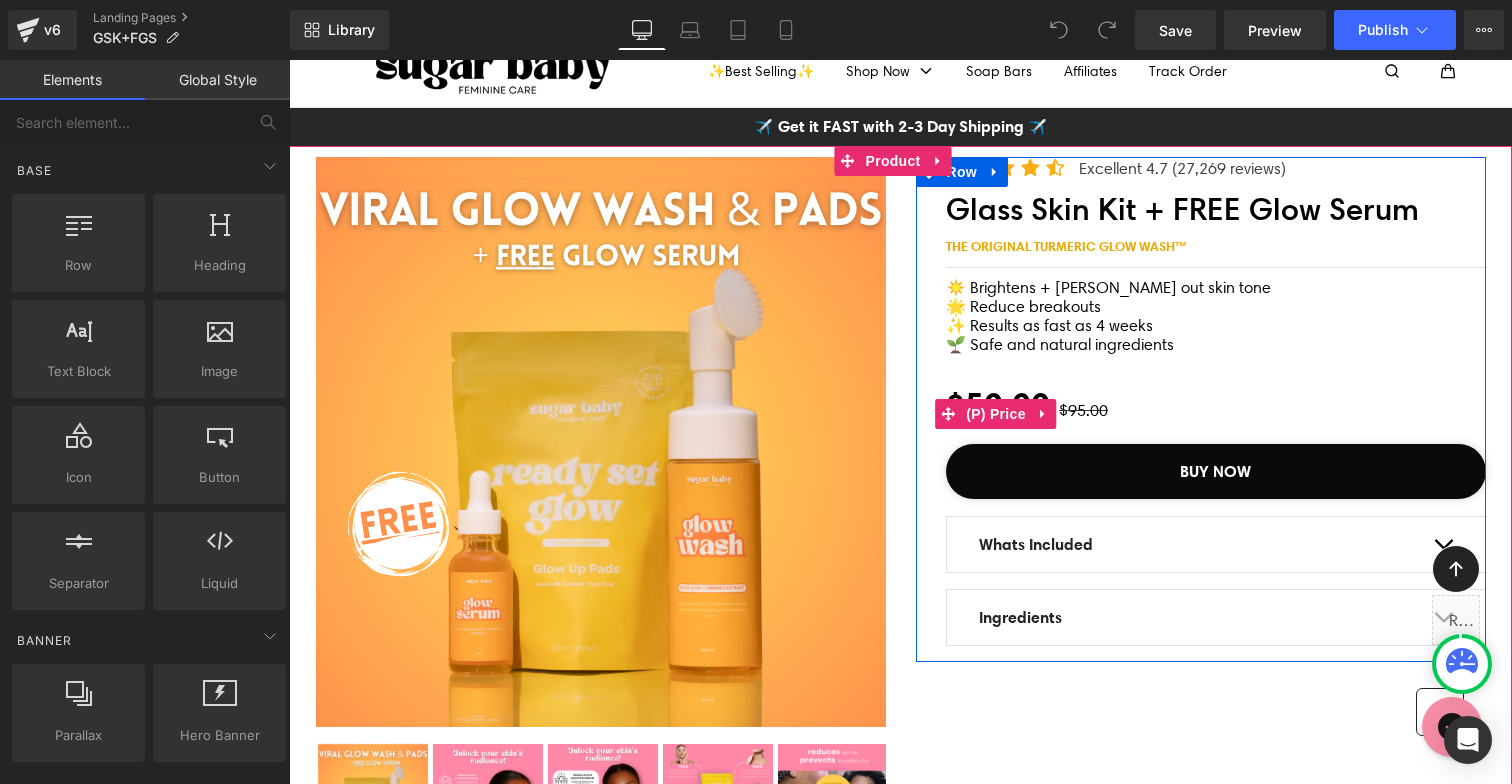 click on "$50.00" at bounding box center (998, 414) 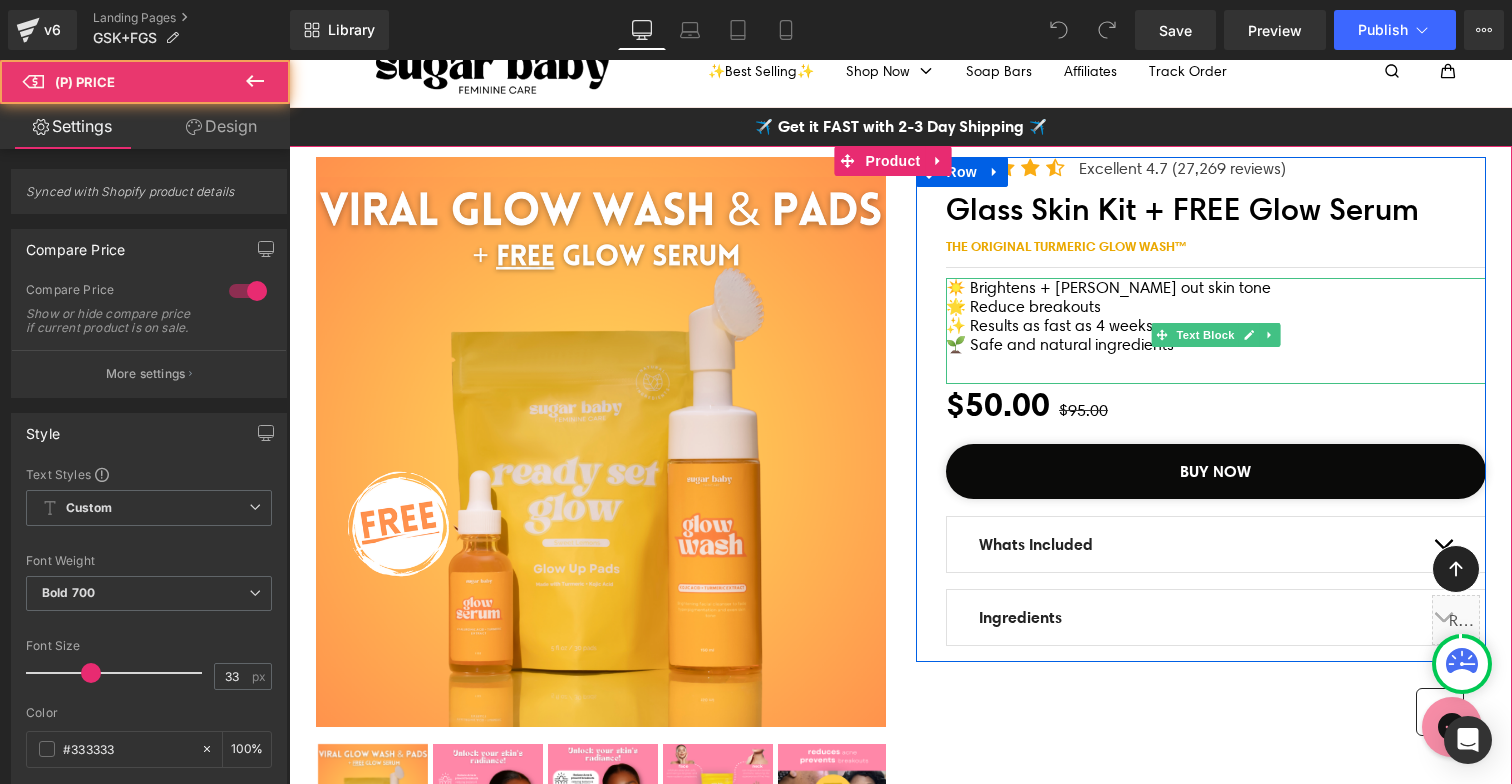 click on "🌱 Safe and natural ingredients" at bounding box center [1216, 344] 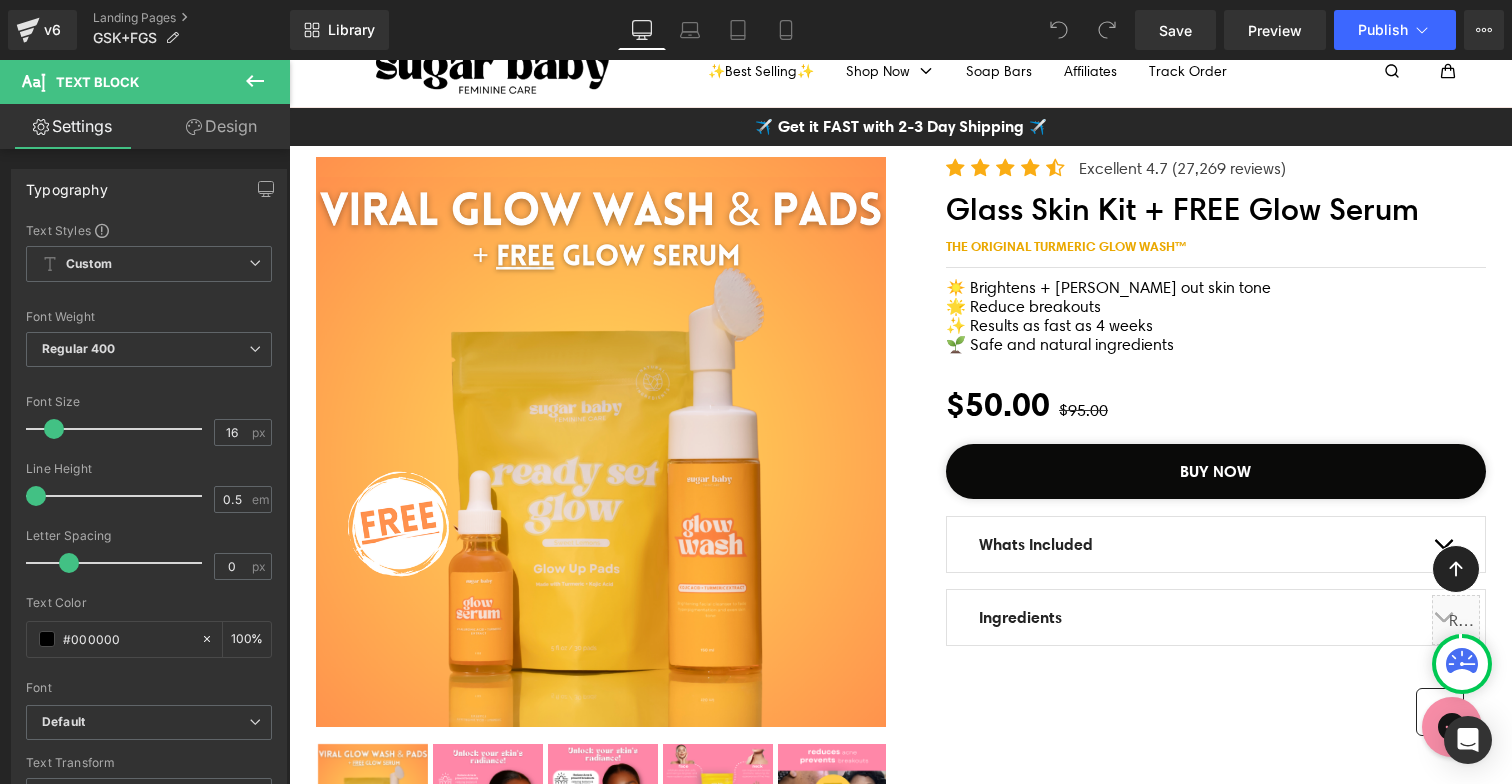click 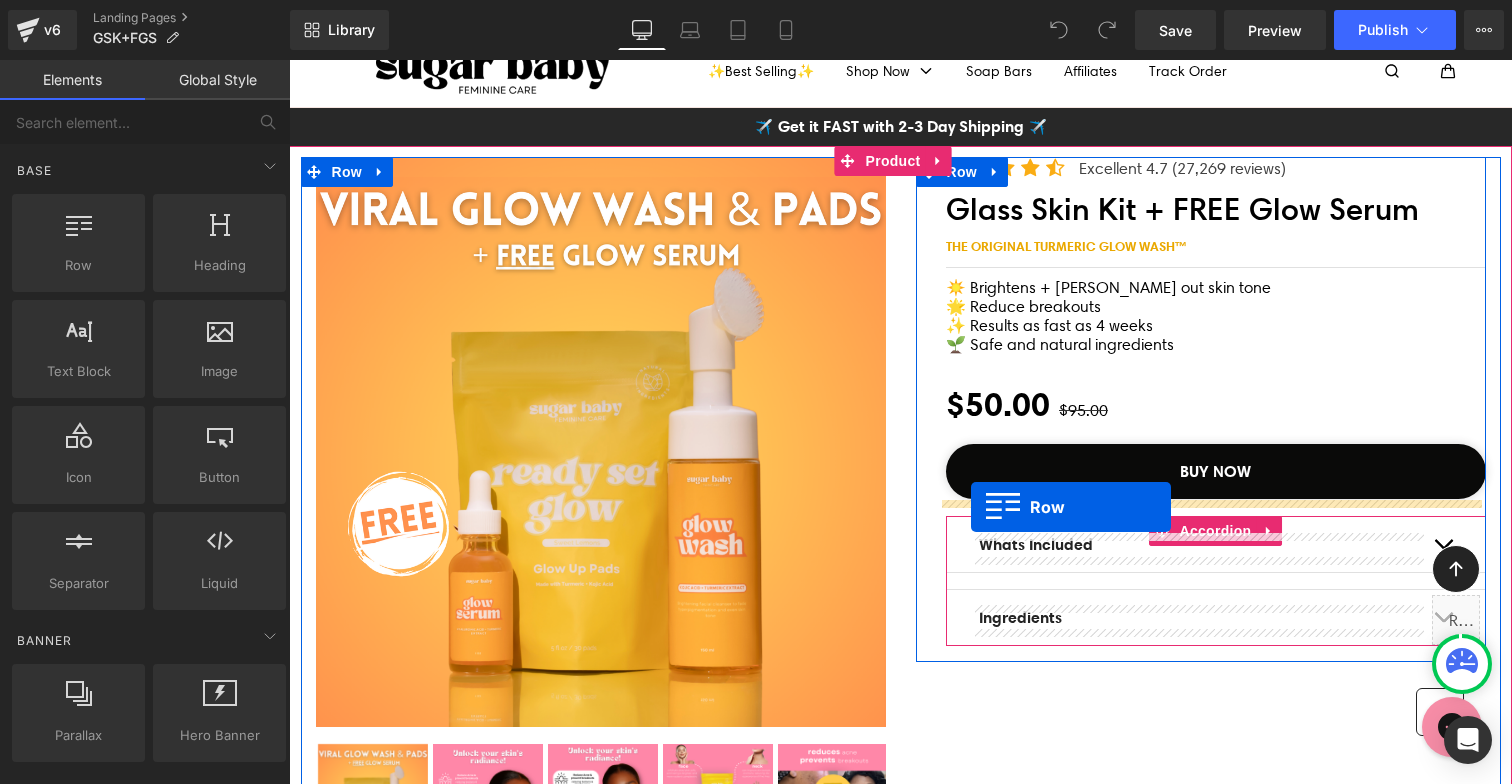 drag, startPoint x: 518, startPoint y: 363, endPoint x: 971, endPoint y: 507, distance: 475.33673 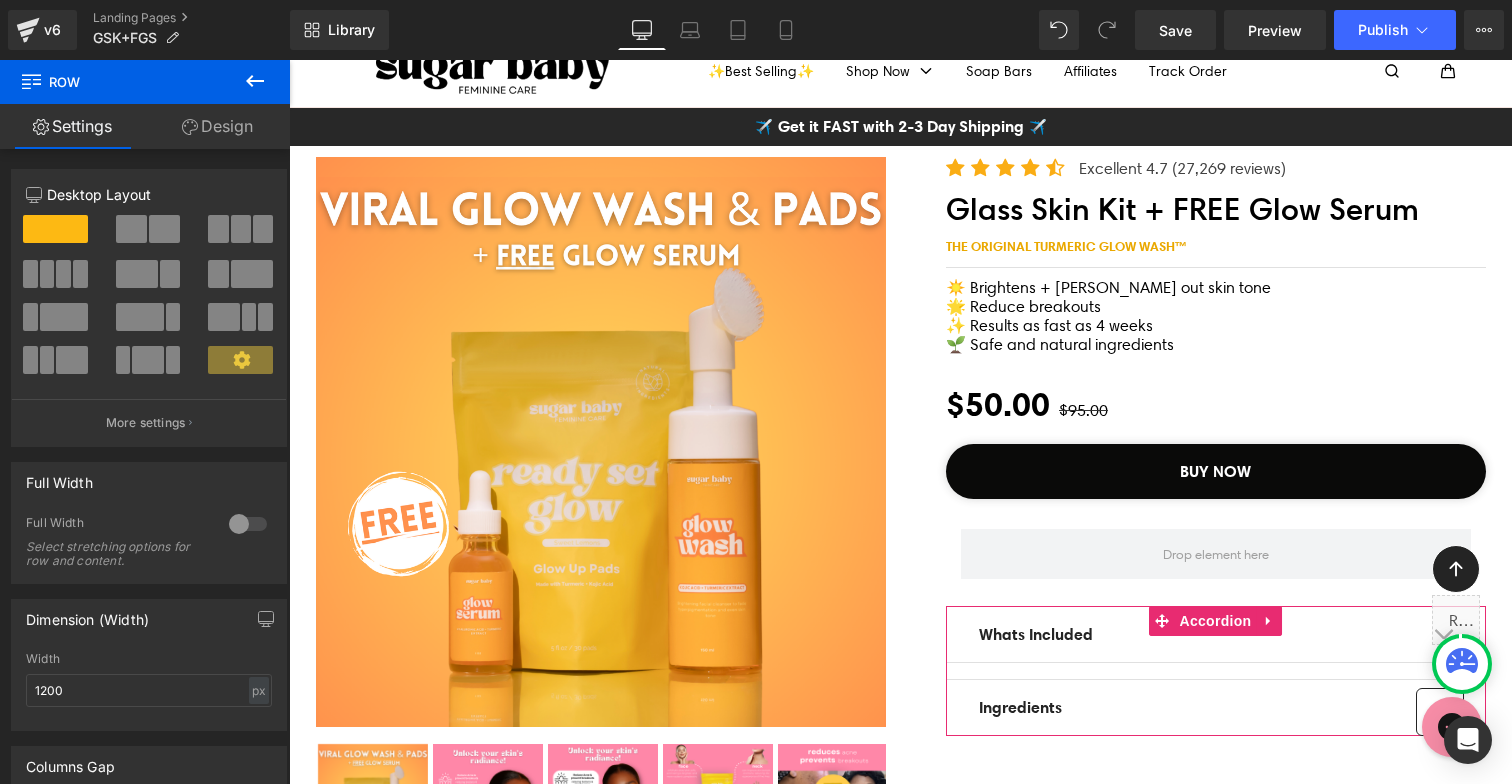 click 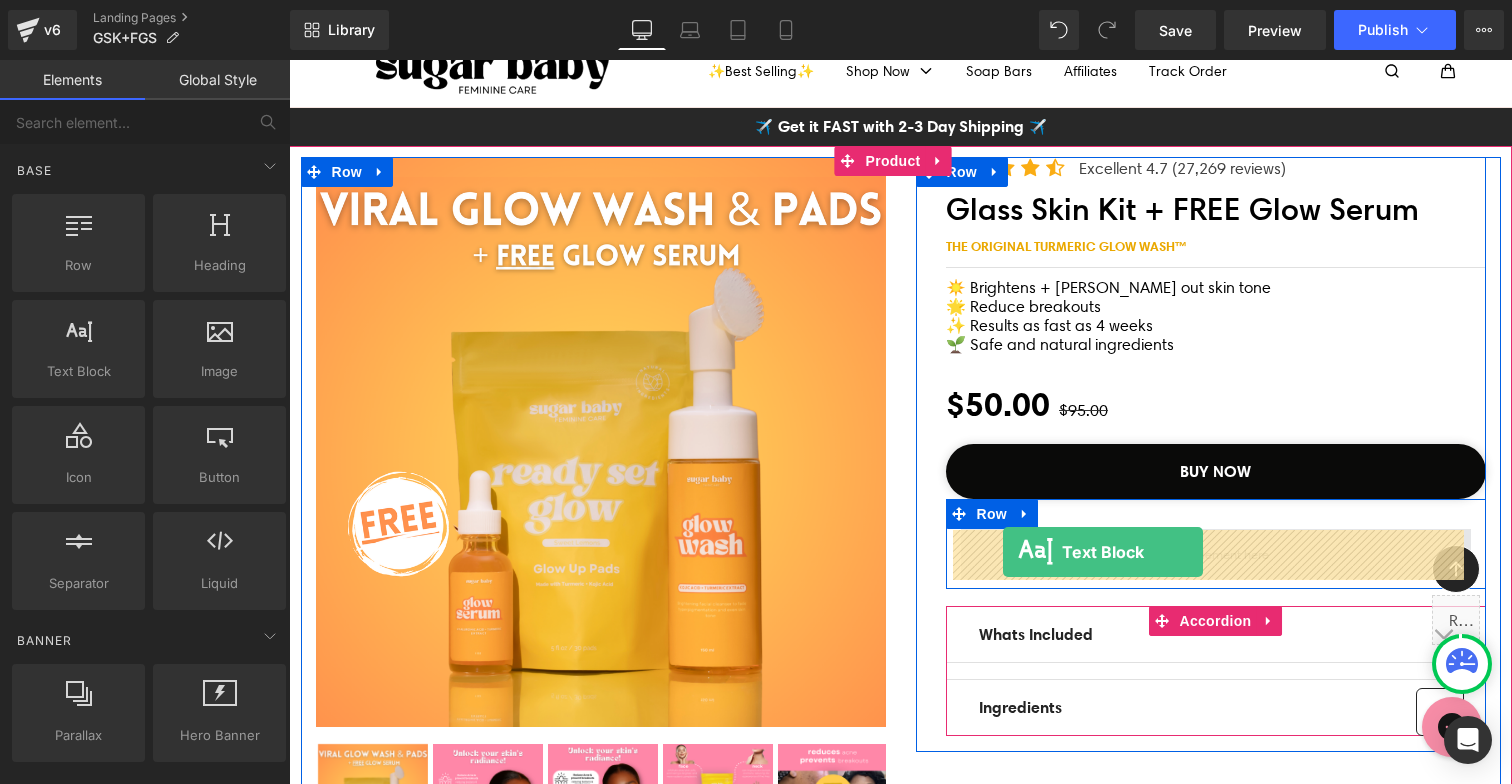 drag, startPoint x: 463, startPoint y: 403, endPoint x: 1003, endPoint y: 552, distance: 560.17944 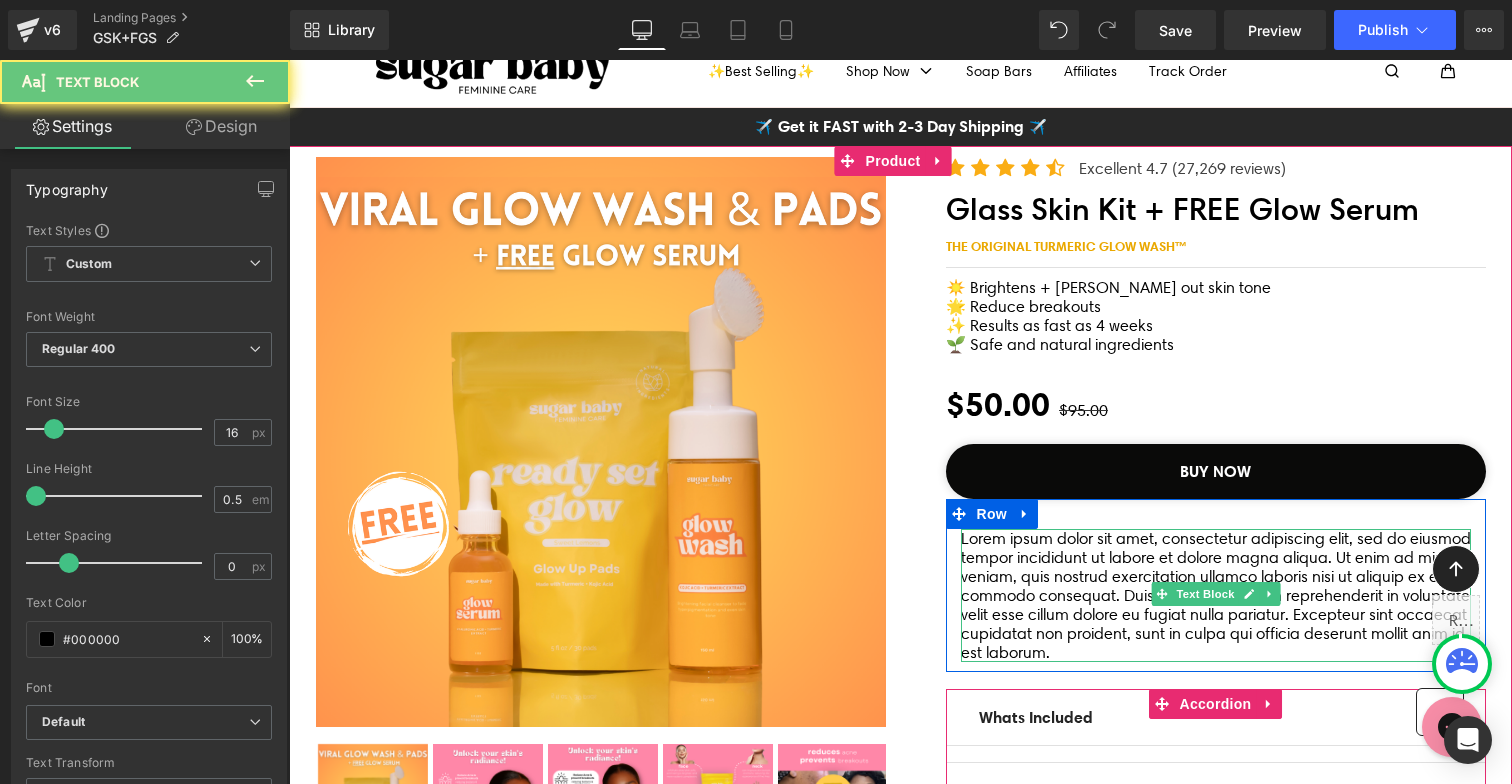 click on "Lorem ipsum dolor sit amet, consectetur adipiscing elit, sed do eiusmod tempor incididunt ut labore et dolore magna aliqua. Ut enim ad minim veniam, quis nostrud exercitation ullamco laboris nisi ut aliquip ex ea commodo consequat. Duis aute irure dolor in reprehenderit in voluptate velit esse cillum dolore eu fugiat nulla pariatur. Excepteur sint occaecat cupidatat non proident, sunt in culpa qui officia deserunt mollit anim id est laborum." at bounding box center (1216, 595) 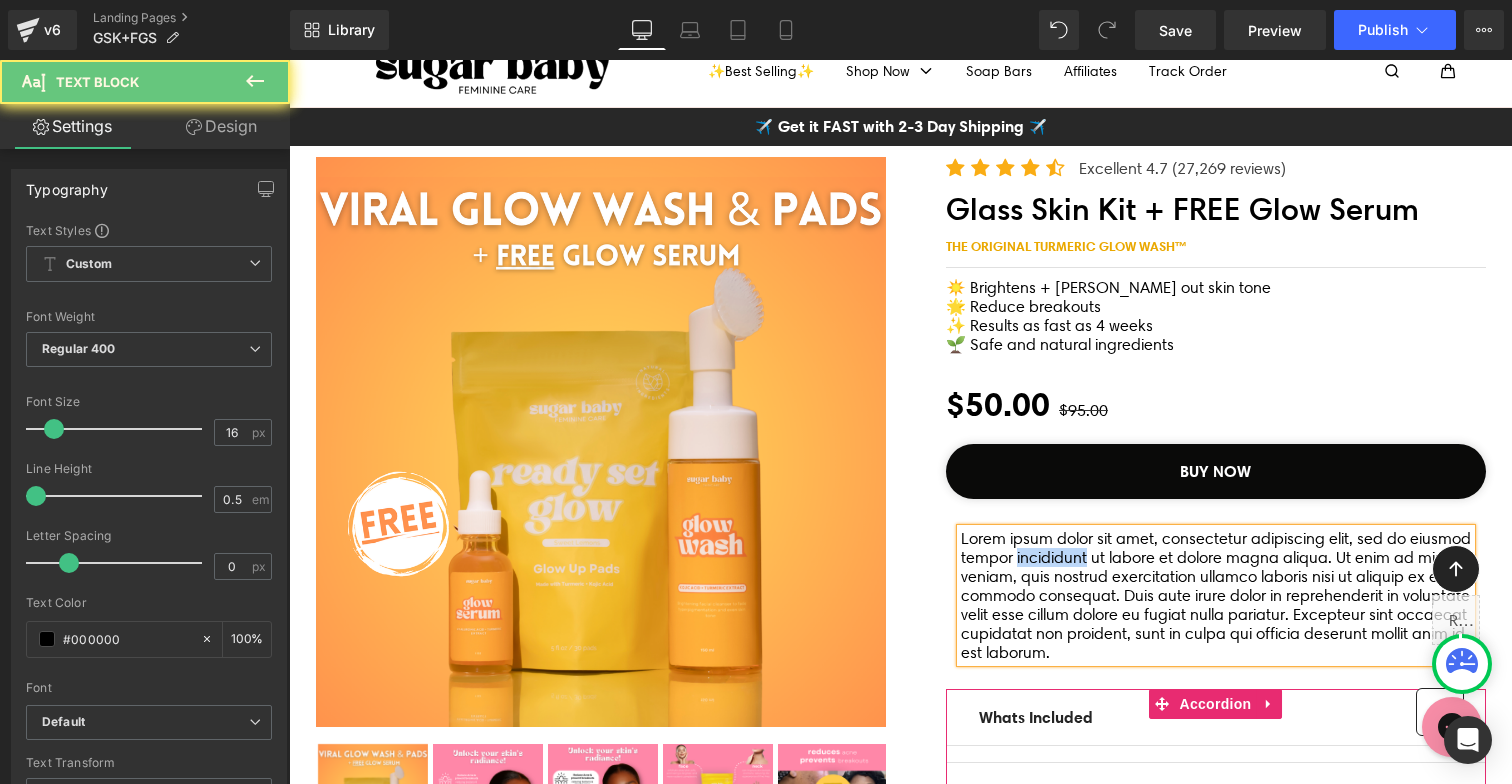 click on "Lorem ipsum dolor sit amet, consectetur adipiscing elit, sed do eiusmod tempor incididunt ut labore et dolore magna aliqua. Ut enim ad minim veniam, quis nostrud exercitation ullamco laboris nisi ut aliquip ex ea commodo consequat. Duis aute irure dolor in reprehenderit in voluptate velit esse cillum dolore eu fugiat nulla pariatur. Excepteur sint occaecat cupidatat non proident, sunt in culpa qui officia deserunt mollit anim id est laborum." at bounding box center (1216, 595) 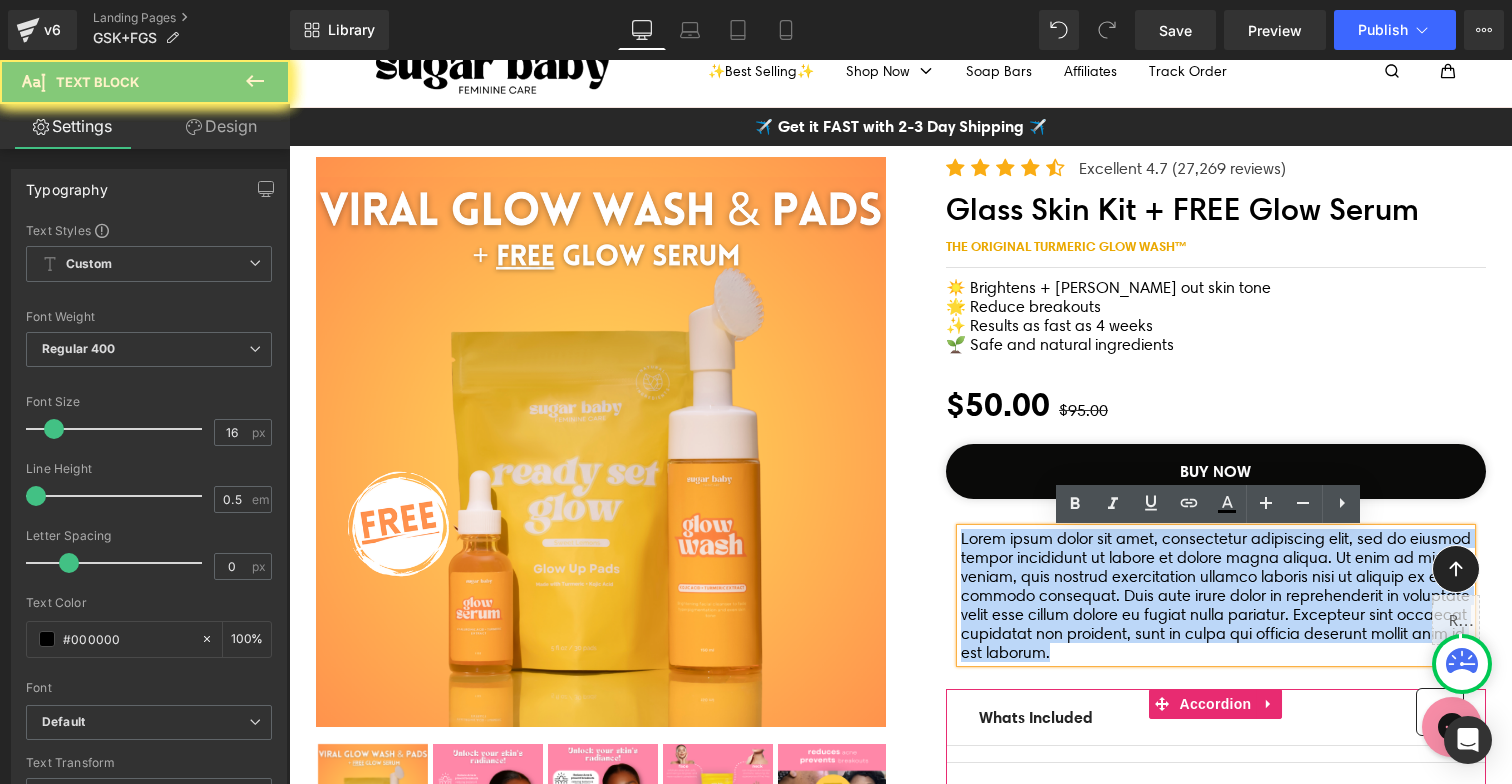 click on "Lorem ipsum dolor sit amet, consectetur adipiscing elit, sed do eiusmod tempor incididunt ut labore et dolore magna aliqua. Ut enim ad minim veniam, quis nostrud exercitation ullamco laboris nisi ut aliquip ex ea commodo consequat. Duis aute irure dolor in reprehenderit in voluptate velit esse cillum dolore eu fugiat nulla pariatur. Excepteur sint occaecat cupidatat non proident, sunt in culpa qui officia deserunt mollit anim id est laborum." at bounding box center [1216, 595] 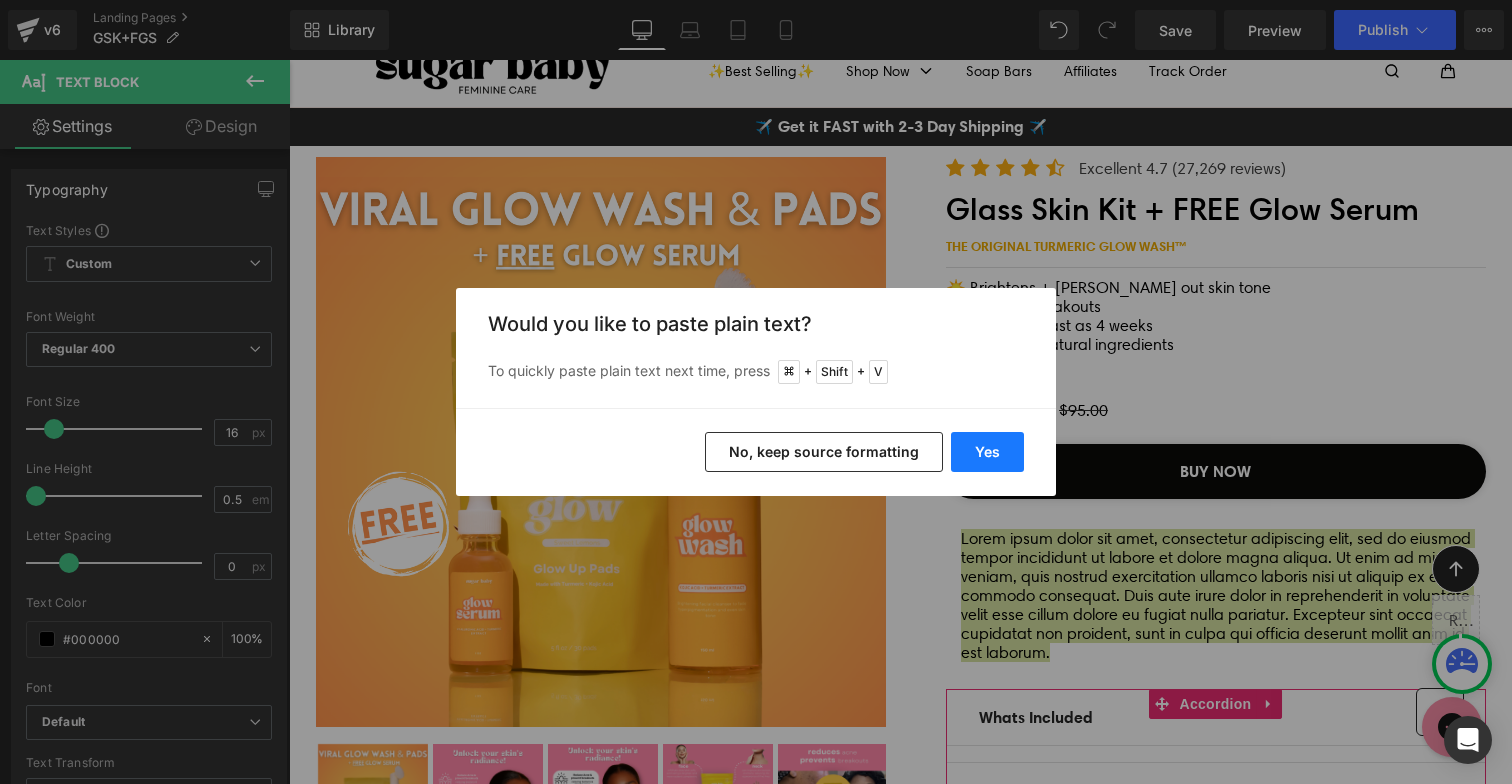 click on "Yes" at bounding box center (987, 452) 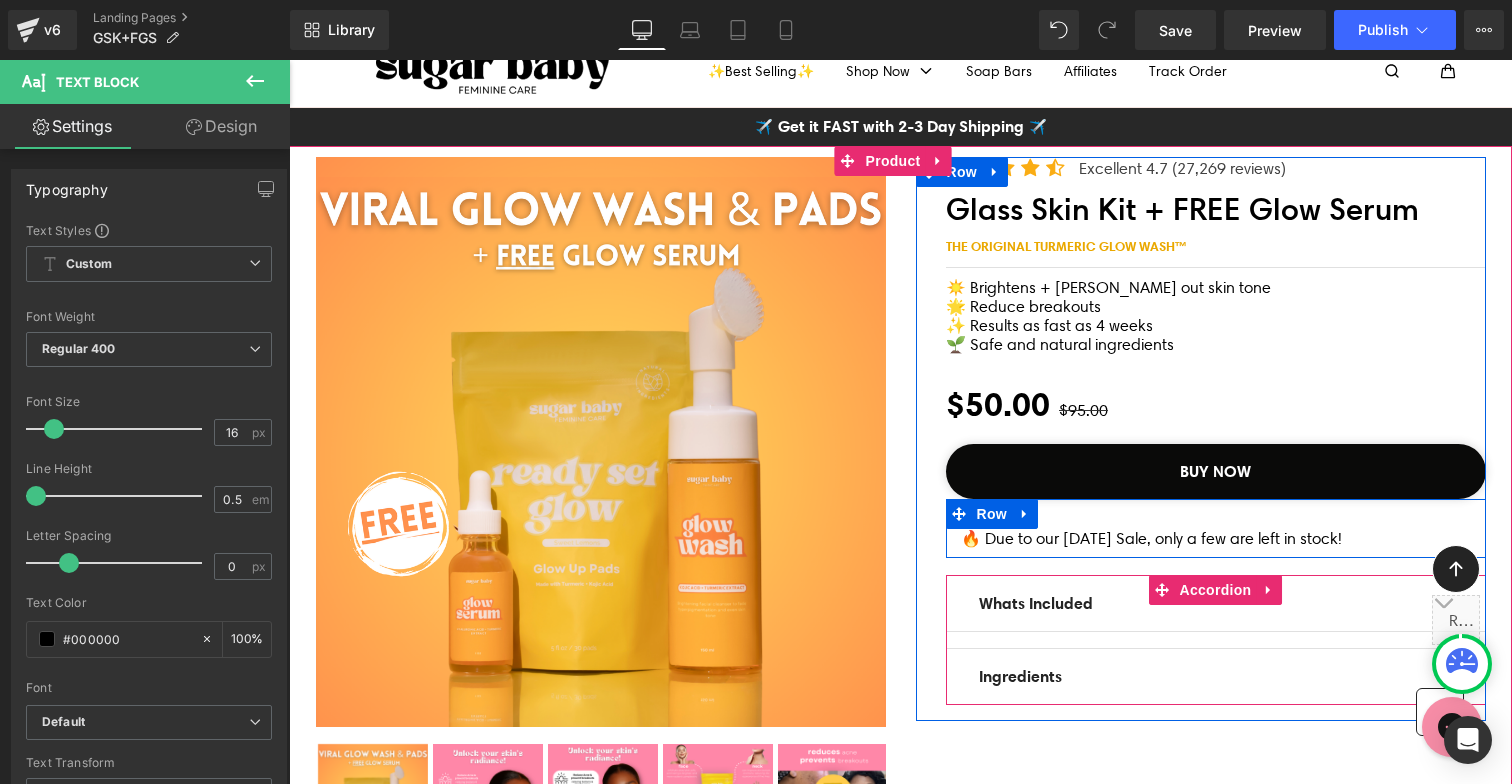 drag, startPoint x: 945, startPoint y: 554, endPoint x: 897, endPoint y: 550, distance: 48.166378 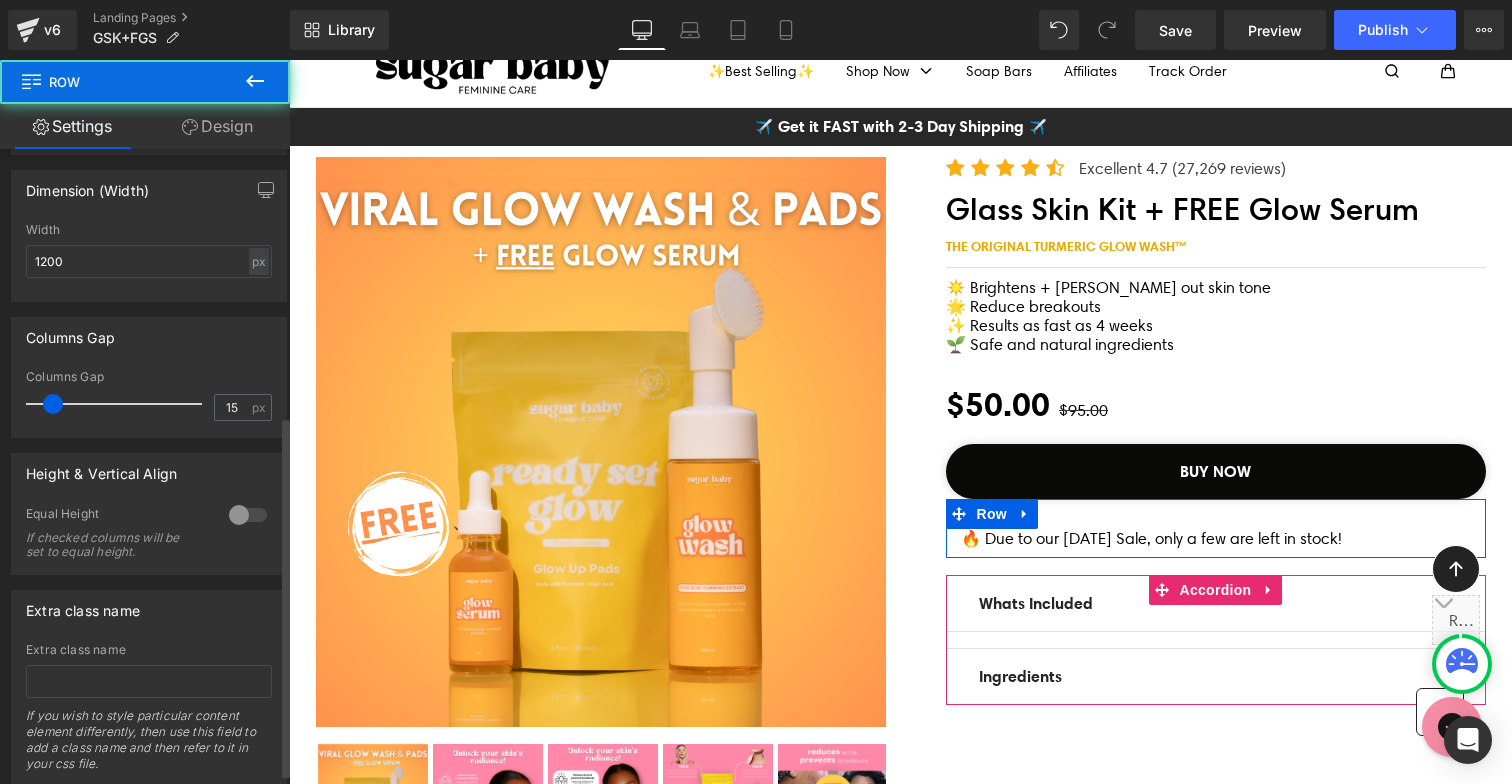scroll, scrollTop: 469, scrollLeft: 0, axis: vertical 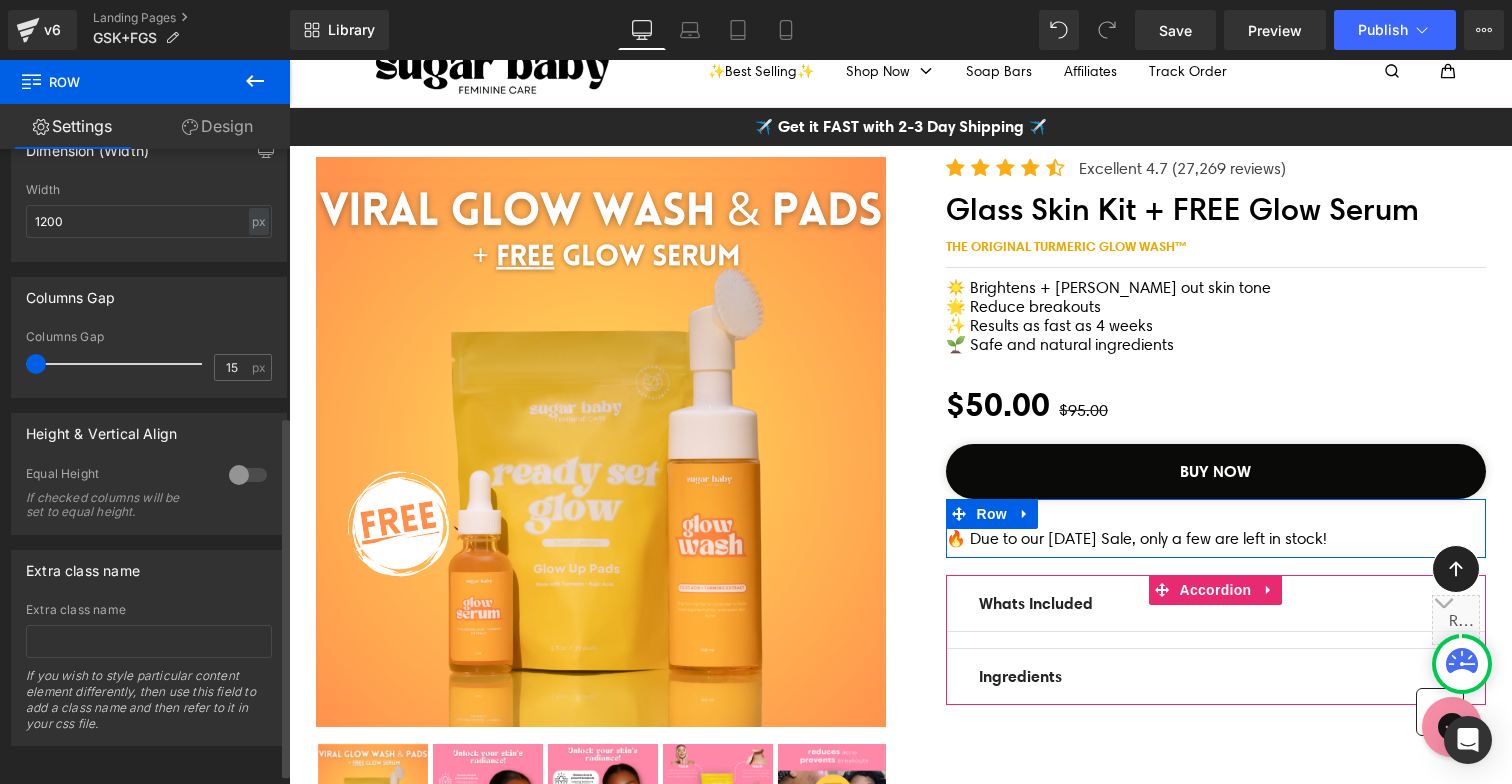 drag, startPoint x: 42, startPoint y: 364, endPoint x: 134, endPoint y: 385, distance: 94.36631 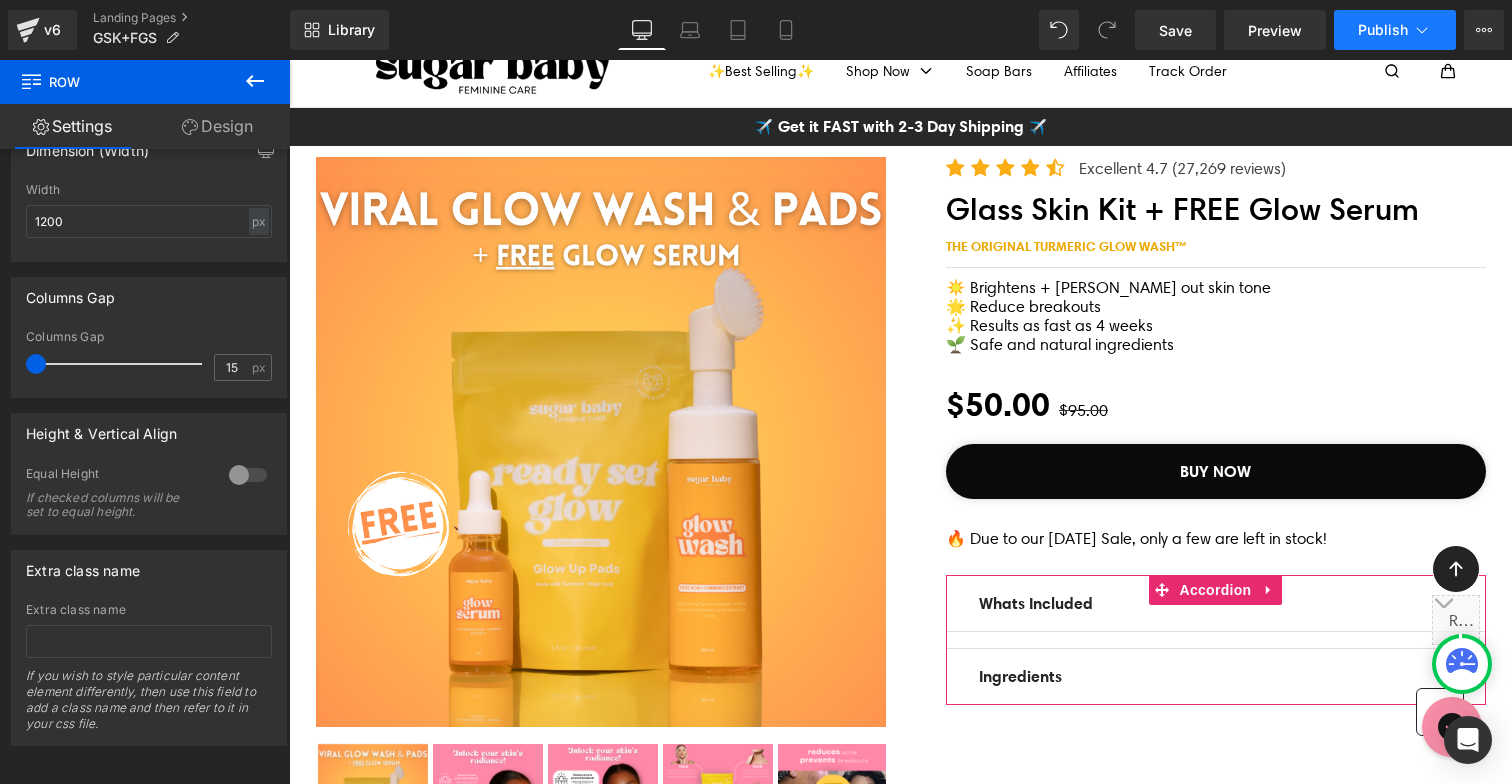 click on "Publish" at bounding box center [1383, 30] 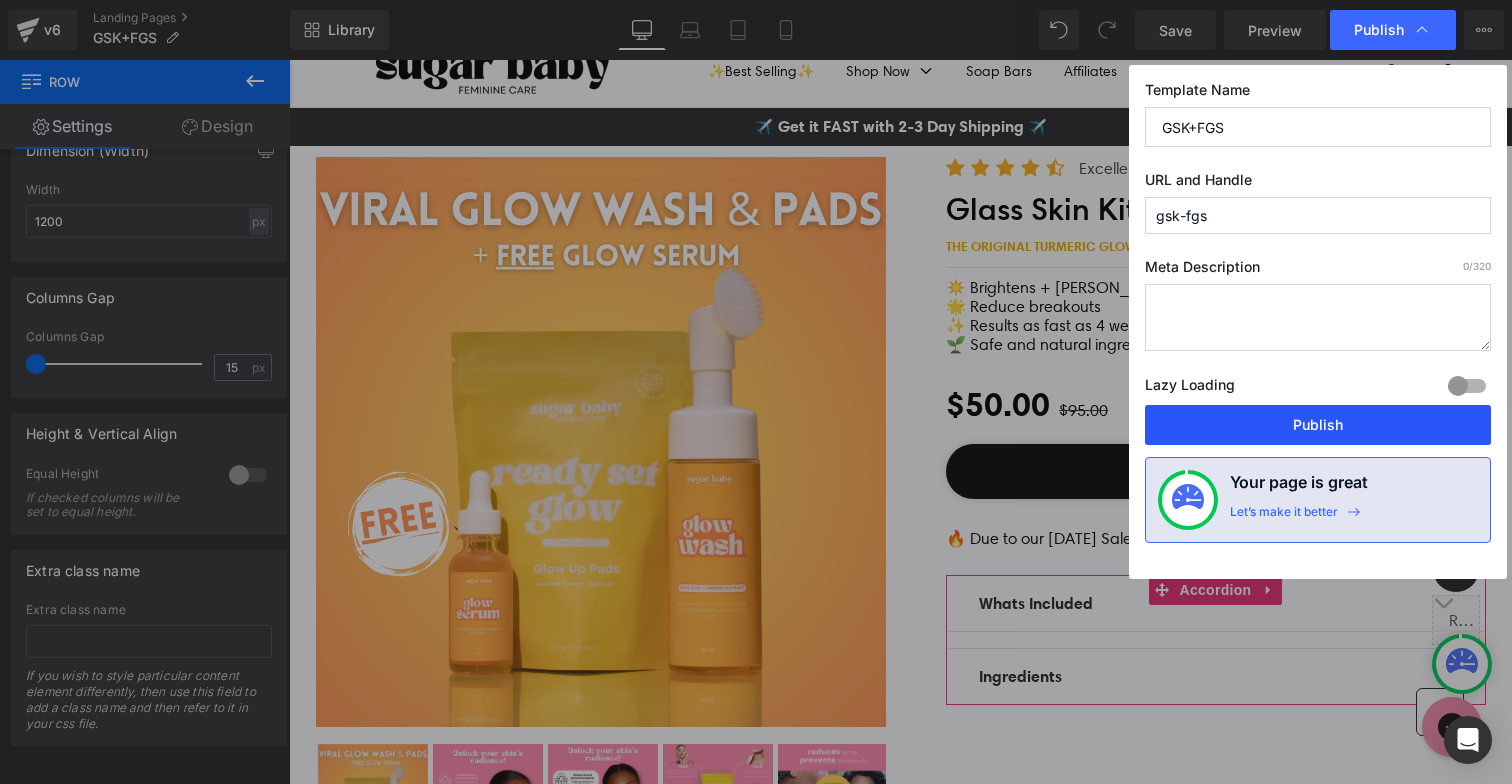 click on "Publish" at bounding box center [1318, 425] 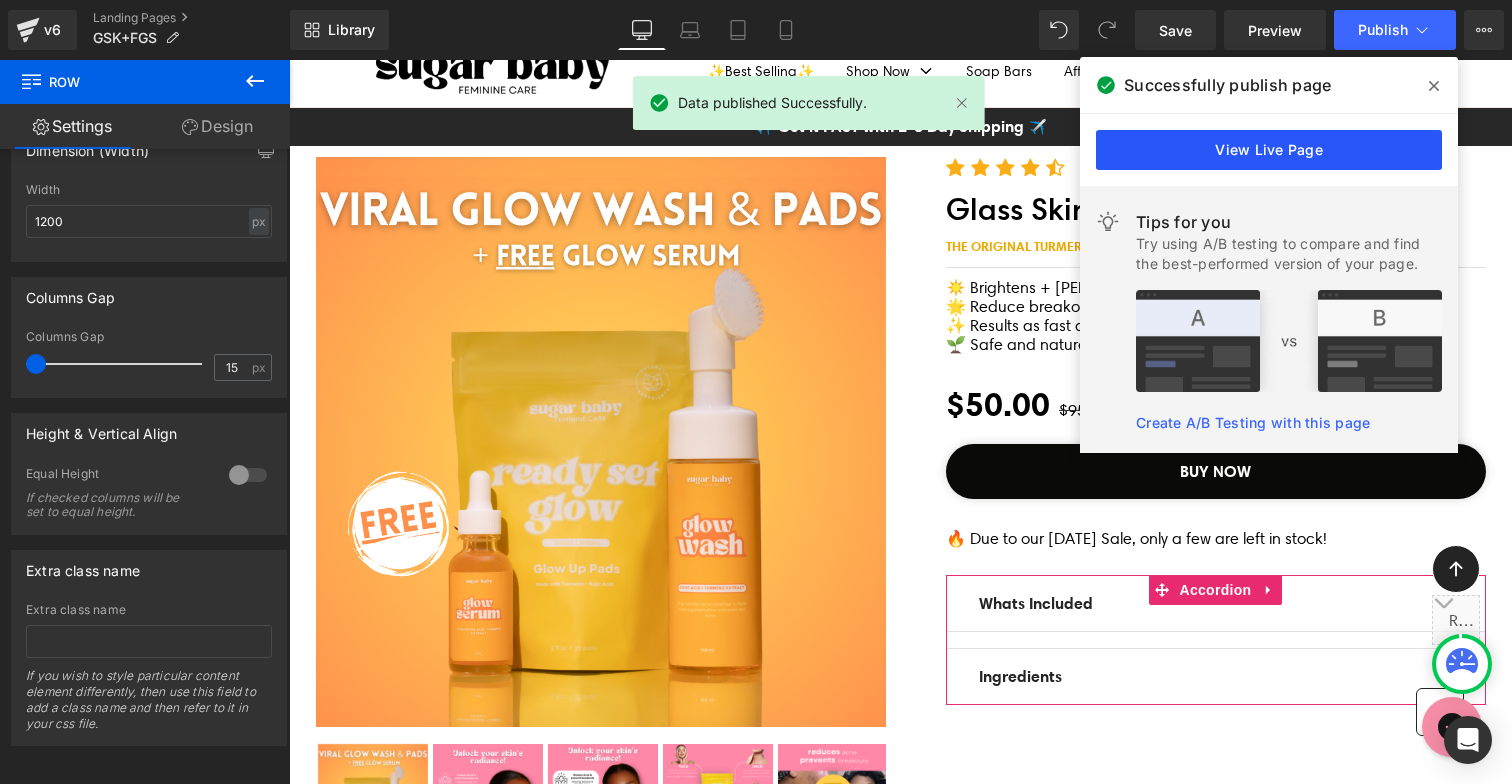 click on "View Live Page" at bounding box center (1269, 150) 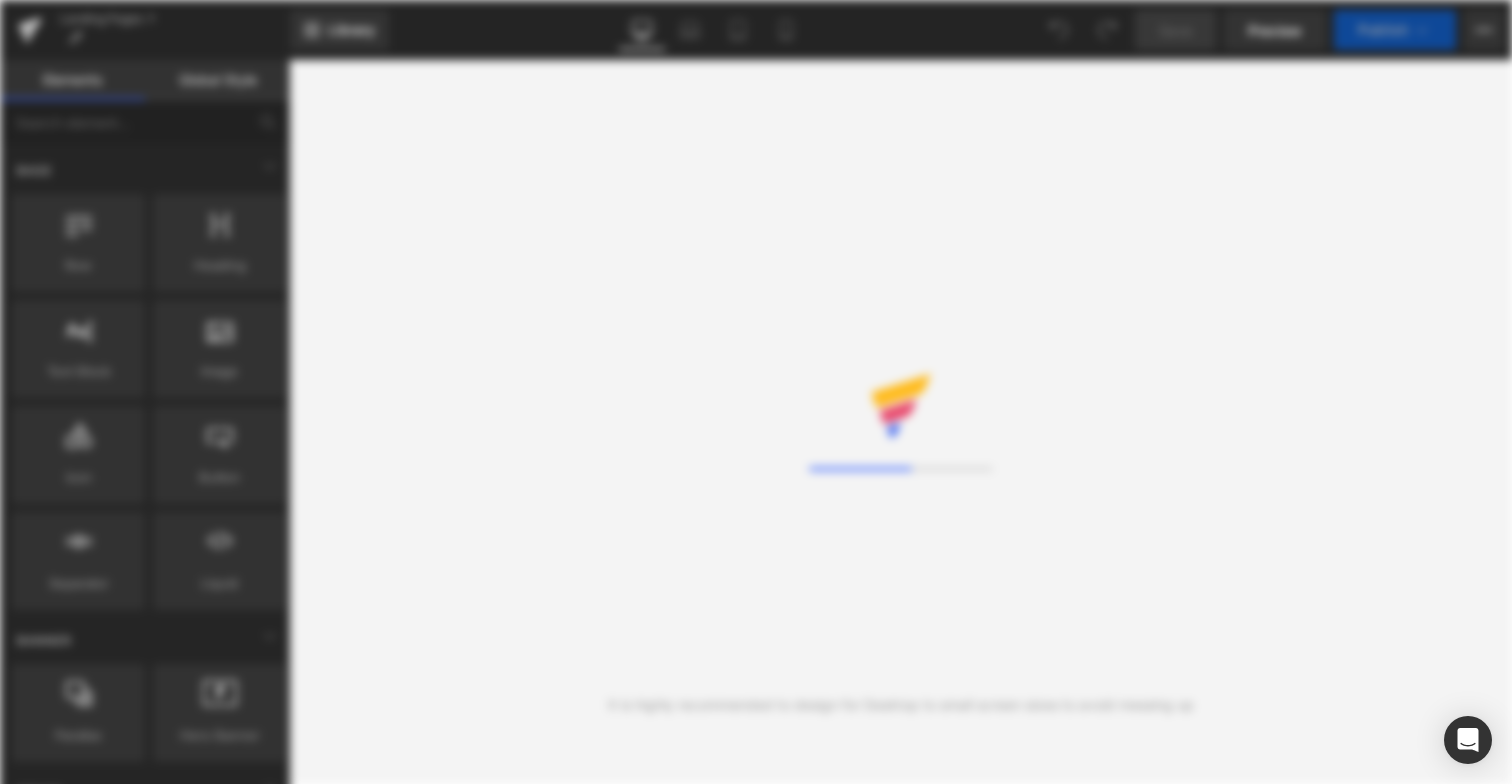 scroll, scrollTop: 0, scrollLeft: 0, axis: both 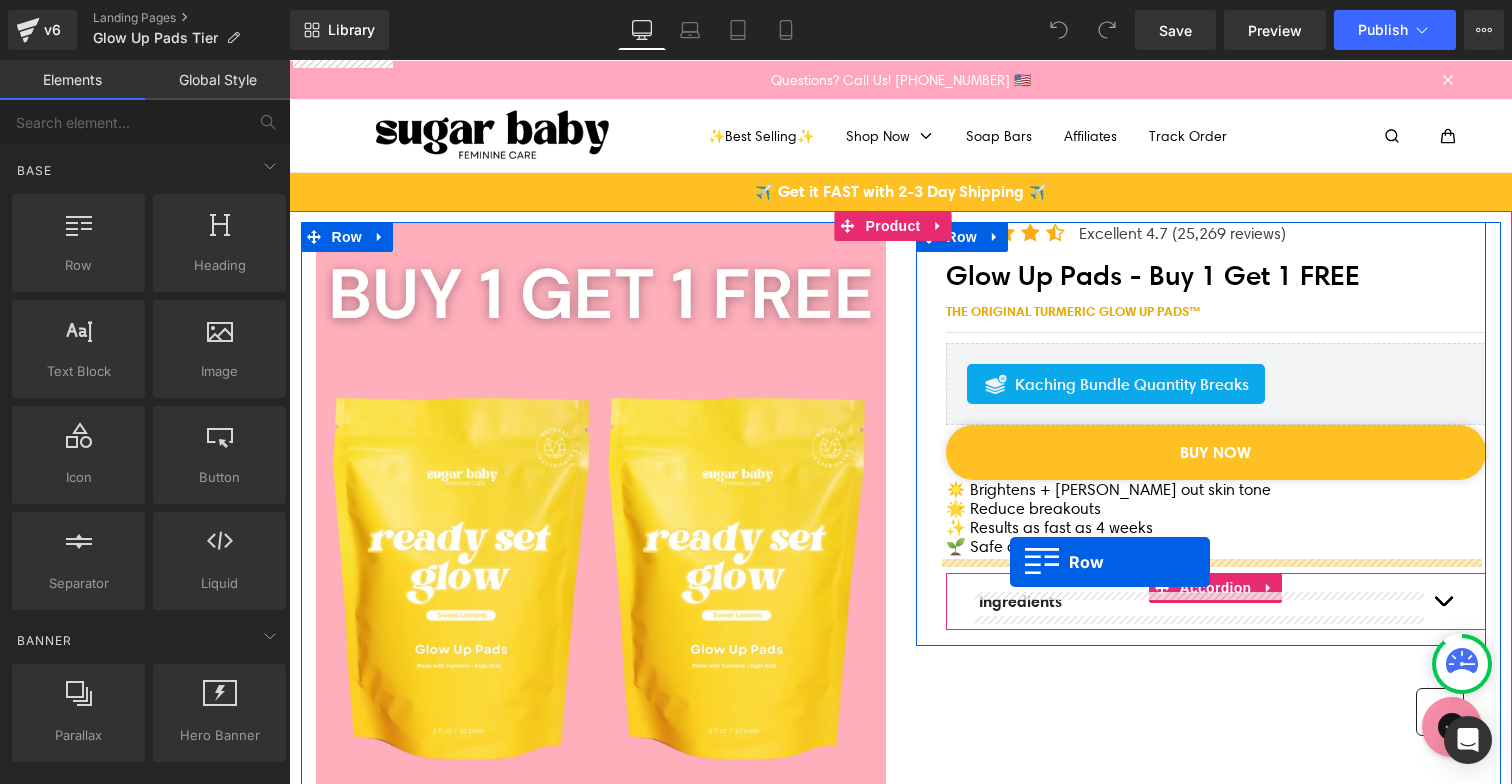 drag, startPoint x: 389, startPoint y: 300, endPoint x: 1010, endPoint y: 562, distance: 674.00665 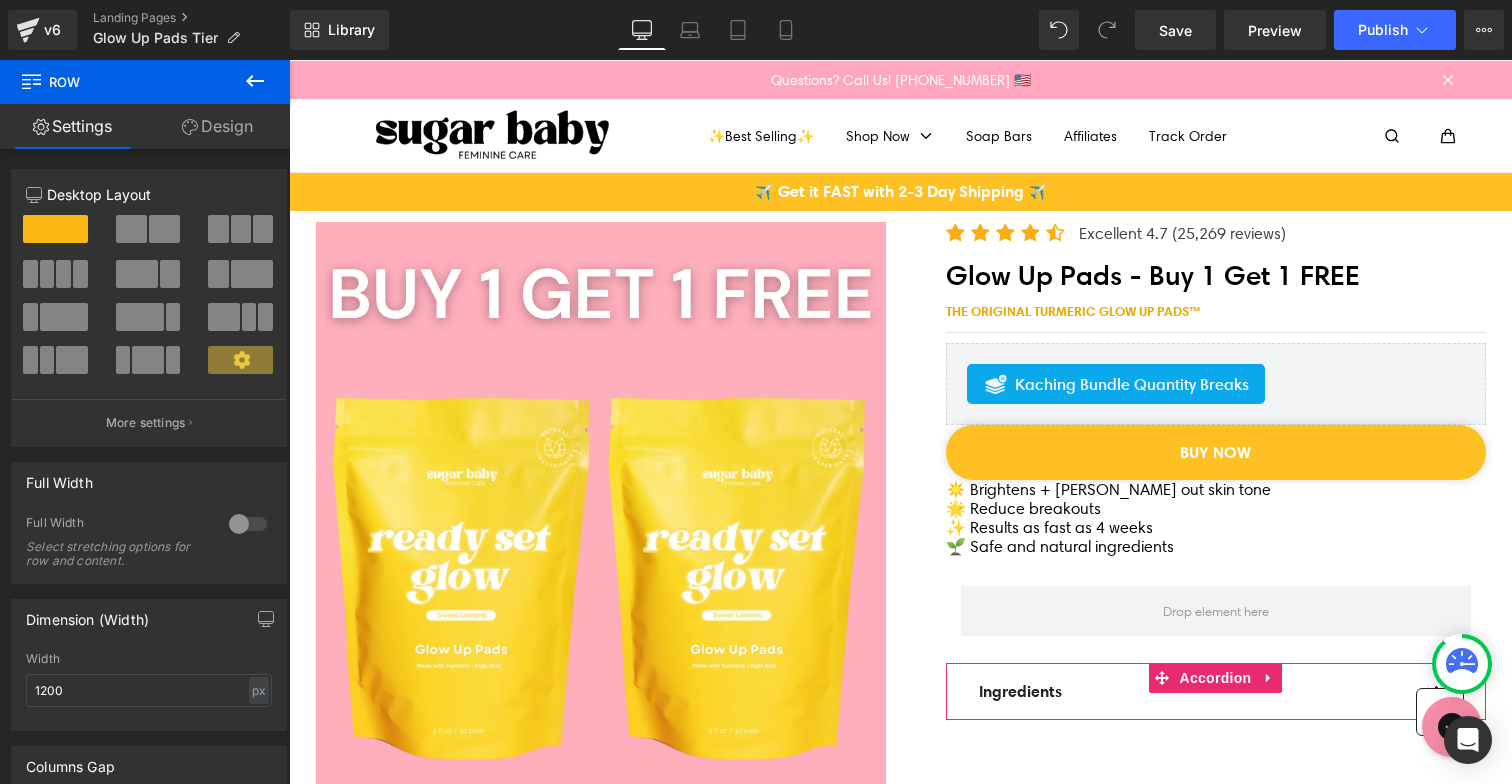 click at bounding box center [255, 82] 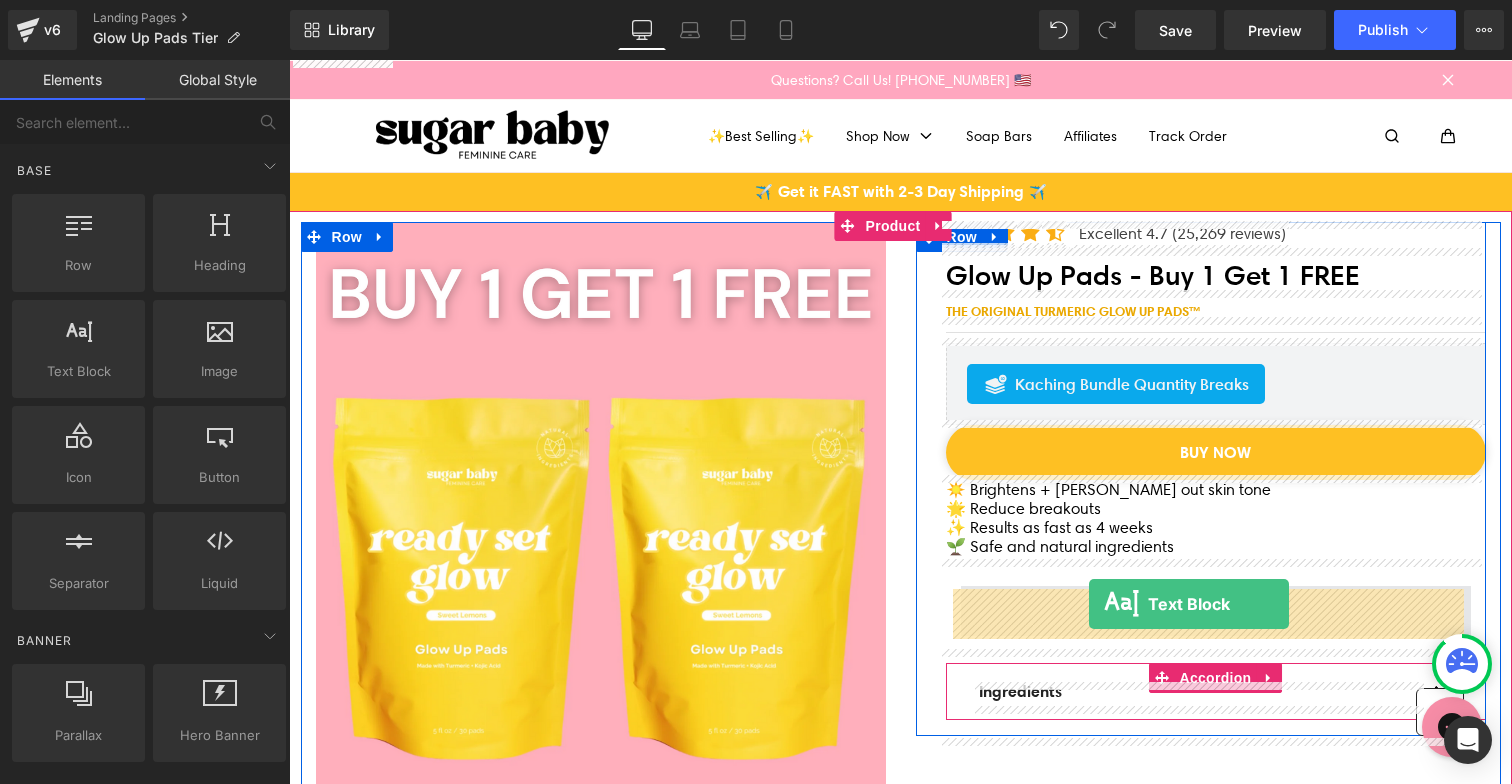 drag, startPoint x: 573, startPoint y: 430, endPoint x: 1089, endPoint y: 604, distance: 544.54755 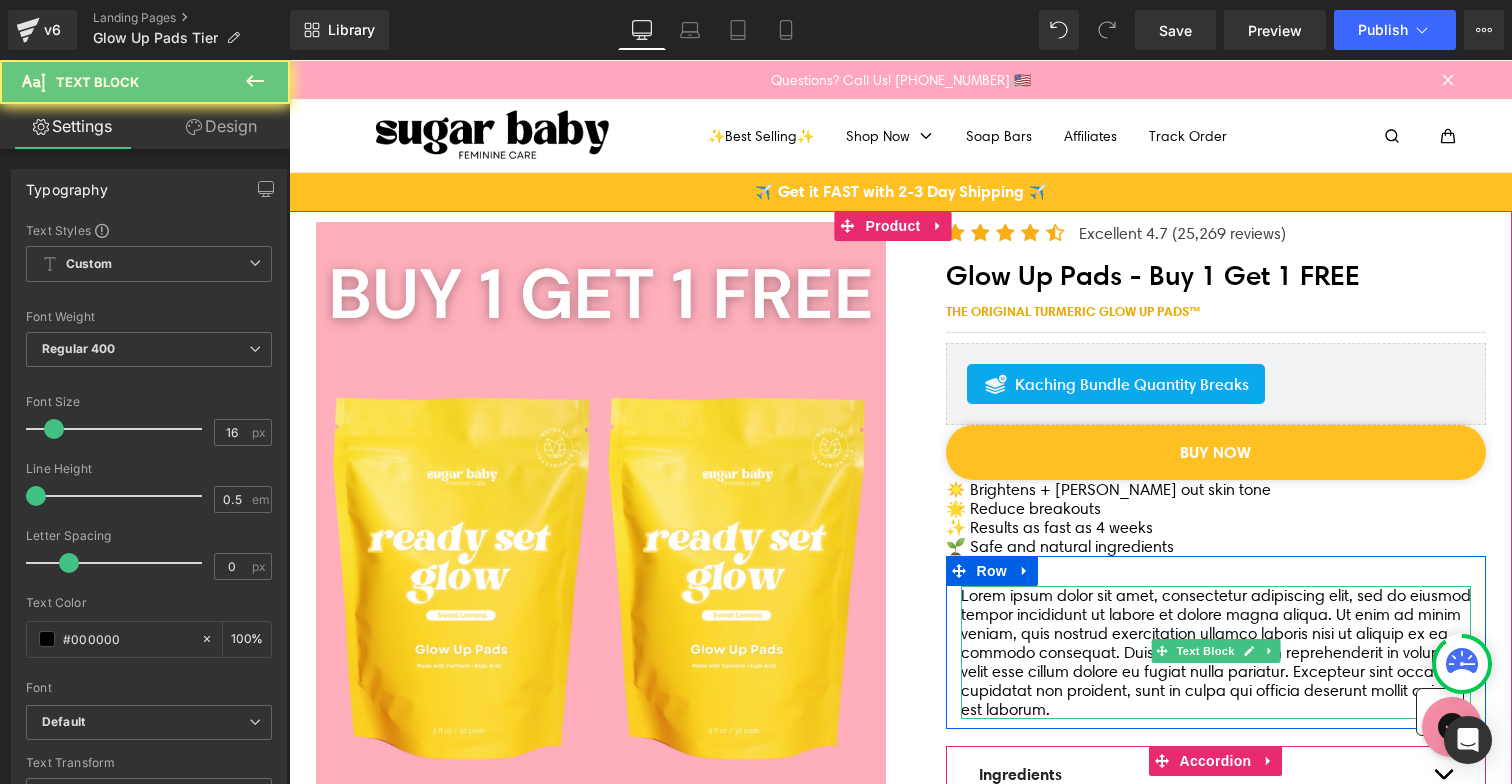 click on "Lorem ipsum dolor sit amet, consectetur adipiscing elit, sed do eiusmod tempor incididunt ut labore et dolore magna aliqua. Ut enim ad minim veniam, quis nostrud exercitation ullamco laboris nisi ut aliquip ex ea commodo consequat. Duis aute irure dolor in reprehenderit in voluptate velit esse cillum dolore eu fugiat nulla pariatur. Excepteur sint occaecat cupidatat non proident, sunt in culpa qui officia deserunt mollit anim id est laborum." at bounding box center (1216, 652) 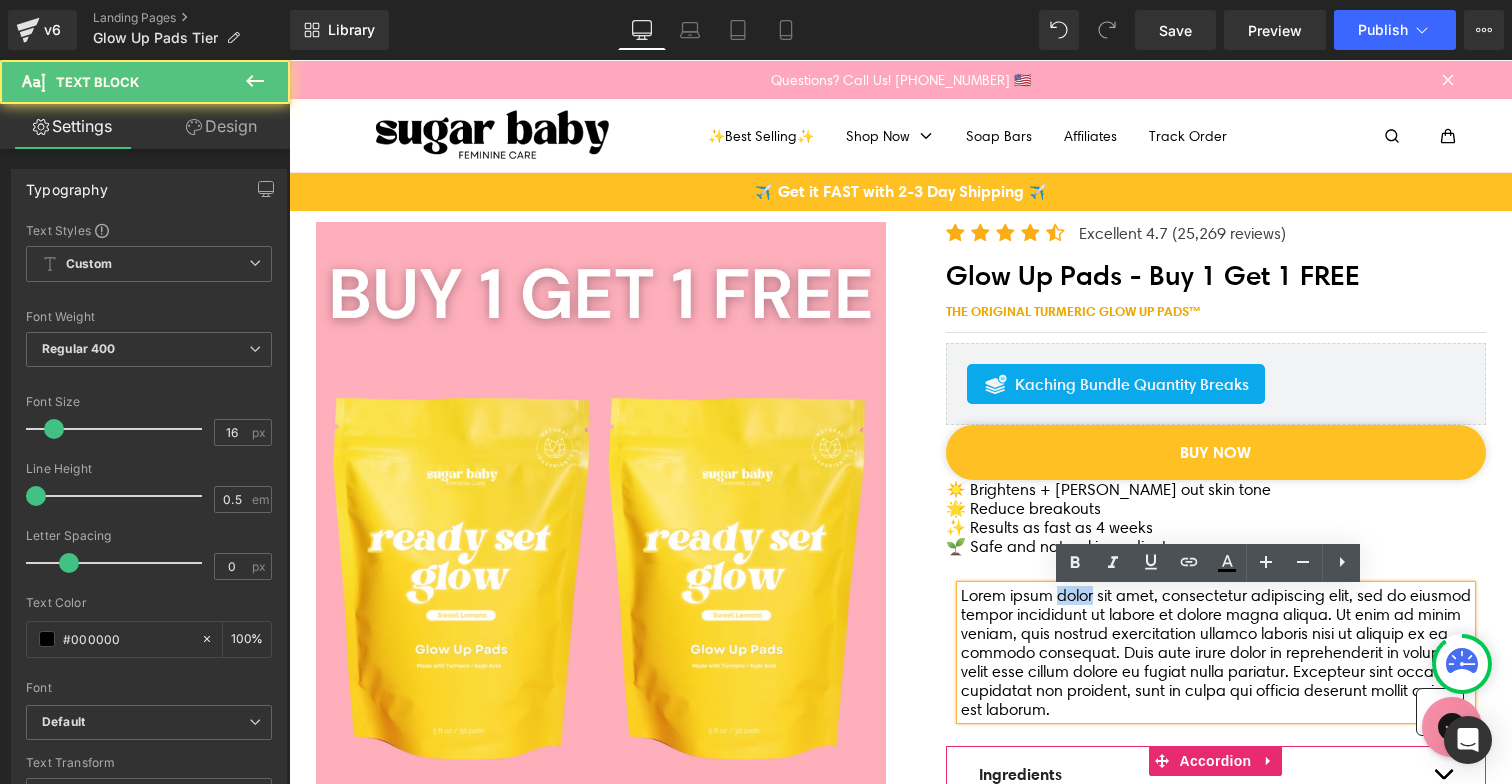 click on "Lorem ipsum dolor sit amet, consectetur adipiscing elit, sed do eiusmod tempor incididunt ut labore et dolore magna aliqua. Ut enim ad minim veniam, quis nostrud exercitation ullamco laboris nisi ut aliquip ex ea commodo consequat. Duis aute irure dolor in reprehenderit in voluptate velit esse cillum dolore eu fugiat nulla pariatur. Excepteur sint occaecat cupidatat non proident, sunt in culpa qui officia deserunt mollit anim id est laborum." at bounding box center [1216, 652] 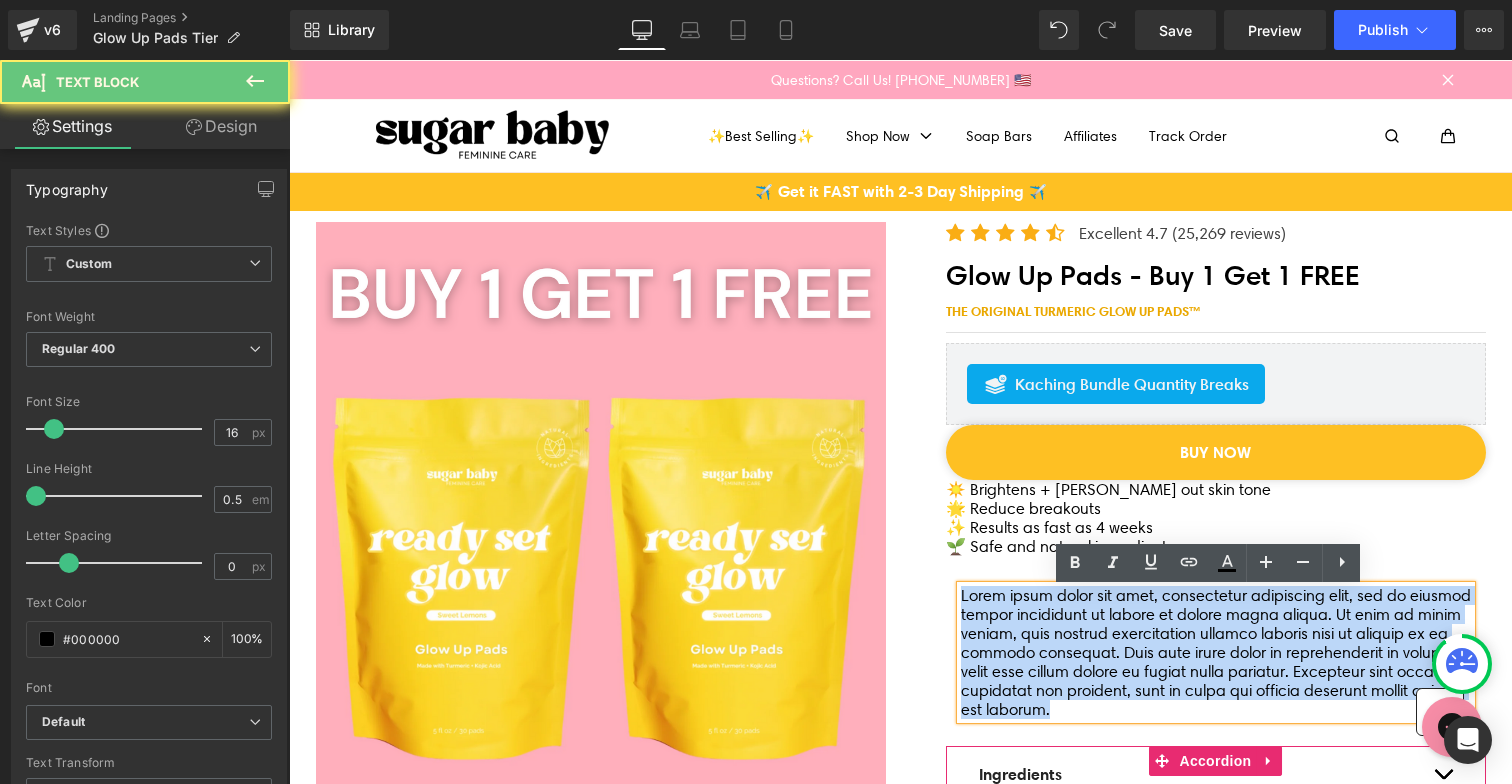 click on "Lorem ipsum dolor sit amet, consectetur adipiscing elit, sed do eiusmod tempor incididunt ut labore et dolore magna aliqua. Ut enim ad minim veniam, quis nostrud exercitation ullamco laboris nisi ut aliquip ex ea commodo consequat. Duis aute irure dolor in reprehenderit in voluptate velit esse cillum dolore eu fugiat nulla pariatur. Excepteur sint occaecat cupidatat non proident, sunt in culpa qui officia deserunt mollit anim id est laborum." at bounding box center (1216, 652) 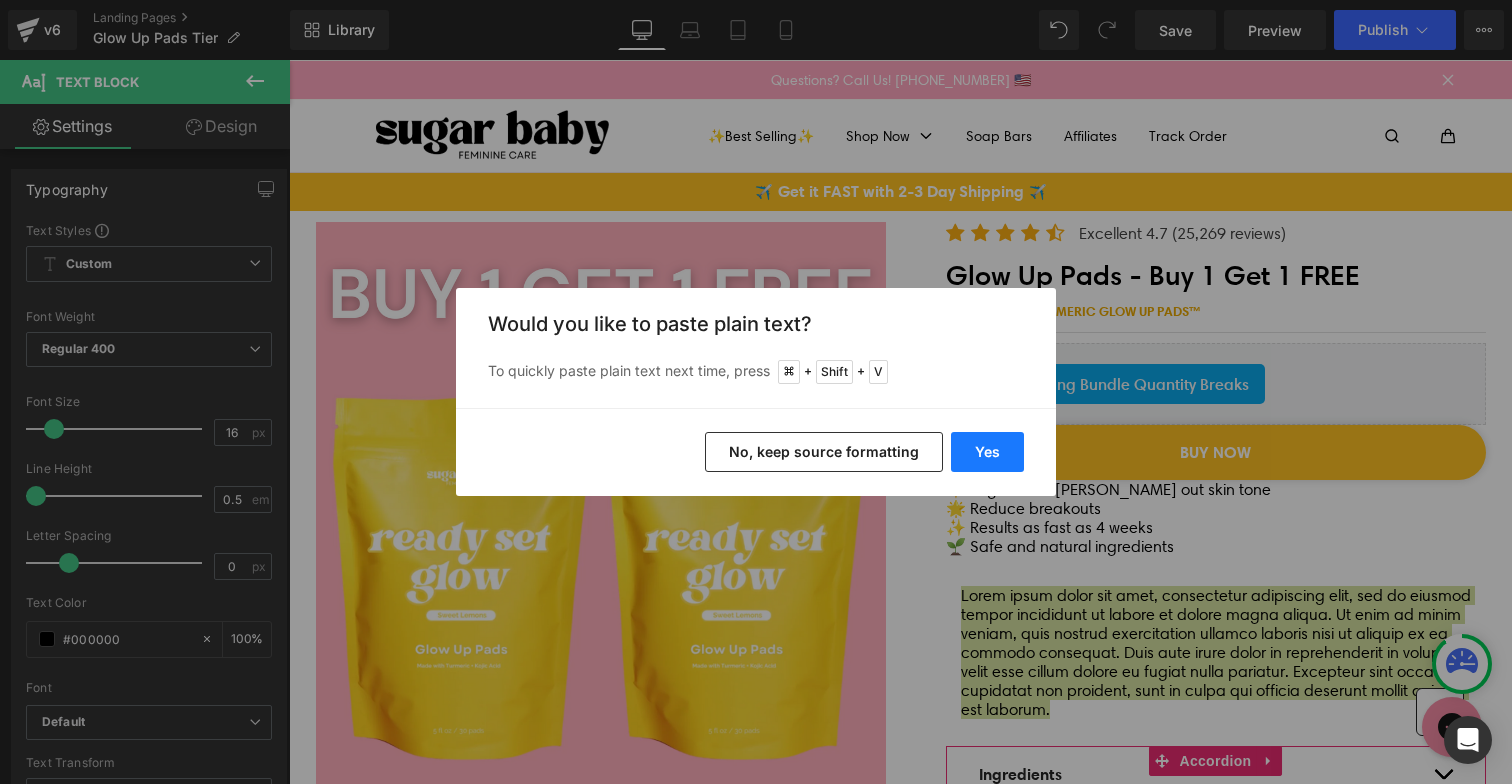 click on "Yes" at bounding box center (987, 452) 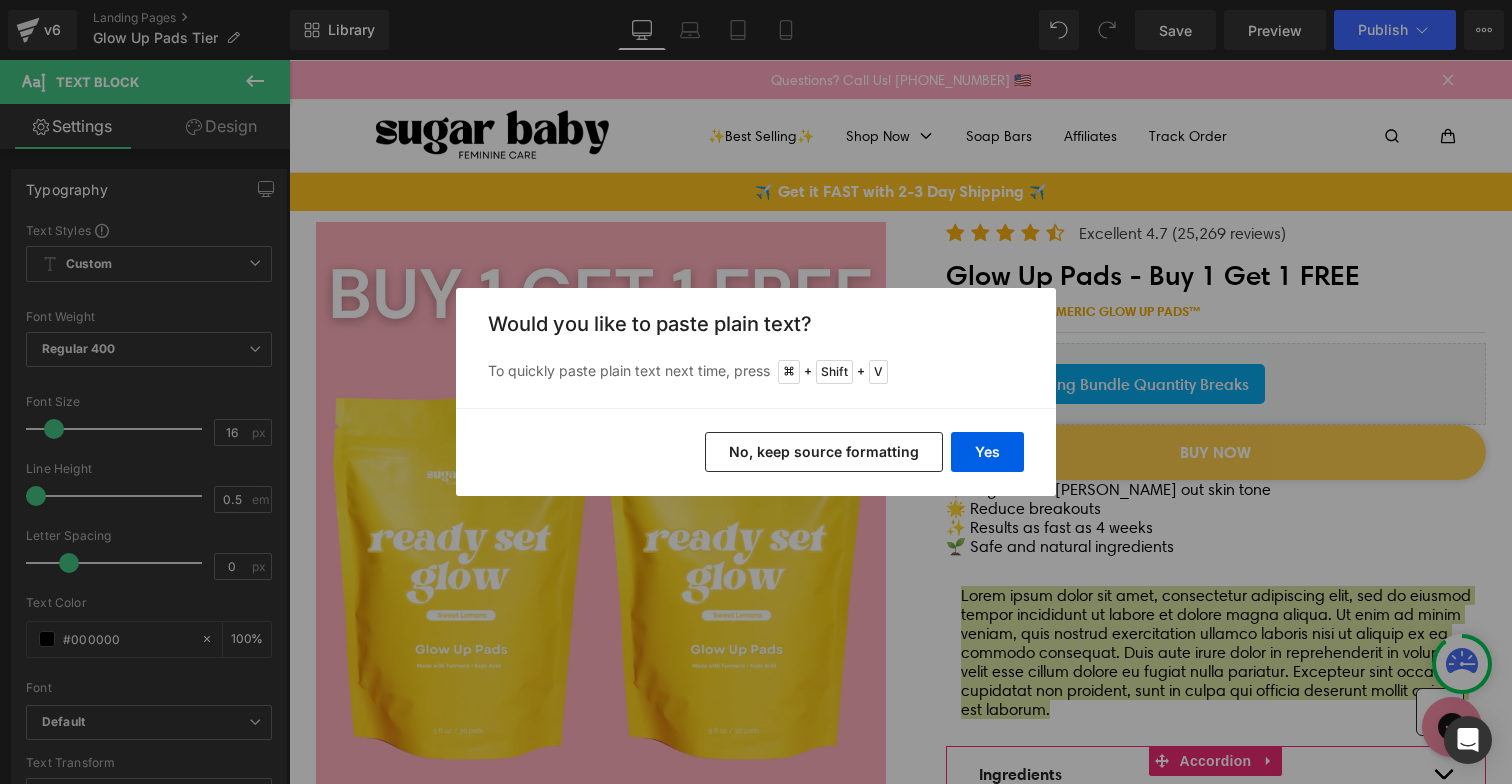 type 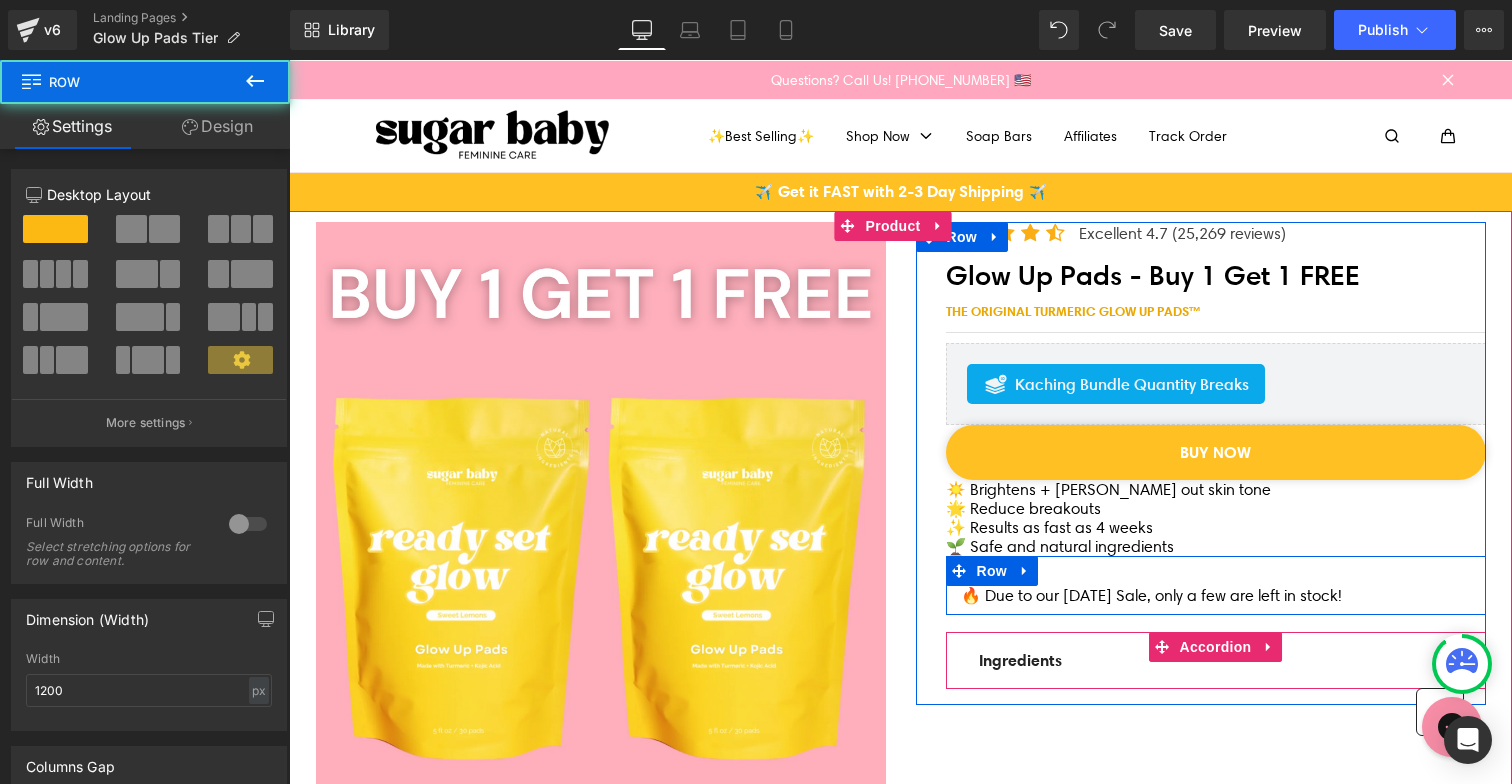 click on "🔥 Due to our July 4th Sale, only a few are left in stock!
Text Block
Row" at bounding box center [1216, 585] 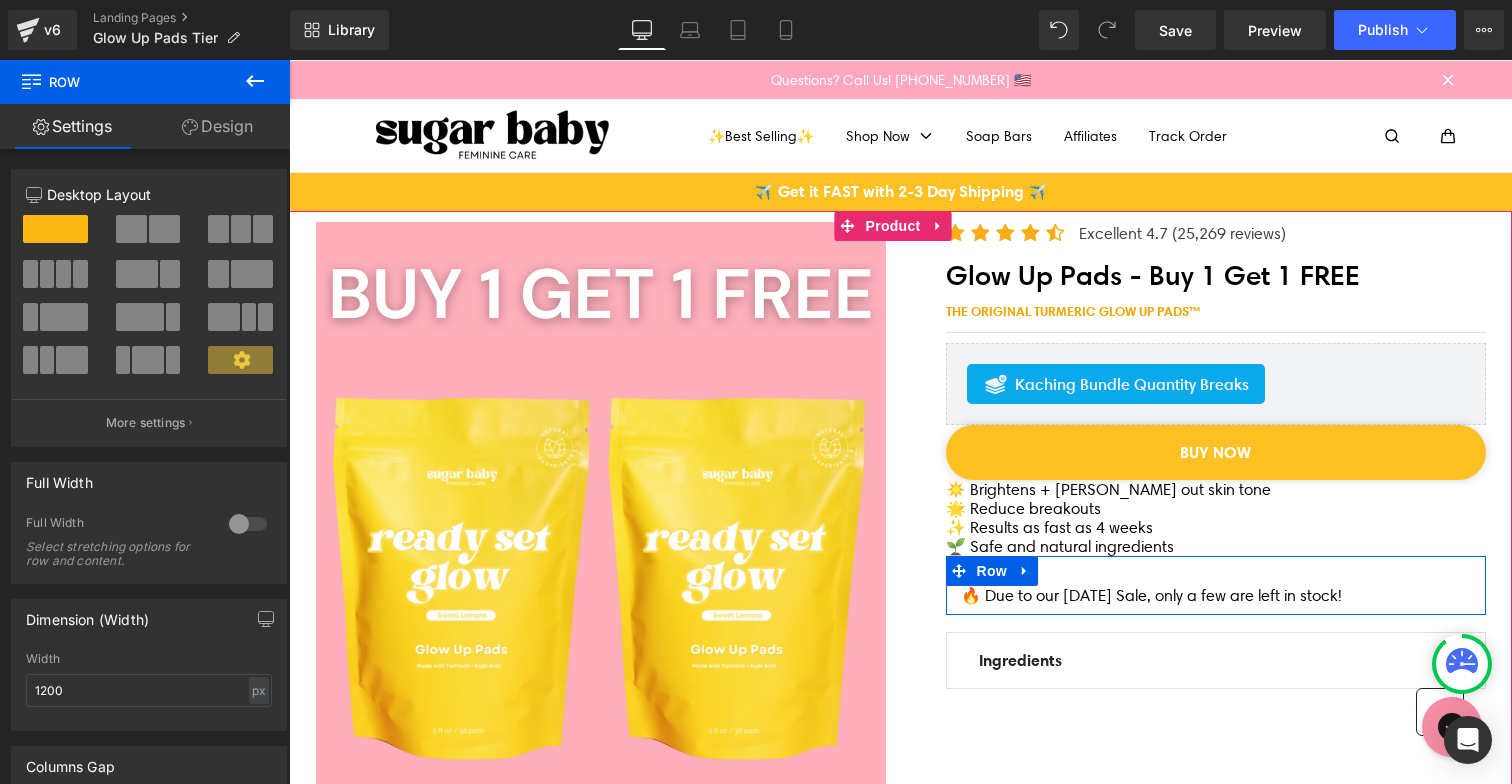 click on "🔥 Due to our July 4th Sale, only a few are left in stock!
Text Block
Row" at bounding box center [1216, 585] 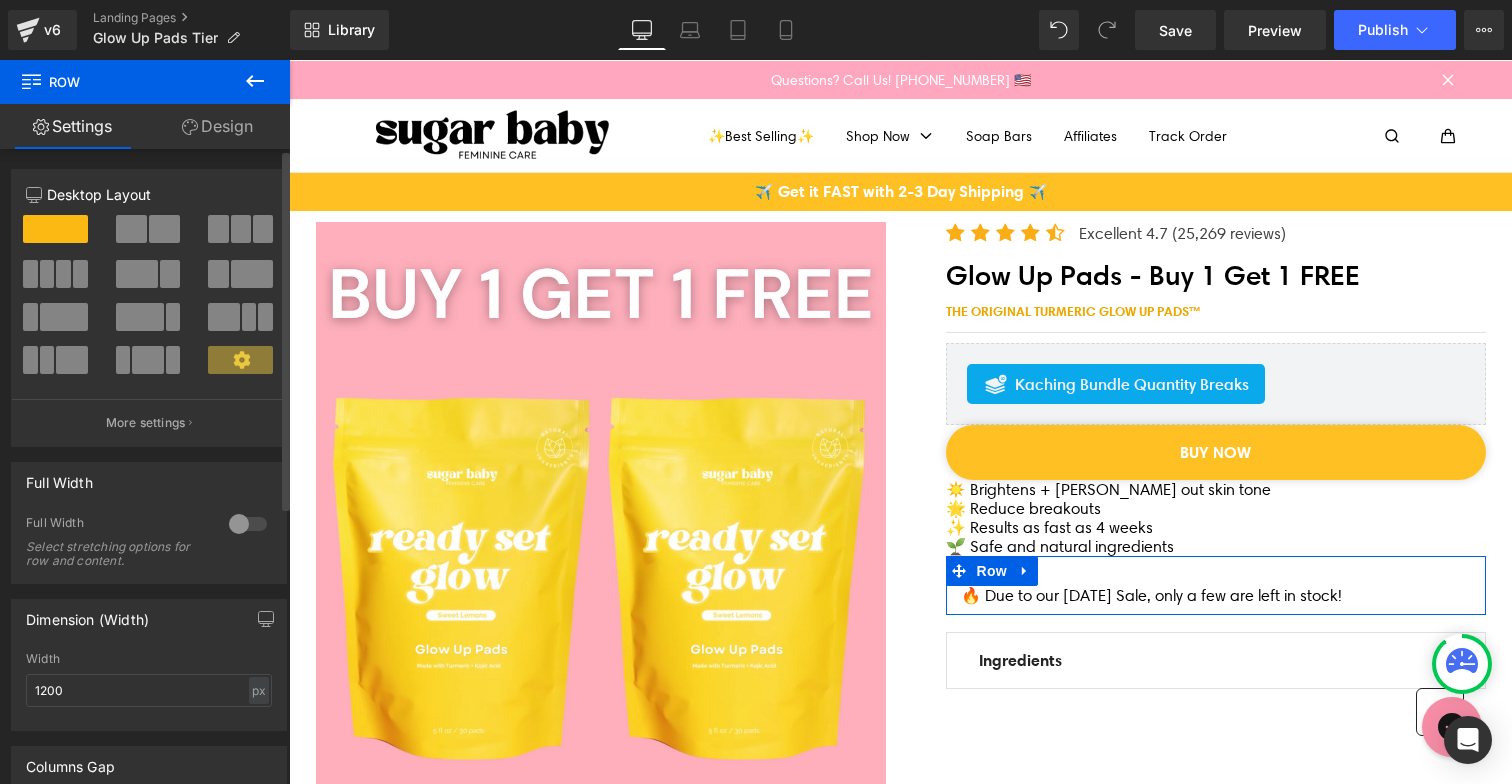 scroll, scrollTop: 244, scrollLeft: 0, axis: vertical 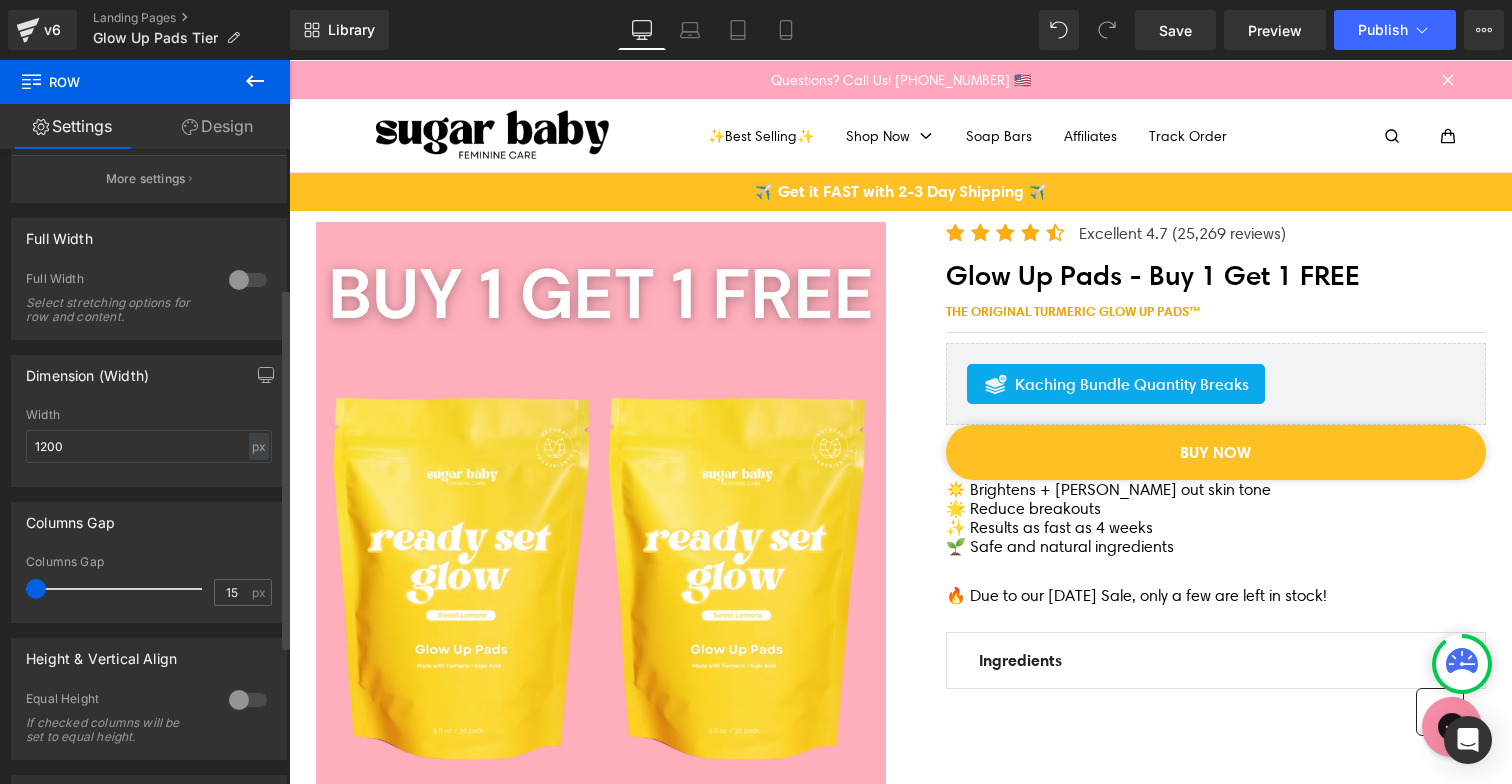 drag, startPoint x: 46, startPoint y: 589, endPoint x: 19, endPoint y: 588, distance: 27.018513 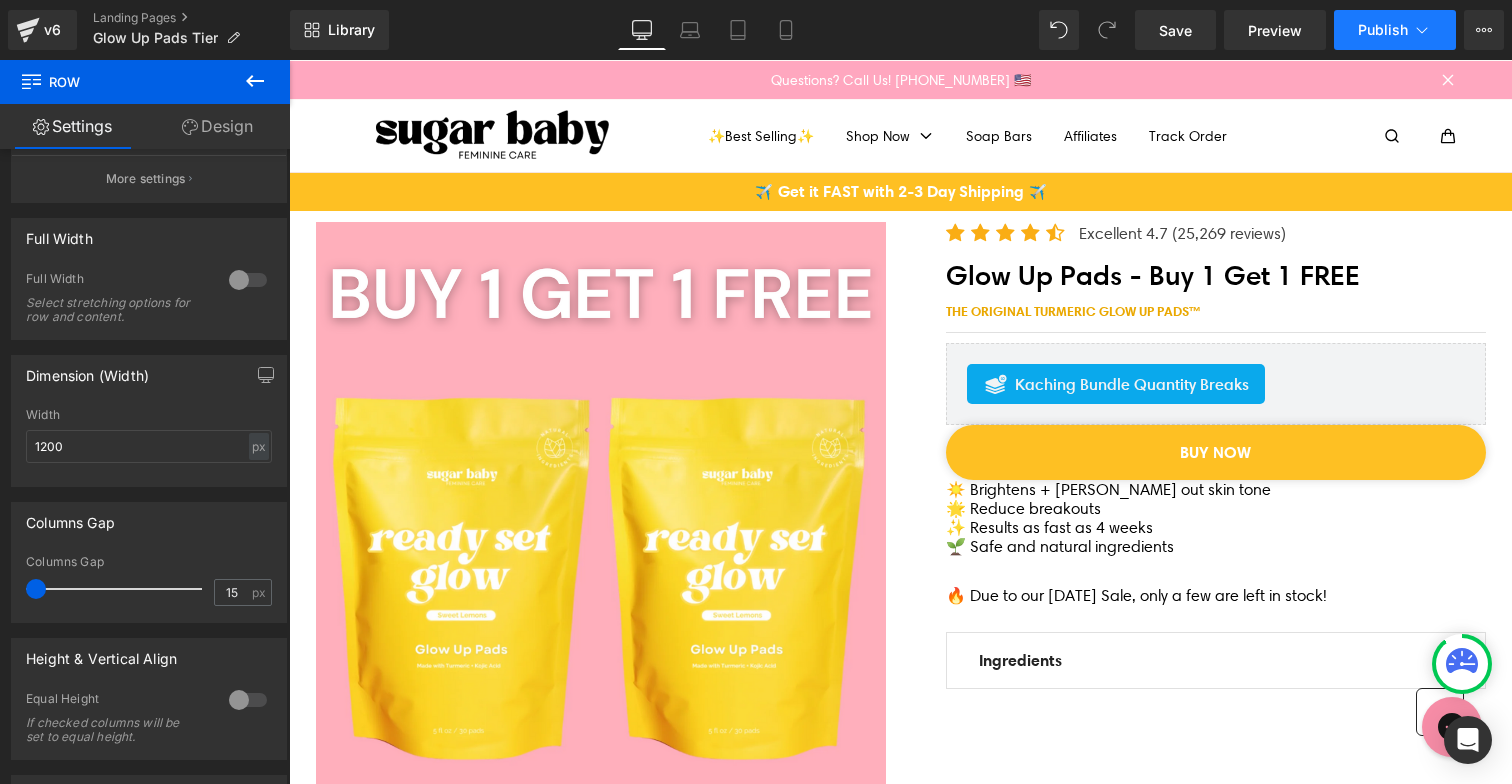 click on "Publish" at bounding box center (1383, 30) 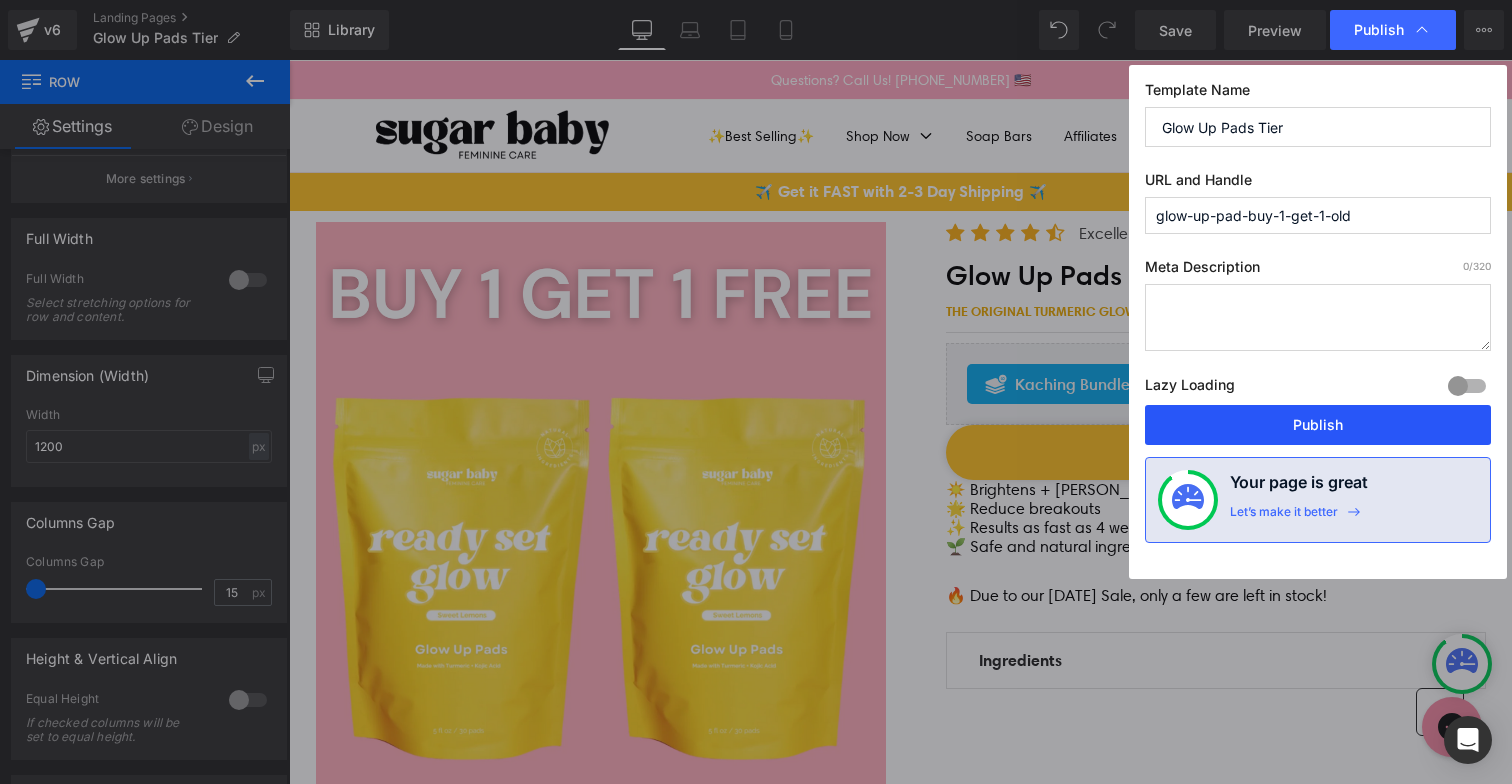 click on "Publish" at bounding box center [1318, 425] 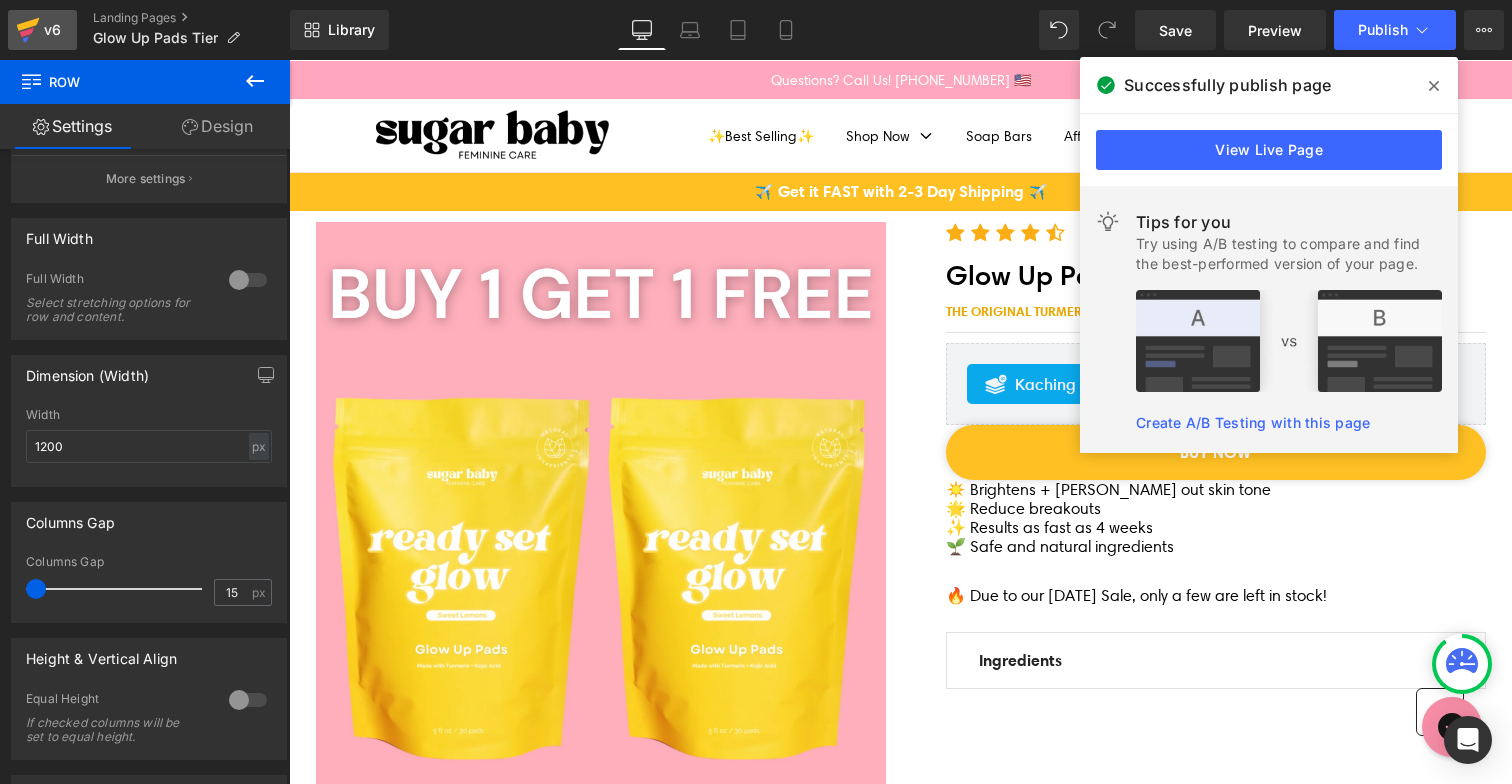 click 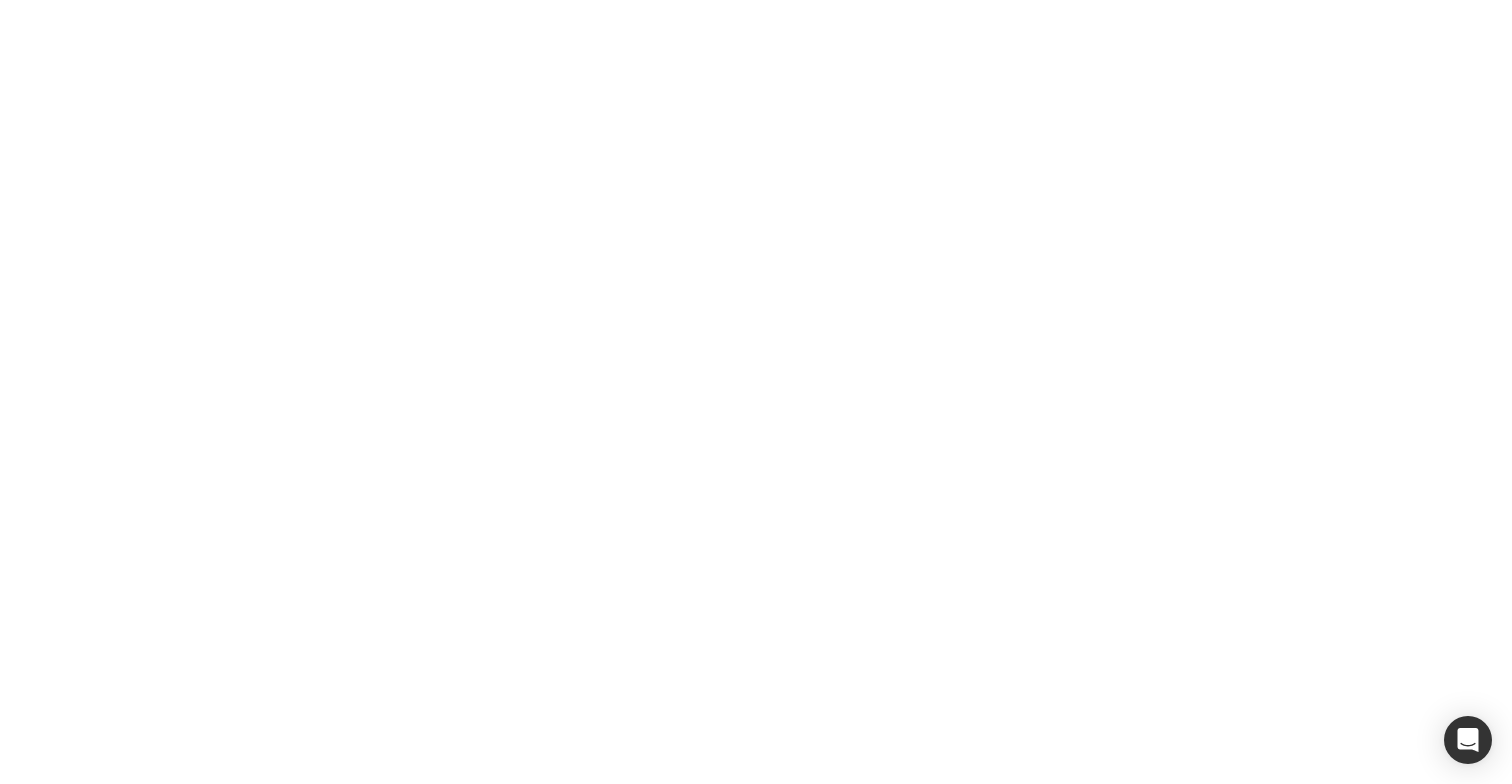 scroll, scrollTop: 0, scrollLeft: 0, axis: both 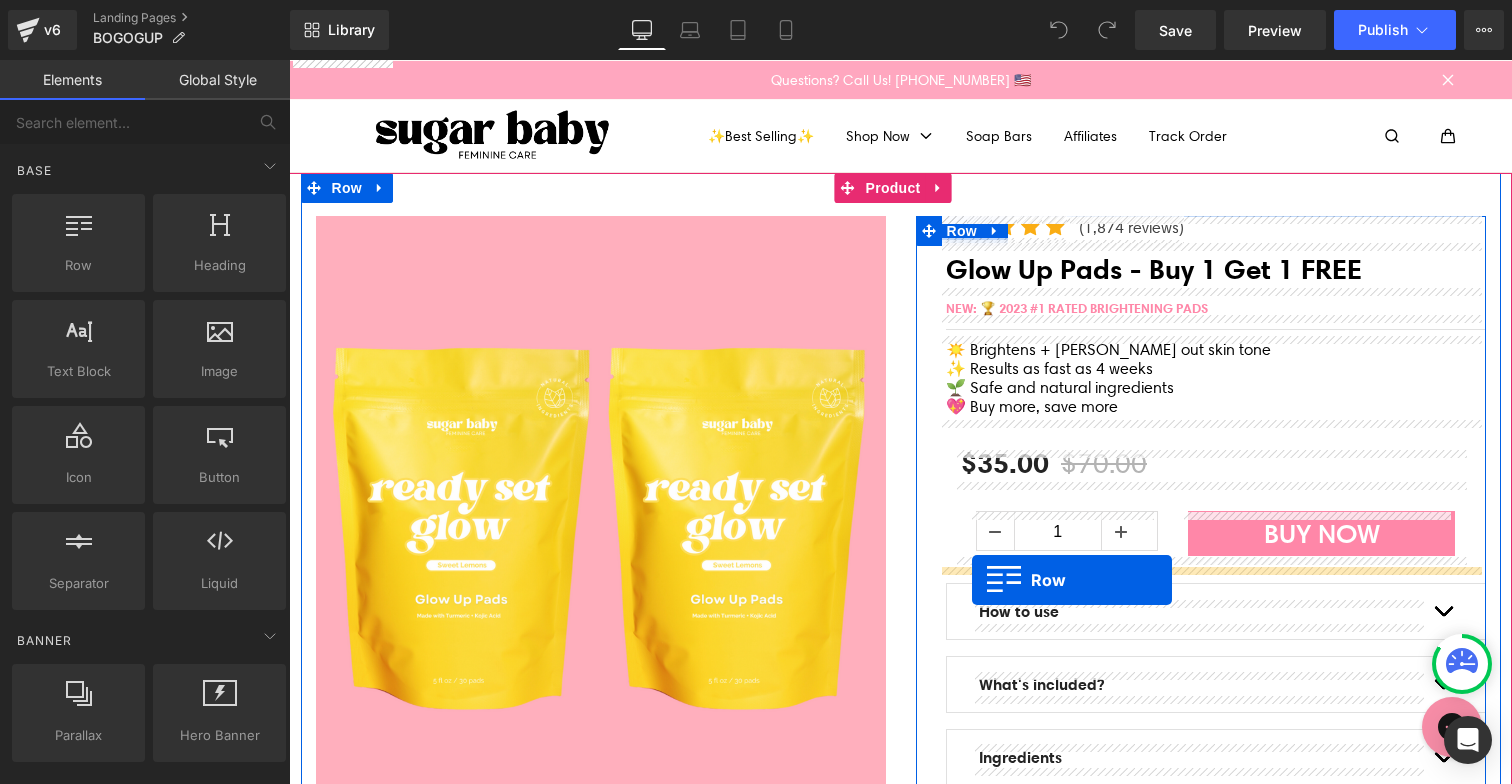 drag, startPoint x: 437, startPoint y: 352, endPoint x: 972, endPoint y: 580, distance: 581.5574 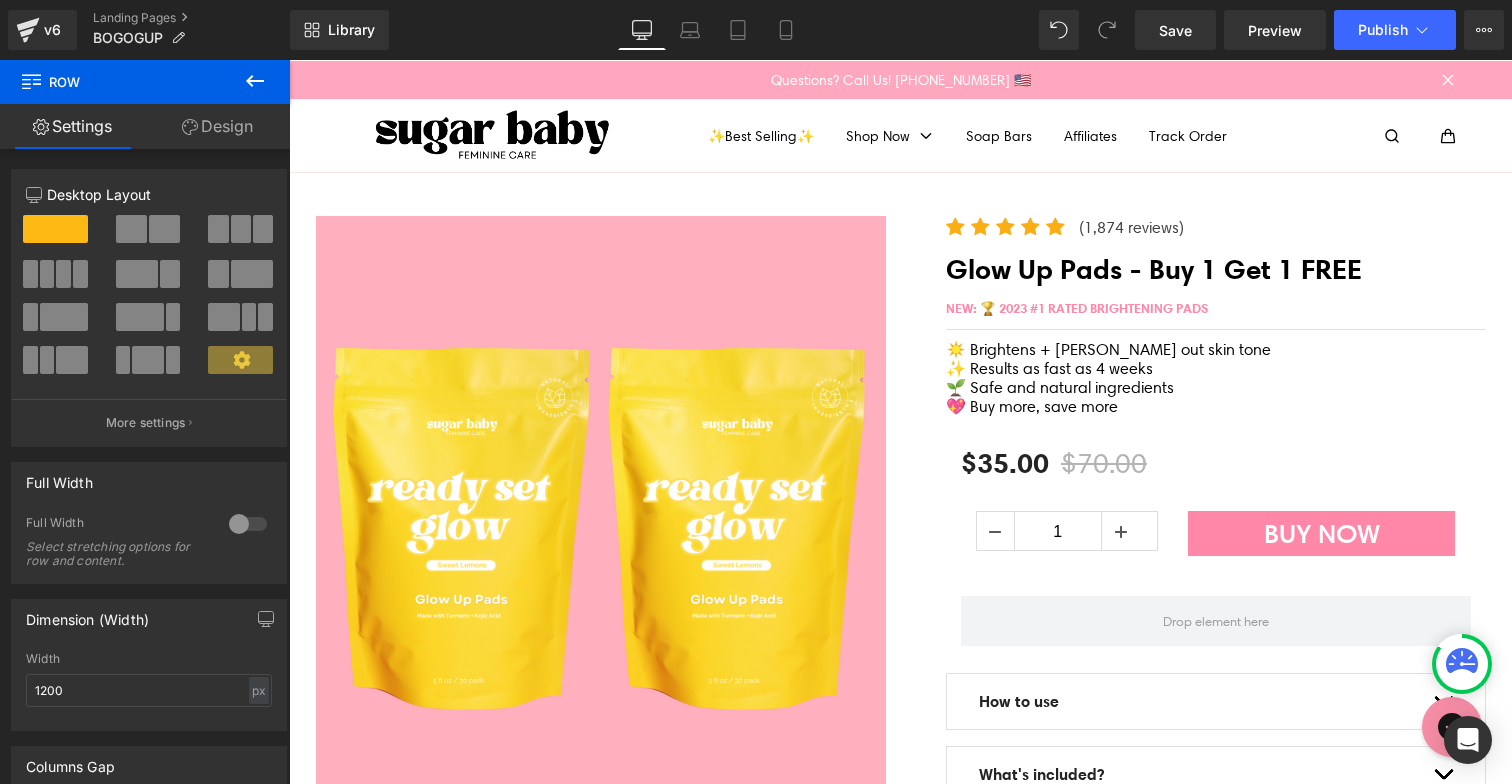 click 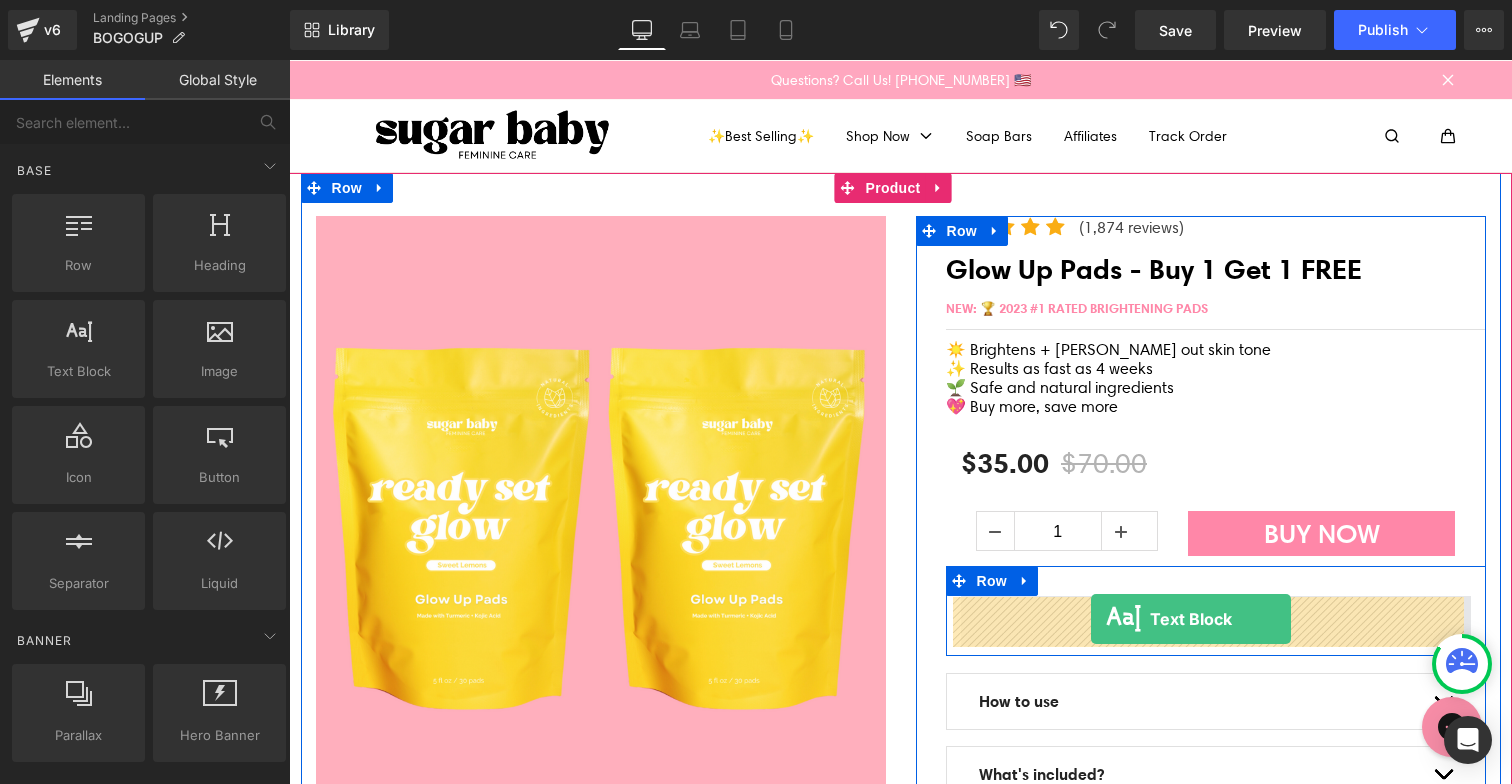 drag, startPoint x: 360, startPoint y: 416, endPoint x: 1091, endPoint y: 618, distance: 758.39636 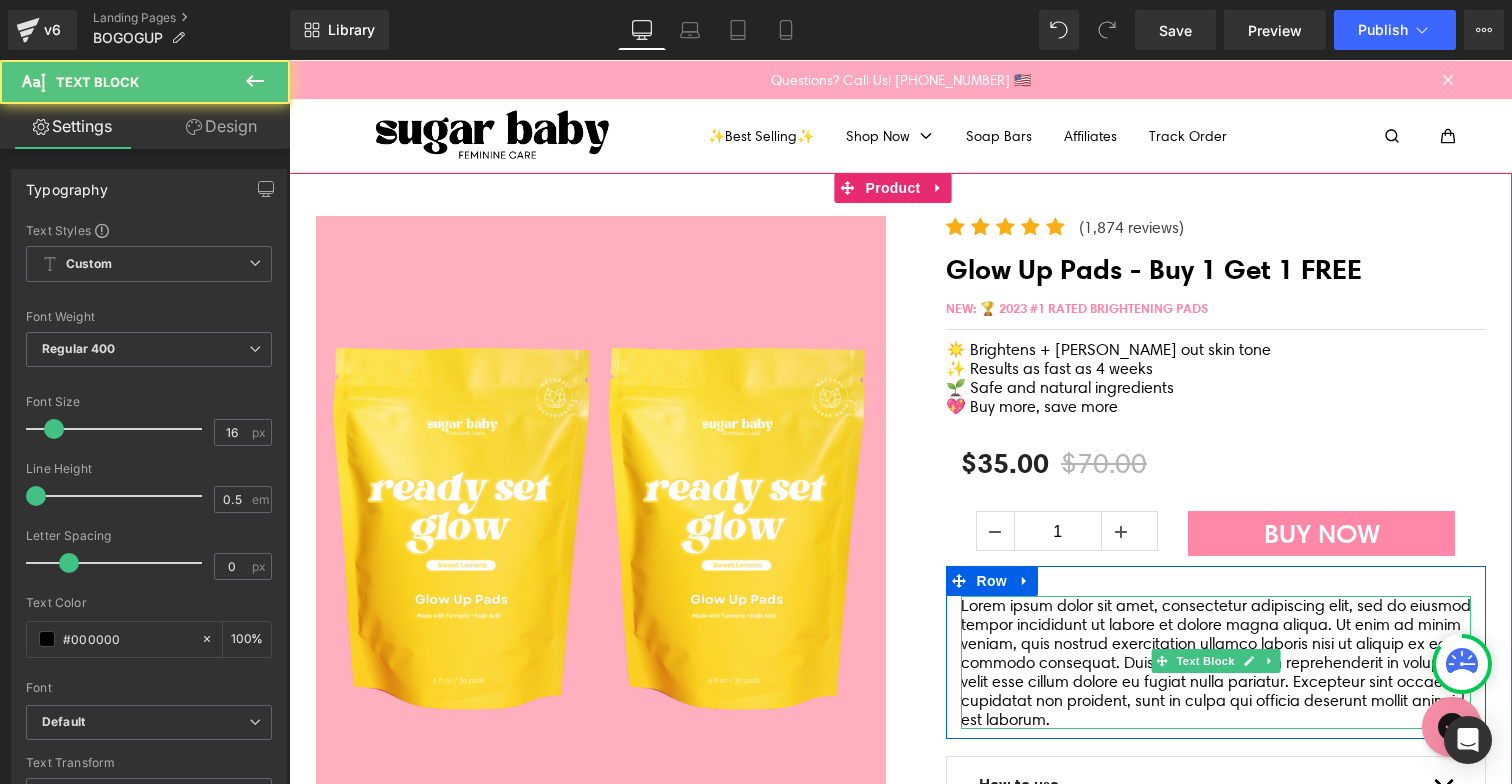 click on "Lorem ipsum dolor sit amet, consectetur adipiscing elit, sed do eiusmod tempor incididunt ut labore et dolore magna aliqua. Ut enim ad minim veniam, quis nostrud exercitation ullamco laboris nisi ut aliquip ex ea commodo consequat. Duis aute irure dolor in reprehenderit in voluptate velit esse cillum dolore eu fugiat nulla pariatur. Excepteur sint occaecat cupidatat non proident, sunt in culpa qui officia deserunt mollit anim id est laborum." at bounding box center [1216, 662] 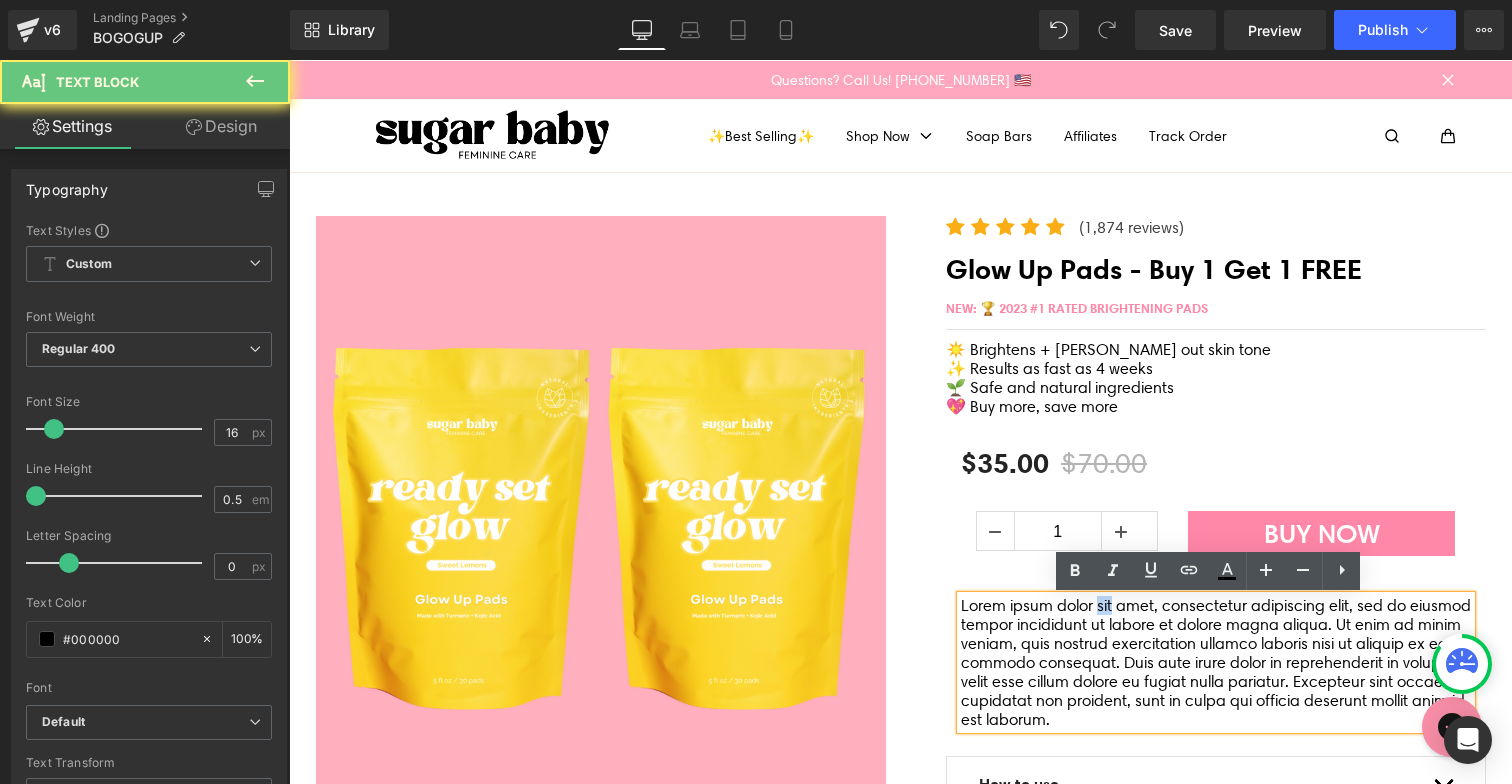 click on "Lorem ipsum dolor sit amet, consectetur adipiscing elit, sed do eiusmod tempor incididunt ut labore et dolore magna aliqua. Ut enim ad minim veniam, quis nostrud exercitation ullamco laboris nisi ut aliquip ex ea commodo consequat. Duis aute irure dolor in reprehenderit in voluptate velit esse cillum dolore eu fugiat nulla pariatur. Excepteur sint occaecat cupidatat non proident, sunt in culpa qui officia deserunt mollit anim id est laborum." at bounding box center [1216, 662] 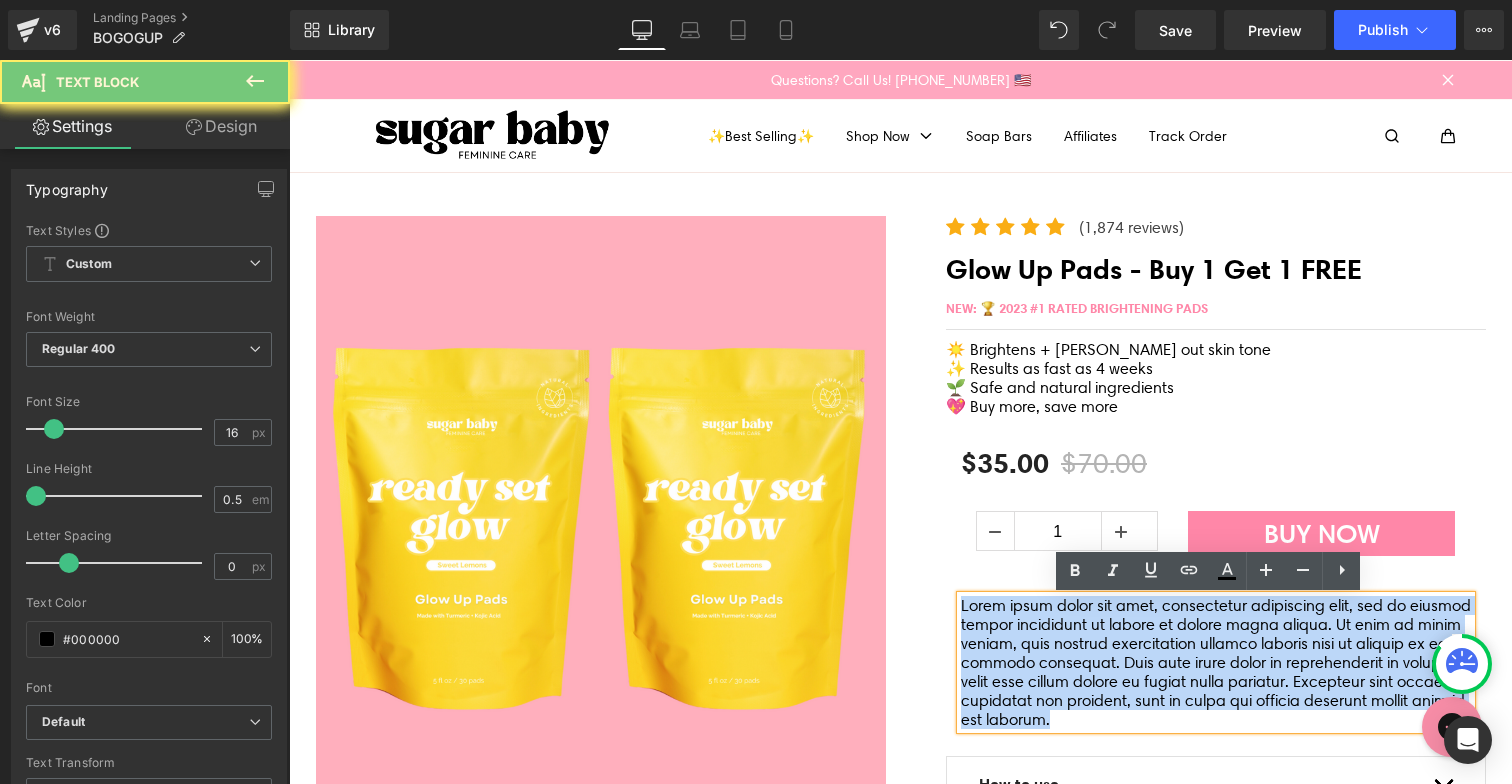 click on "Lorem ipsum dolor sit amet, consectetur adipiscing elit, sed do eiusmod tempor incididunt ut labore et dolore magna aliqua. Ut enim ad minim veniam, quis nostrud exercitation ullamco laboris nisi ut aliquip ex ea commodo consequat. Duis aute irure dolor in reprehenderit in voluptate velit esse cillum dolore eu fugiat nulla pariatur. Excepteur sint occaecat cupidatat non proident, sunt in culpa qui officia deserunt mollit anim id est laborum." at bounding box center [1216, 662] 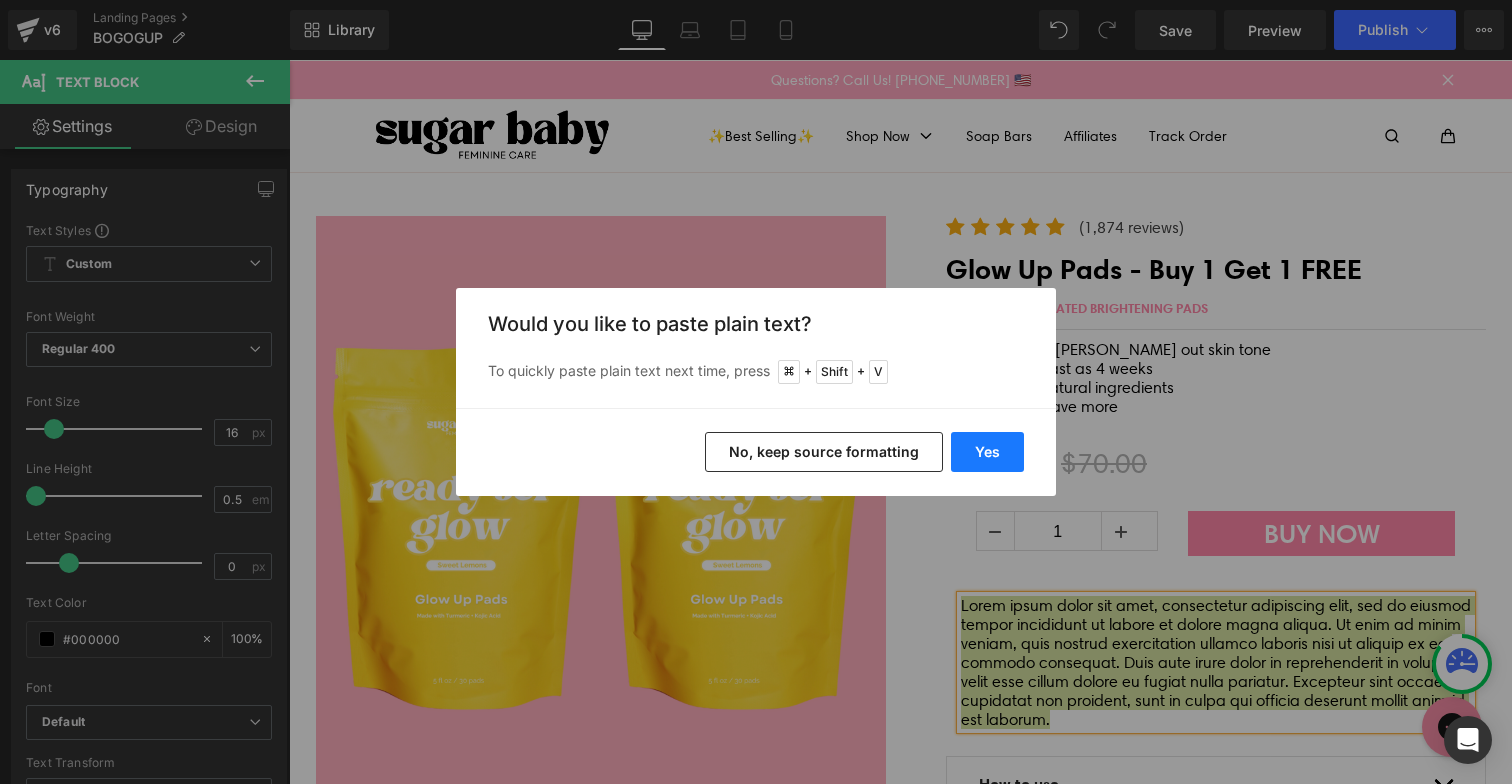 click on "Yes" at bounding box center [987, 452] 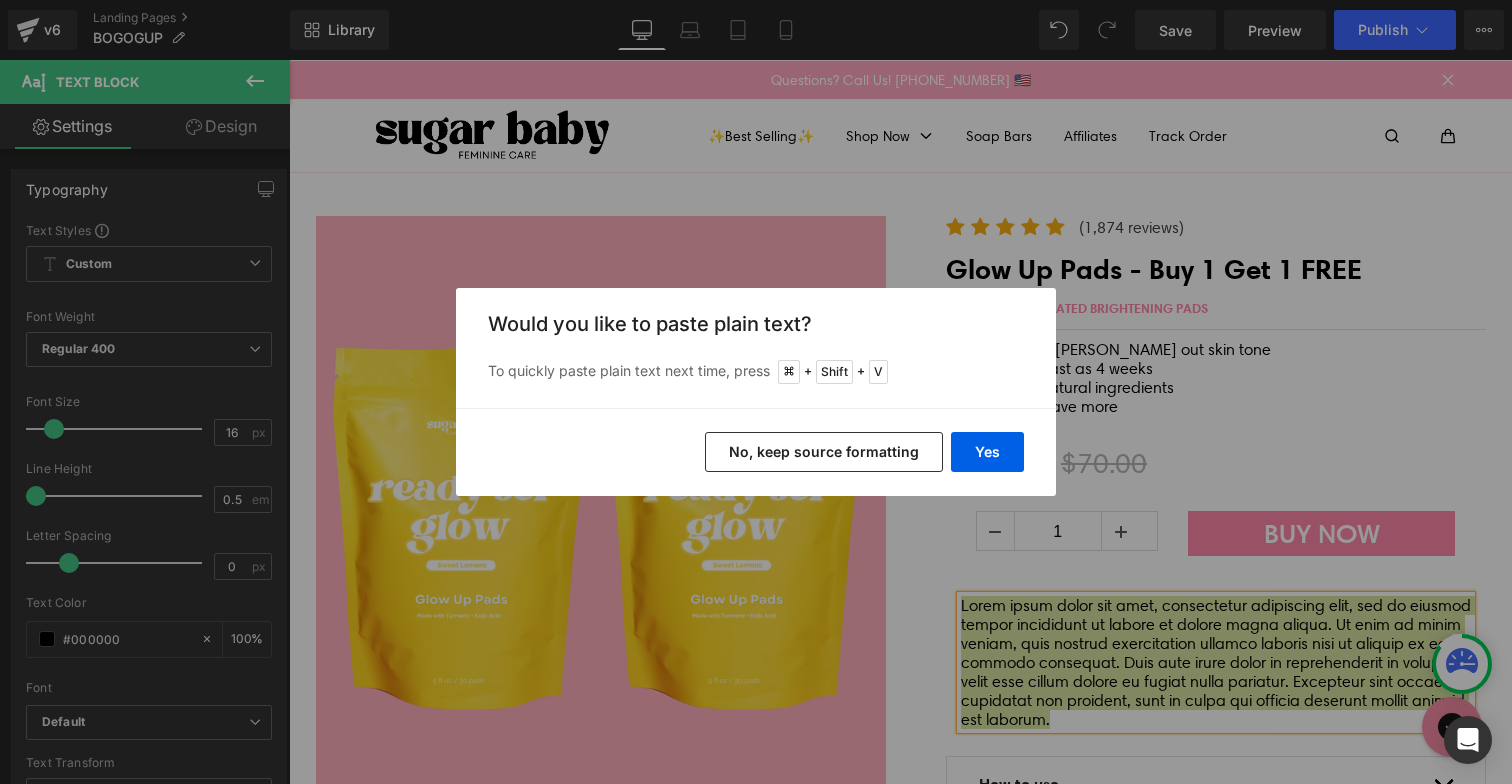 type 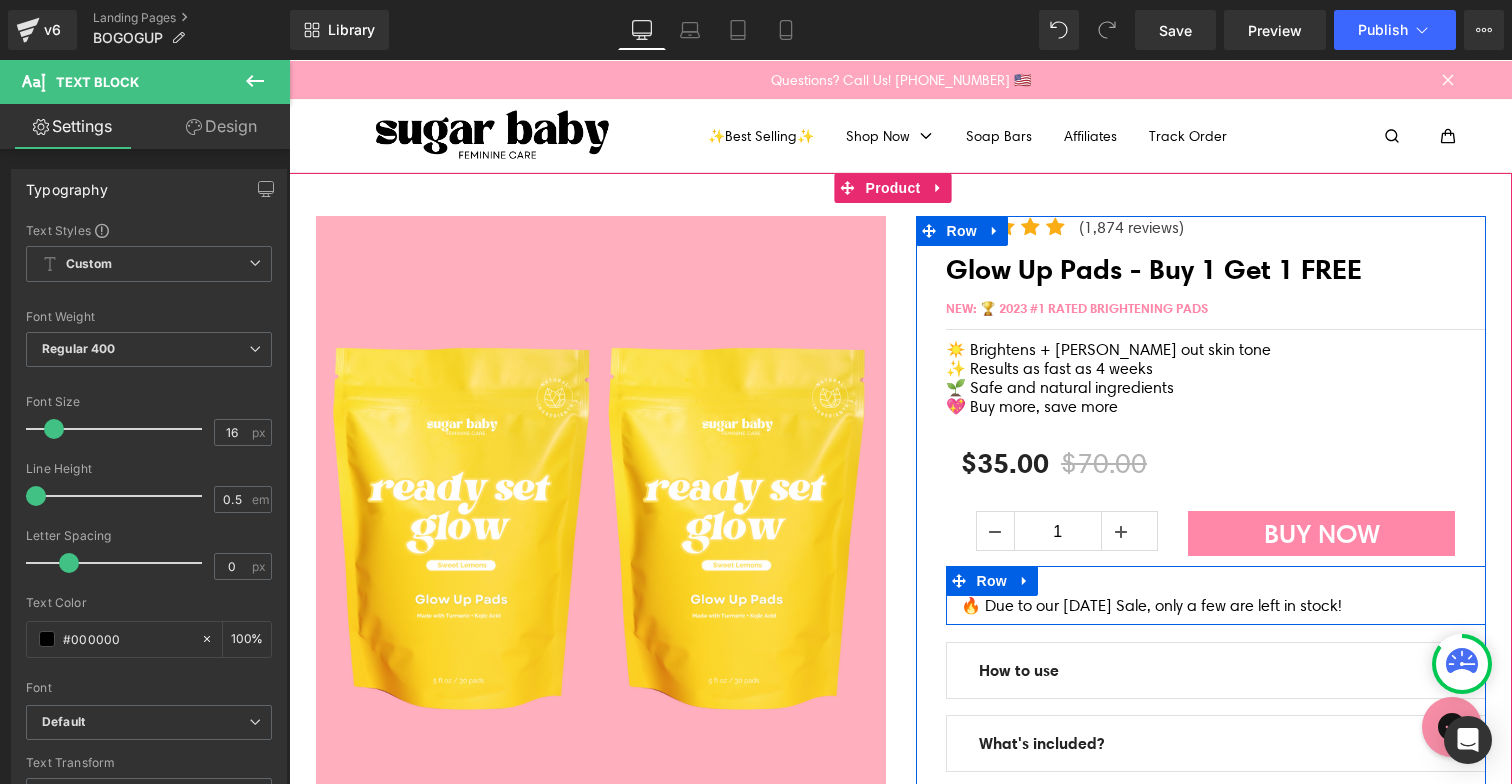 click on "🔥 Due to our [DATE] Sale, only a few are left in stock!
Text Block" at bounding box center [1216, 605] 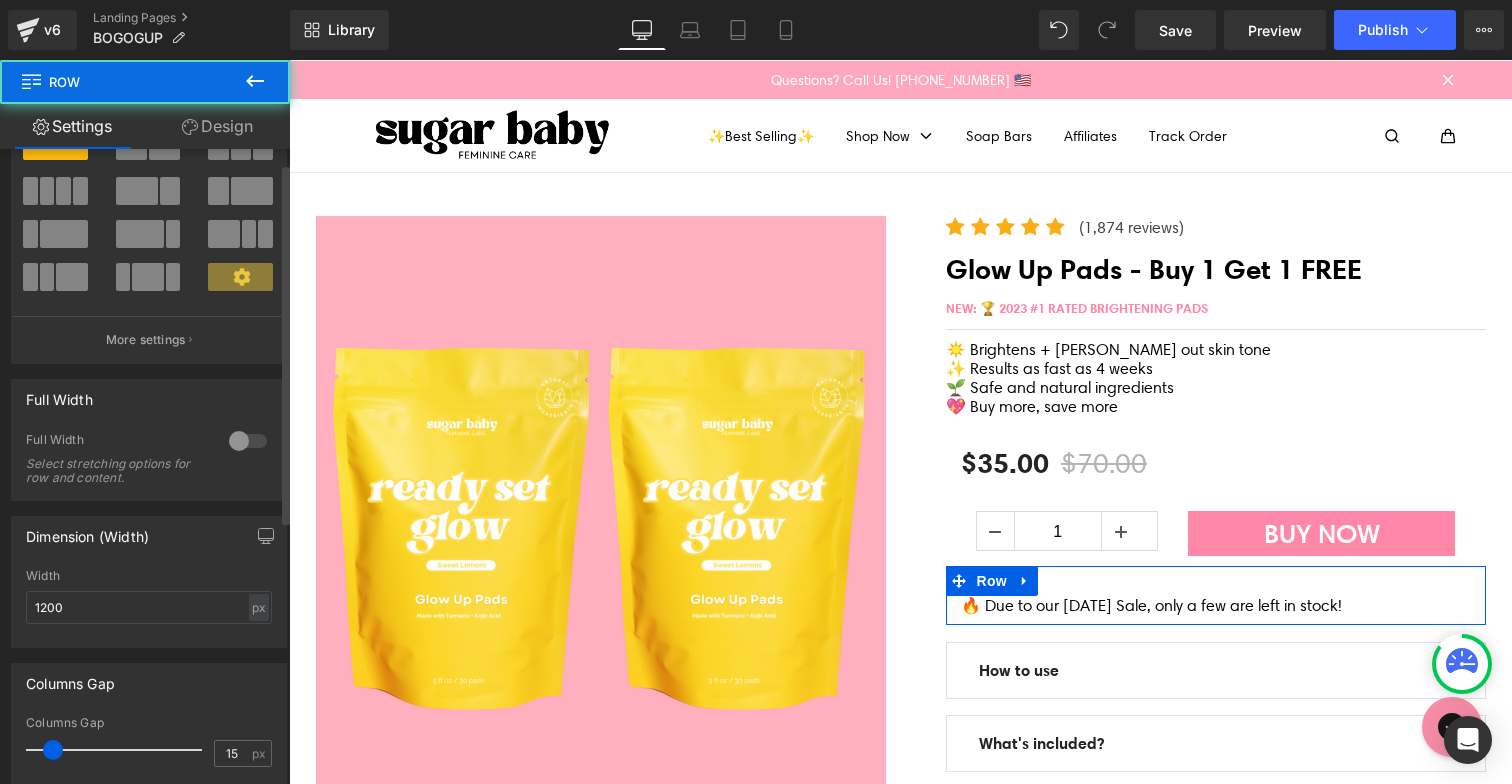 scroll, scrollTop: 184, scrollLeft: 0, axis: vertical 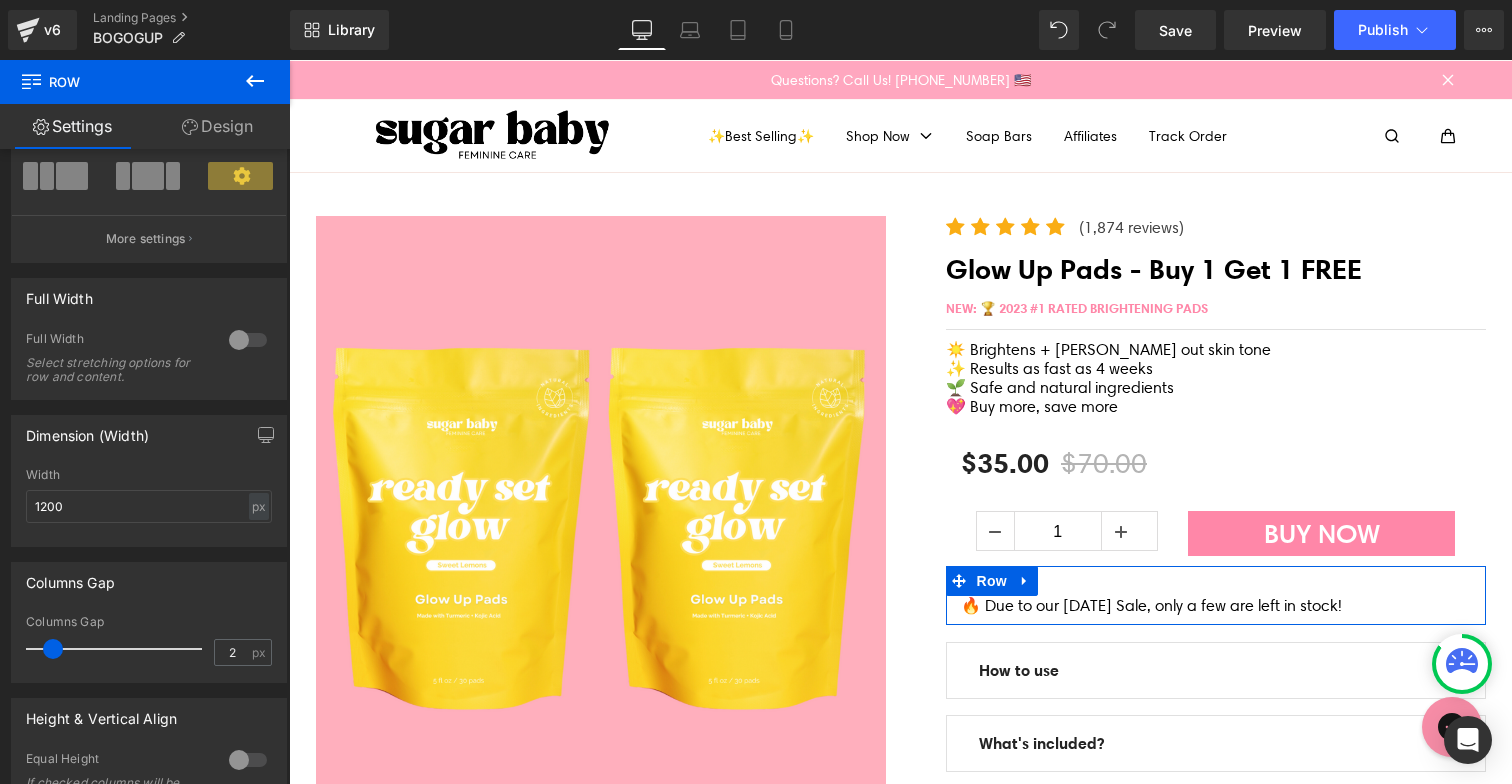 type on "0" 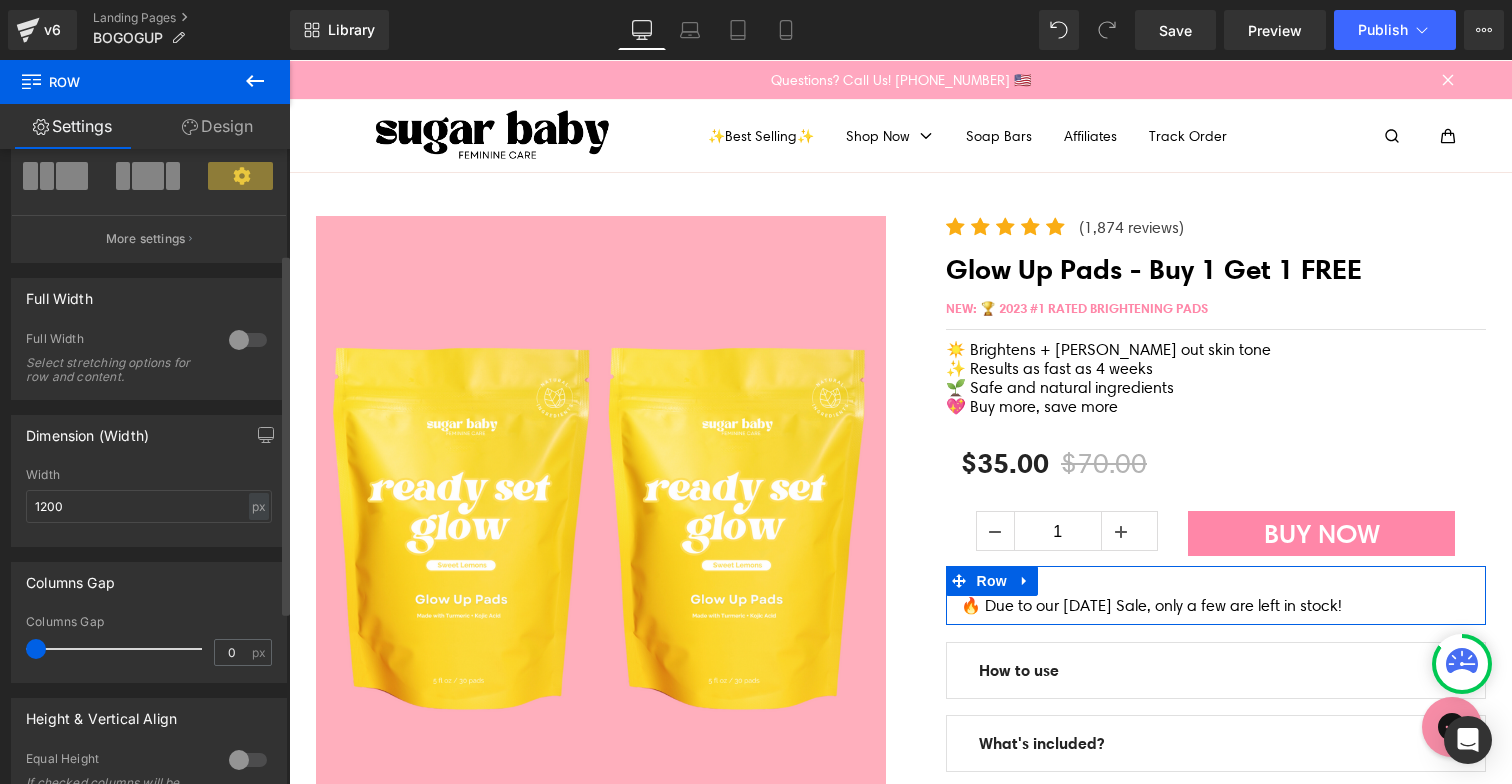 drag, startPoint x: 47, startPoint y: 657, endPoint x: 39, endPoint y: 646, distance: 13.601471 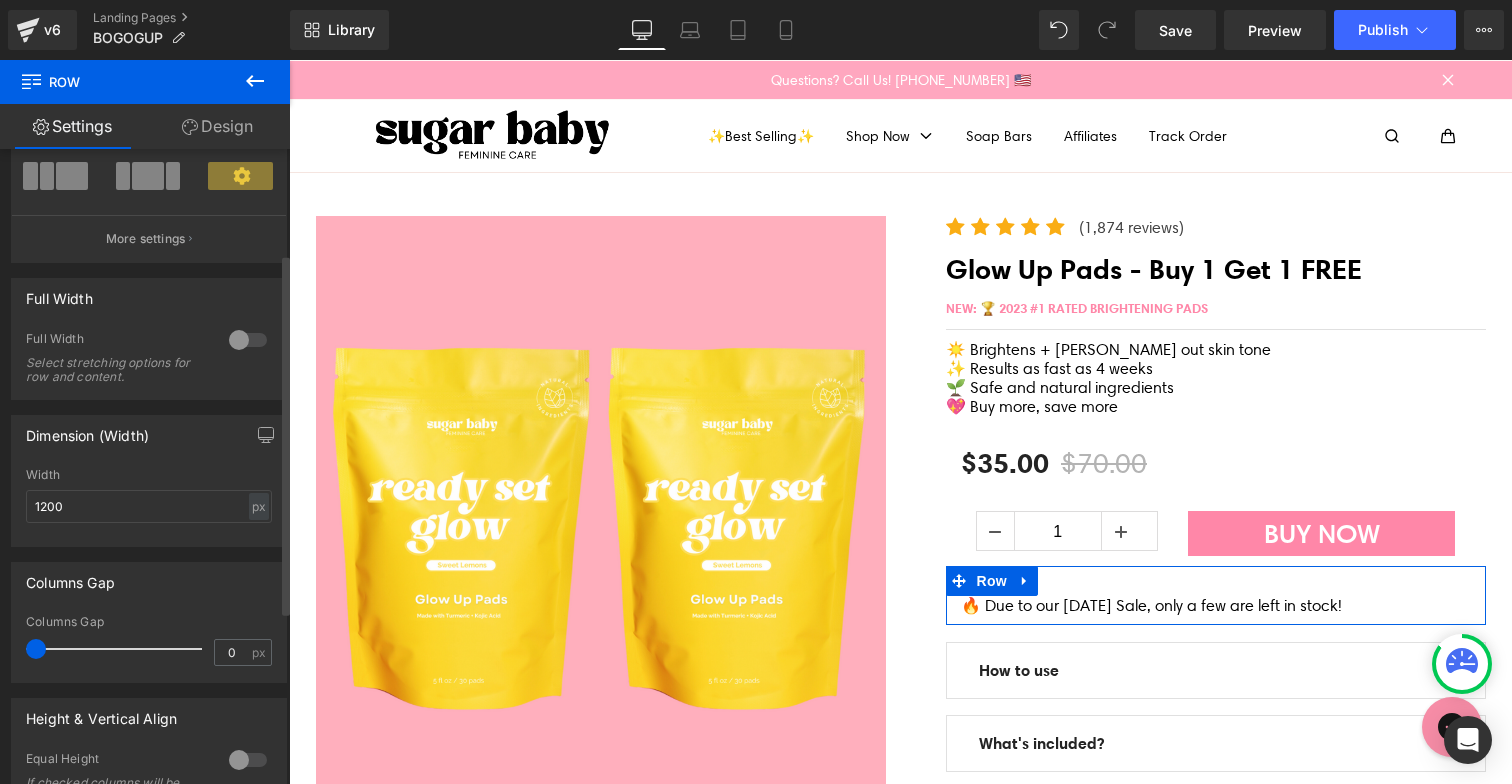 click on "Text Block  You are previewing how the   will restyle your page. You can not edit Elements in Preset Preview Mode.  v6 Landing Pages BOGOGUP Library Desktop Desktop Laptop Tablet Mobile Save Preview Publish Scheduled View Live Page View with current Template Save Template to Library Schedule Publish  Optimize  Publish Settings Shortcuts  Your page can’t be published   You've reached the maximum number of published pages on your plan  (0/0).  You need to upgrade your plan or unpublish all your pages to get 1 publish slot.   Unpublish pages   Upgrade plan  Elements Global Style Base Row  rows, columns, layouts, div Heading  headings, titles, h1,h2,h3,h4,h5,h6 Text Block  texts, paragraphs, contents, blocks Image  images, photos, alts, uploads Icon  icons, symbols Button  button, call to action, cta Separator  separators, dividers, horizontal lines Liquid  liquid, custom code, html, javascript, css, reviews, apps, applications, embeded, iframe Banner Parallax  Hero Banner  Stack Tabs  List" 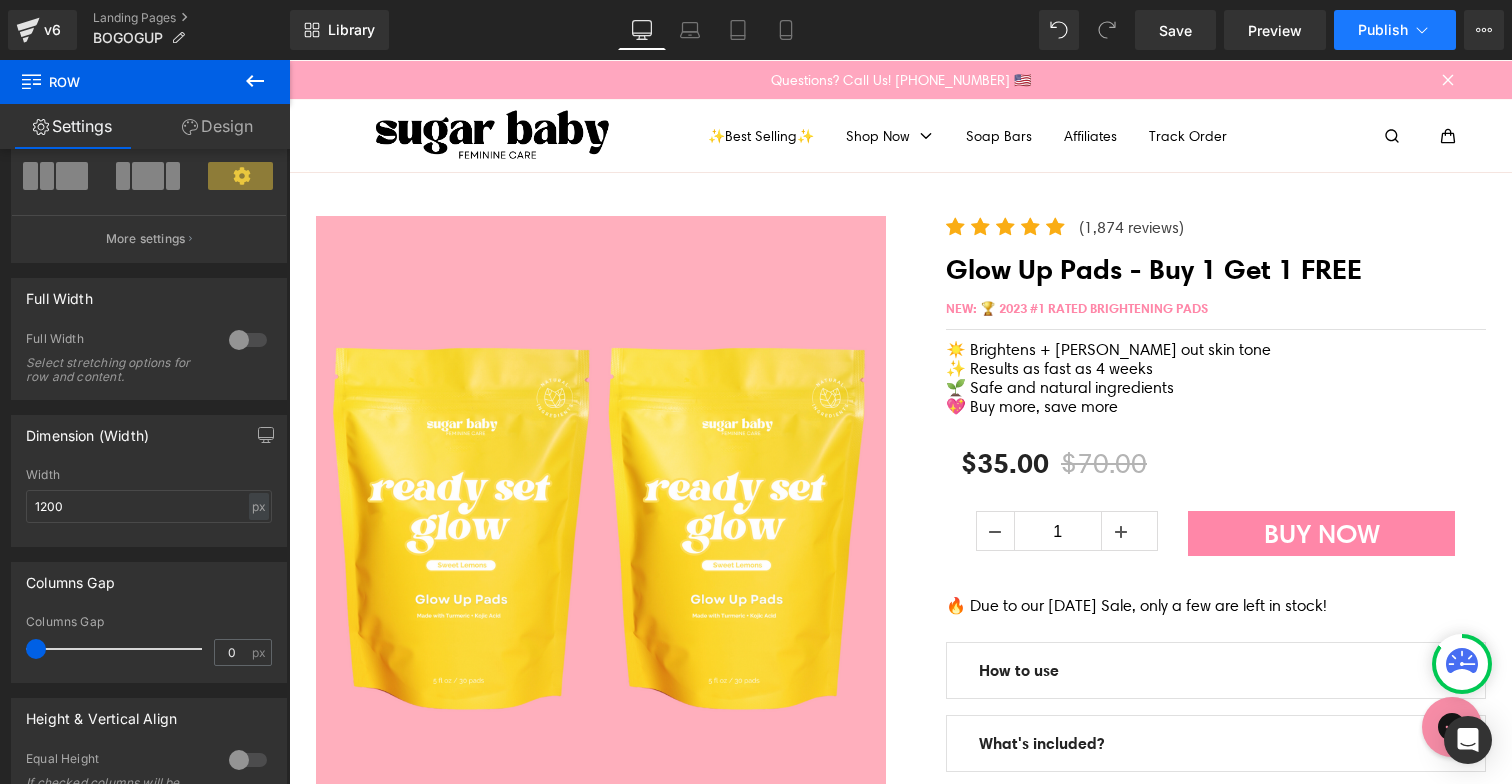 click on "Publish" 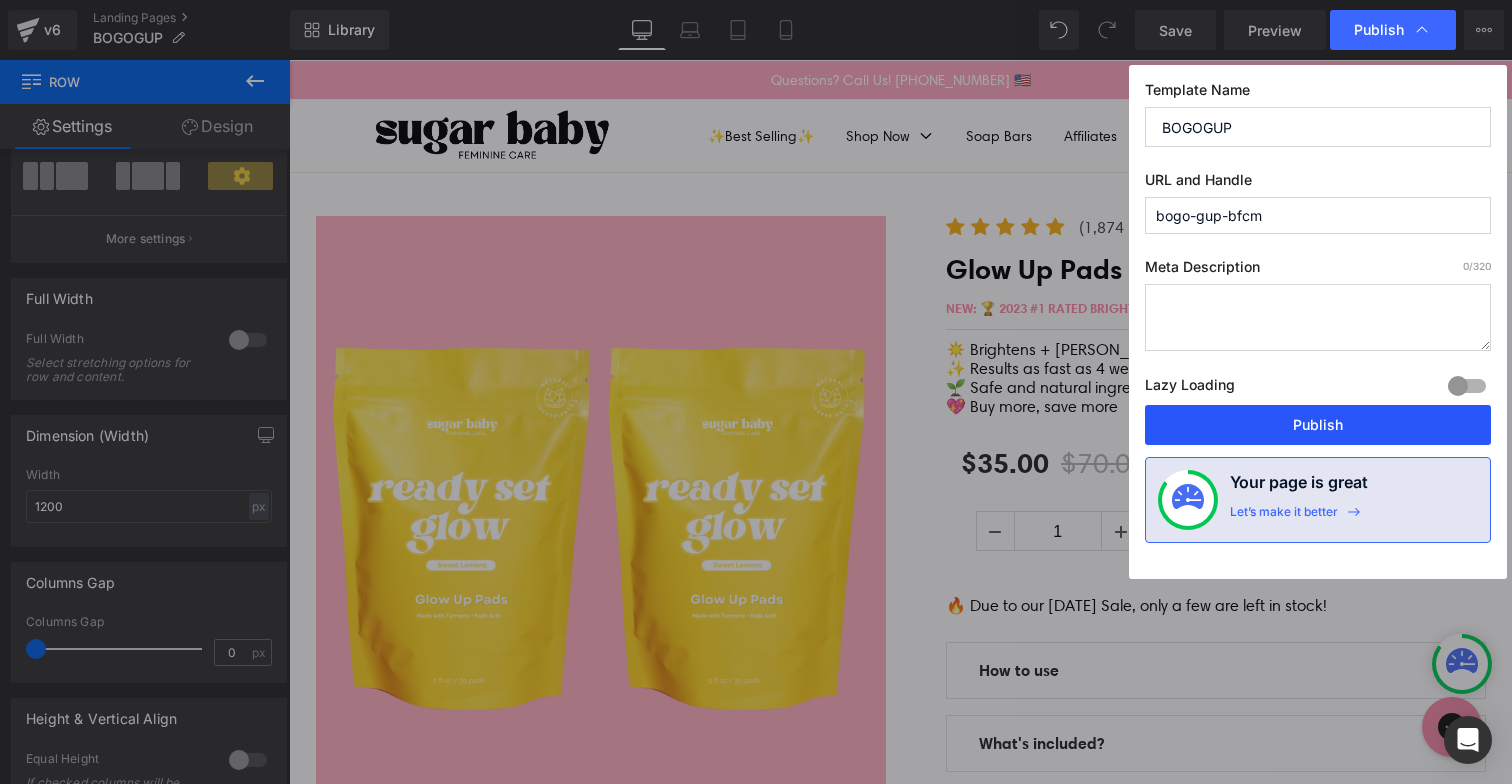 click on "Publish" 